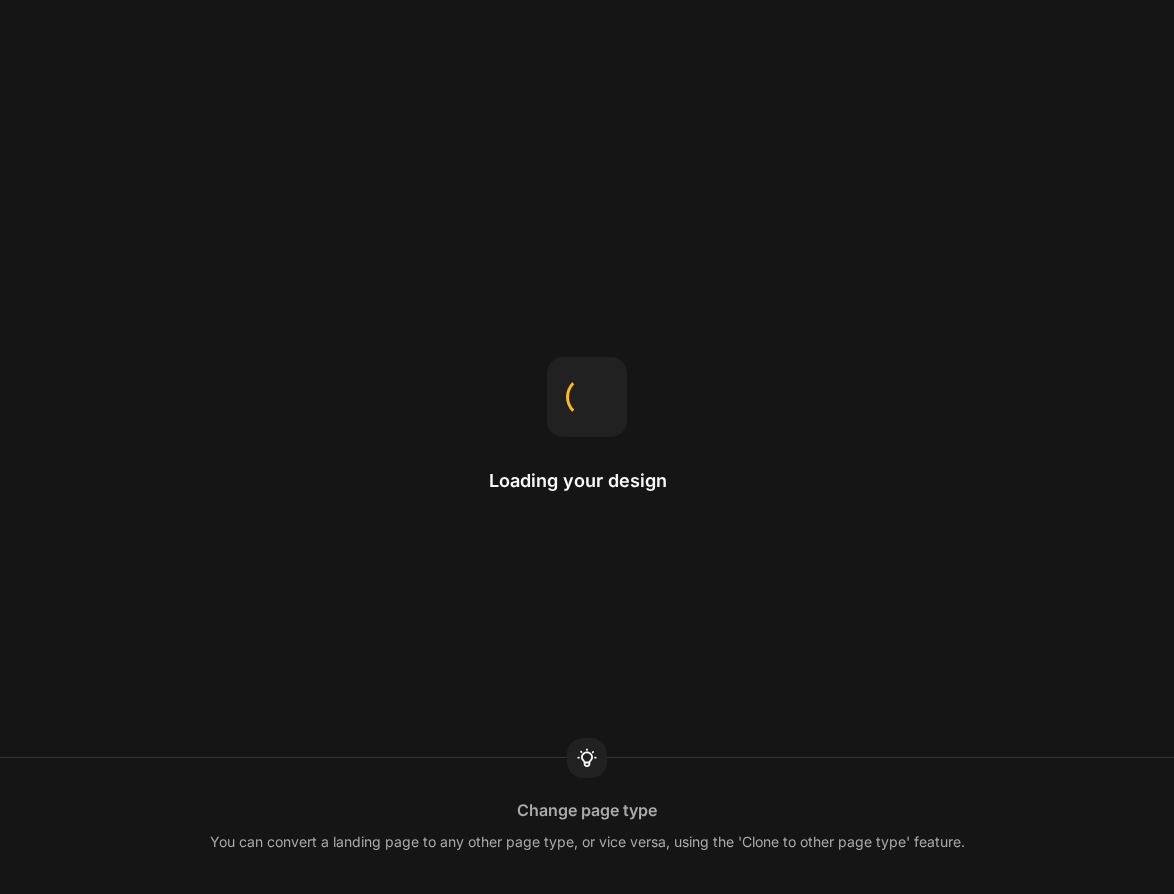 scroll, scrollTop: 0, scrollLeft: 0, axis: both 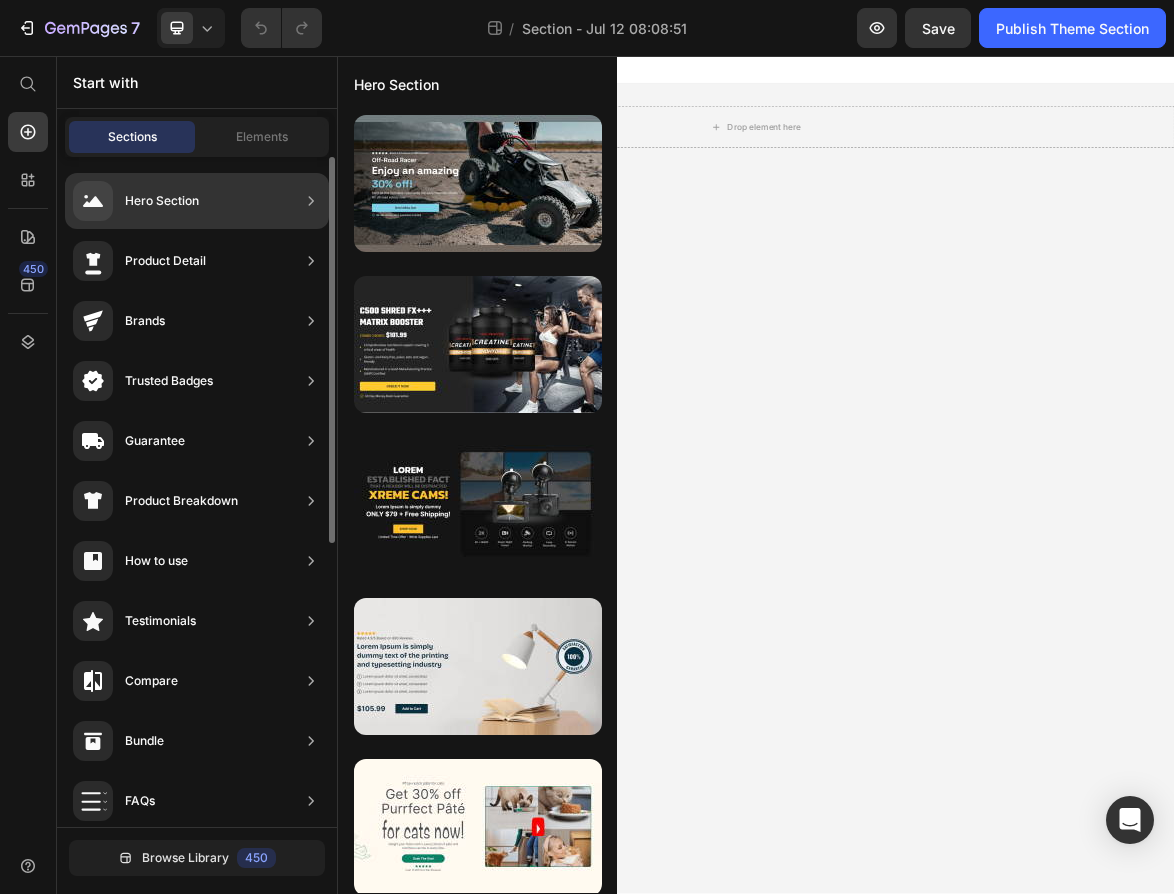 click on "Hero Section" at bounding box center (162, 201) 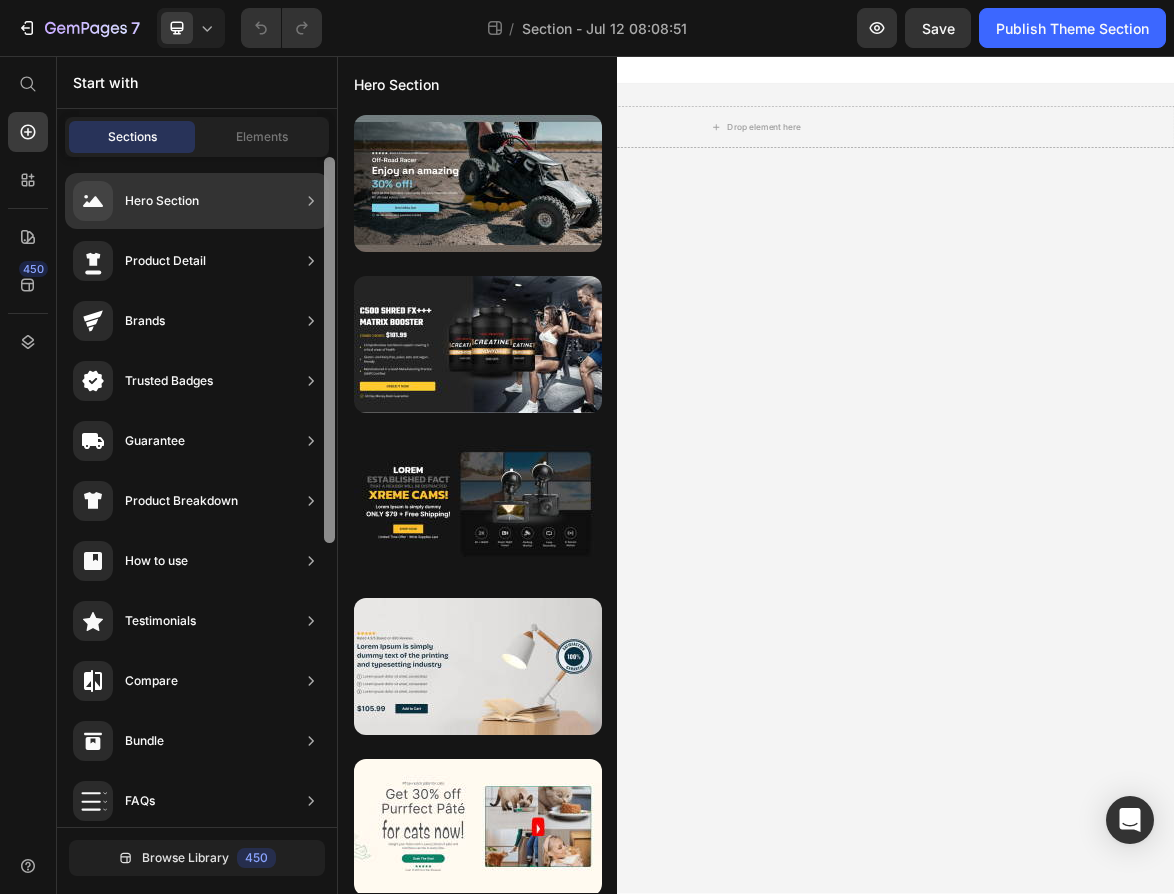 click at bounding box center (329, 350) 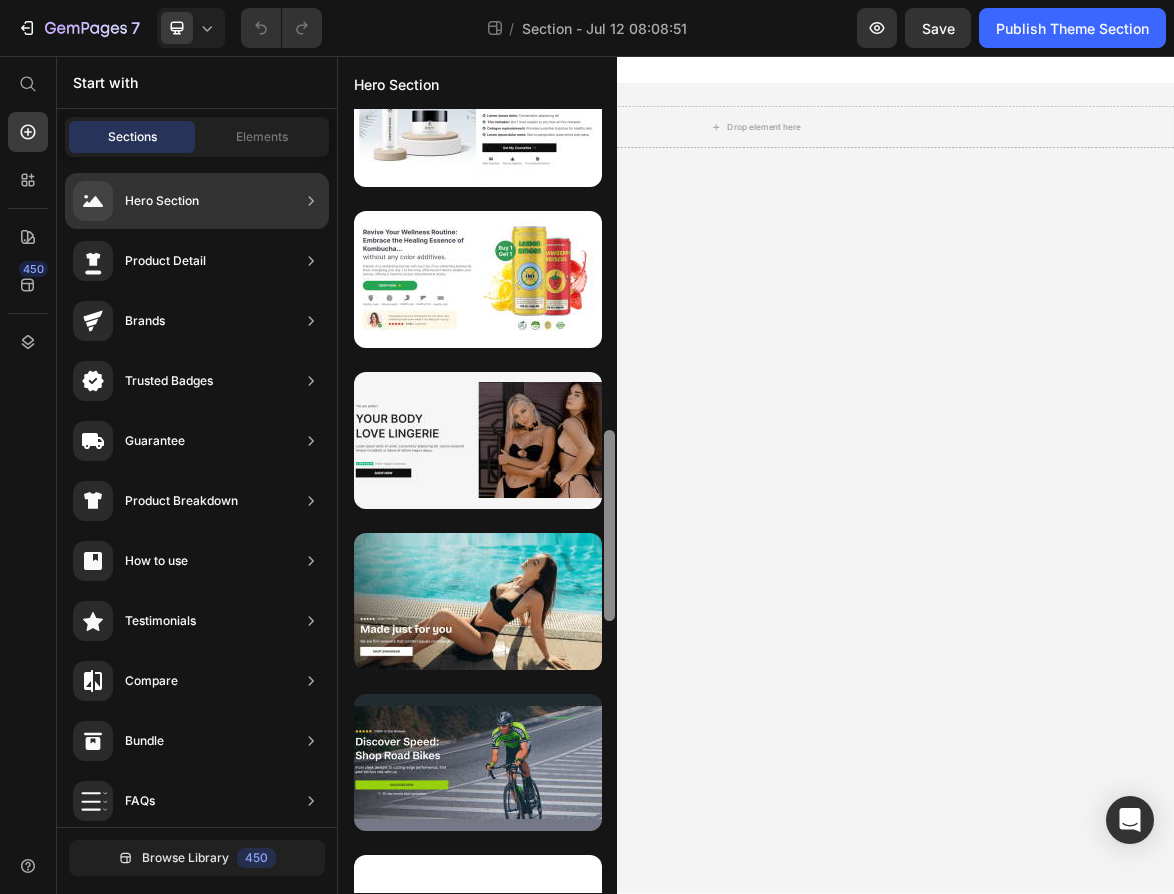 scroll, scrollTop: 0, scrollLeft: 0, axis: both 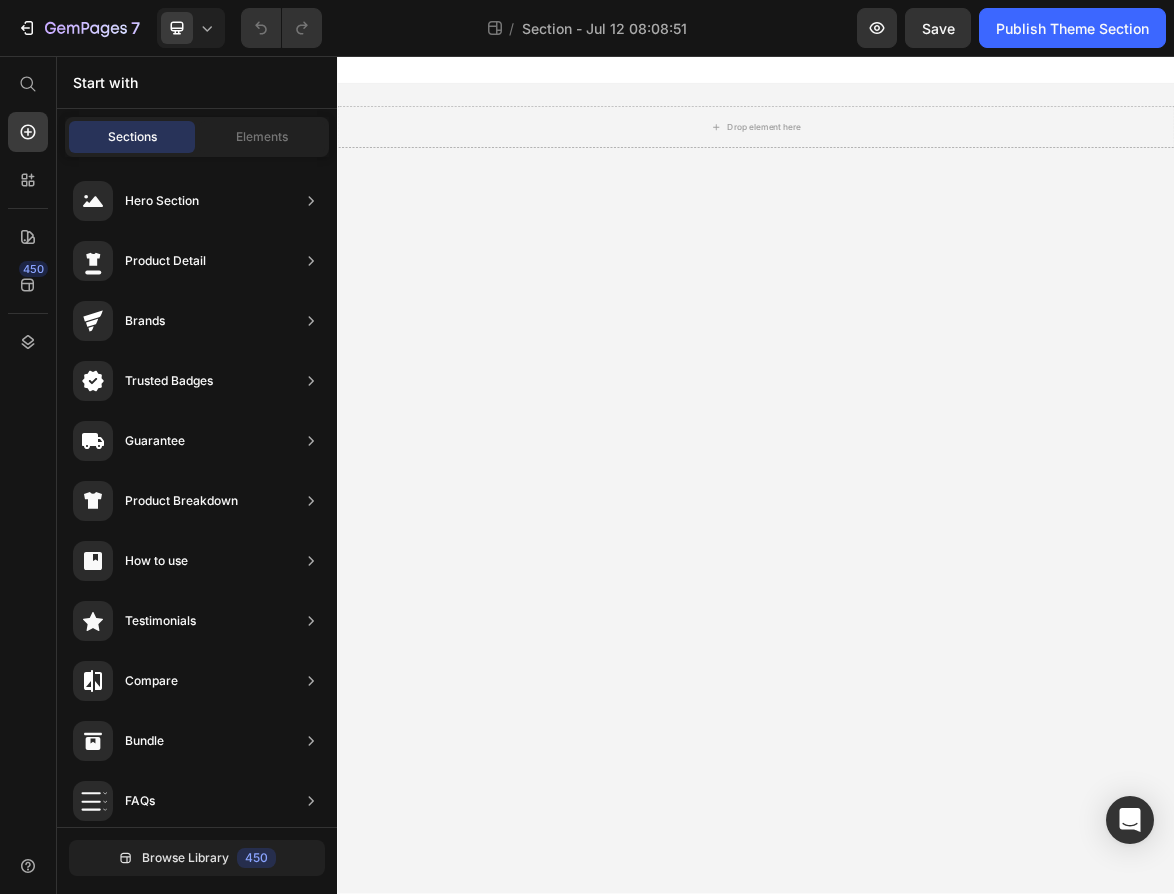 drag, startPoint x: 950, startPoint y: 282, endPoint x: 719, endPoint y: 1000, distance: 754.2446 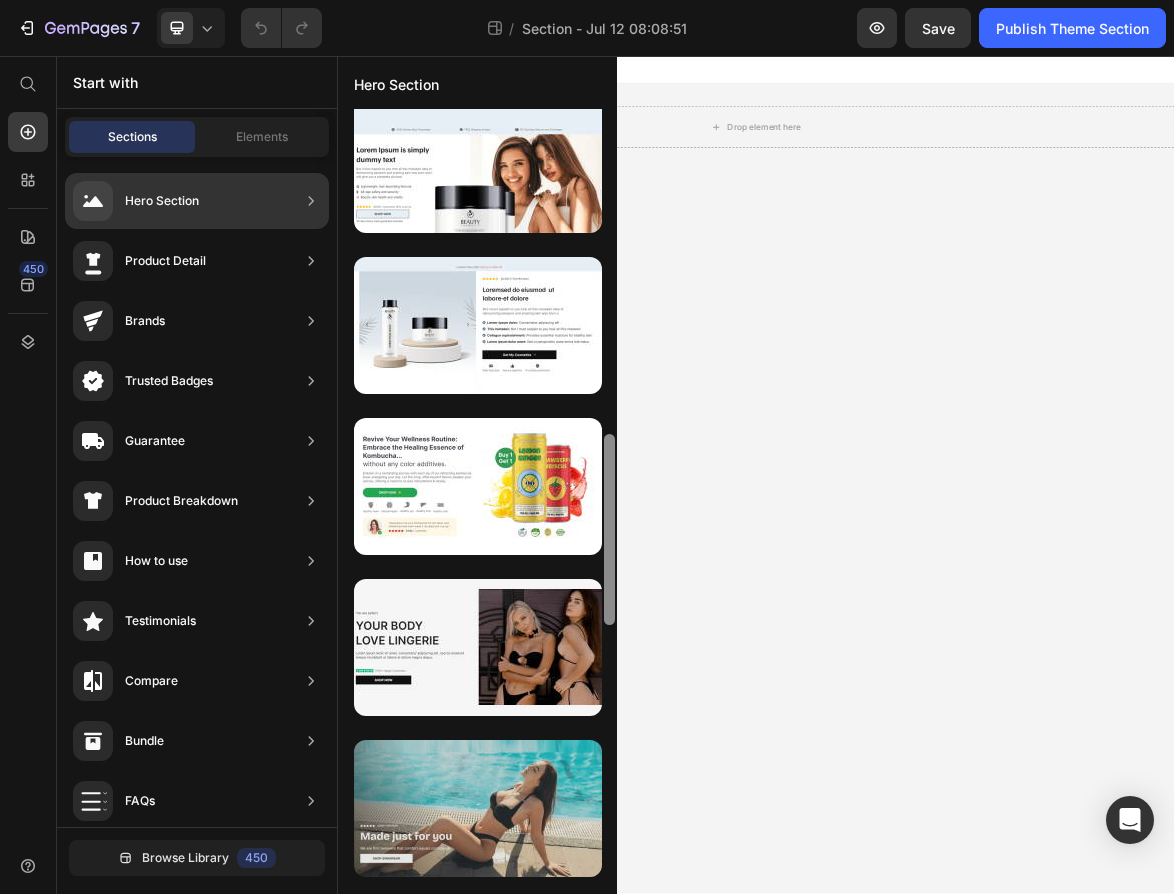scroll, scrollTop: 1186, scrollLeft: 0, axis: vertical 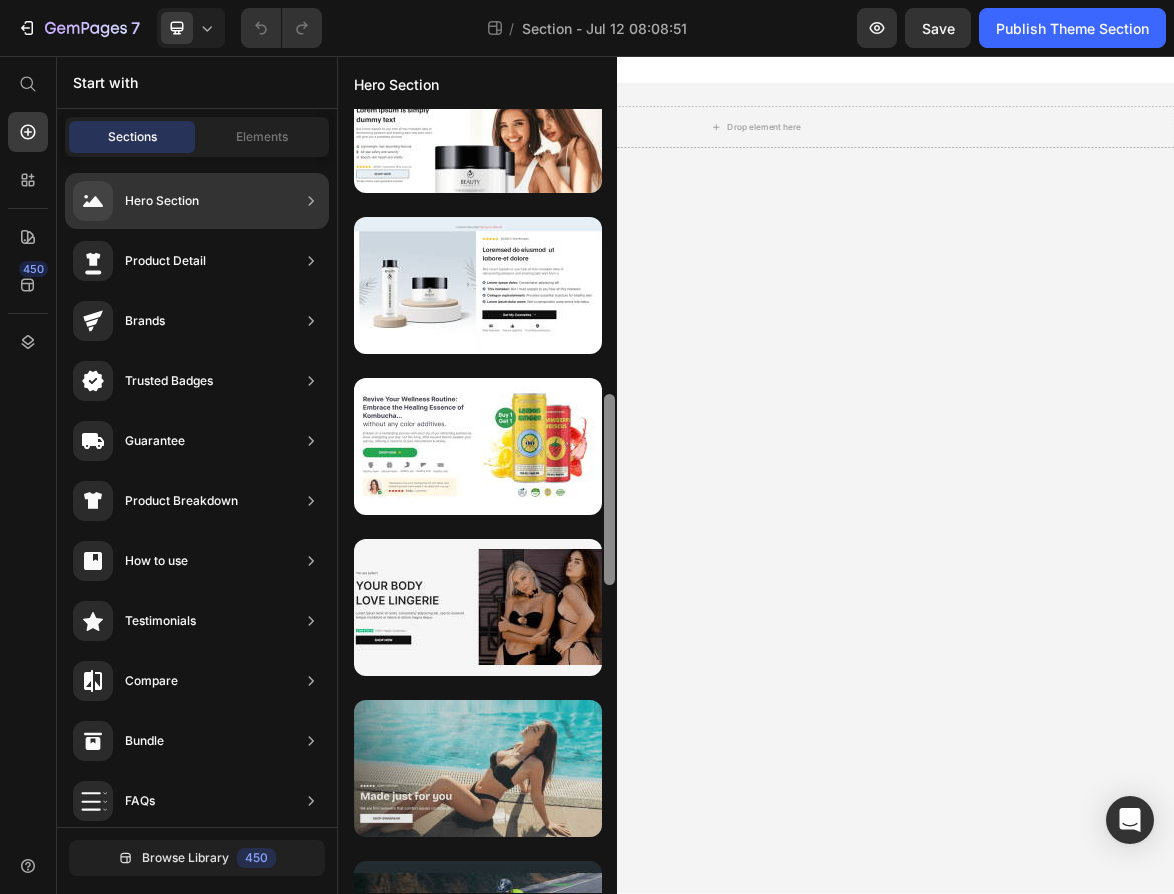 click at bounding box center [478, 768] 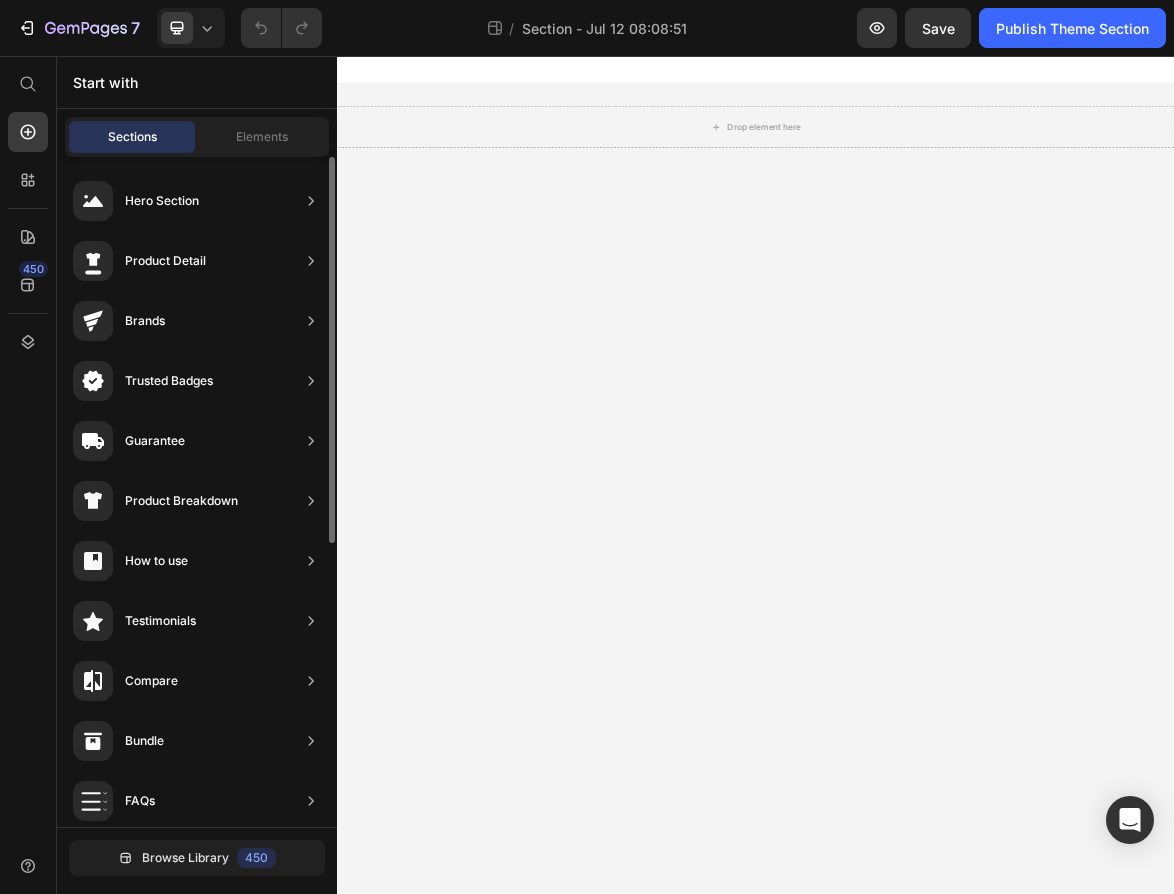 scroll, scrollTop: 9, scrollLeft: 0, axis: vertical 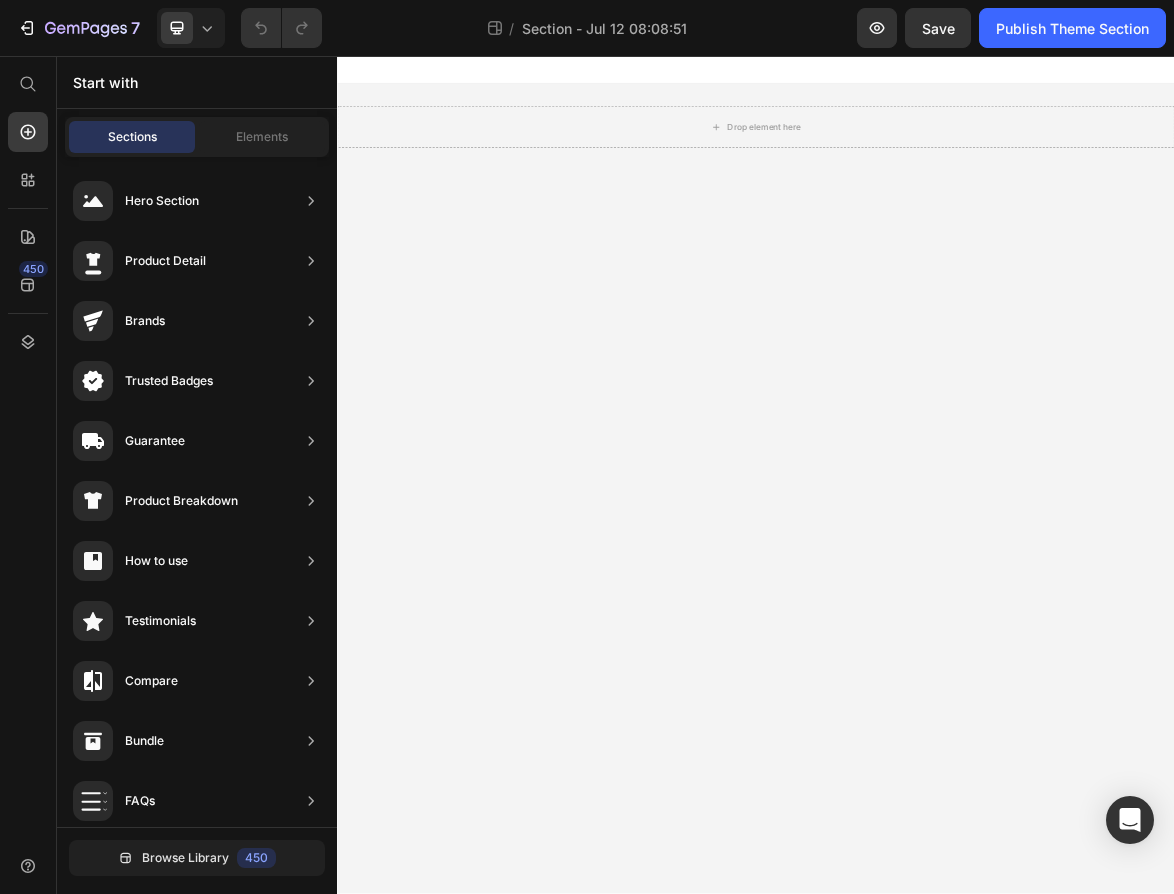 drag, startPoint x: 948, startPoint y: 294, endPoint x: 734, endPoint y: 1241, distance: 970.8785 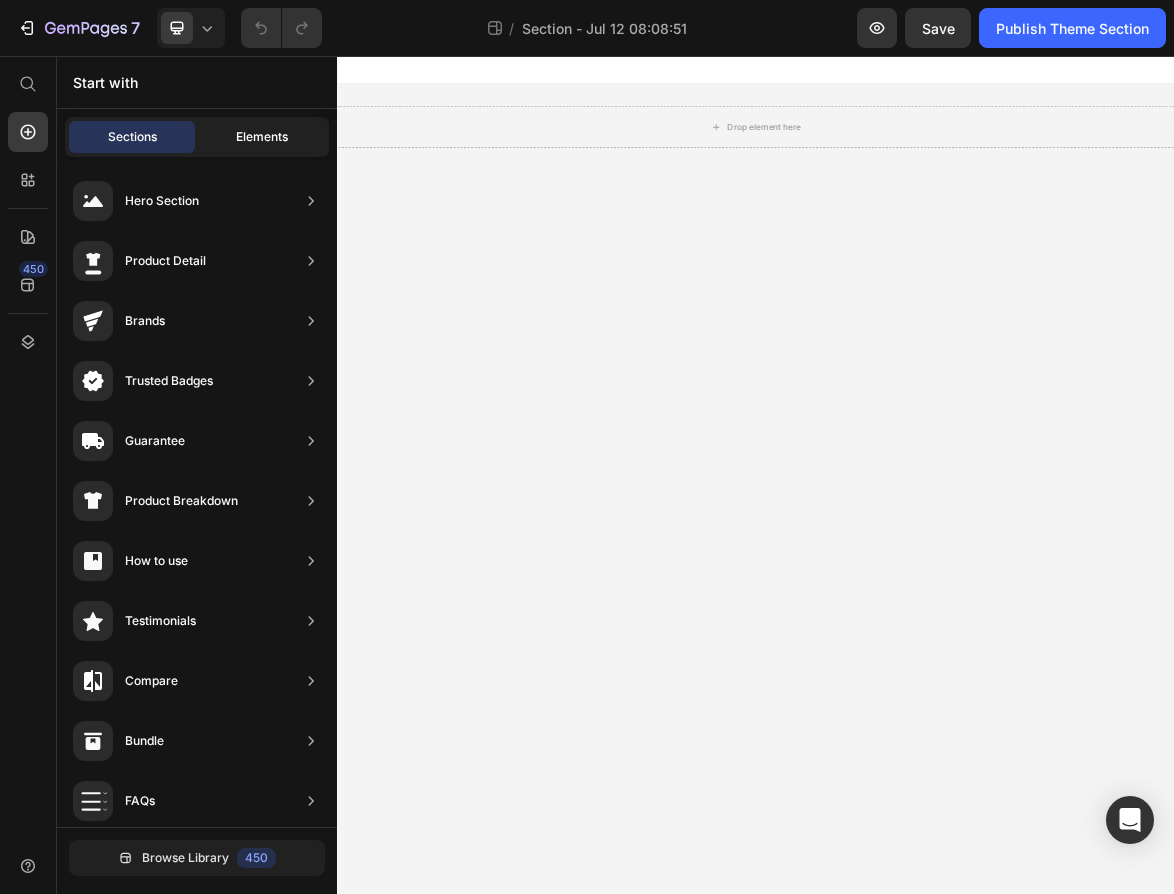 scroll, scrollTop: 0, scrollLeft: 0, axis: both 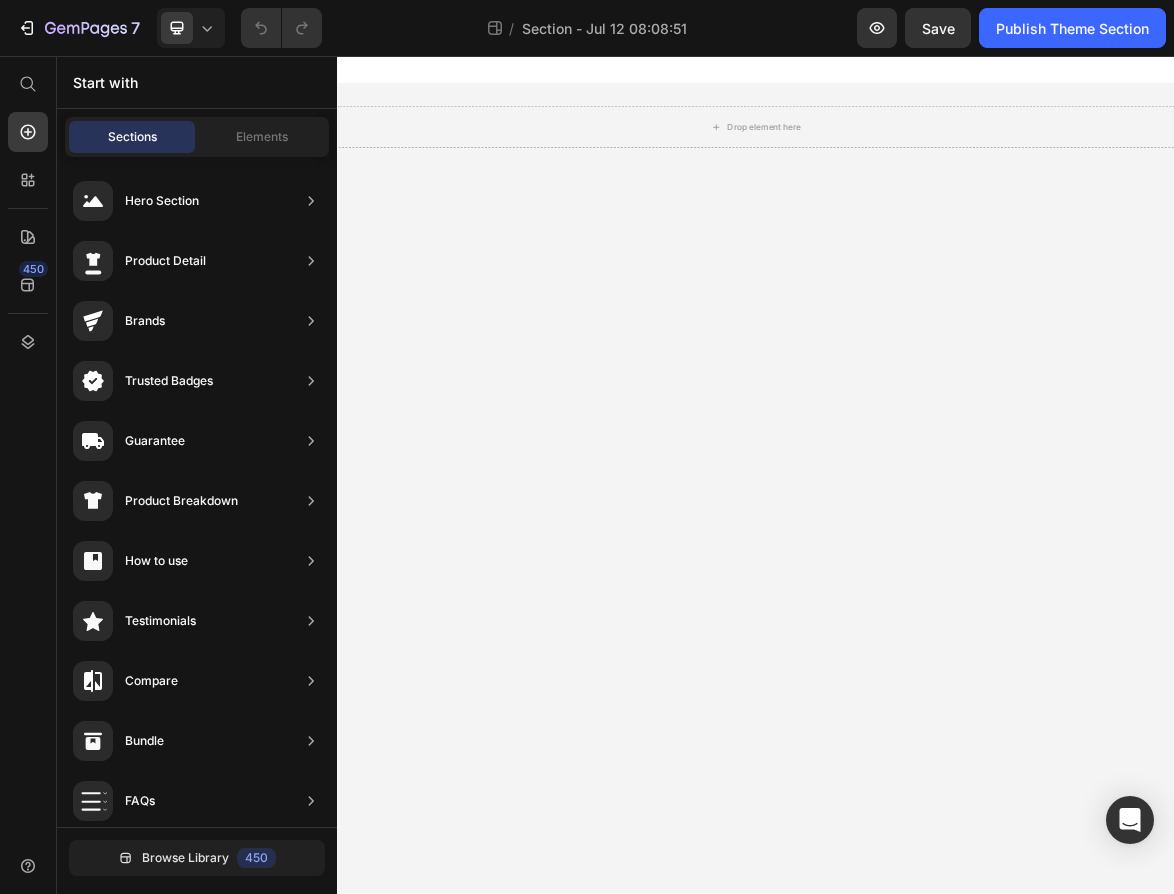 drag, startPoint x: 947, startPoint y: 178, endPoint x: 737, endPoint y: 468, distance: 358.05026 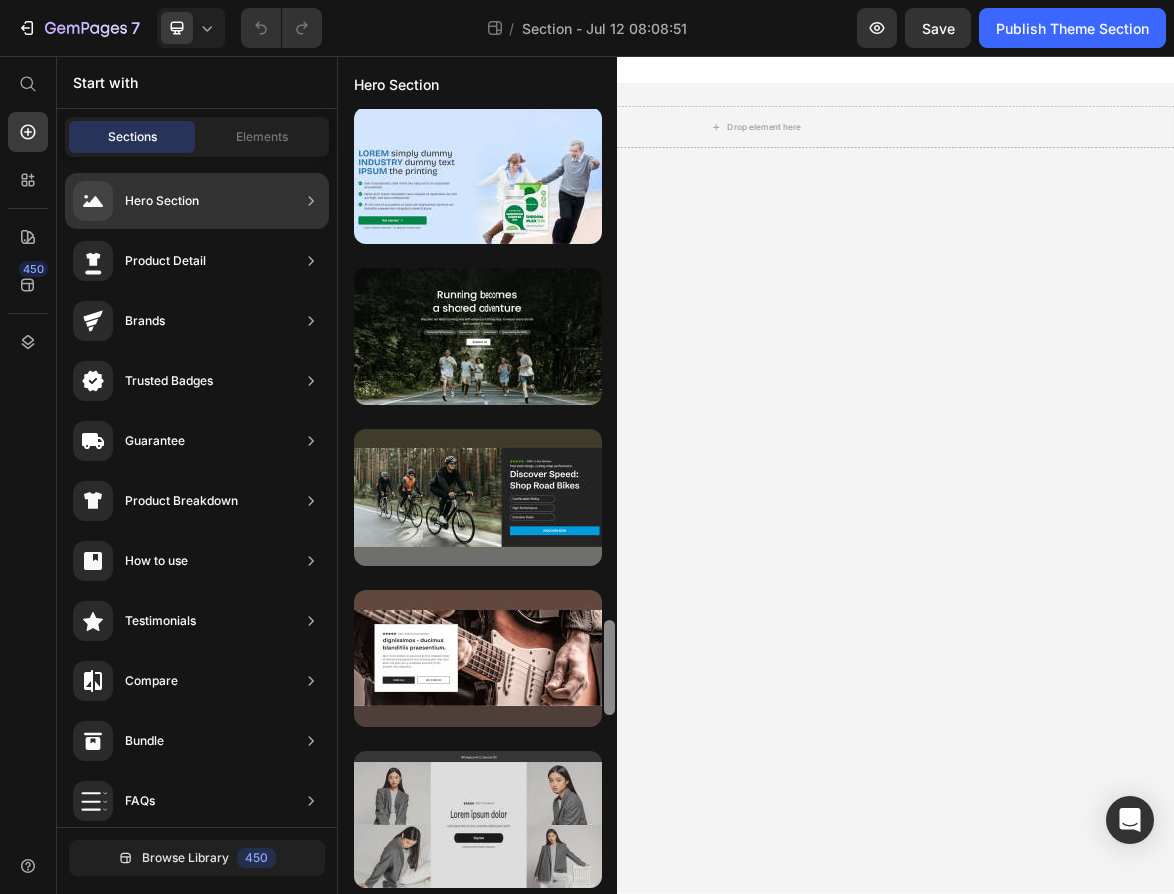 scroll, scrollTop: 4200, scrollLeft: 0, axis: vertical 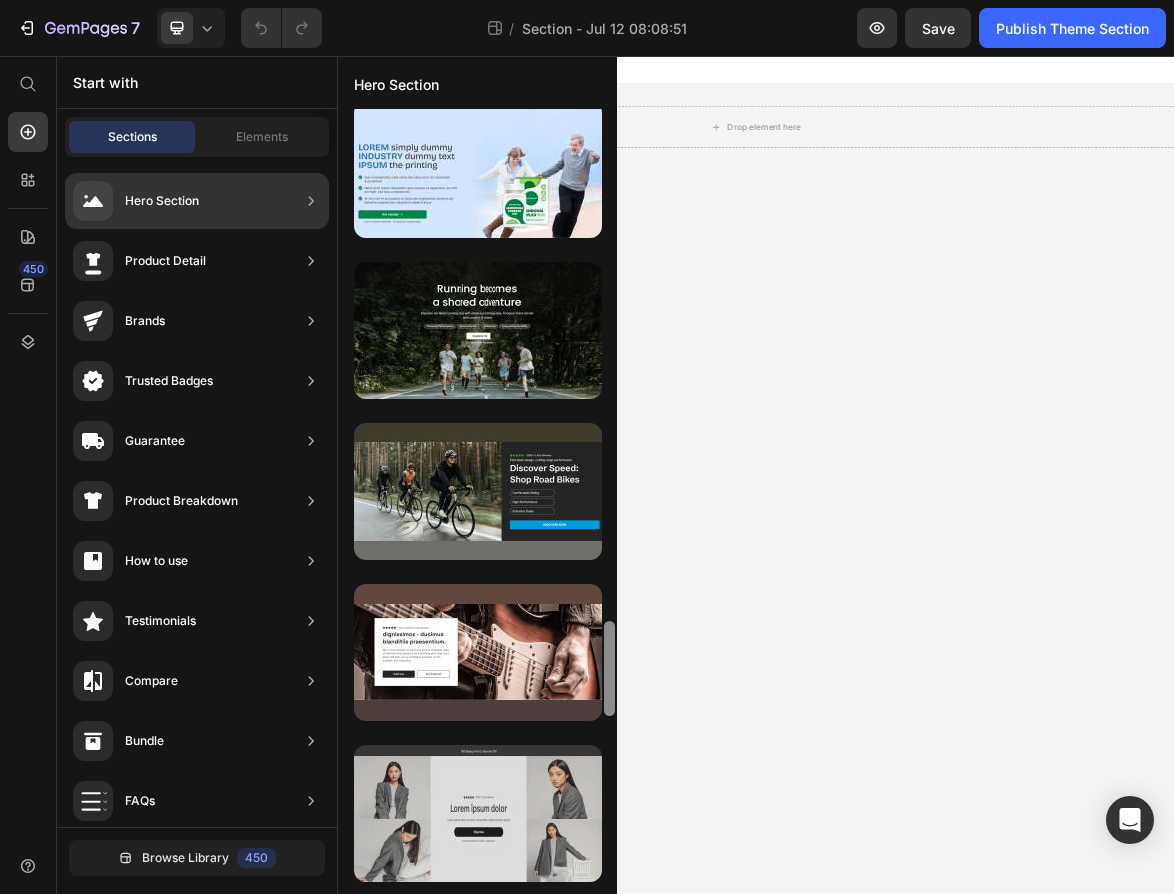 click at bounding box center [478, 813] 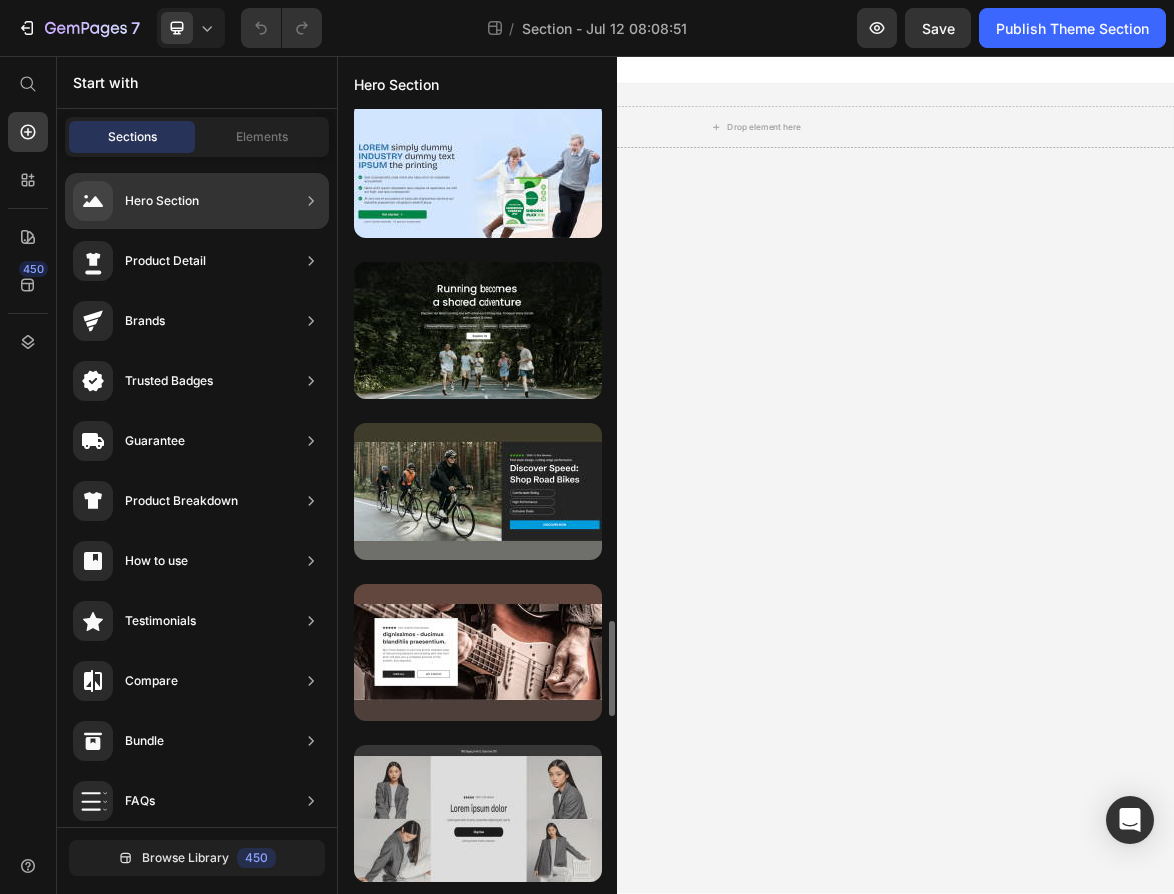 click at bounding box center [478, 813] 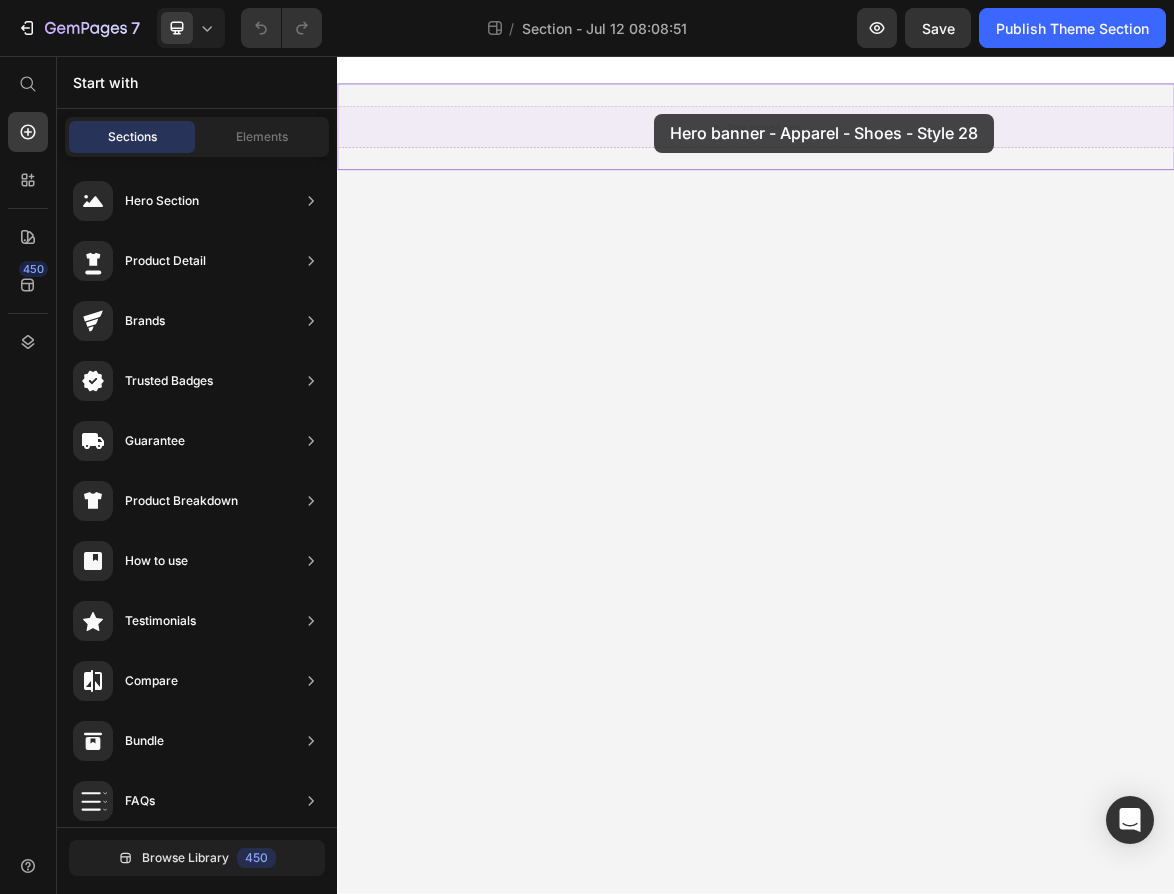 drag, startPoint x: 792, startPoint y: 868, endPoint x: 790, endPoint y: 136, distance: 732.00275 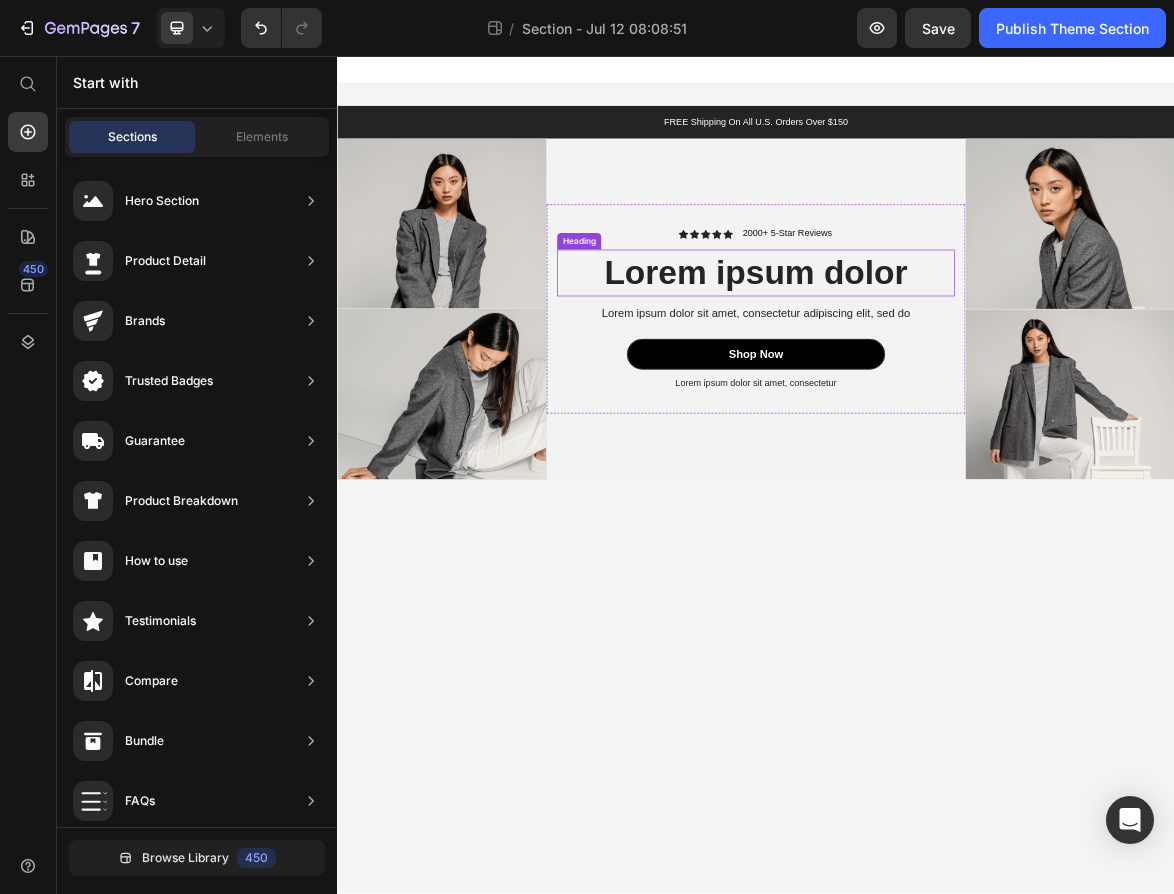 click on "Lorem ipsum dolor" at bounding box center [937, 367] 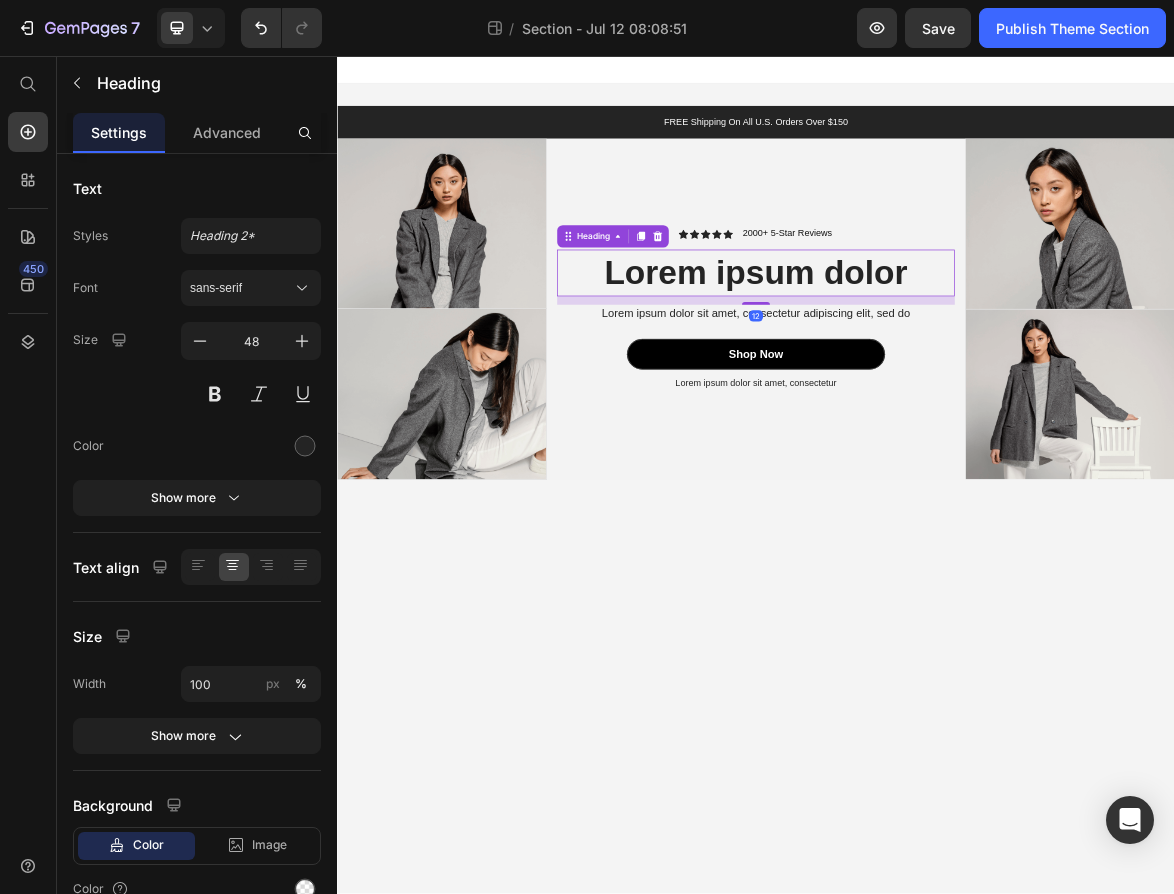 click on "Lorem ipsum dolor" at bounding box center (937, 367) 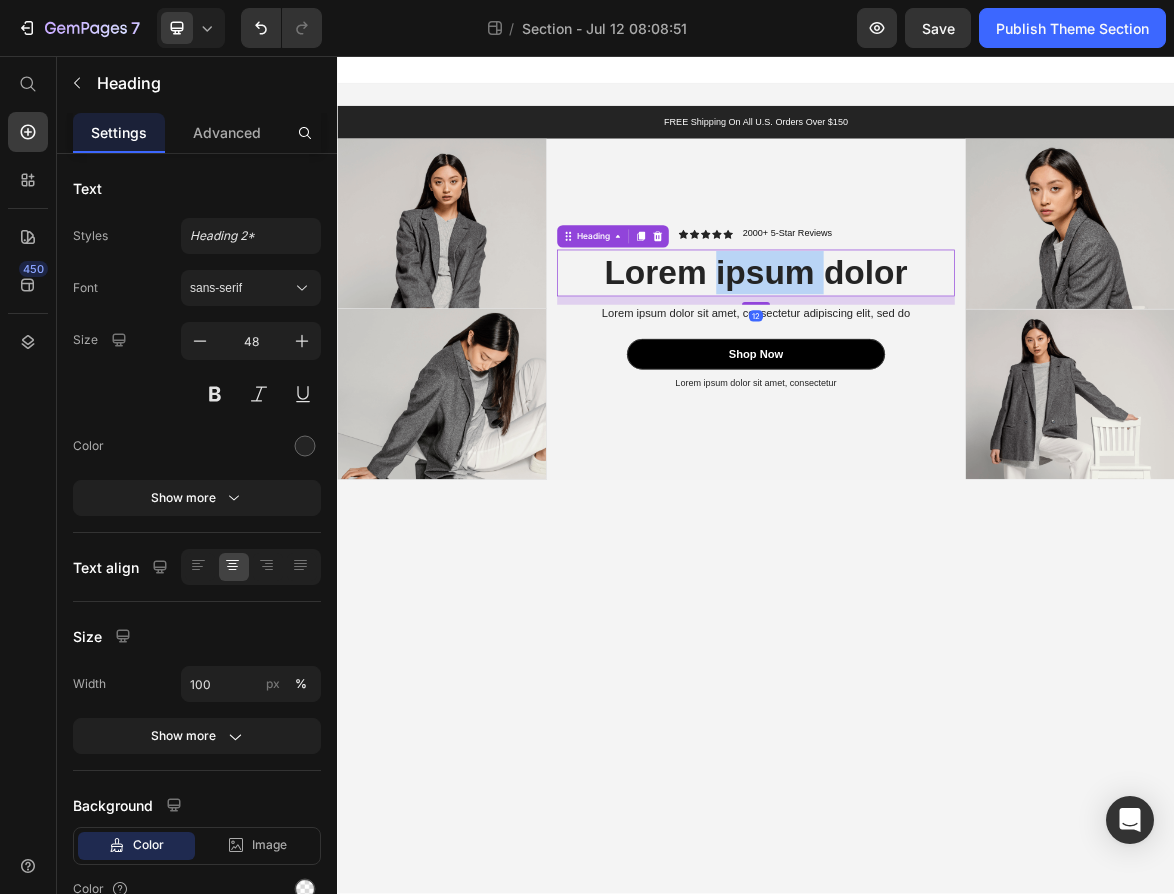 click on "Lorem ipsum dolor" at bounding box center (937, 367) 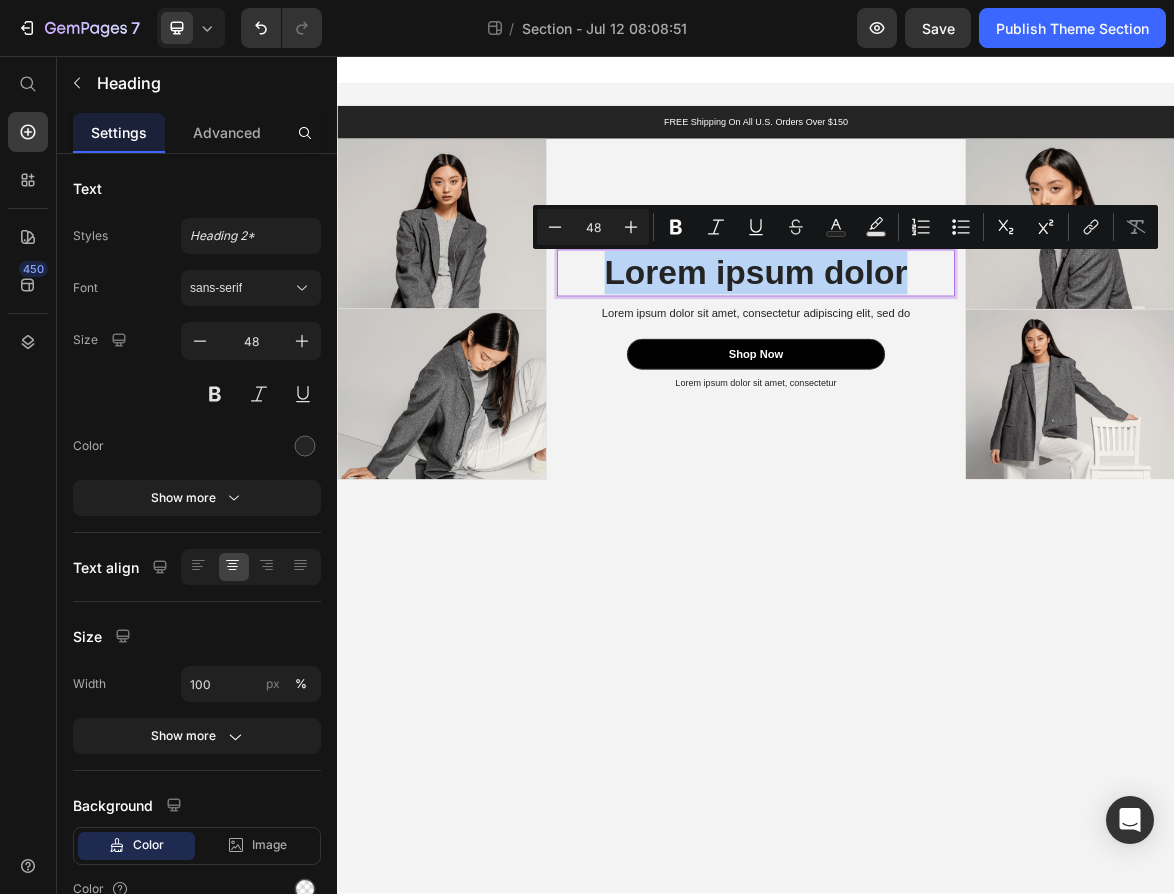 click on "Lorem ipsum dolor" at bounding box center [937, 367] 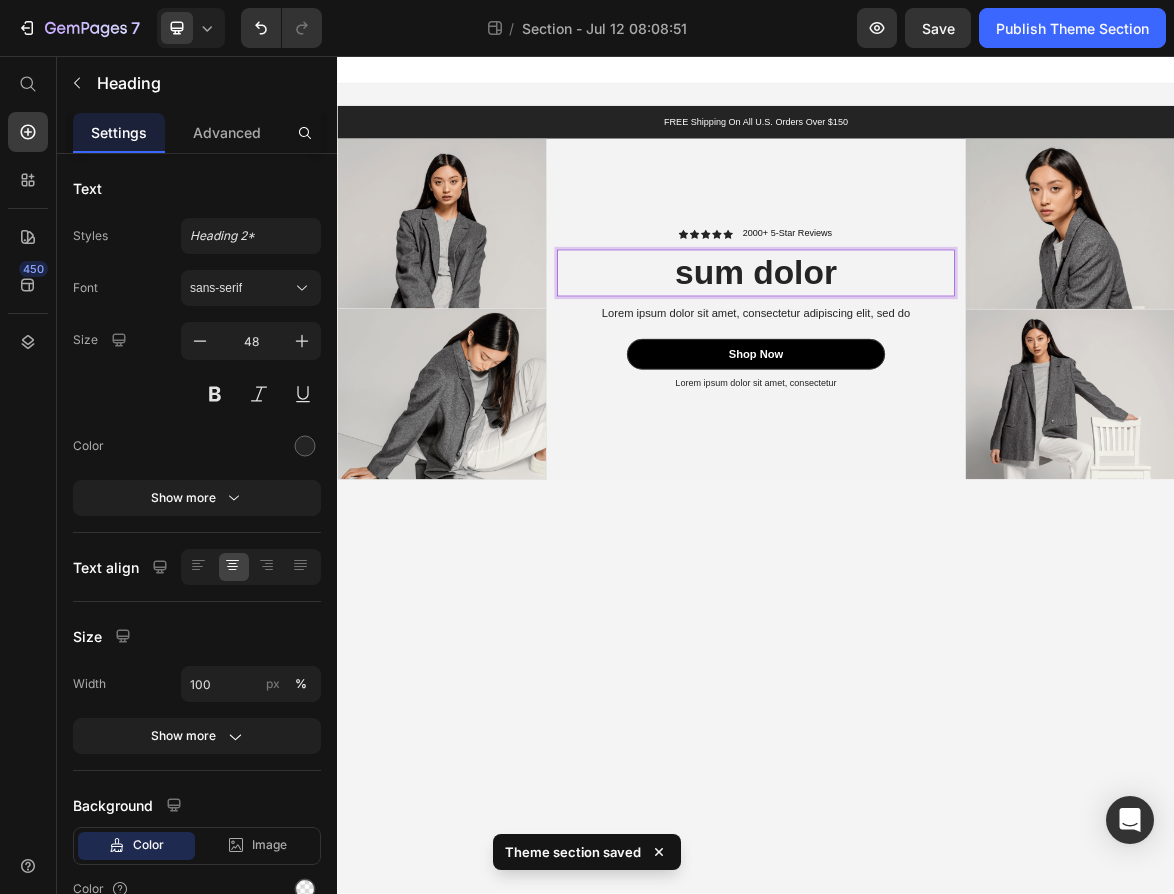 click on "sum dolor" at bounding box center (937, 367) 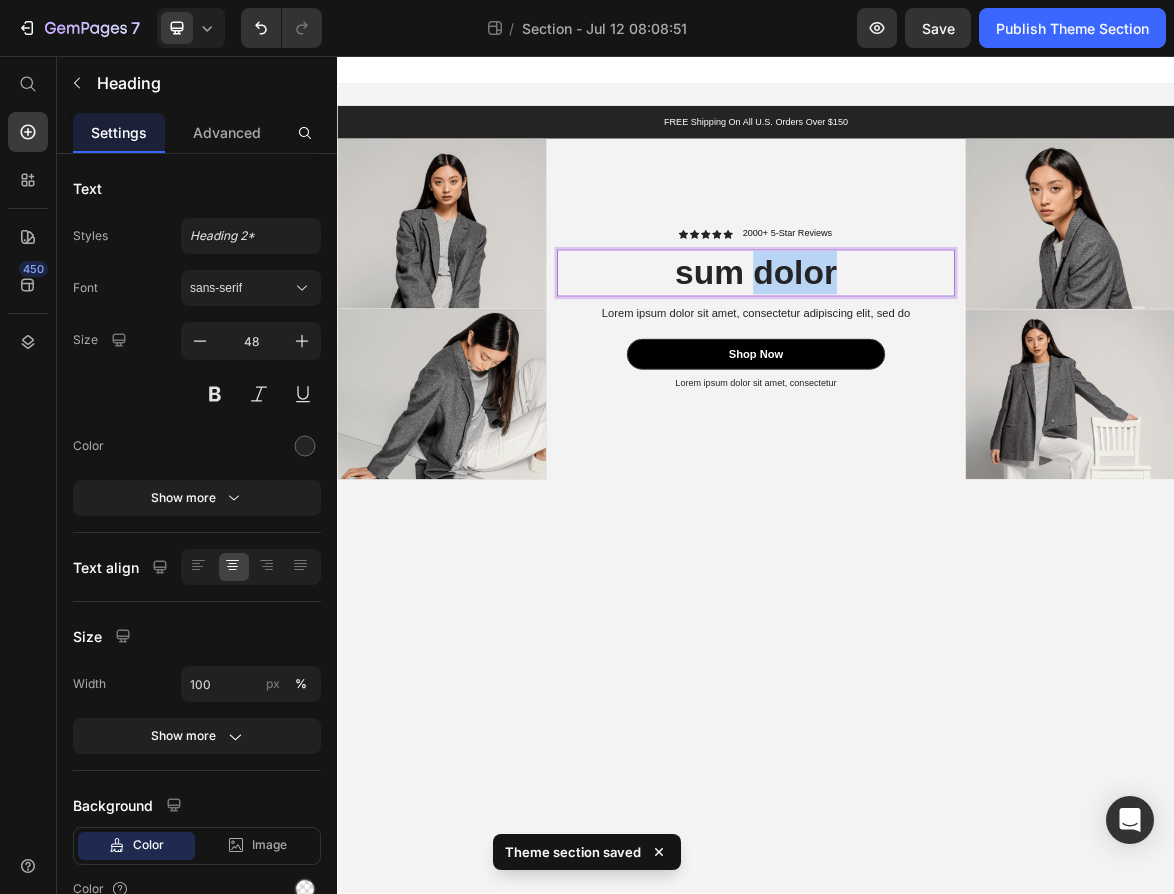 click on "sum dolor" at bounding box center (937, 367) 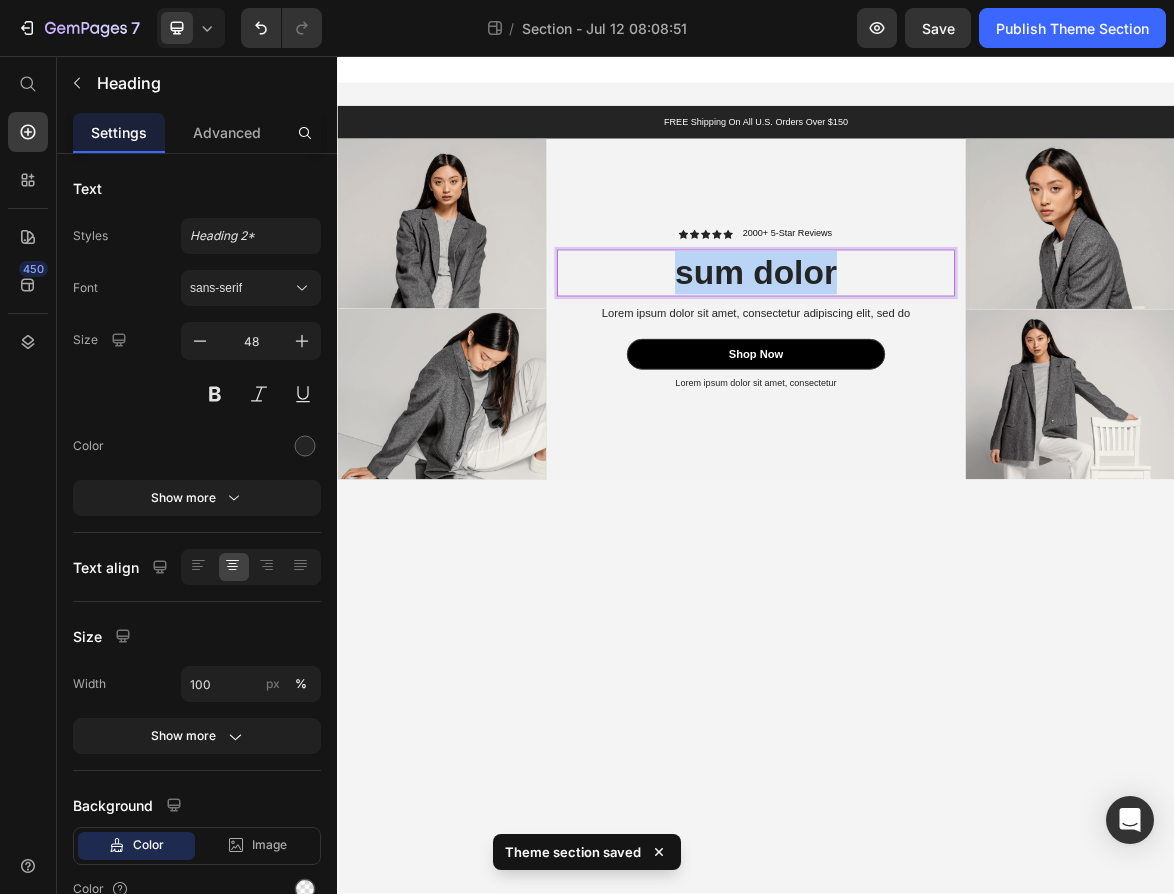 click on "sum dolor" at bounding box center [937, 367] 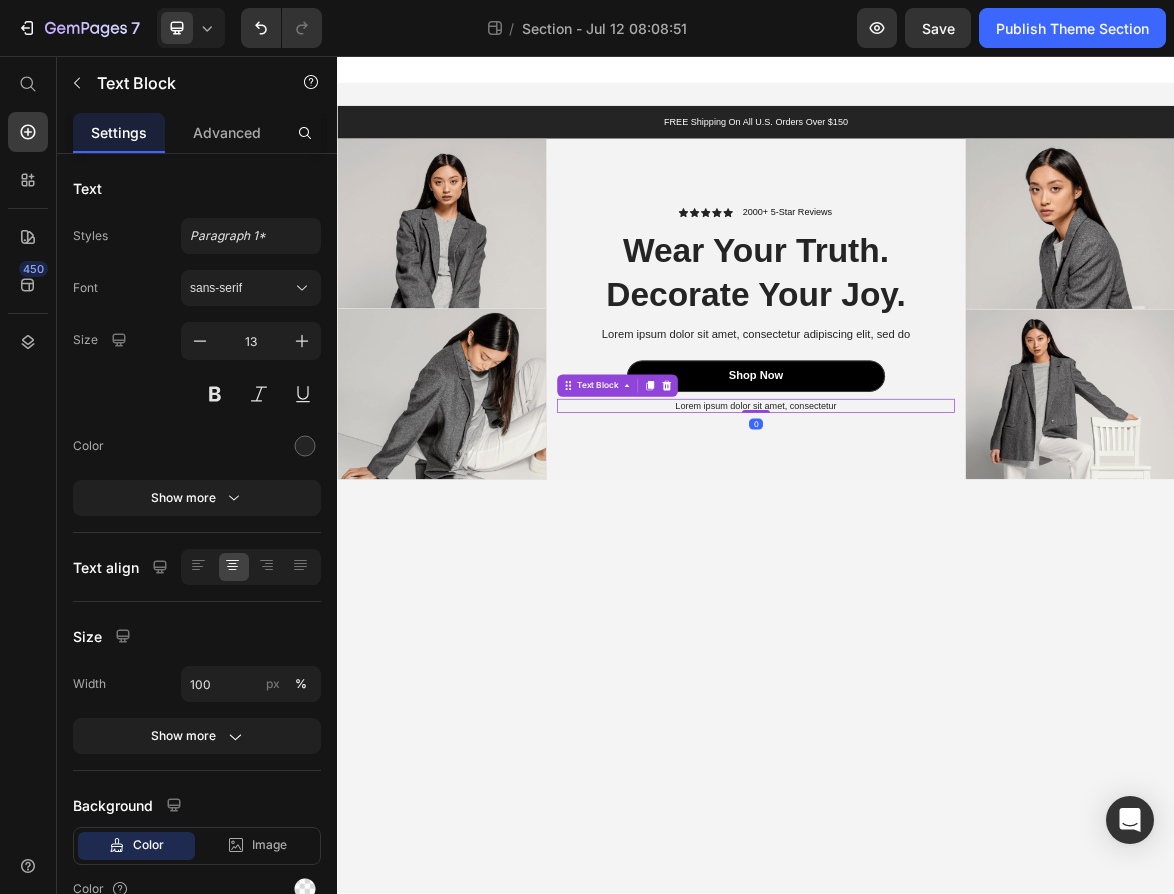 click on "Lorem ipsum dolor sit amet, consectetur" at bounding box center (937, 558) 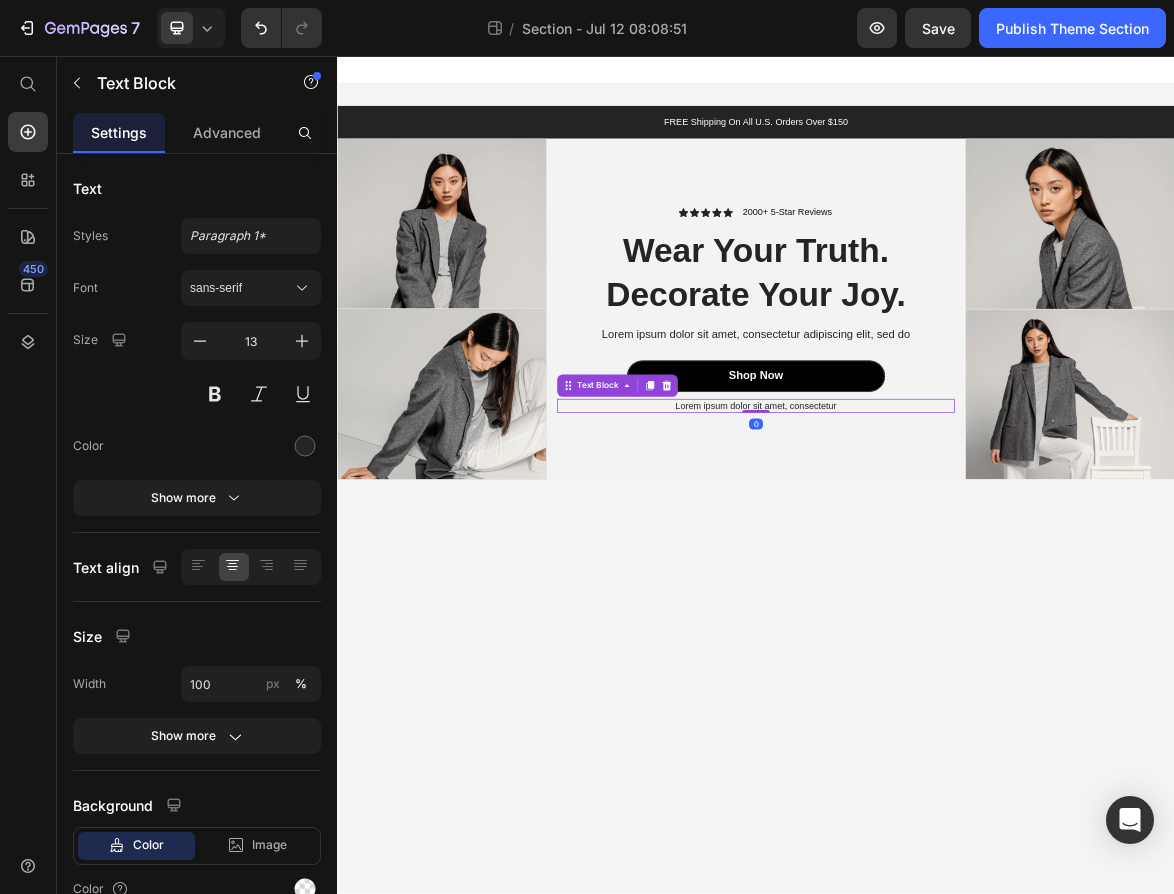 click on "Lorem ipsum dolor sit amet, consectetur" at bounding box center [937, 558] 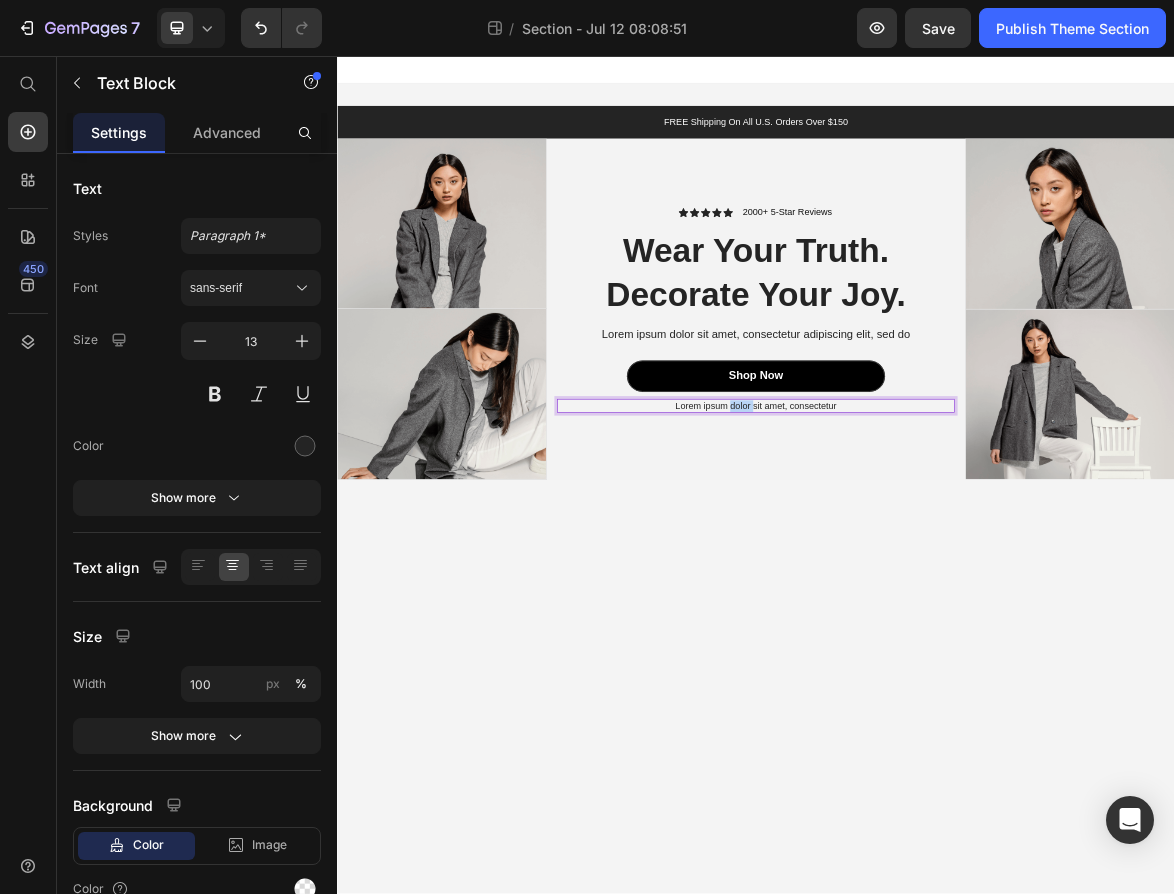 click on "Lorem ipsum dolor sit amet, consectetur" at bounding box center (937, 558) 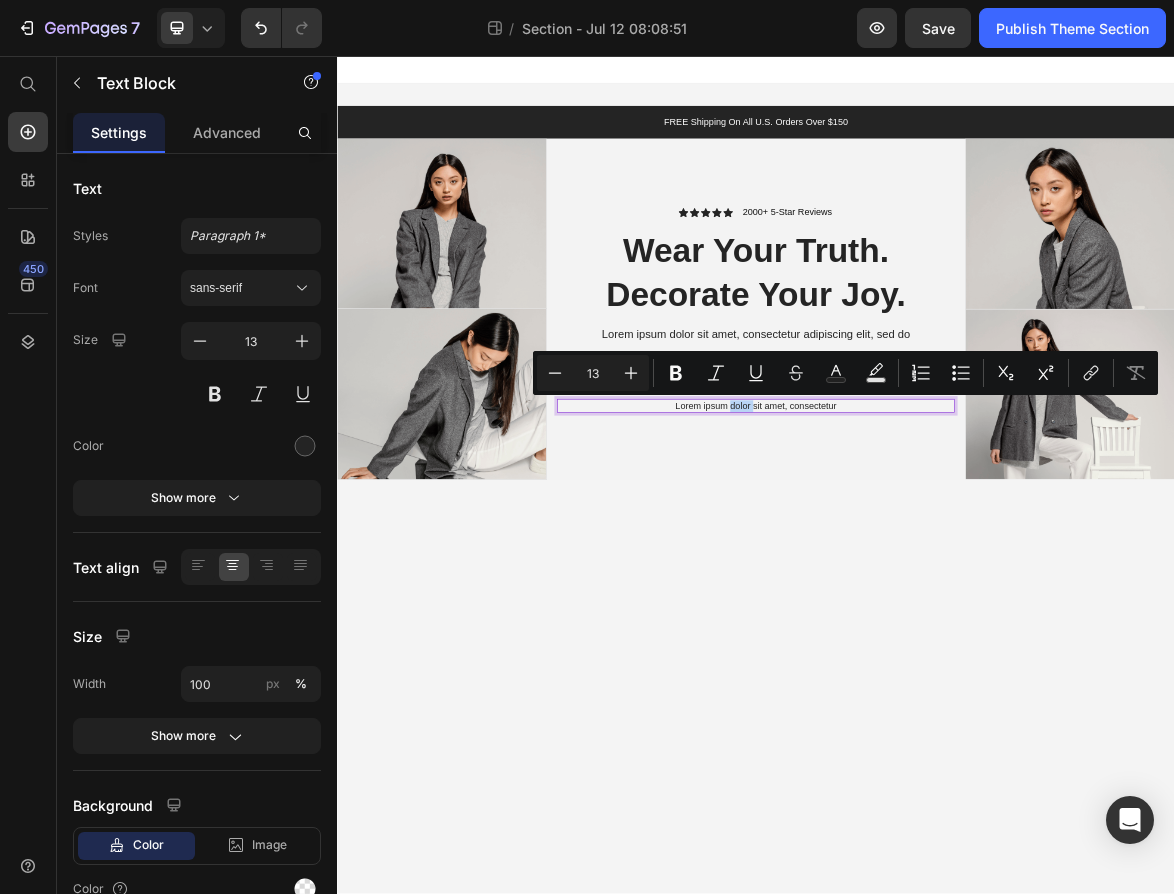 click on "Lorem ipsum dolor sit amet, consectetur" at bounding box center (937, 558) 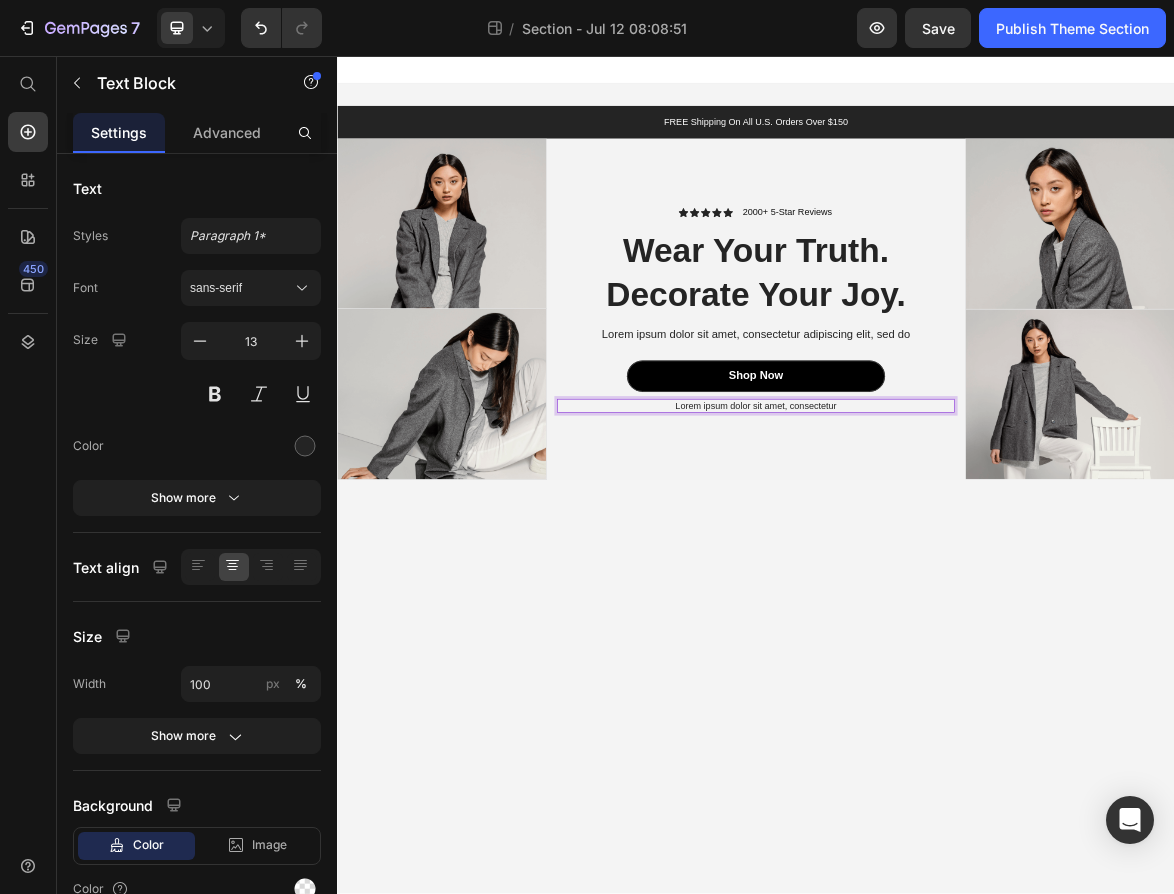 click on "Lorem ipsum dolor sit amet, consectetur" at bounding box center (937, 558) 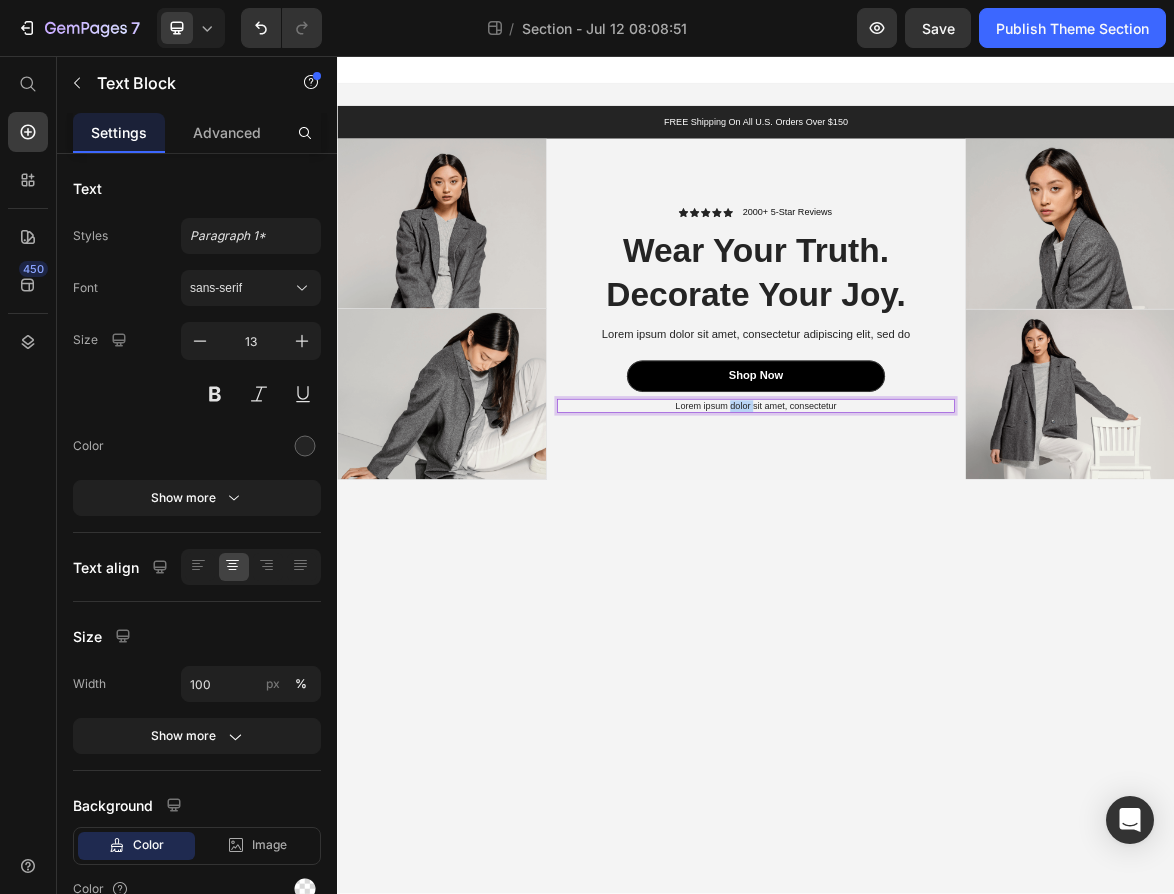 click on "Lorem ipsum dolor sit amet, consectetur" at bounding box center (937, 558) 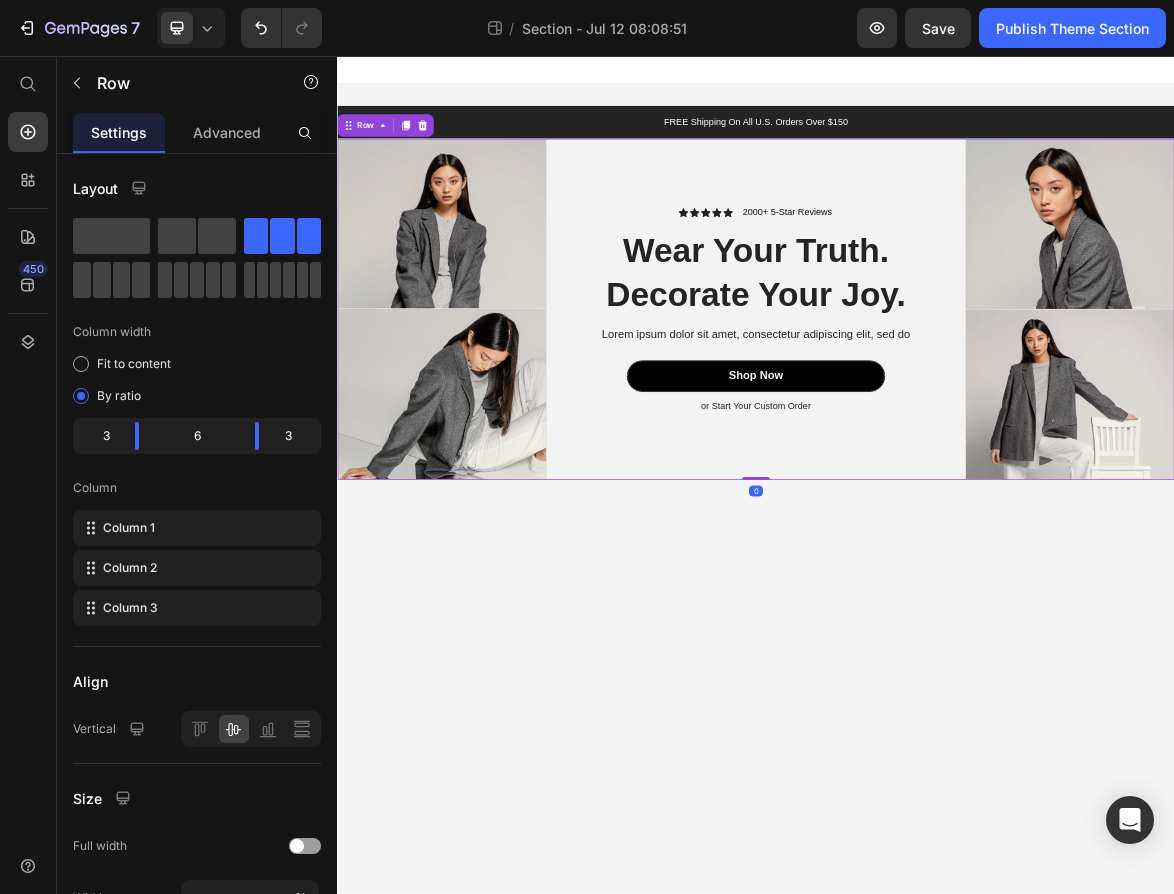 click on "Icon Icon Icon Icon Icon Icon List 2000+ 5-Star Reviews Text Block Row Wear Your Truth. Decorate Your Joy. Heading Lorem ipsum dolor sit amet, consectetur adipiscing elit, sed do Text Block Shop Now Button or Start Your Custom Order Text Block Row" at bounding box center (937, 419) 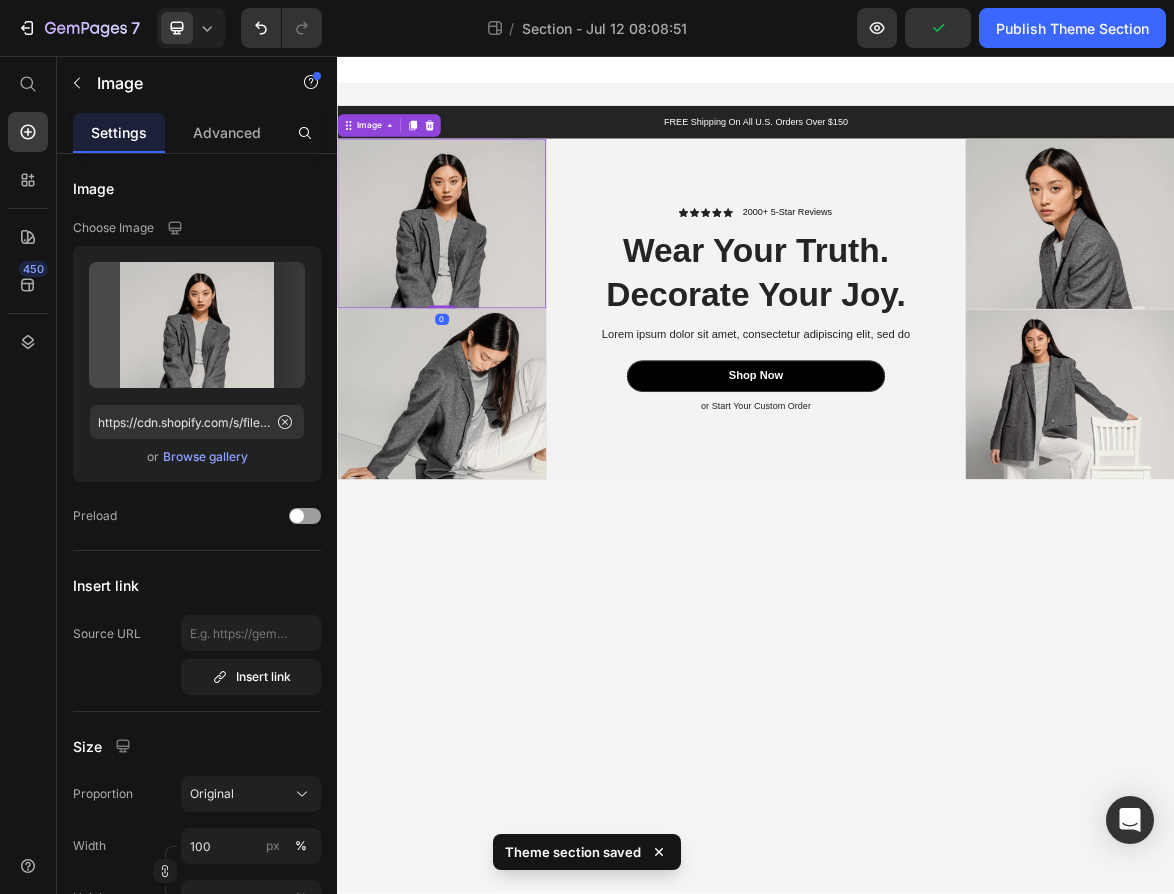 click at bounding box center [486, 296] 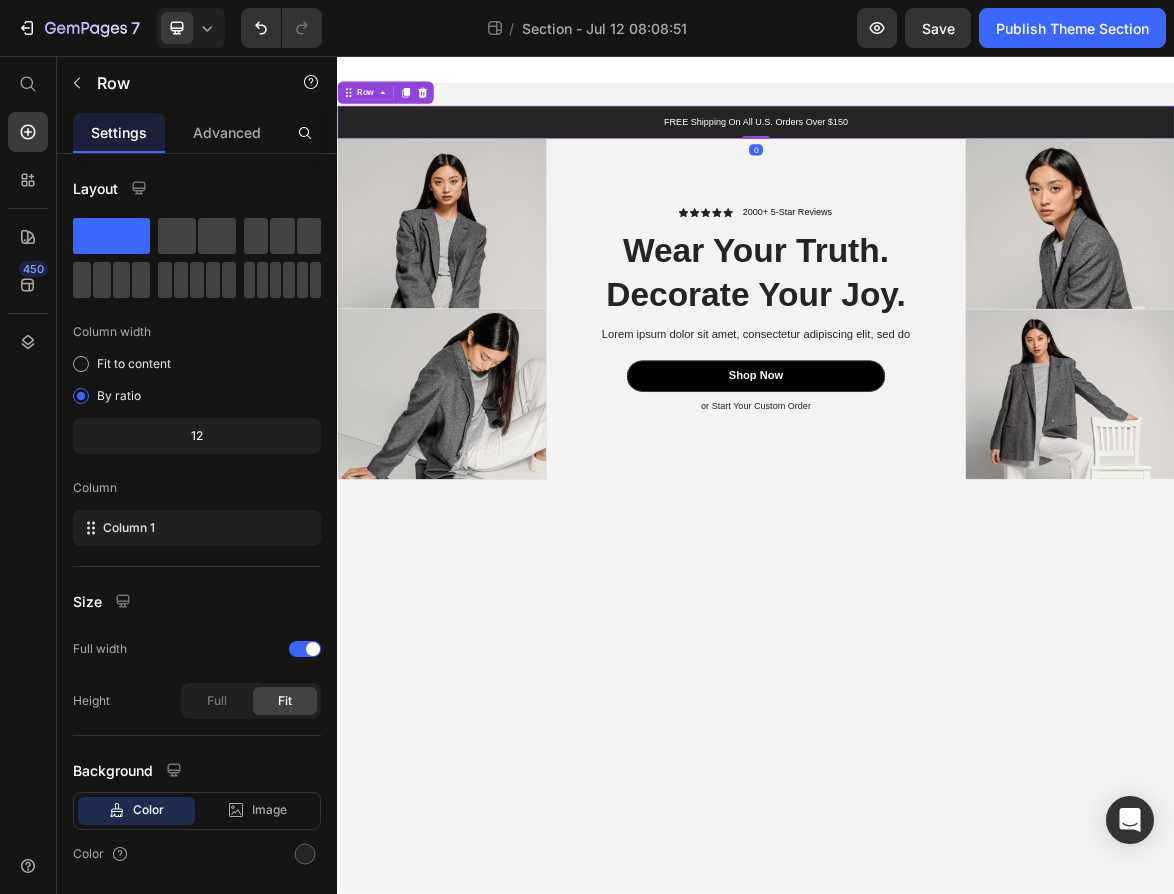 click on "FREE Shipping On All U.S. Orders Over $150 Text Block Row   0" at bounding box center (937, 151) 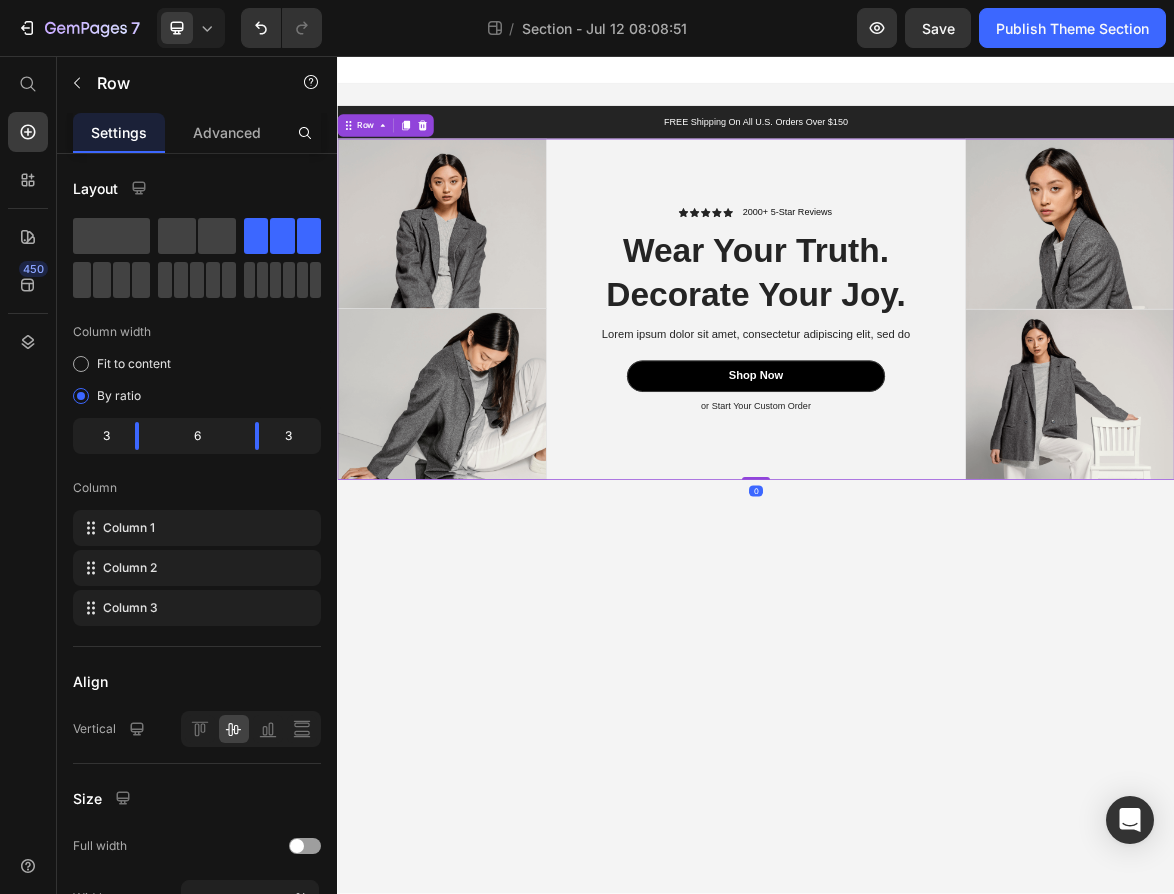 click on "Icon Icon Icon Icon Icon Icon List 2000+ 5-Star Reviews Text Block Row Wear Your Truth. Decorate Your Joy. Heading Lorem ipsum dolor sit amet, consectetur adipiscing elit, sed do Text Block Shop Now Button or Start Your Custom Order Text Block Row" at bounding box center [937, 419] 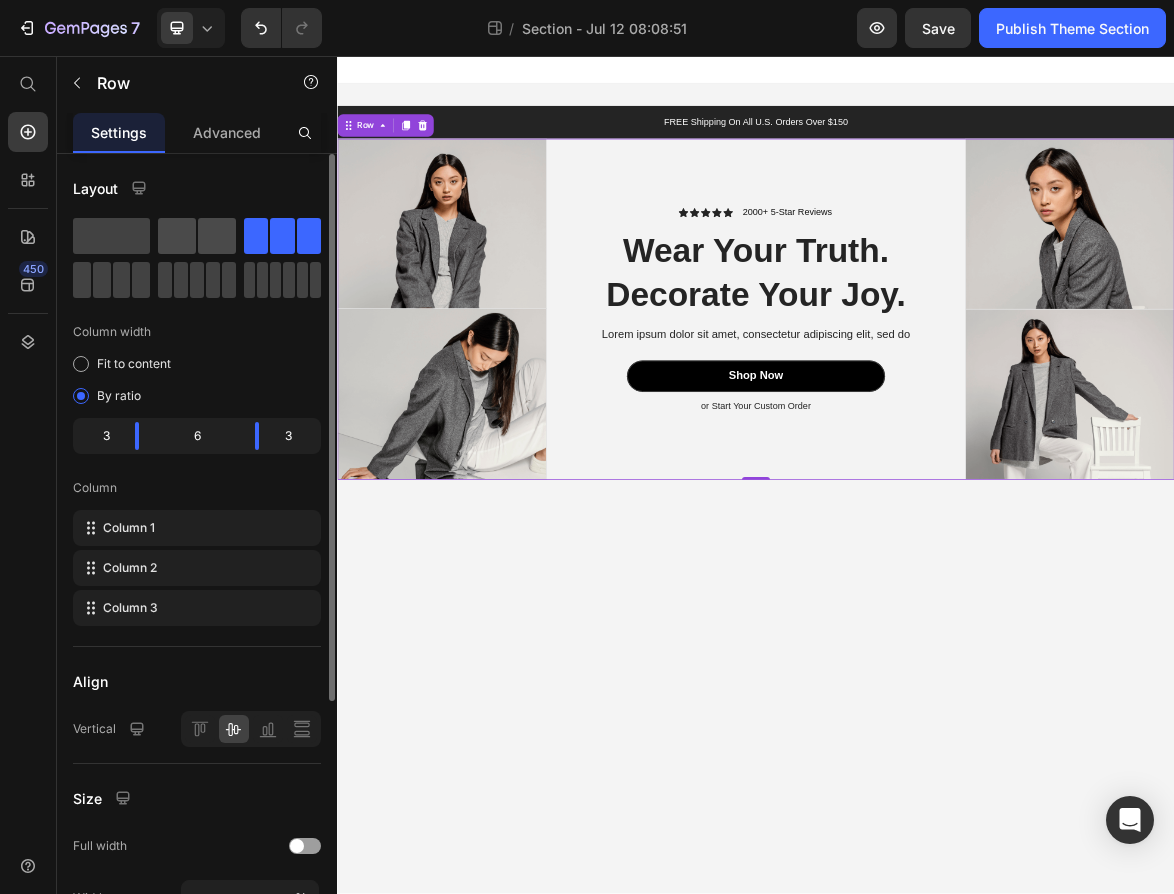 click 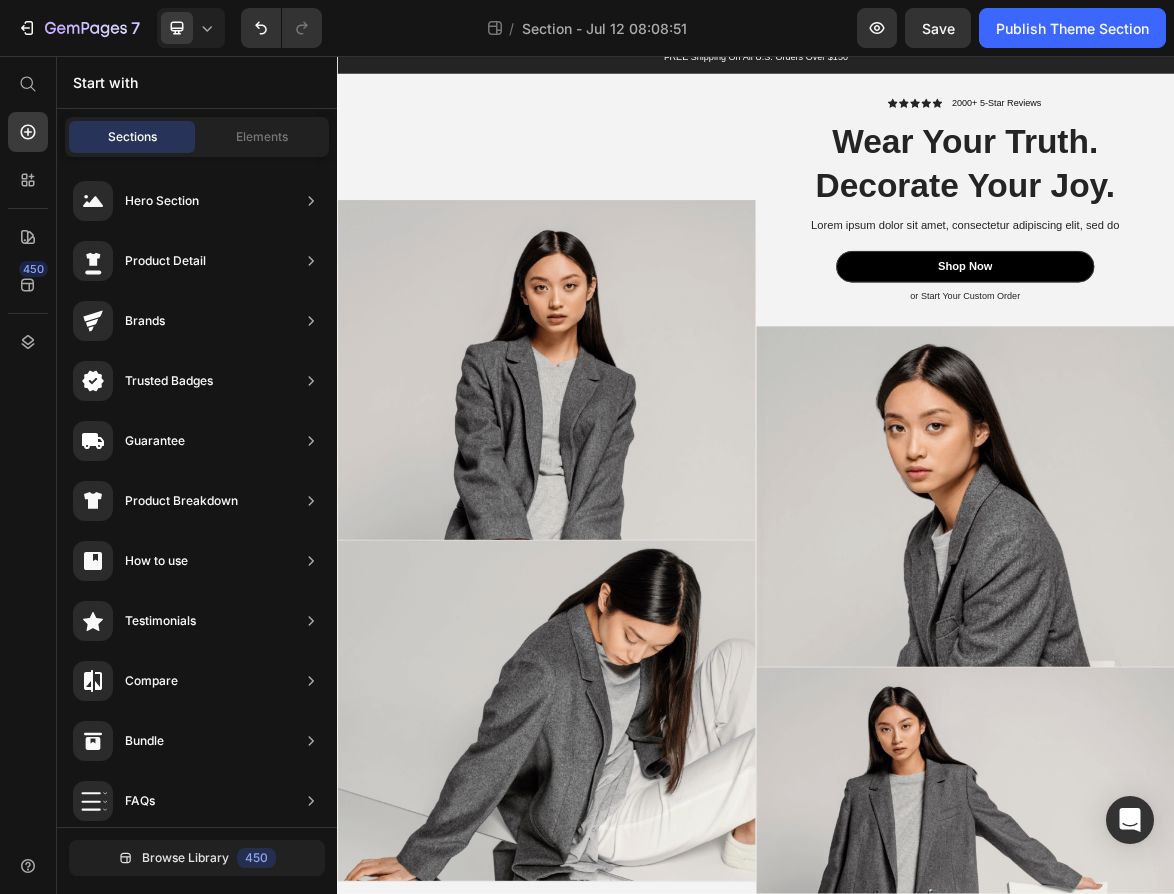 scroll, scrollTop: 0, scrollLeft: 0, axis: both 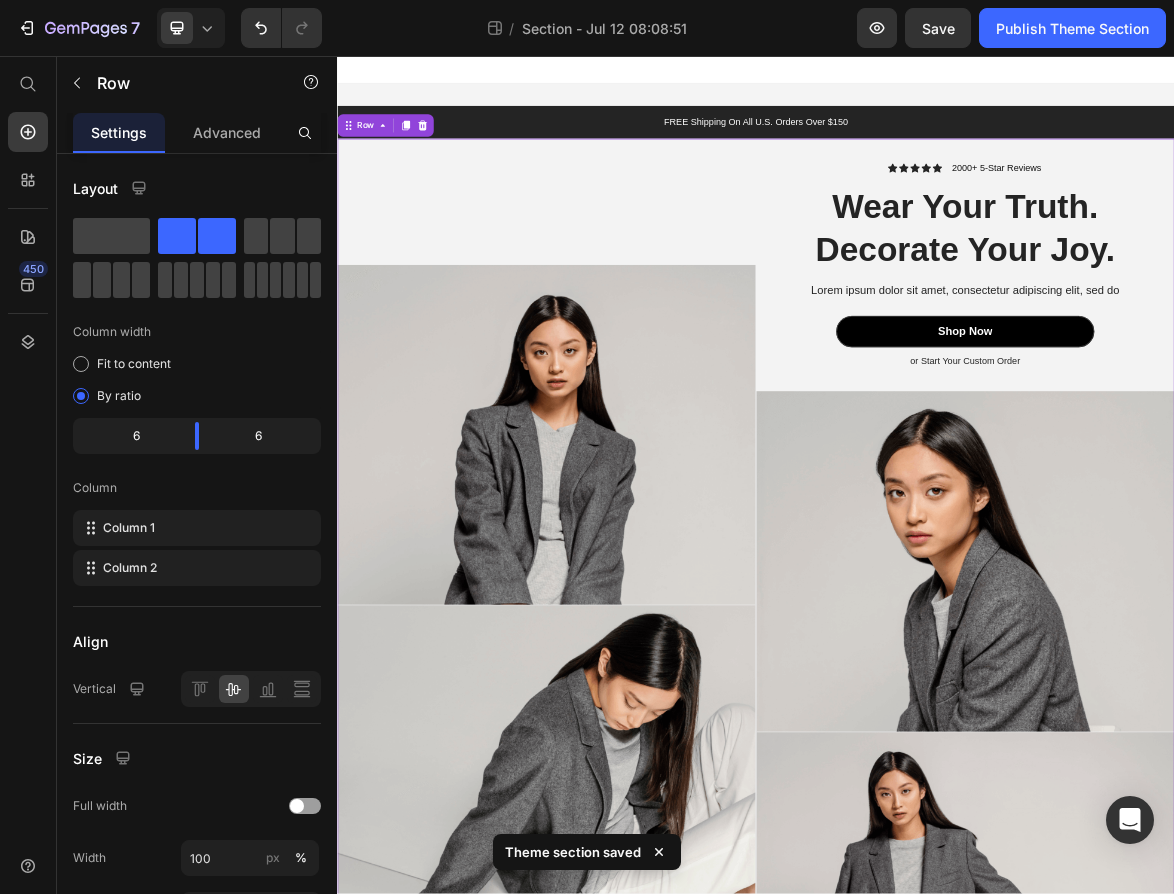 click on "Image Image Image Image Row" at bounding box center (637, 844) 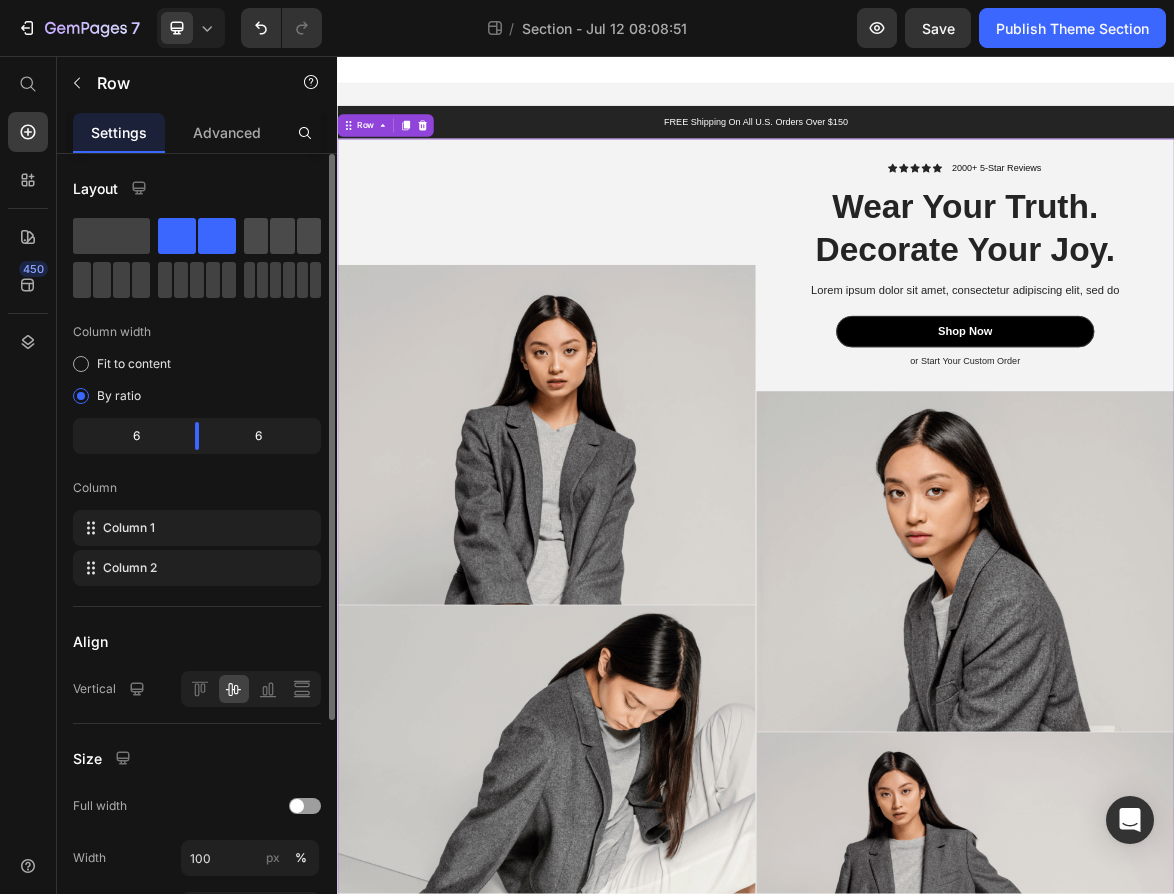 click 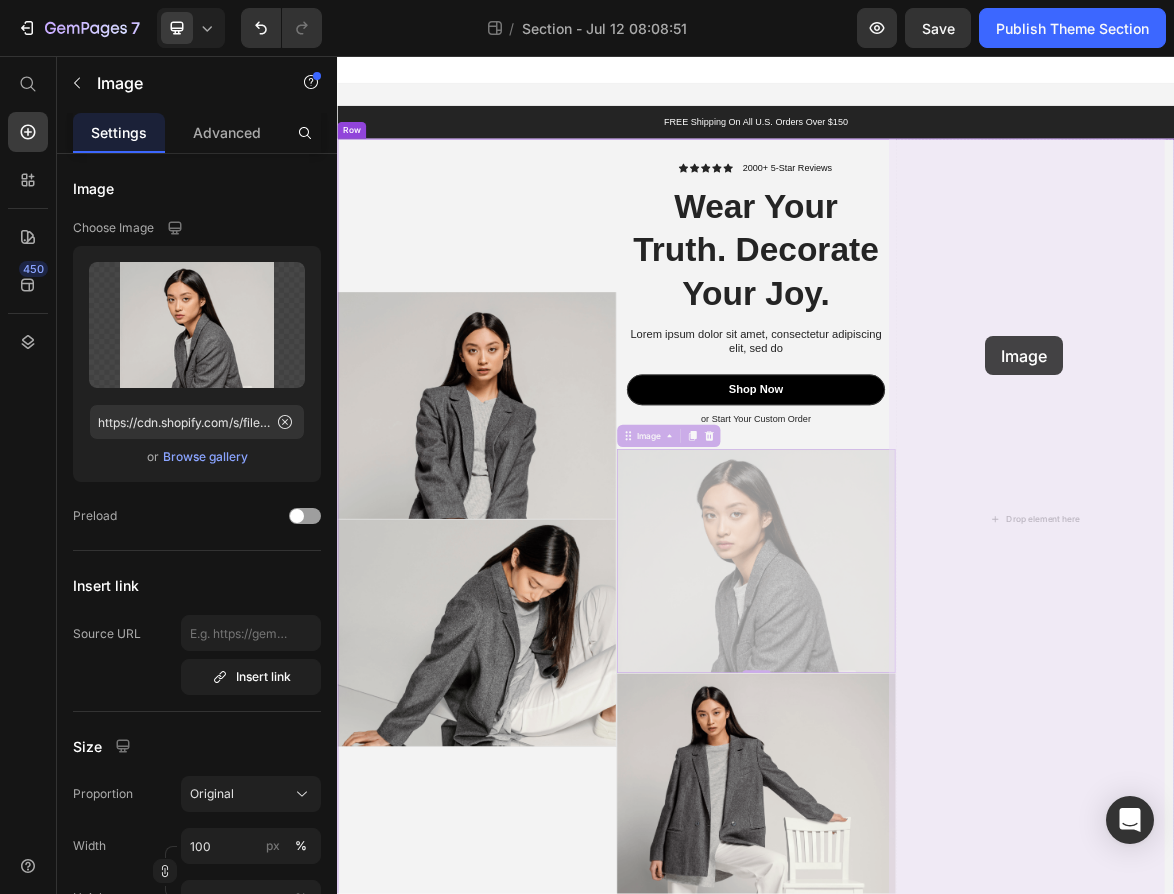 drag, startPoint x: 887, startPoint y: 712, endPoint x: 1266, endPoint y: 458, distance: 456.24225 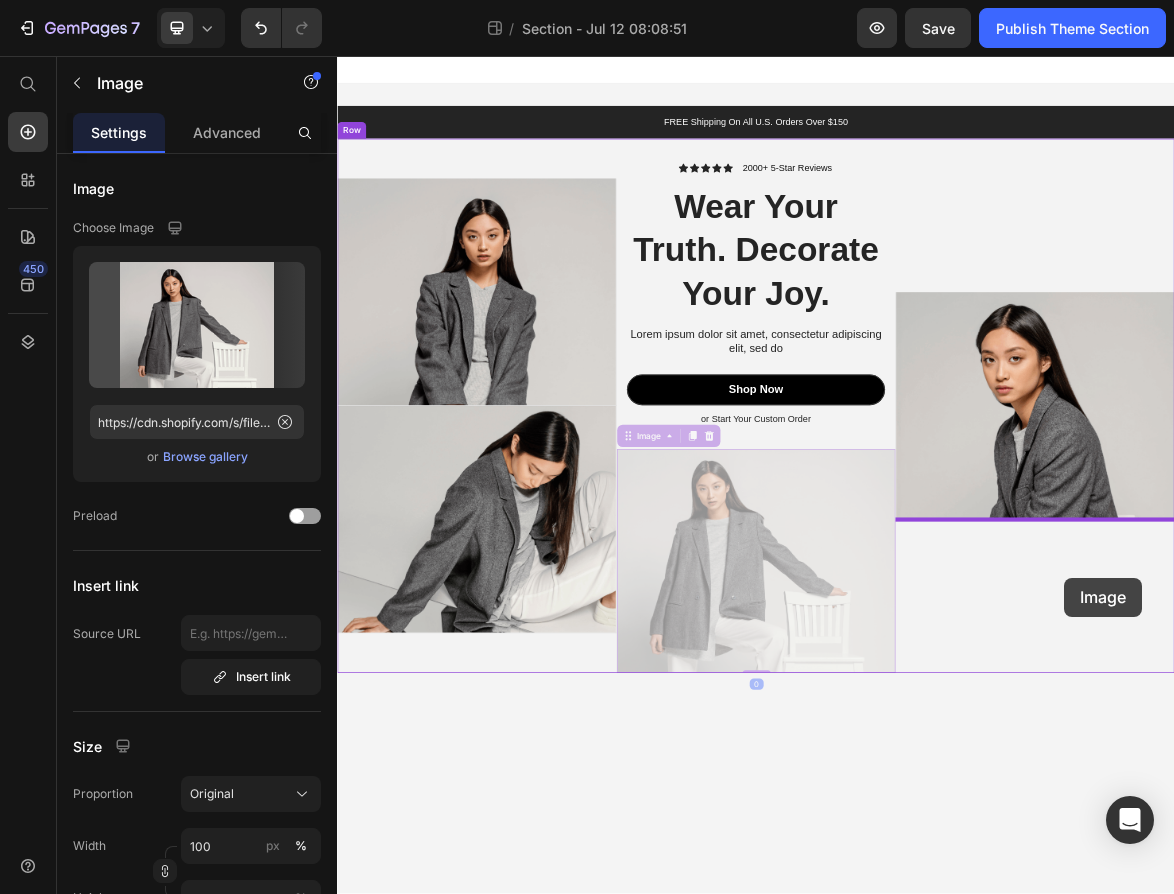 drag, startPoint x: 985, startPoint y: 762, endPoint x: 1379, endPoint y: 804, distance: 396.23227 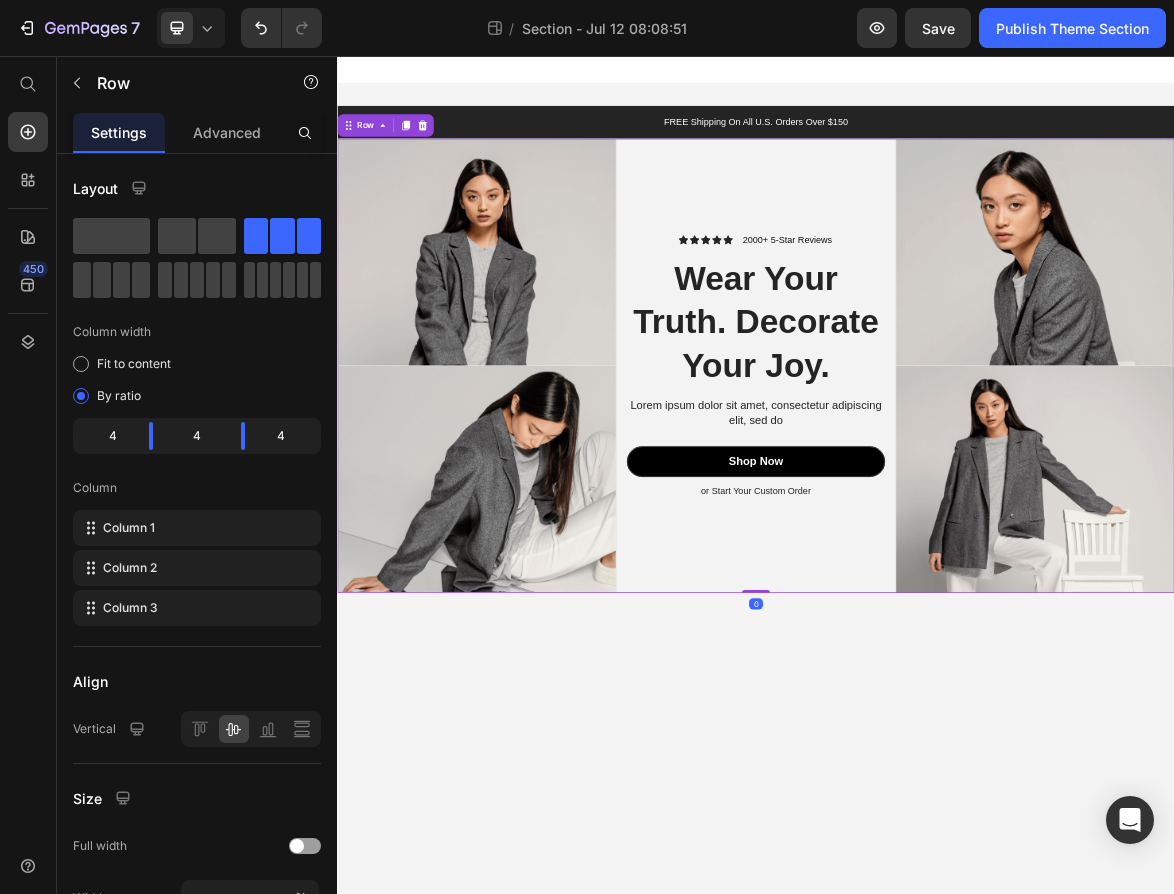 click on "Icon Icon Icon Icon Icon Icon List 2000+ 5-Star Reviews Text Block Row Wear Your Truth. Decorate Your Joy. Heading Lorem ipsum dolor sit amet, consectetur adipiscing elit, sed do Text Block Shop Now Button or Start Your Custom Order Text Block Row" at bounding box center [937, 501] 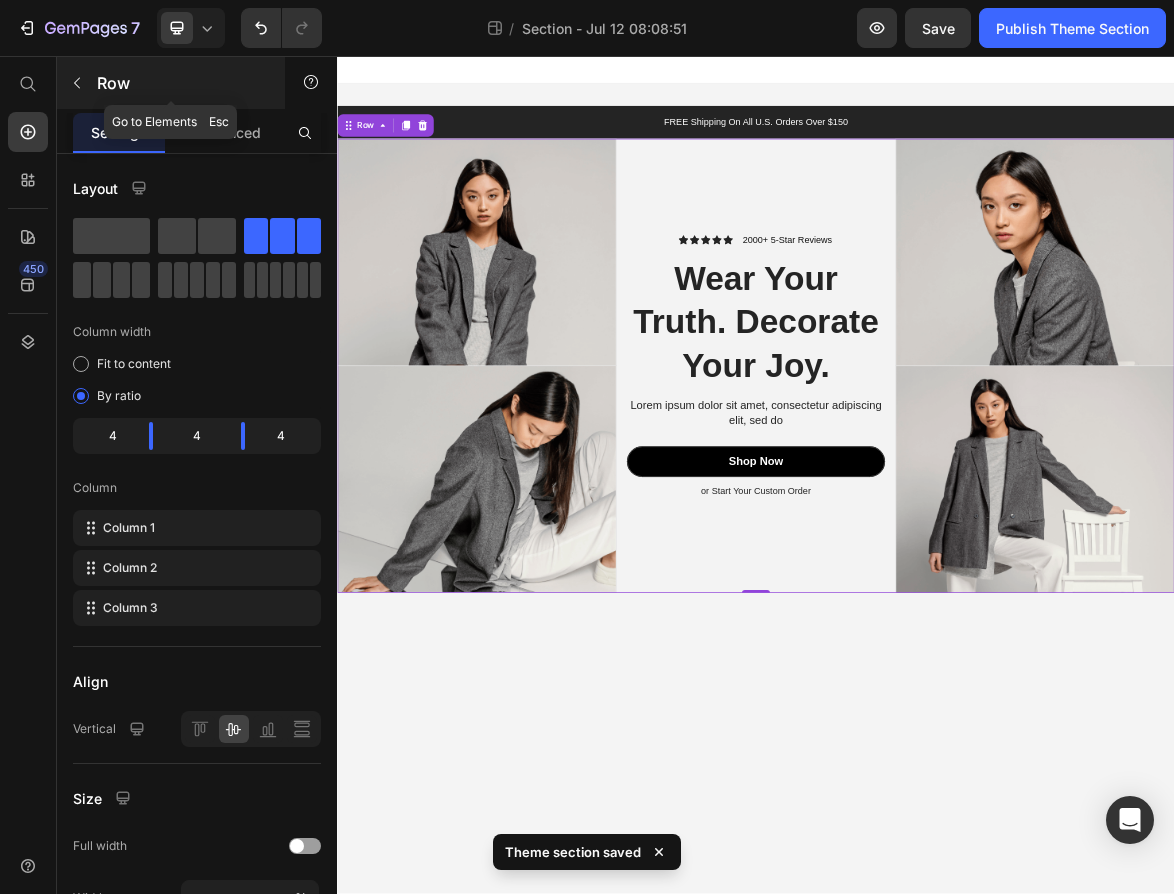 click 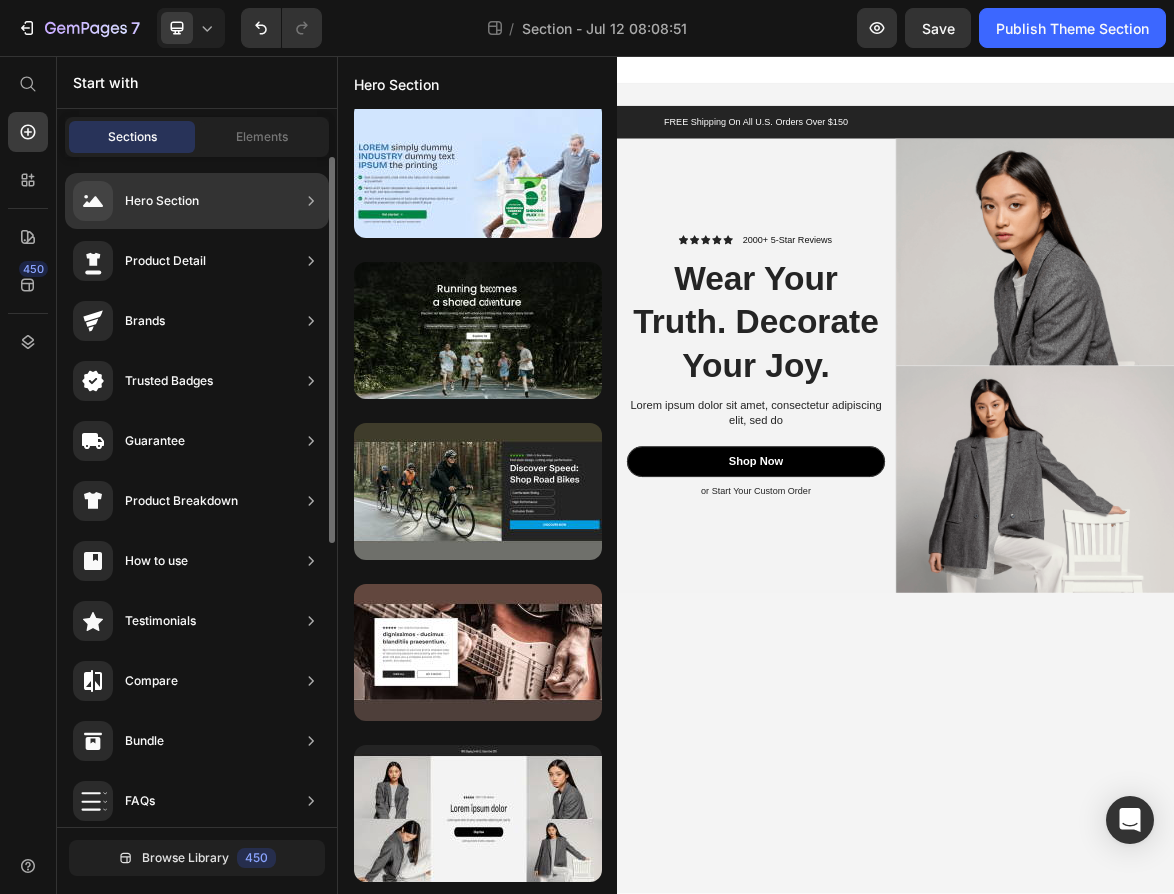 click 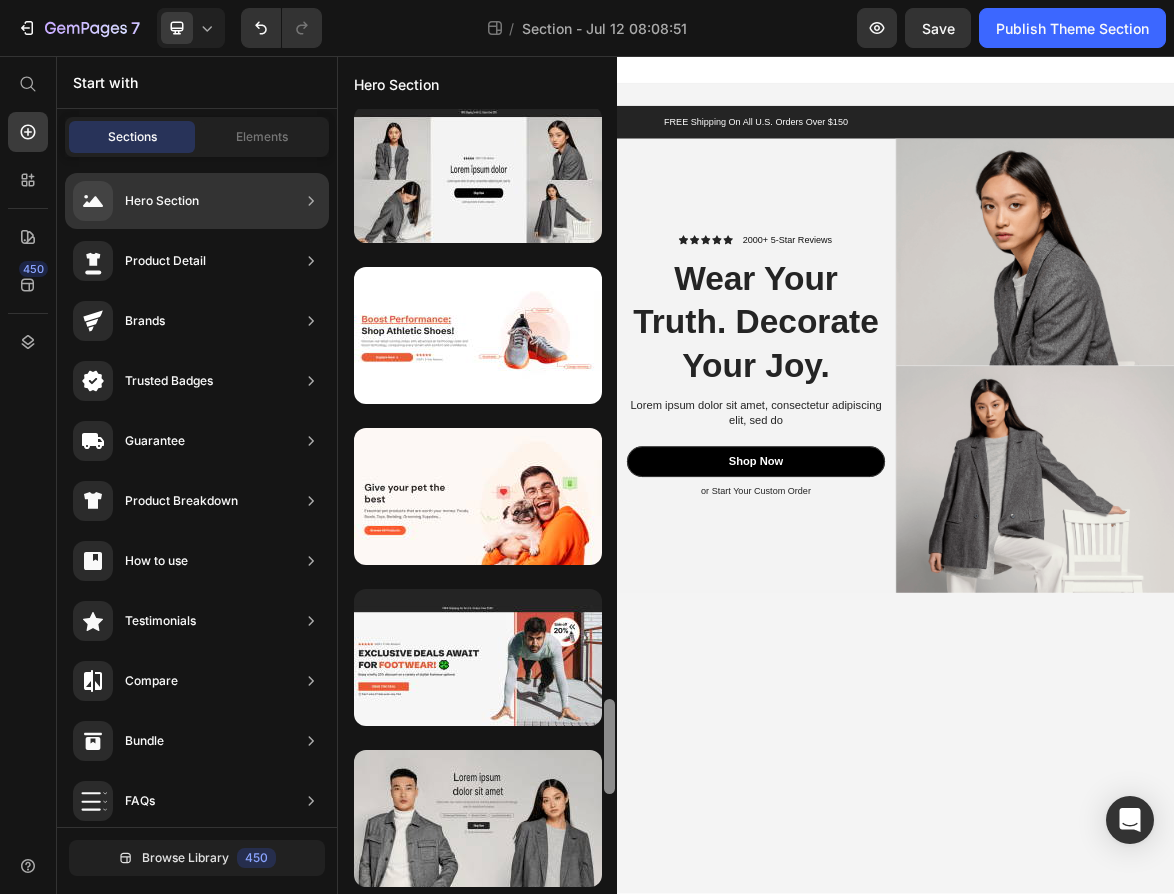 scroll, scrollTop: 4855, scrollLeft: 0, axis: vertical 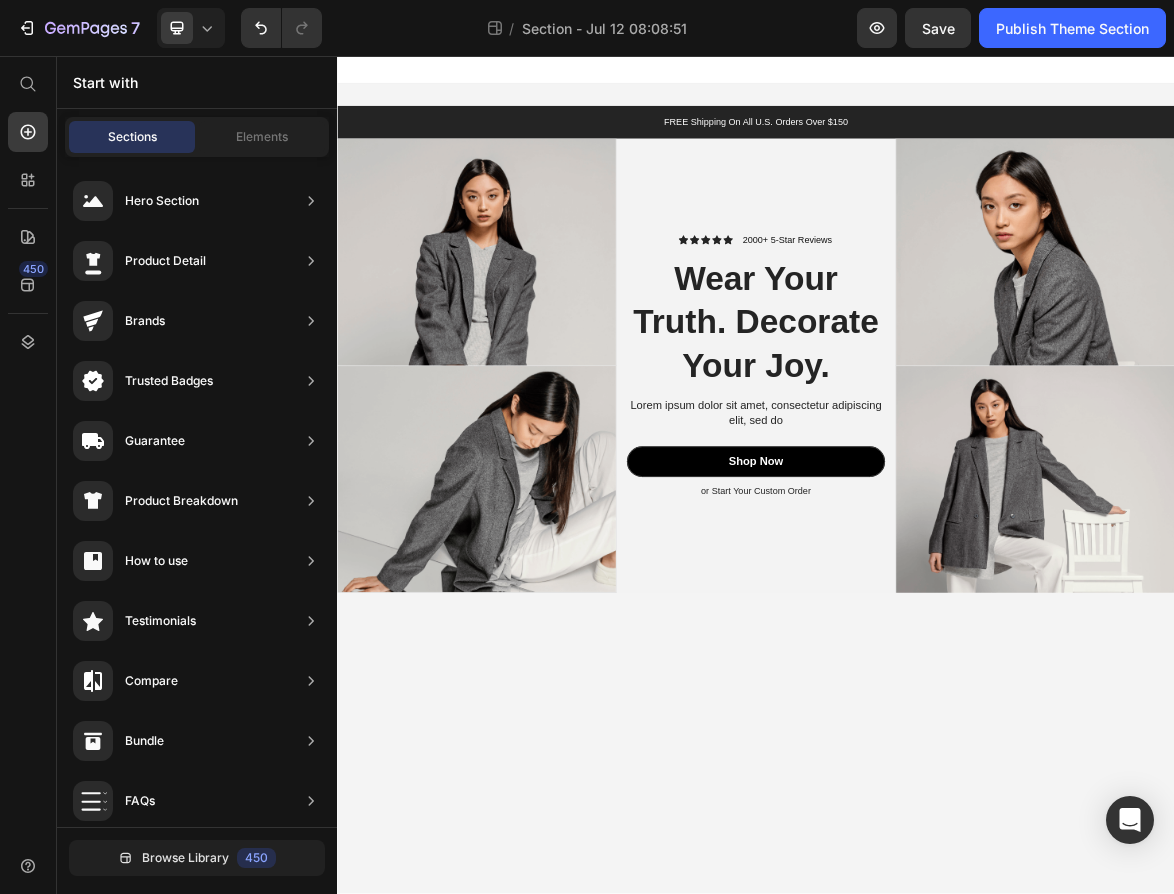 drag, startPoint x: 949, startPoint y: 693, endPoint x: 738, endPoint y: 1009, distance: 379.96973 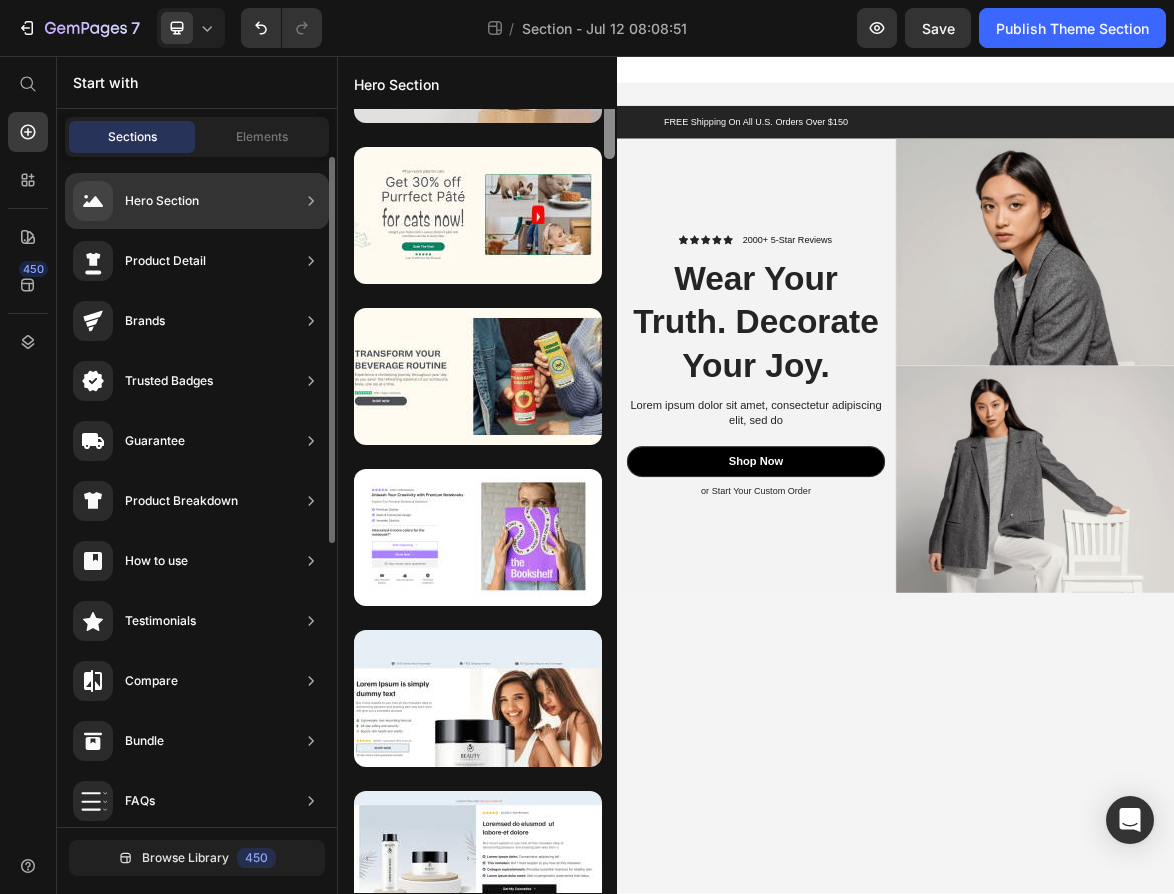 scroll, scrollTop: 653, scrollLeft: 0, axis: vertical 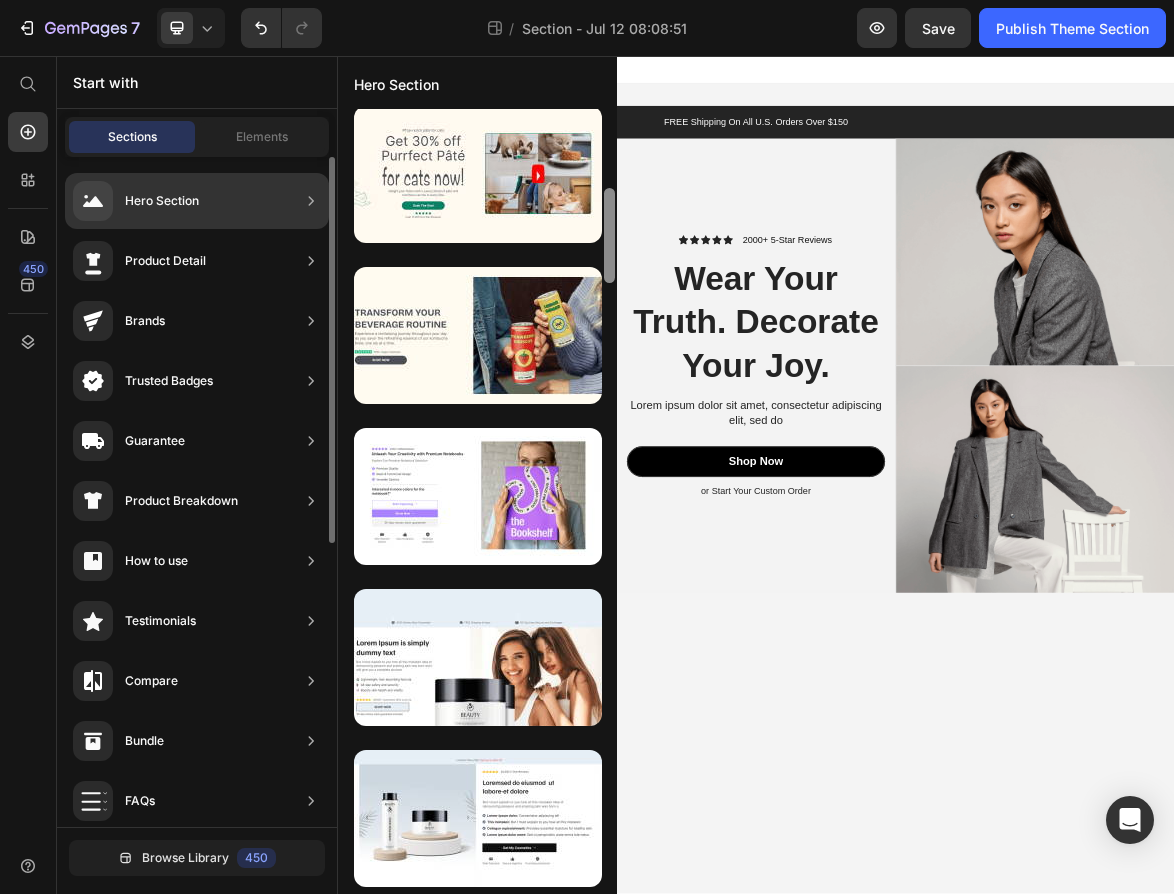 click 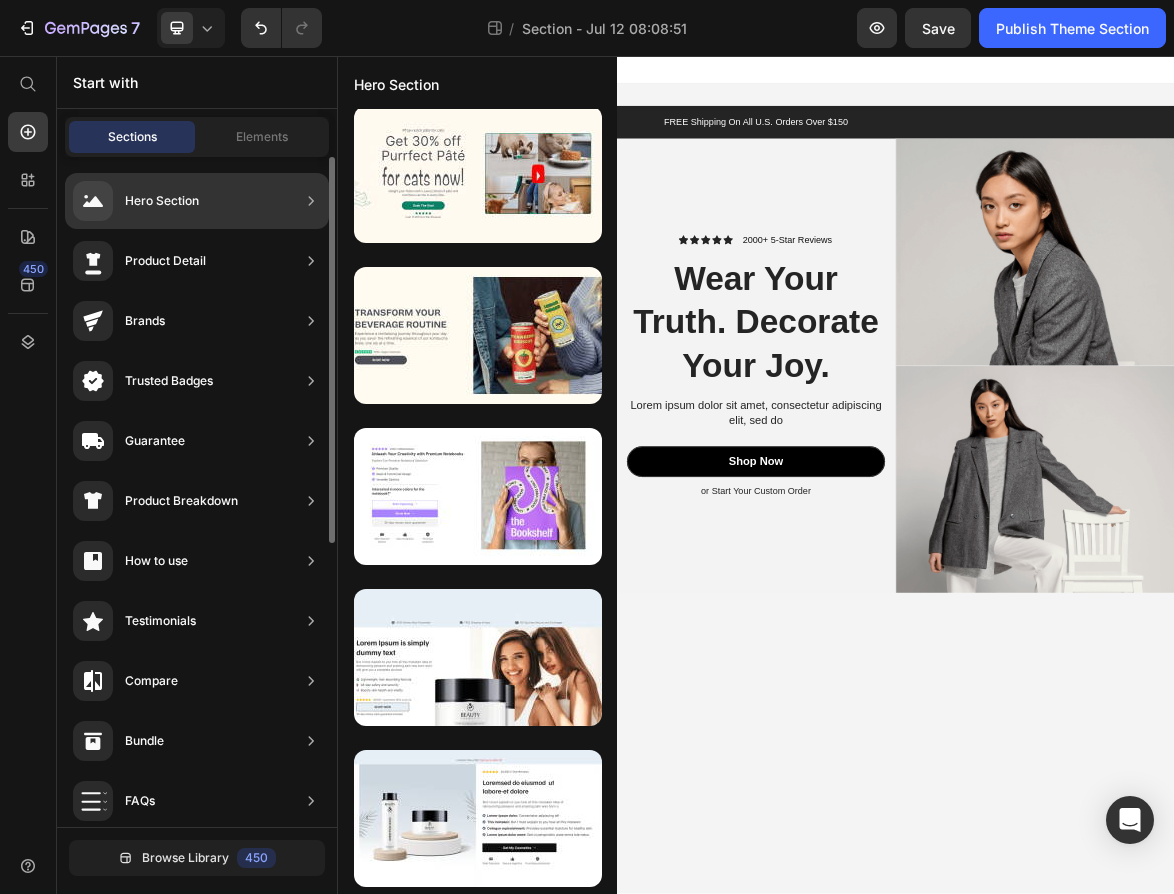click 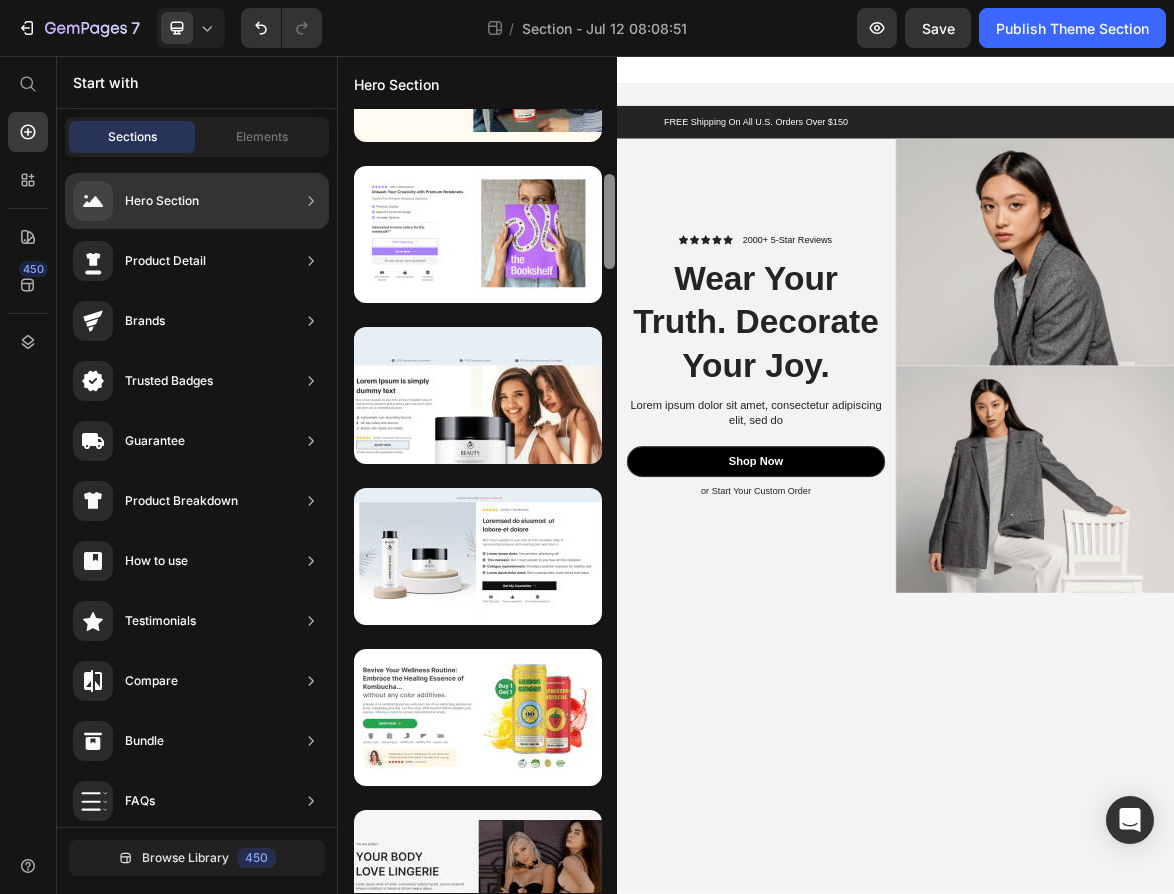 scroll, scrollTop: 0, scrollLeft: 0, axis: both 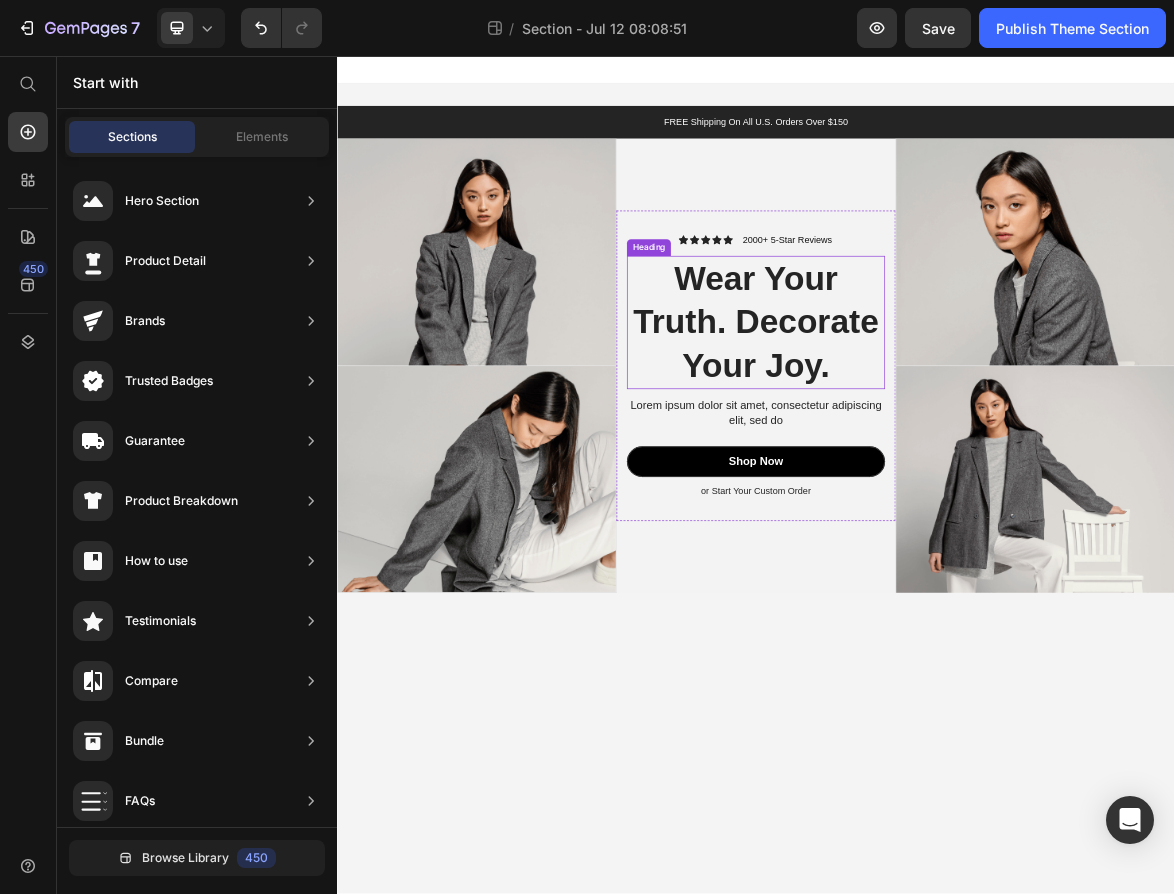 drag, startPoint x: 951, startPoint y: 275, endPoint x: 751, endPoint y: 372, distance: 222.28136 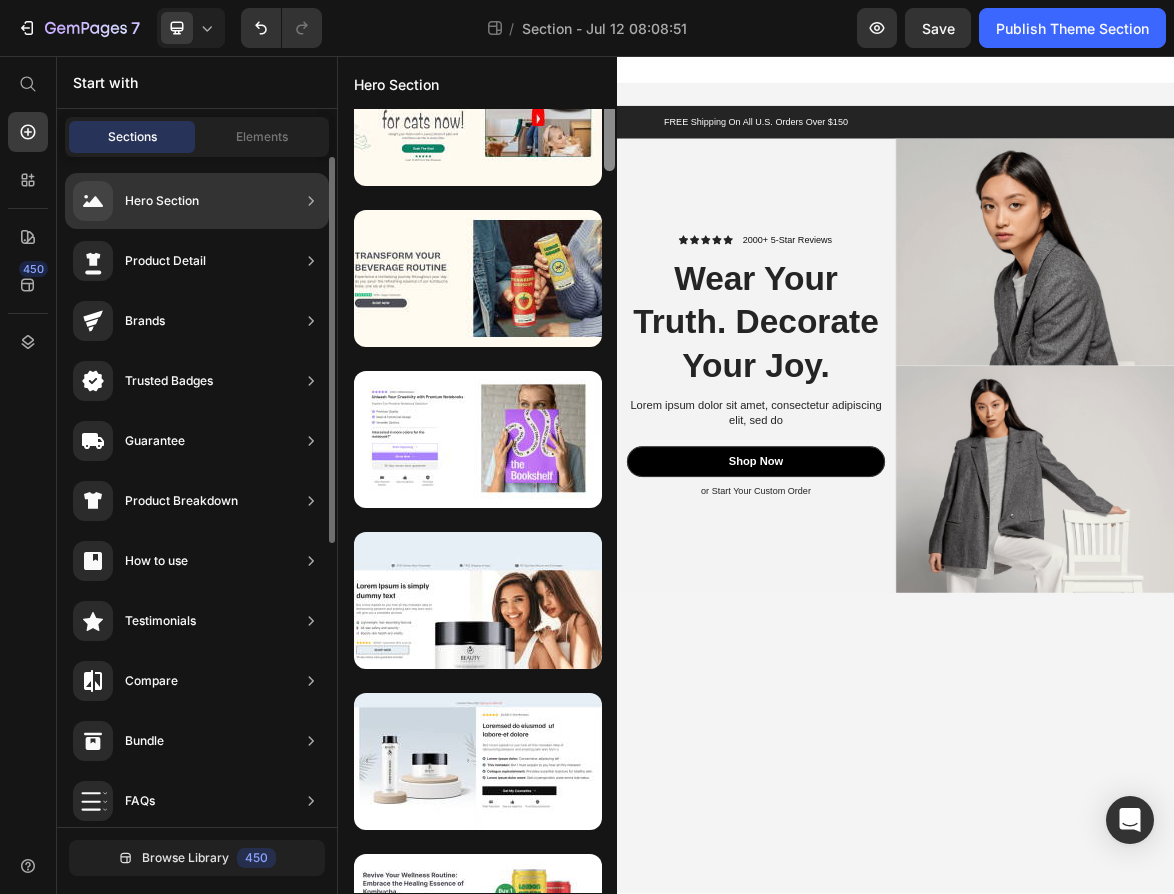 scroll, scrollTop: 481, scrollLeft: 0, axis: vertical 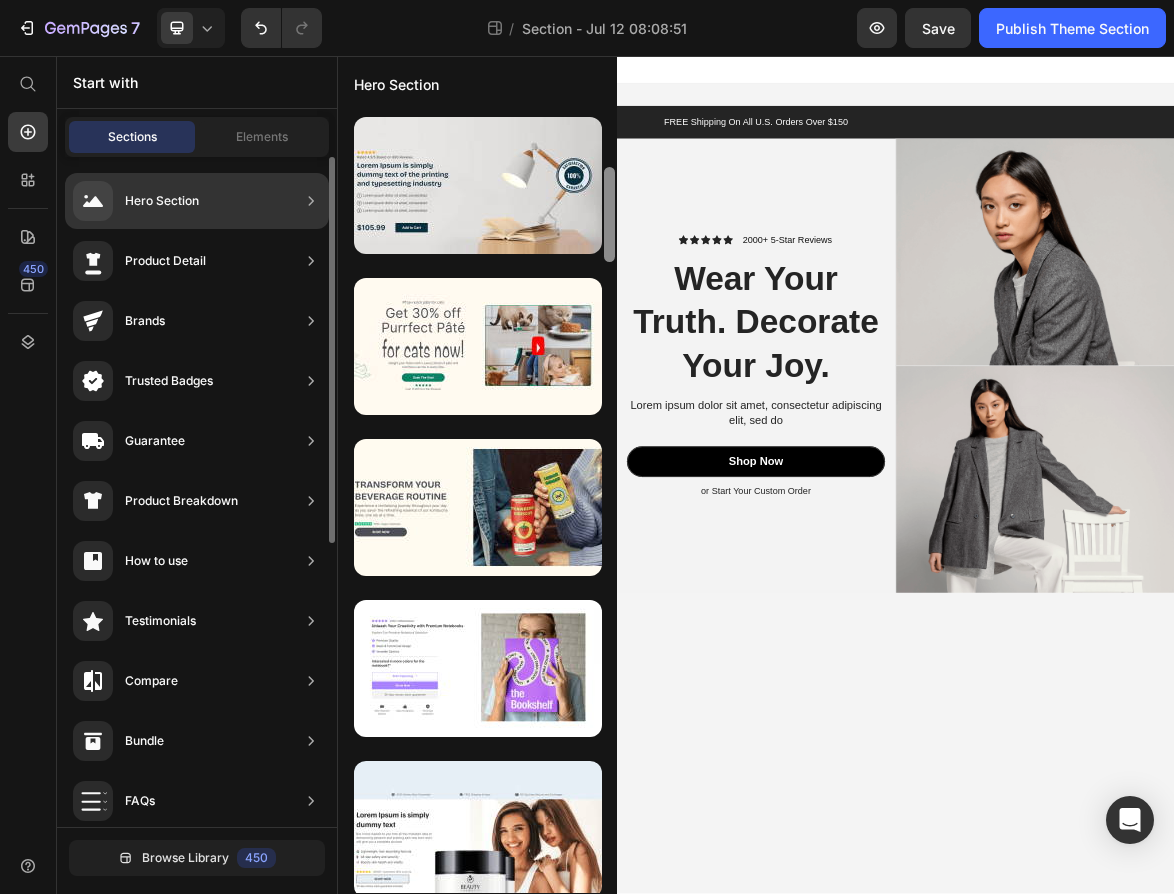 click 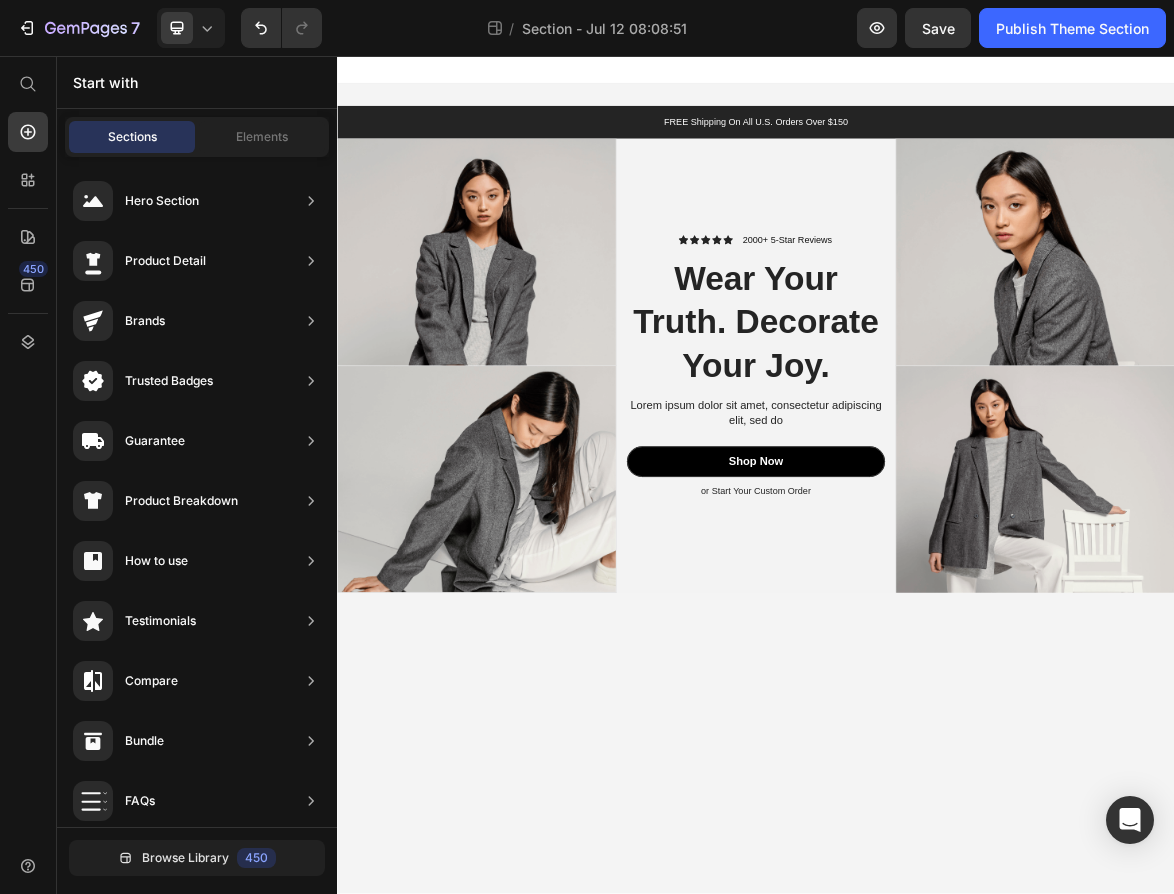 click on "FREE Shipping On All U.S. Orders Over $150 Text Block Row Image Image Image Image Row Icon Icon Icon Icon Icon Icon List 2000+ 5-Star Reviews Text Block Row Wear Your Truth. Decorate Your Joy. Heading Lorem ipsum dolor sit amet, consectetur adipiscing elit, sed do Text Block Shop Now Button or Start Your Custom Order Text Block Row Image Image Row Row Root
Drag & drop element from sidebar or
Explore Library
Add section Choose templates inspired by CRO experts Generate layout from URL or image Add blank section then drag & drop elements" at bounding box center [937, 656] 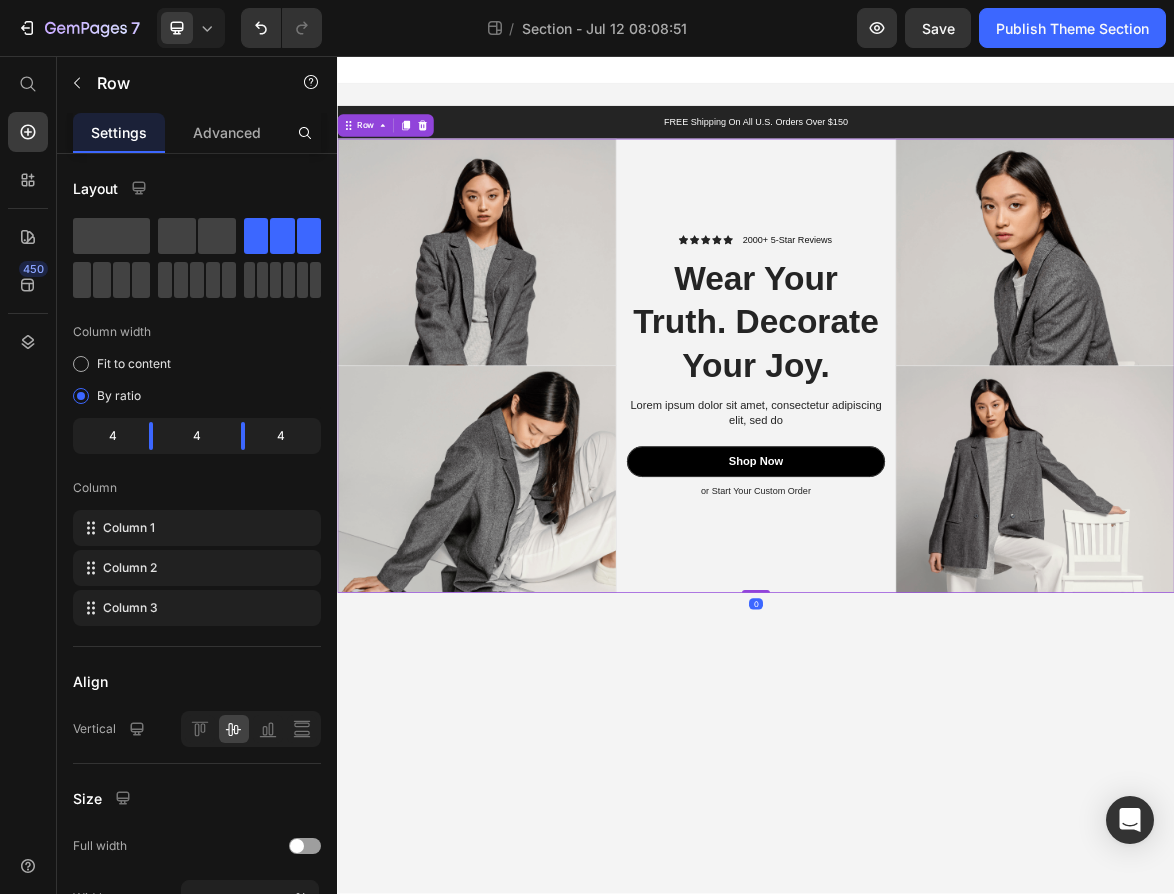 click on "Icon Icon Icon Icon Icon Icon List 2000+ 5-Star Reviews Text Block Row Wear Your Truth. Decorate Your Joy. Heading Lorem ipsum dolor sit amet, consectetur adipiscing elit, sed do Text Block Shop Now Button or Start Your Custom Order Text Block Row" at bounding box center (937, 501) 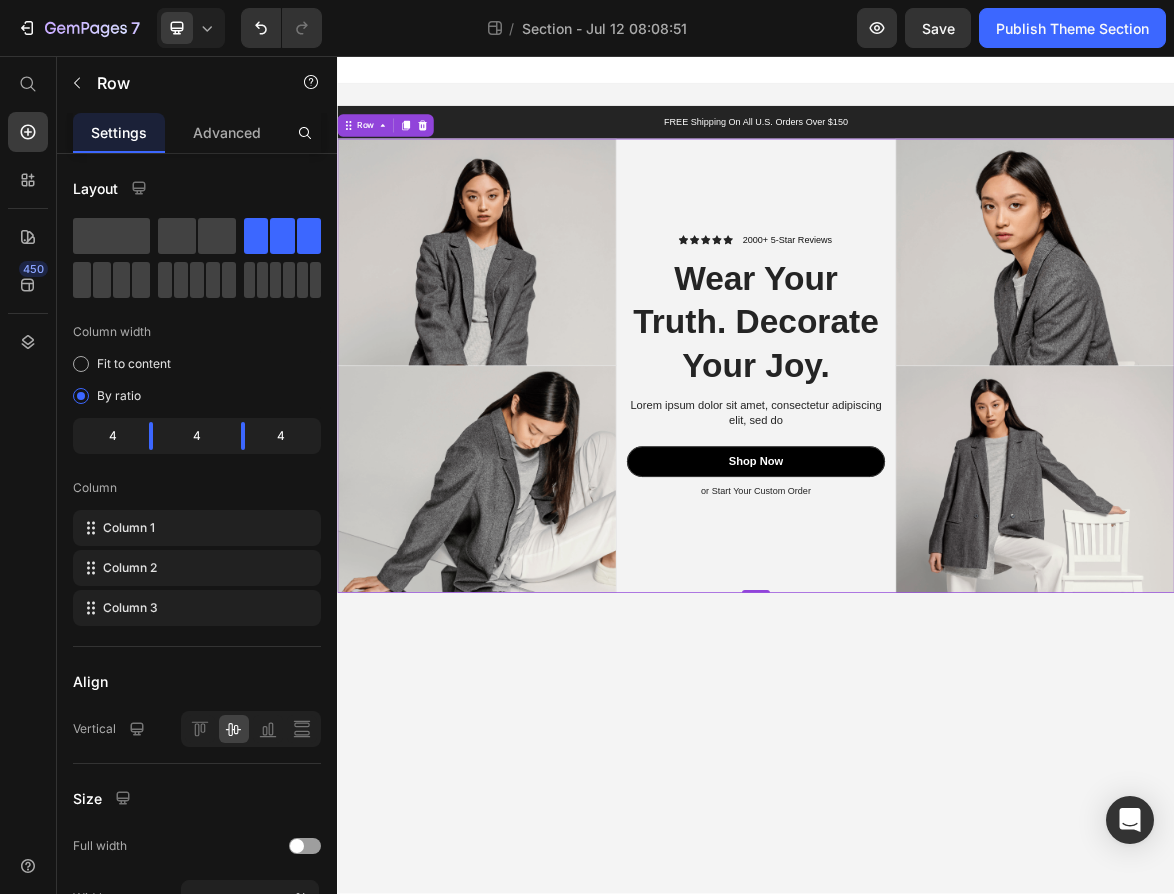 click on "0" at bounding box center (937, 842) 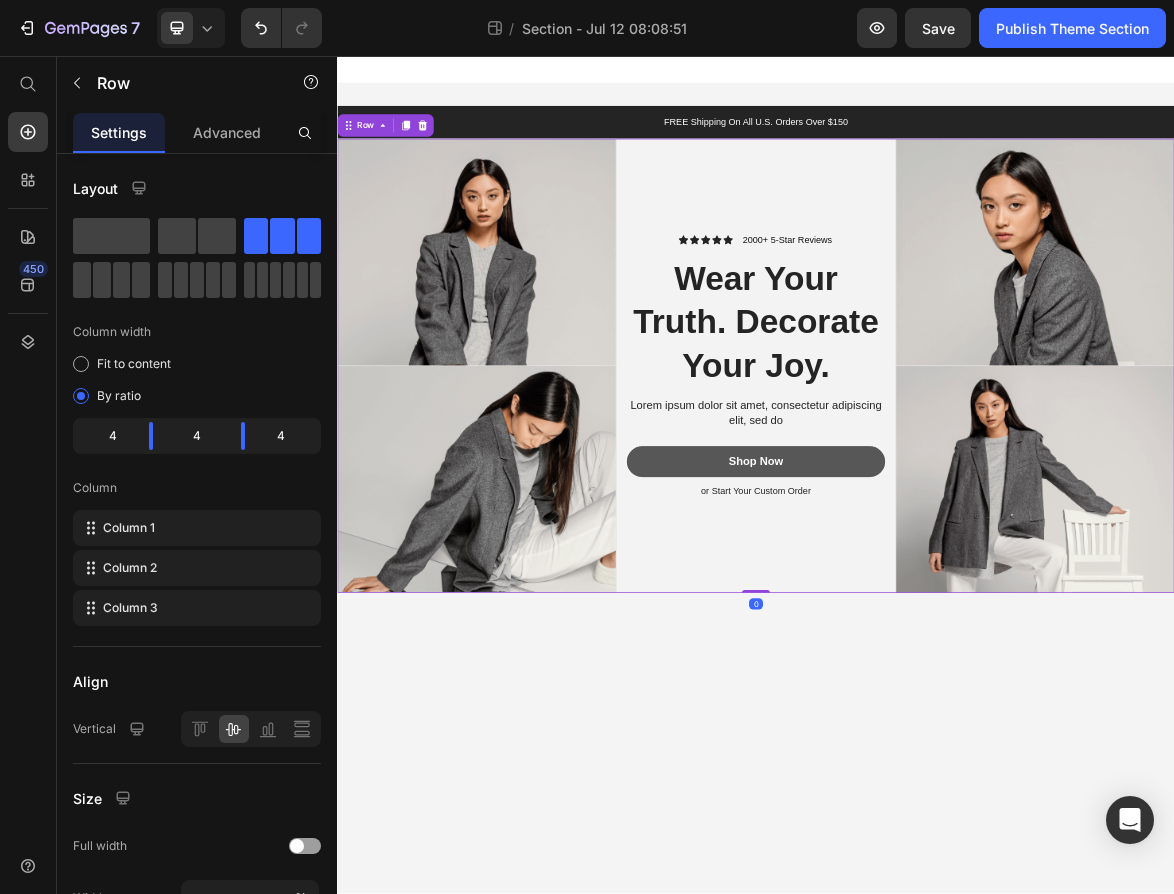 drag, startPoint x: 923, startPoint y: 821, endPoint x: 963, endPoint y: 619, distance: 205.92232 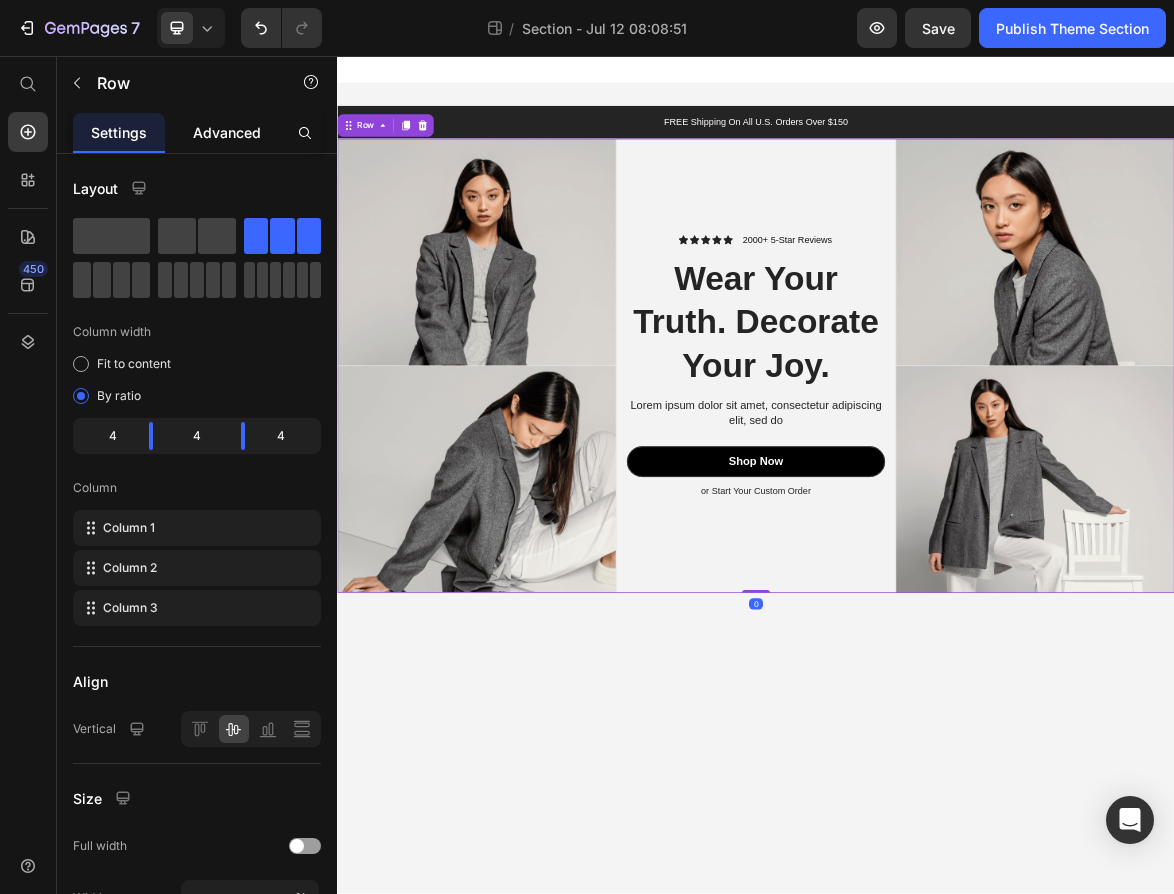 click on "Advanced" at bounding box center [227, 132] 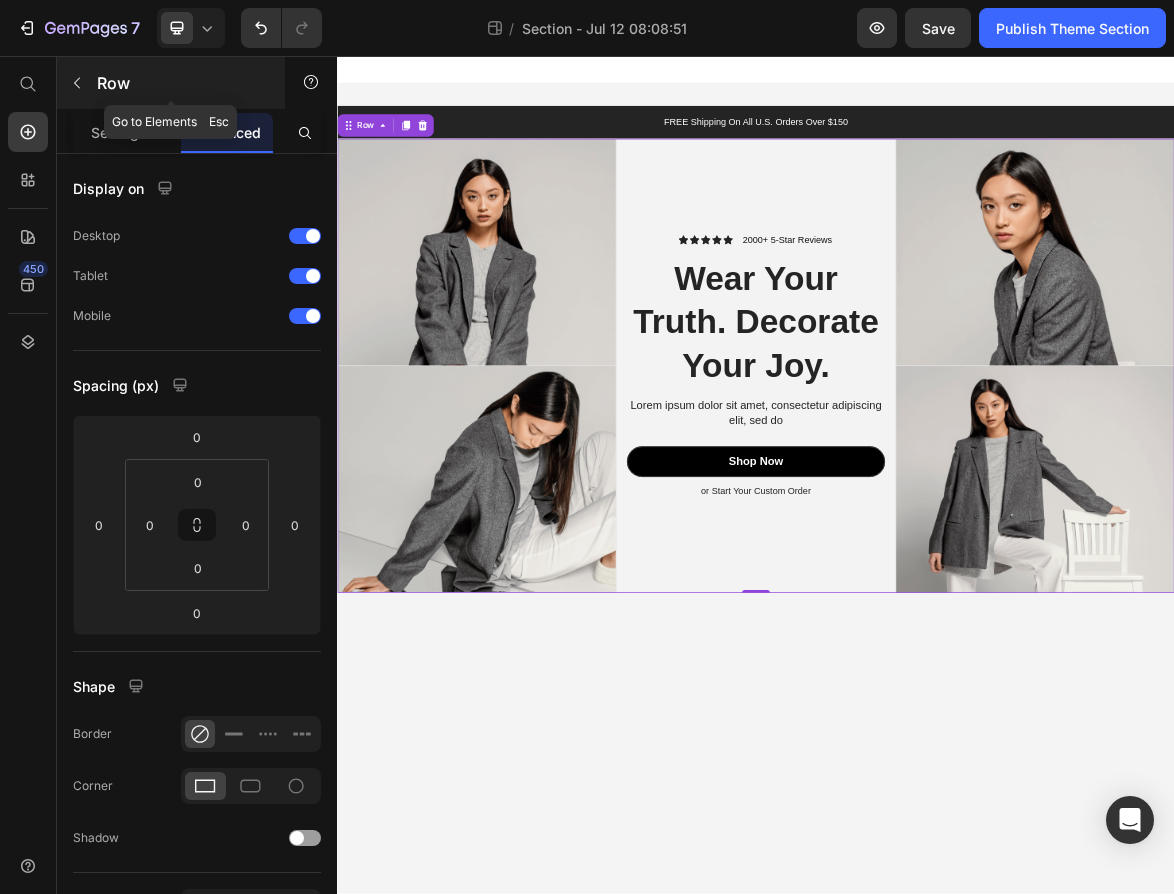 click at bounding box center [77, 83] 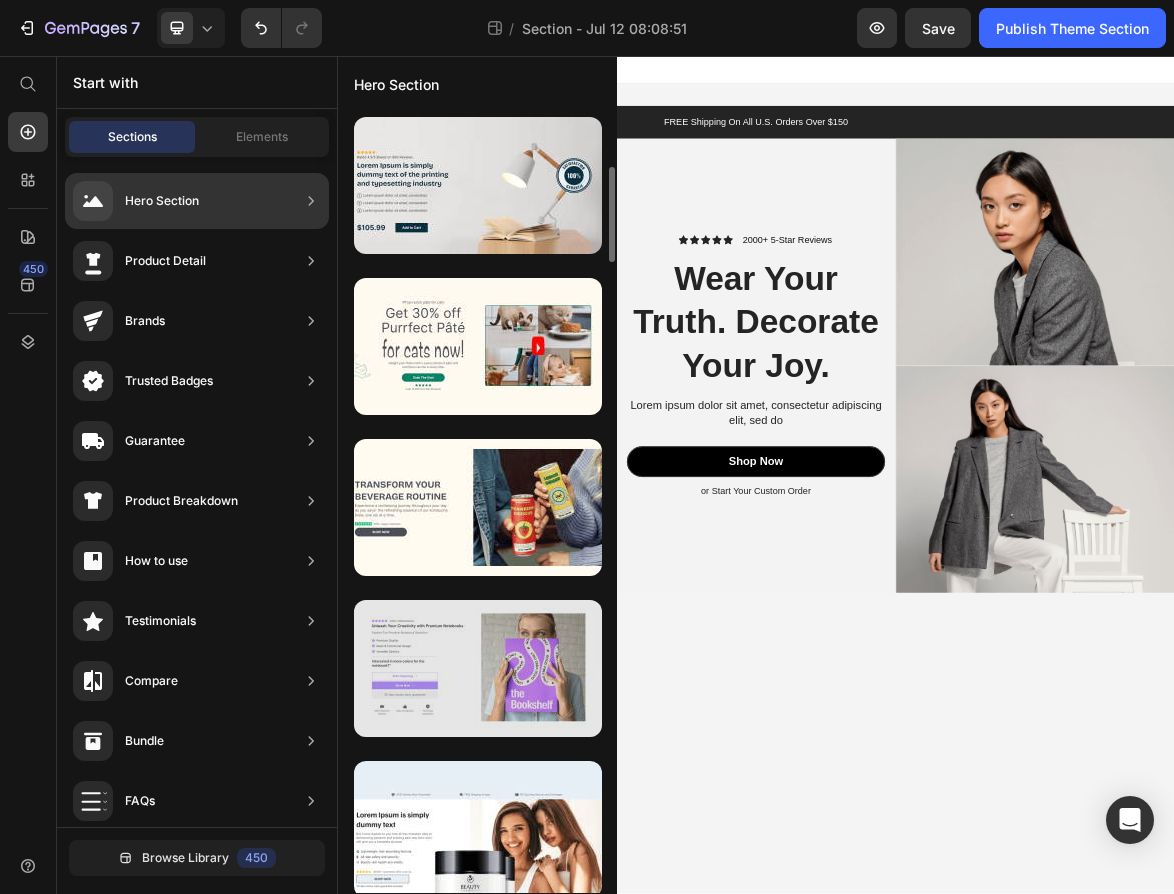 click at bounding box center [478, 668] 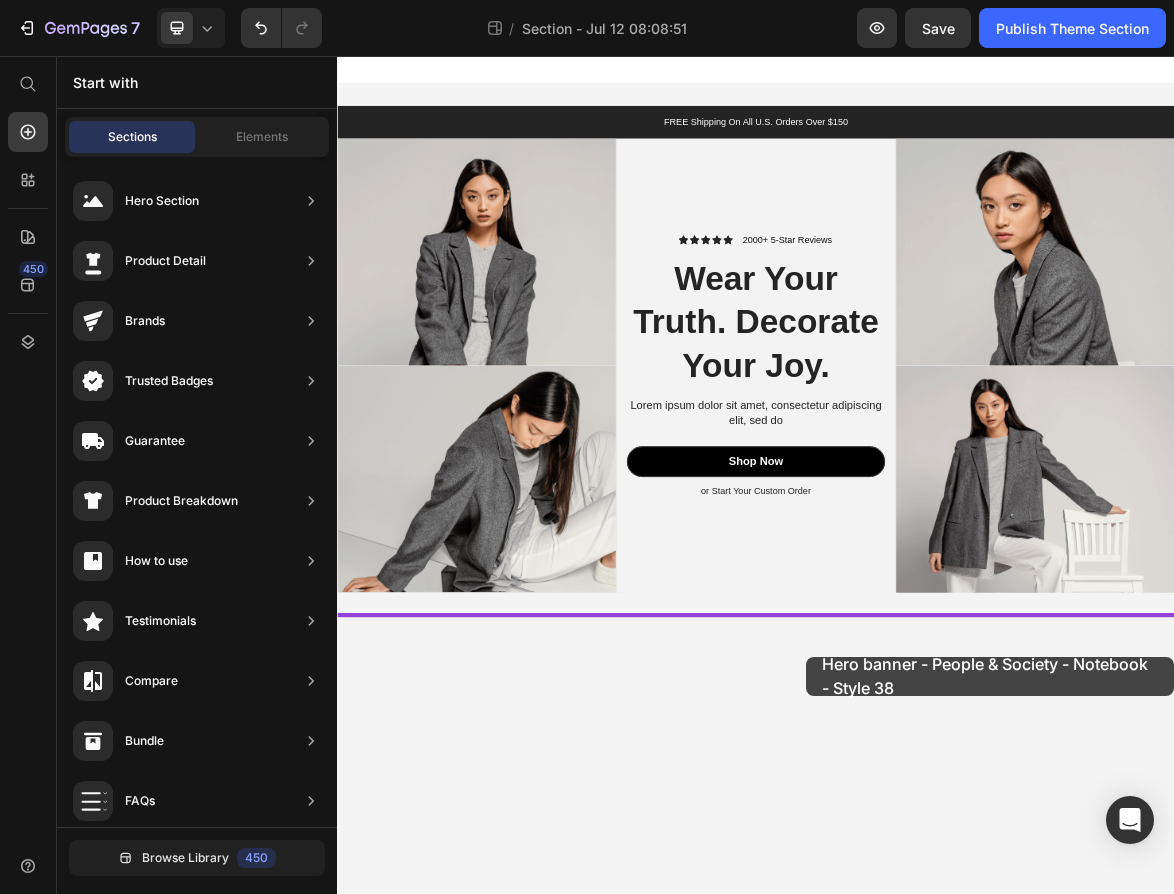 drag, startPoint x: 796, startPoint y: 717, endPoint x: 1010, endPoint y: 917, distance: 292.90955 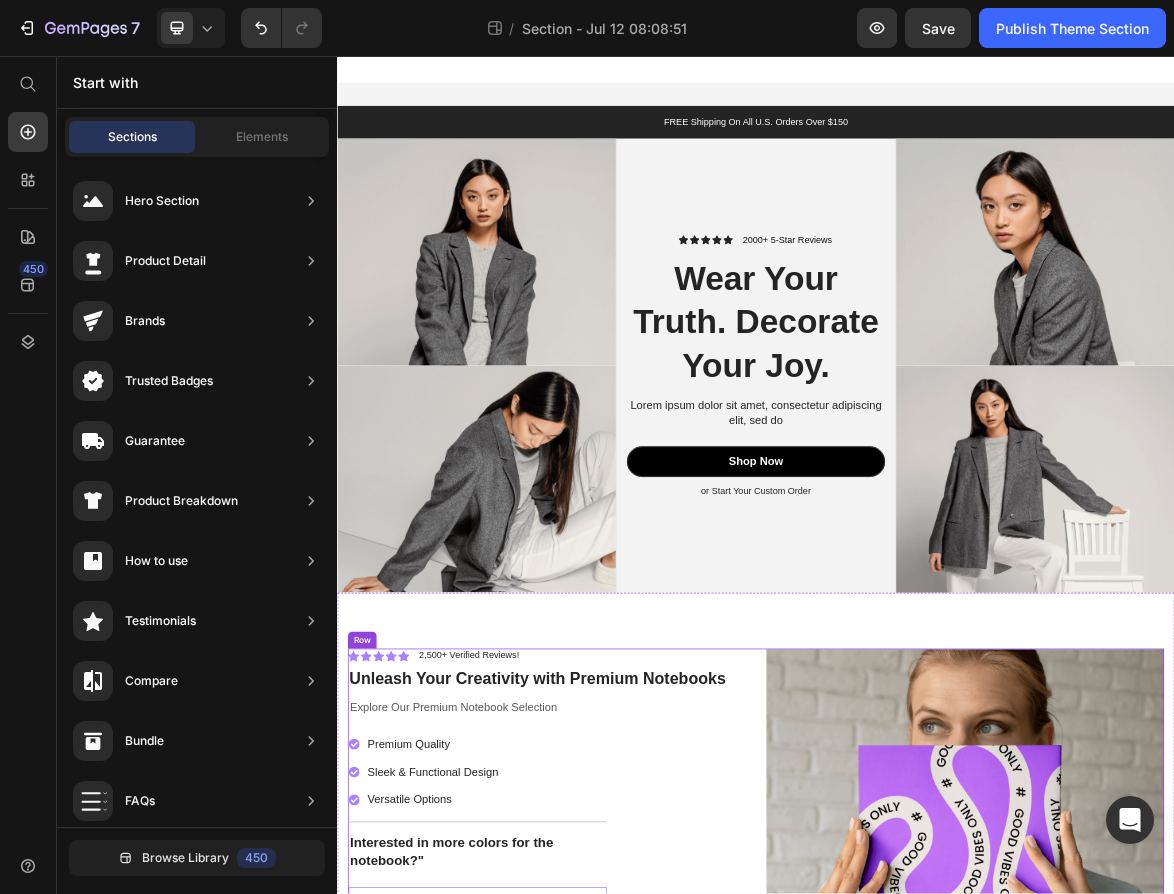 scroll, scrollTop: 348, scrollLeft: 0, axis: vertical 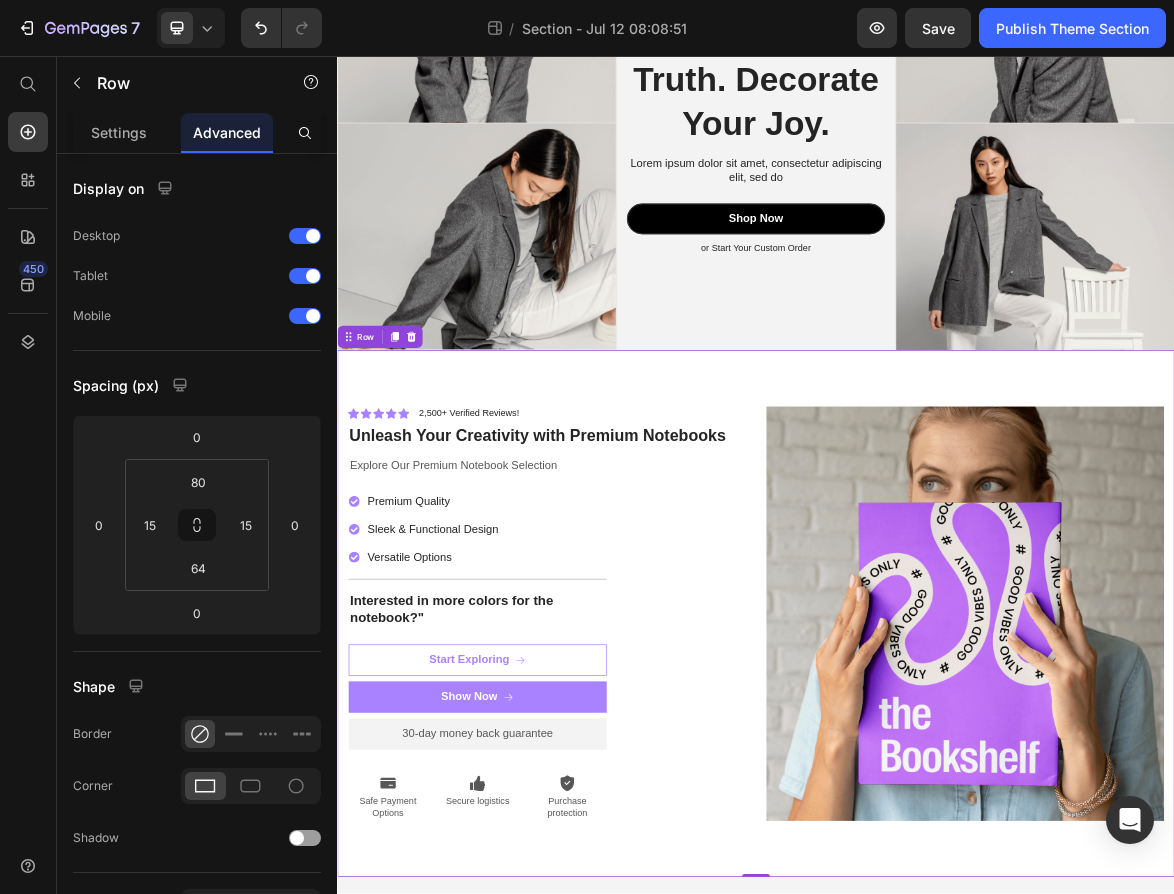 click on "Icon Icon Icon Icon Icon Icon List 2,500+ Verified Reviews! Text Block Row Unleash Your Creativity with Premium Notebooks Heading Explore Our Premium Notebook Selection Text Block Premium Quality Sleek & Functional Design Versatile Options Item List Title Line Interested in more colors for the notebook?" Text Block Start Exploring Button Show Now Button 30-day money back guarantee Text Block Premium Quality Sleek & Functional Design Versatile Options Item List
Icon Safe Payment Options Text Block
Icon Secure logistics Text Block
Icon Purchase protection Text Block Row Row Row Image Row Row 0" at bounding box center [937, 855] 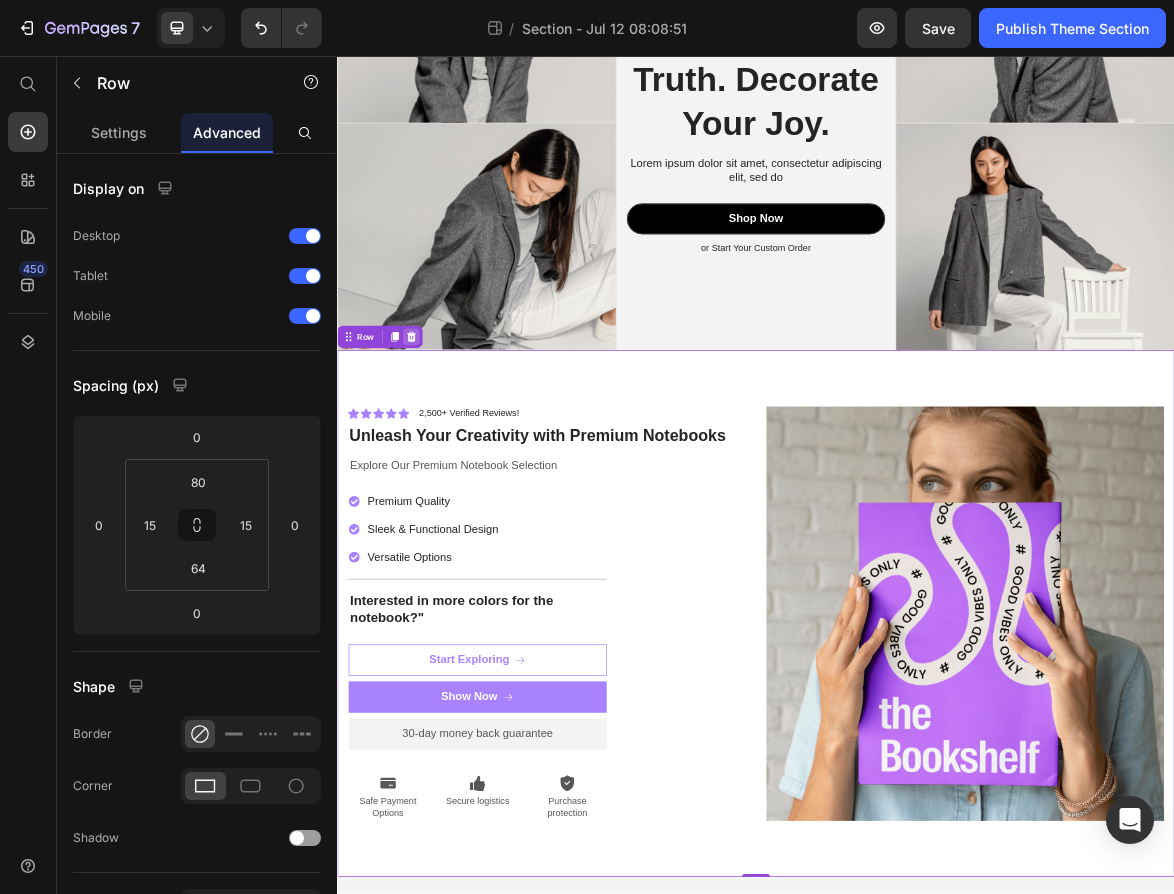 click 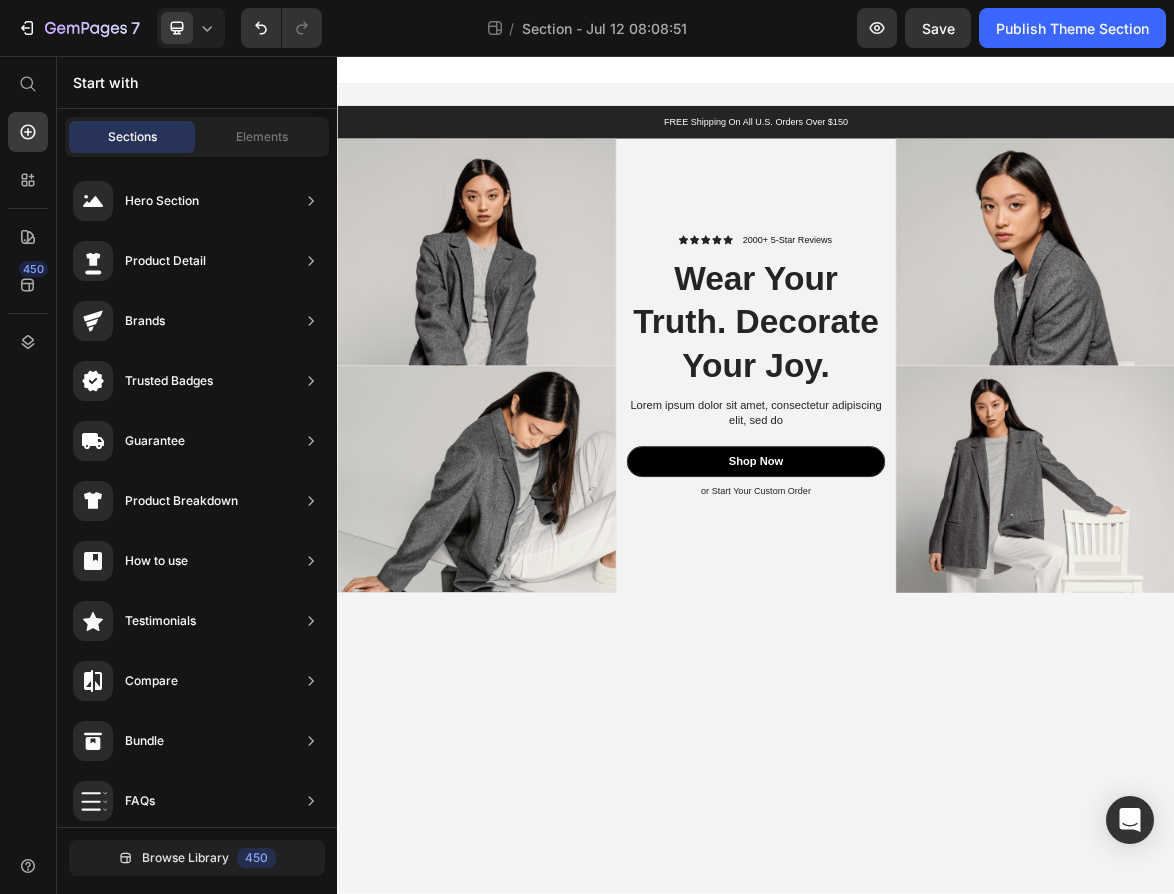 scroll, scrollTop: 0, scrollLeft: 0, axis: both 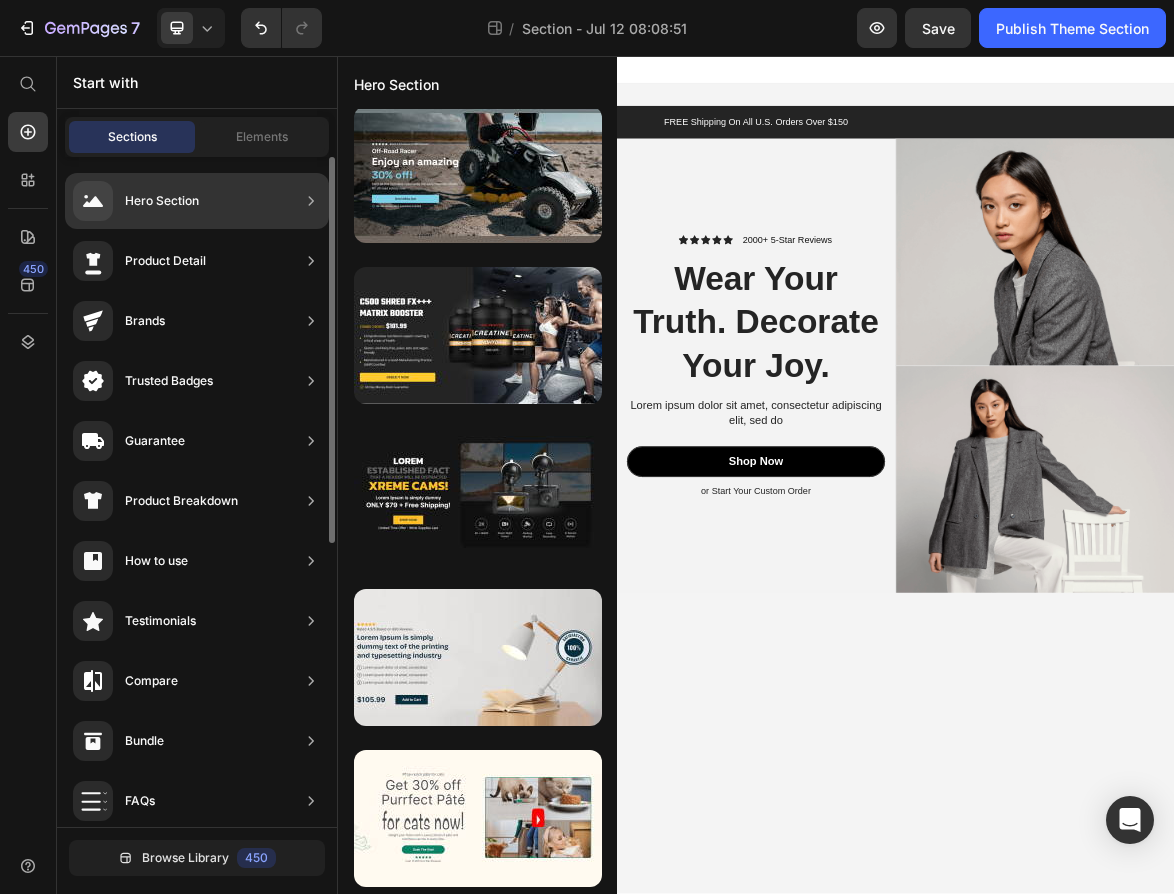 click 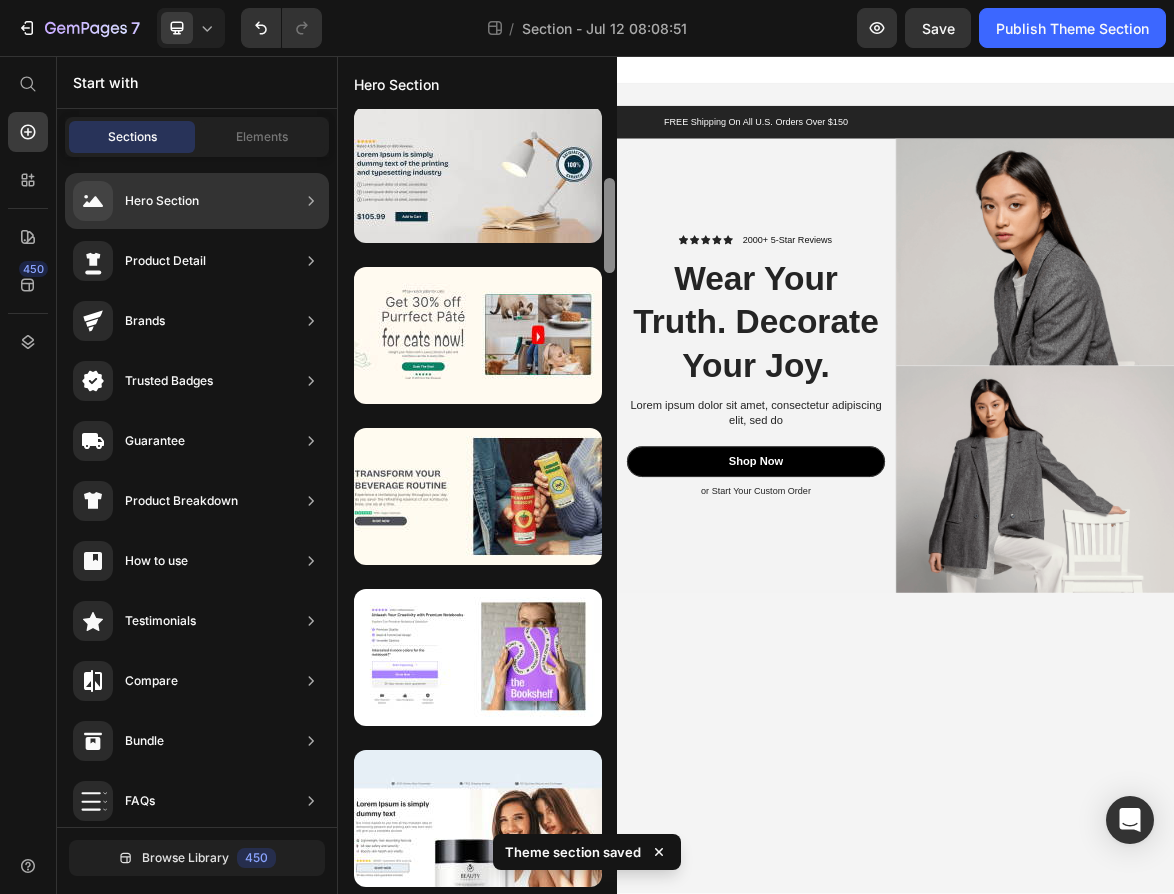scroll, scrollTop: 500, scrollLeft: 0, axis: vertical 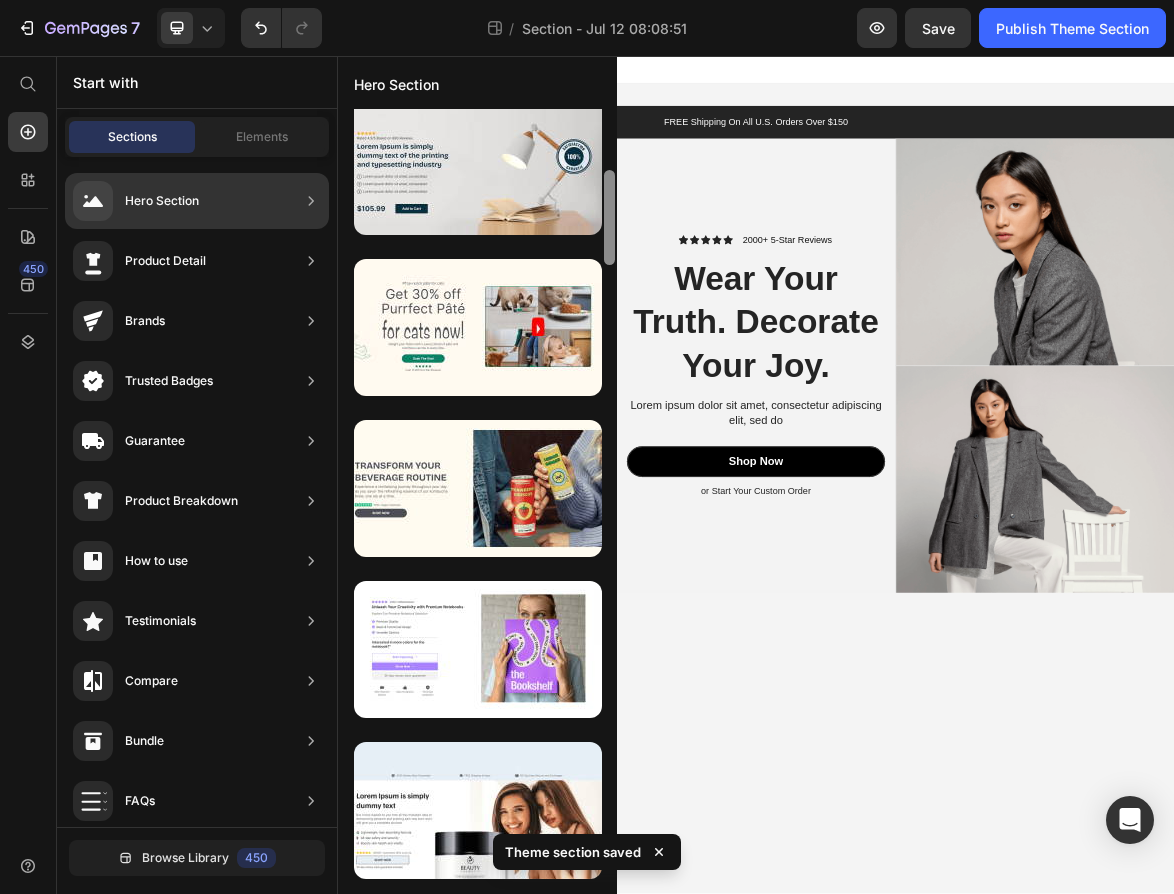 drag, startPoint x: 609, startPoint y: 189, endPoint x: 616, endPoint y: 249, distance: 60.40695 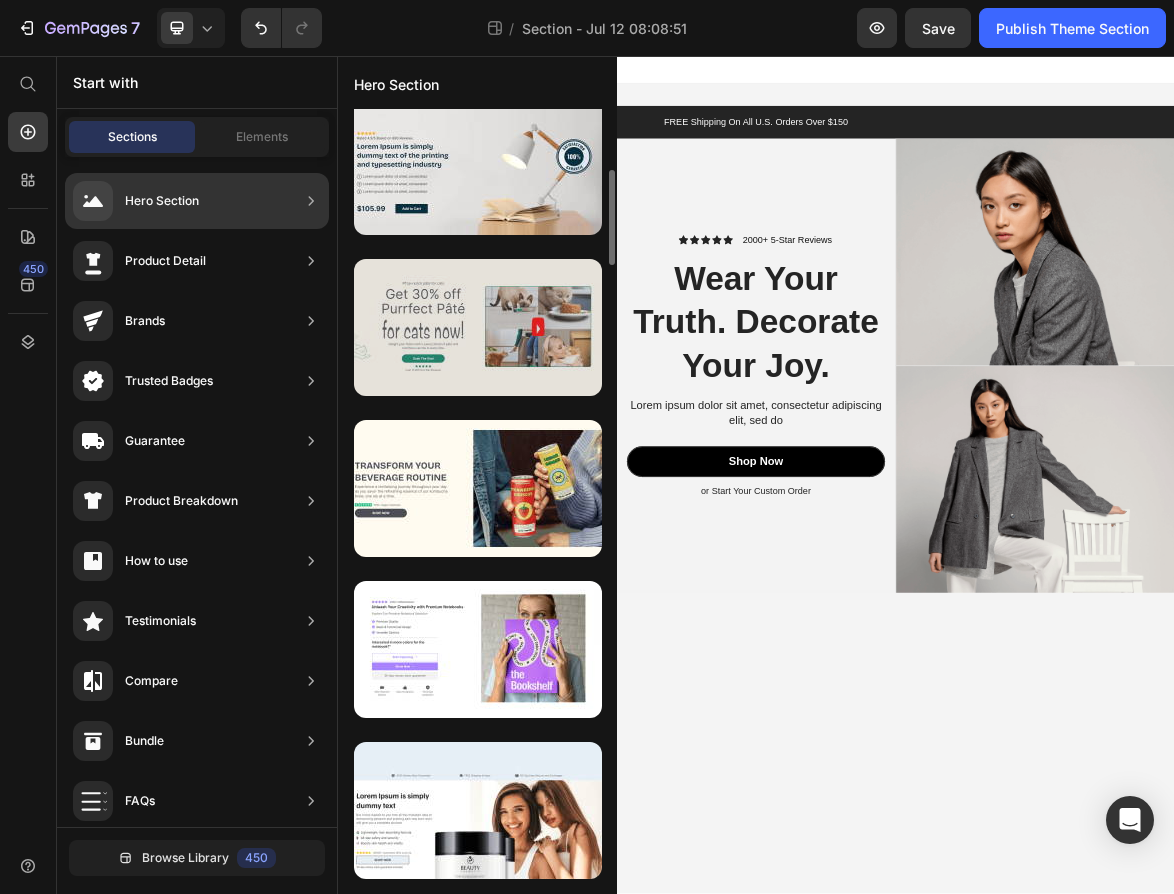 click at bounding box center [478, 327] 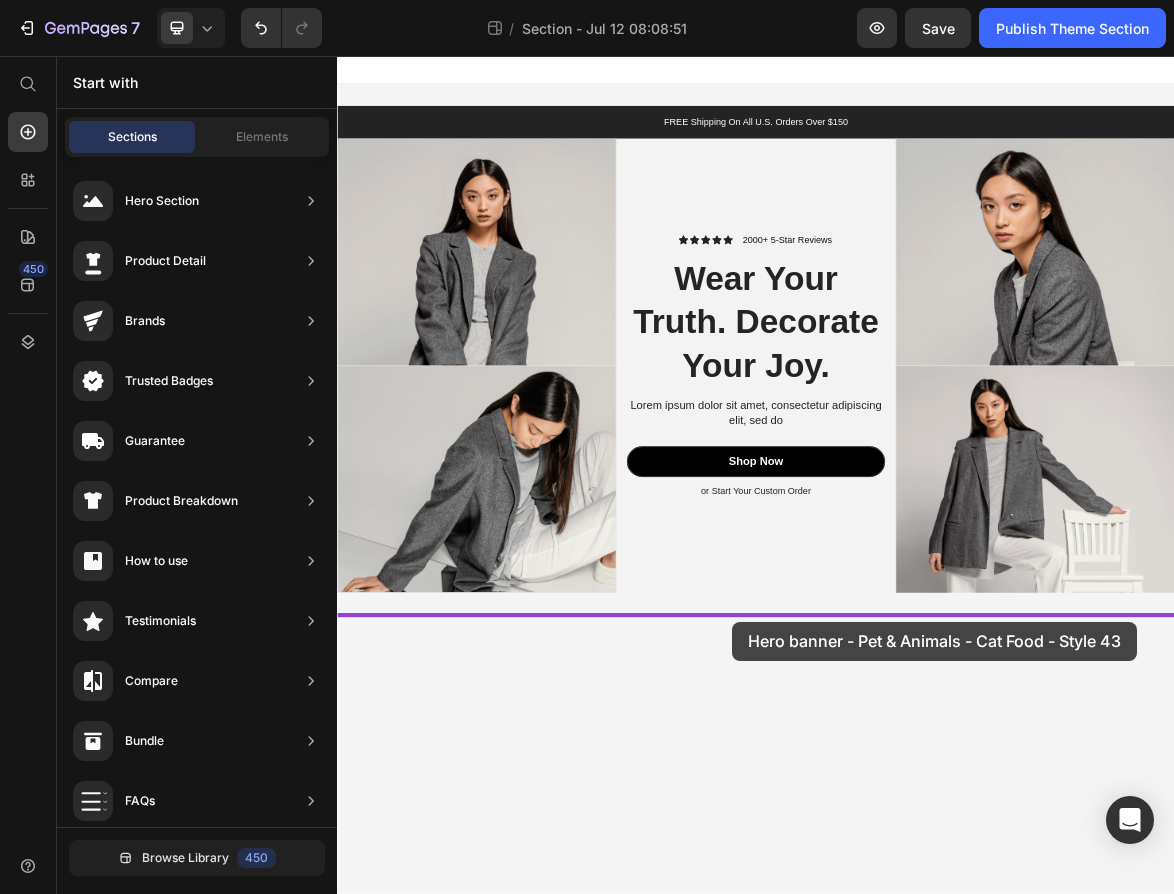 drag, startPoint x: 770, startPoint y: 388, endPoint x: 904, endPoint y: 867, distance: 497.3902 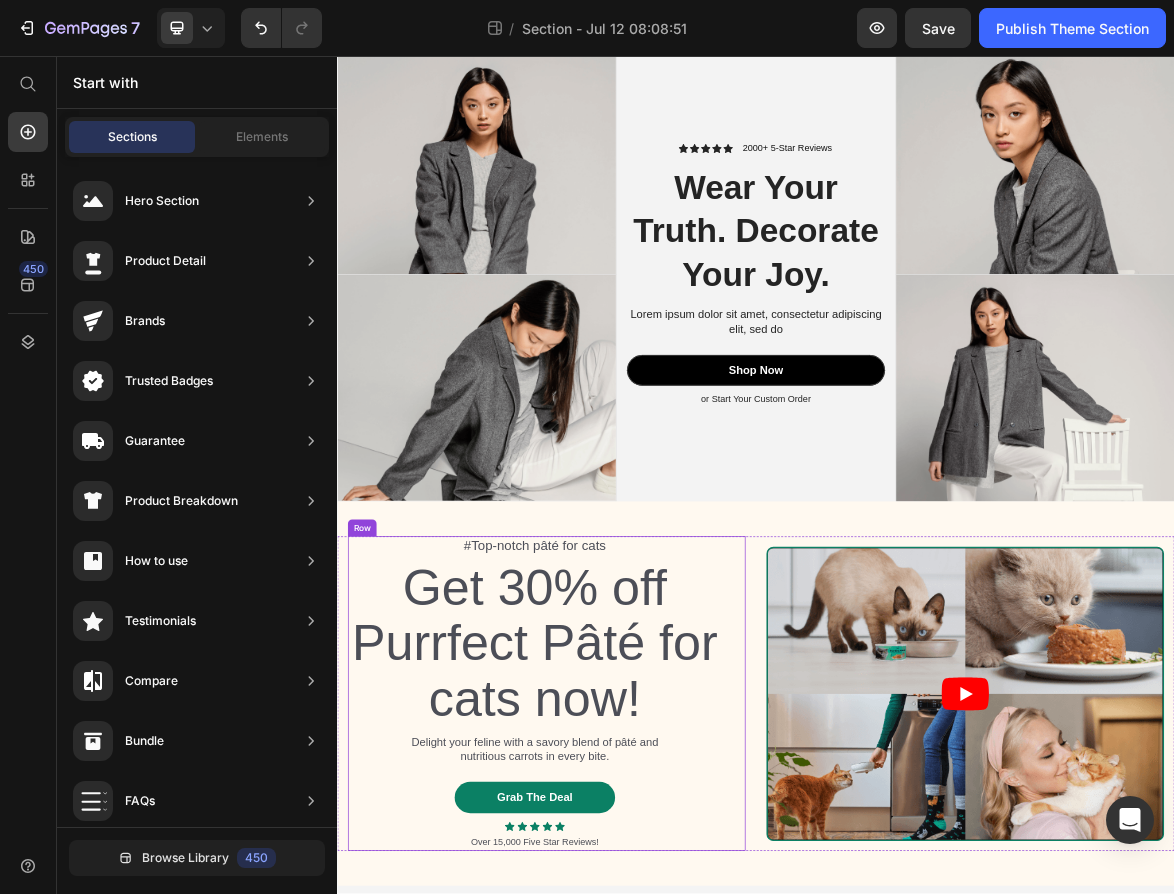 scroll, scrollTop: 144, scrollLeft: 0, axis: vertical 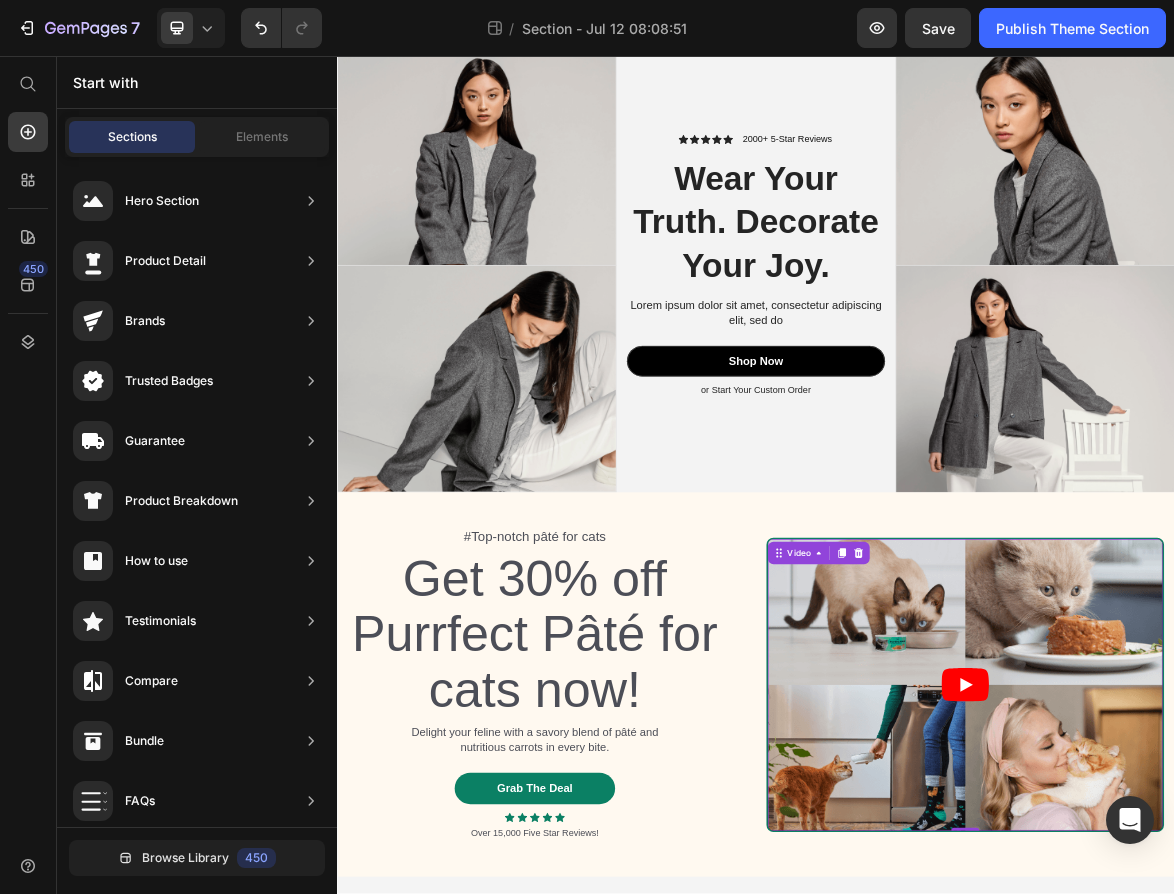 click at bounding box center (1237, 958) 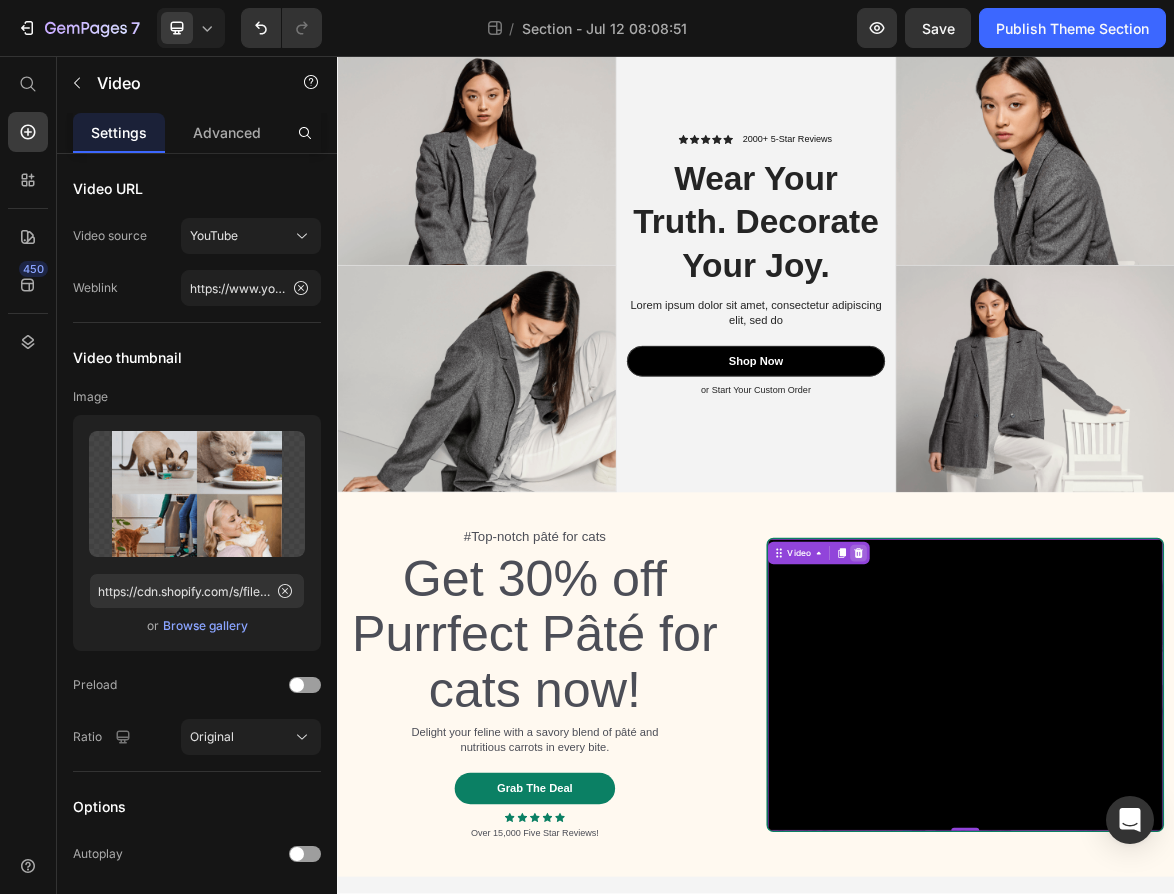 click at bounding box center [1084, 769] 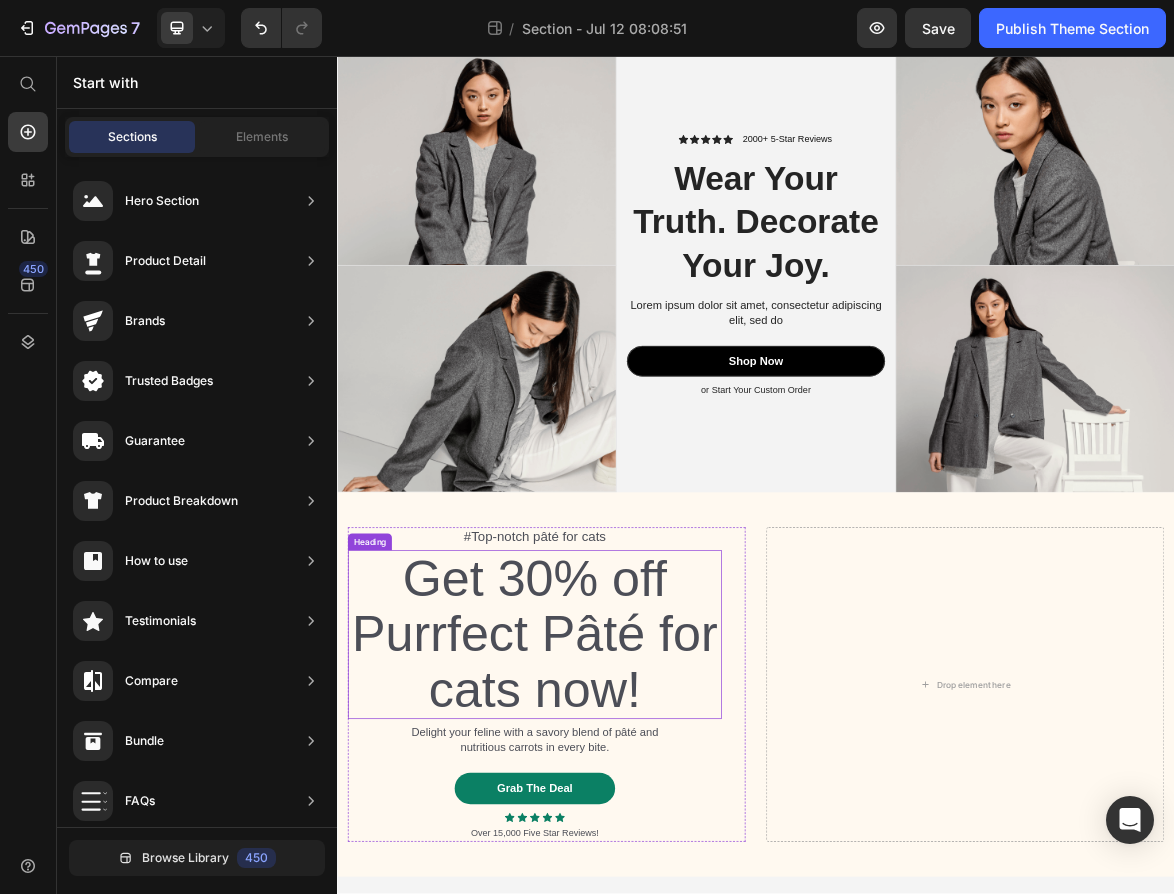 click on "Get 30% off Purrfect Pâté for cats now!" at bounding box center (620, 886) 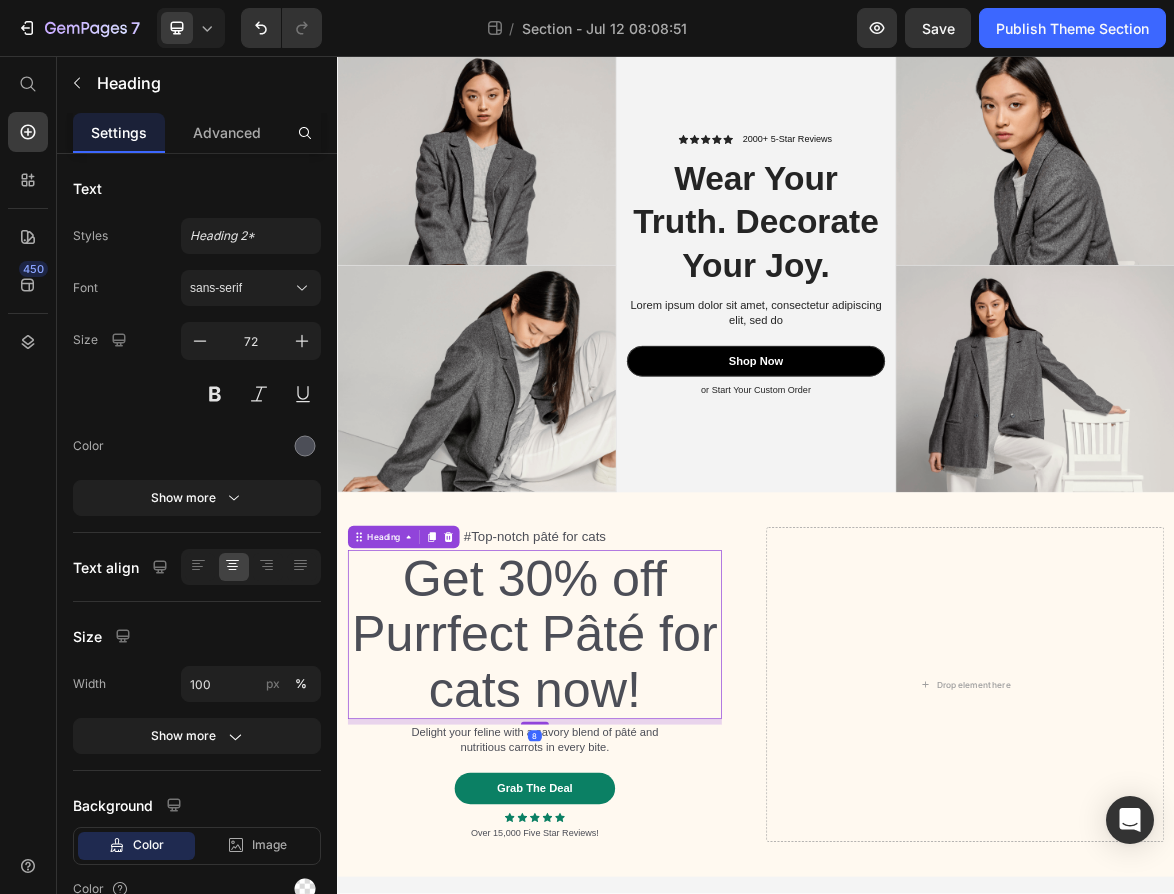 click on "Get 30% off Purrfect Pâté for cats now!" at bounding box center [620, 886] 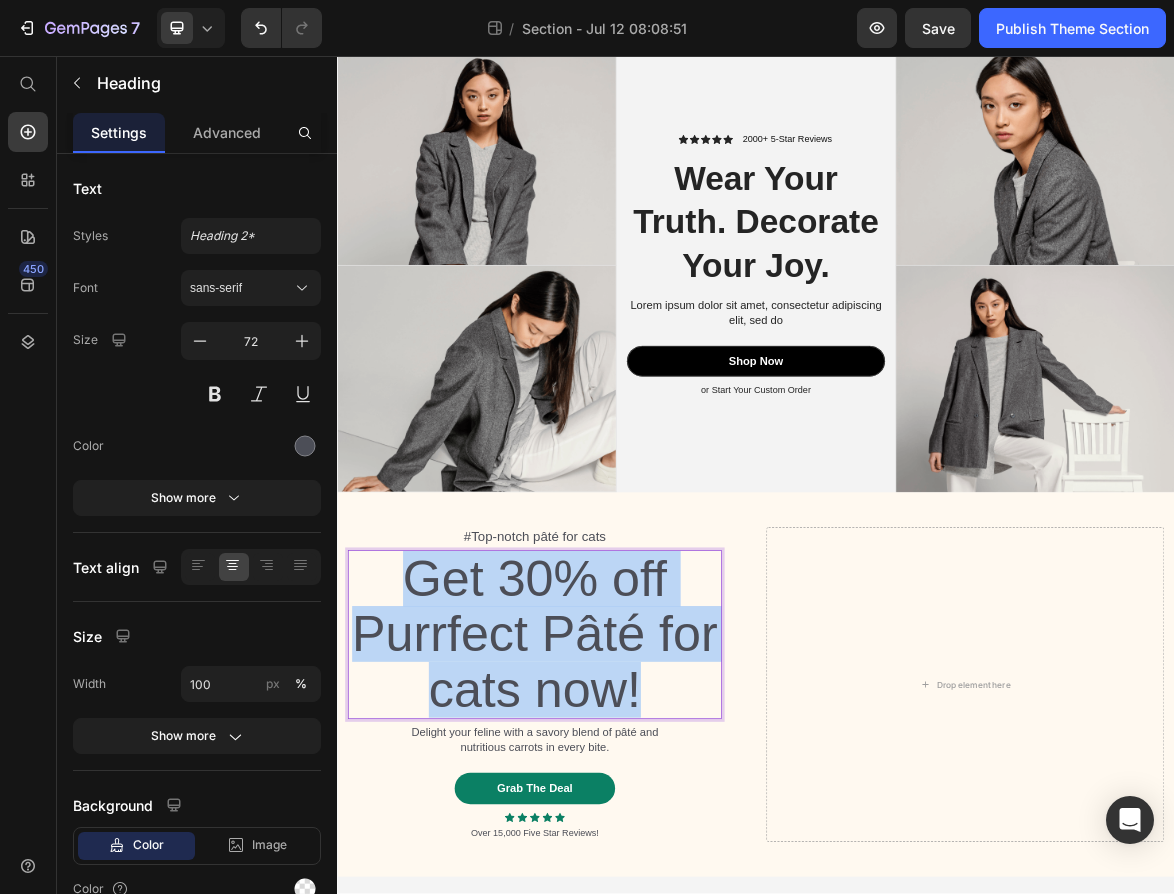 click on "Get 30% off Purrfect Pâté for cats now!" at bounding box center [620, 886] 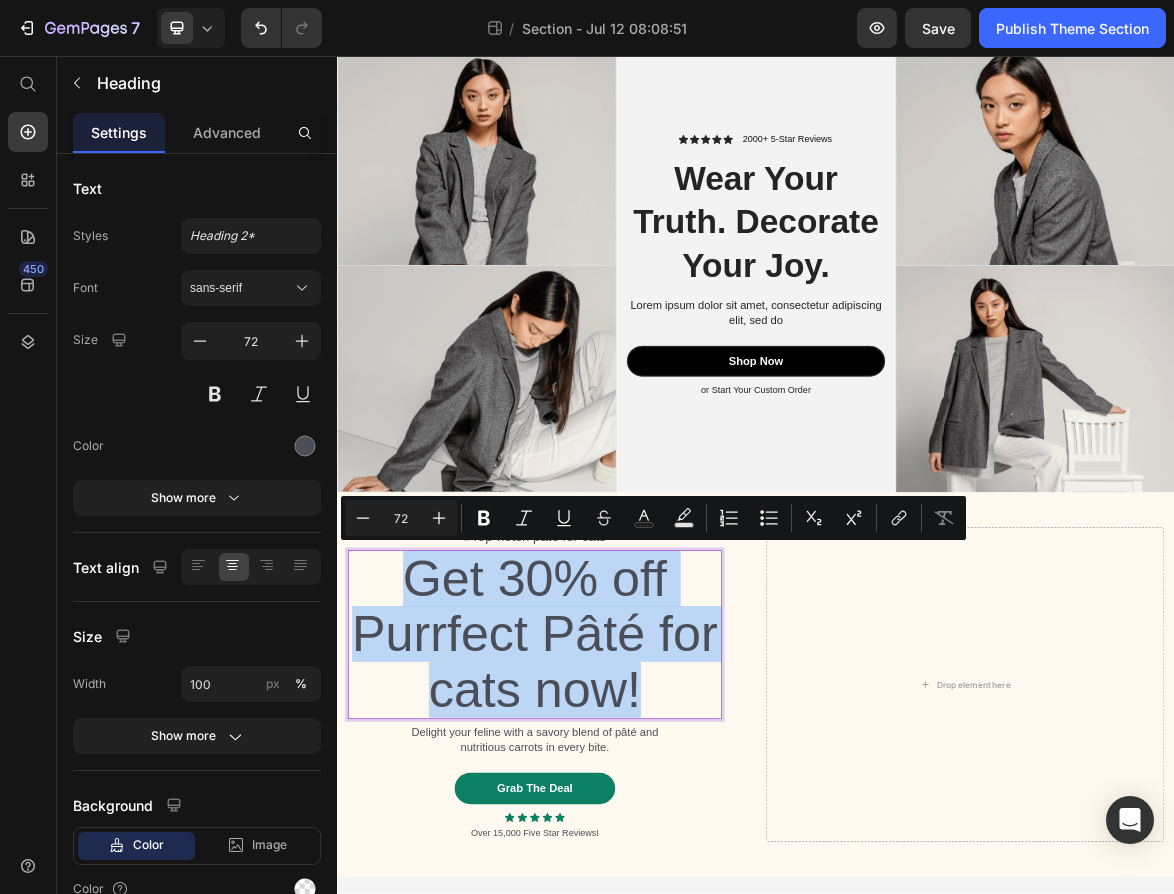 click on "Get 30% off Purrfect Pâté for cats now!" at bounding box center (620, 886) 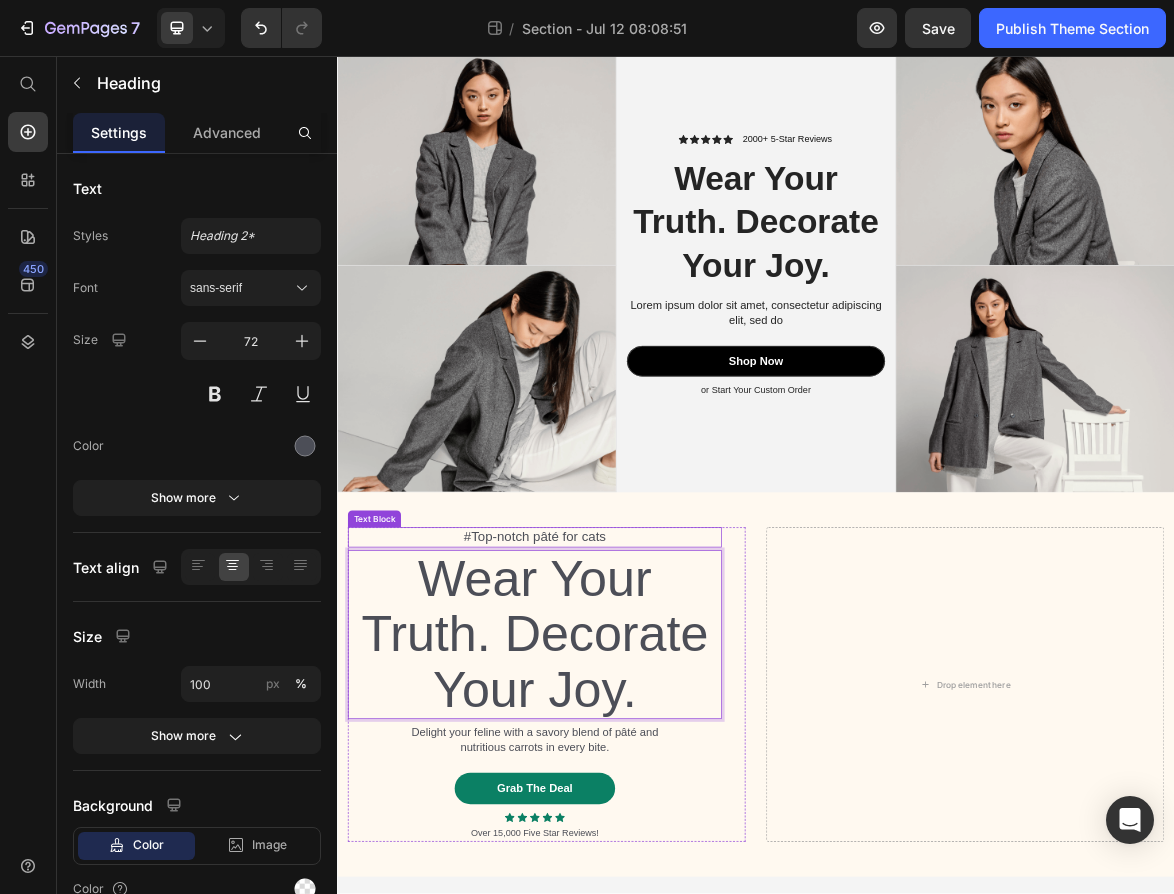 click on "#Top-notch pâté for cats" at bounding box center [620, 746] 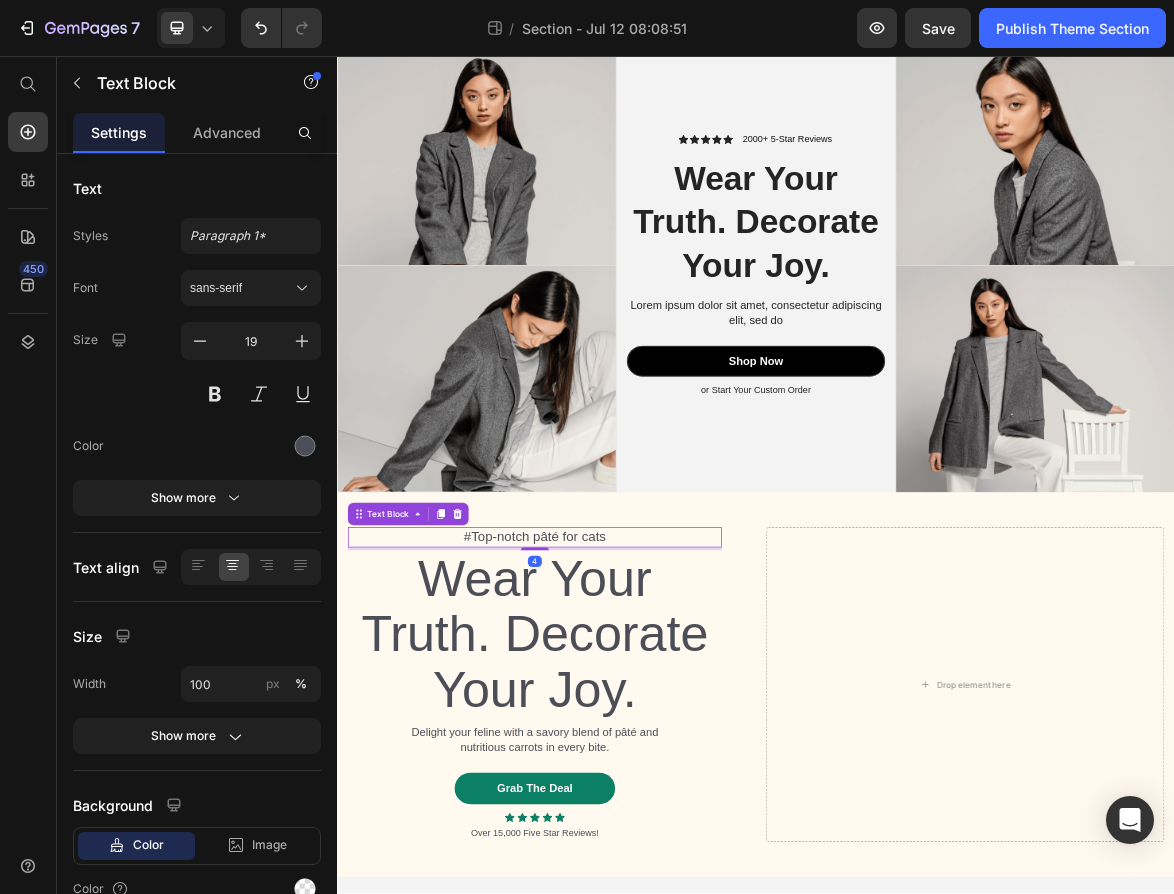 click on "#Top-notch pâté for cats" at bounding box center (620, 746) 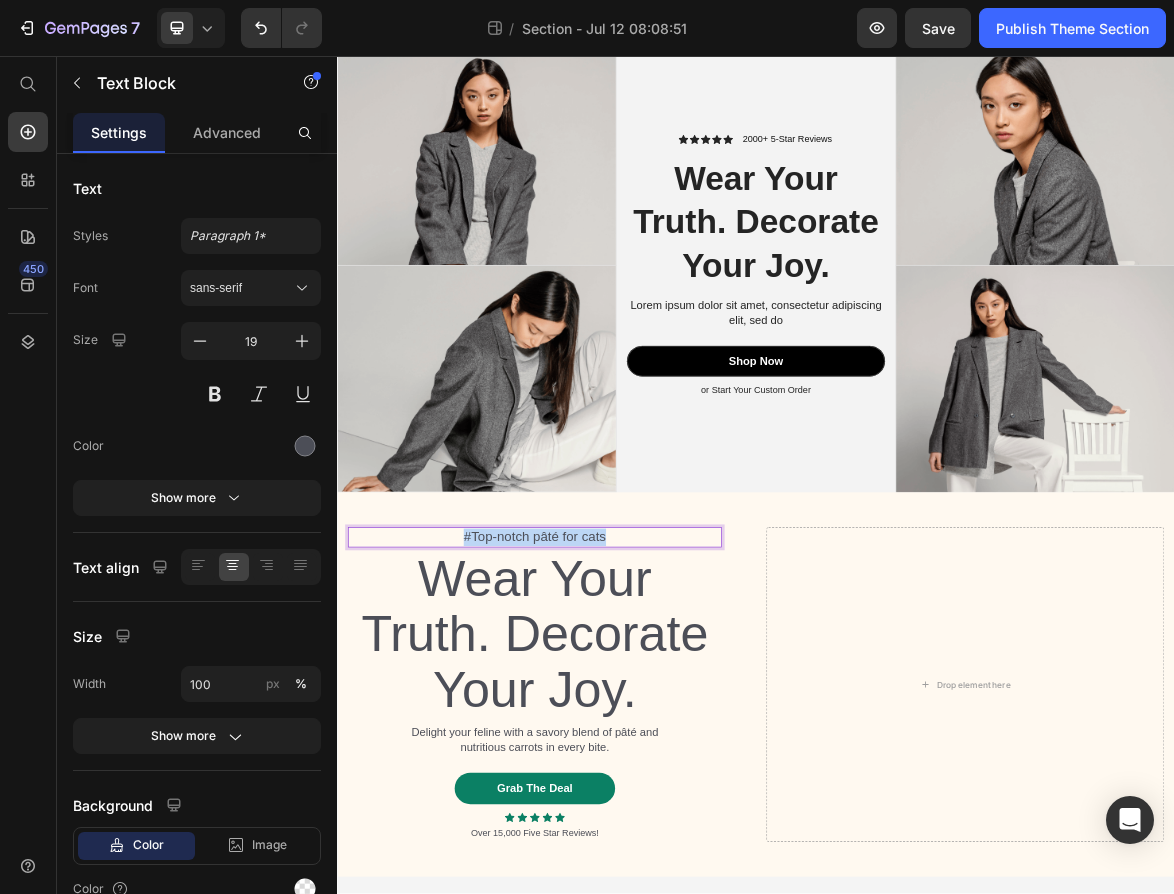 click on "#Top-notch pâté for cats" at bounding box center [620, 746] 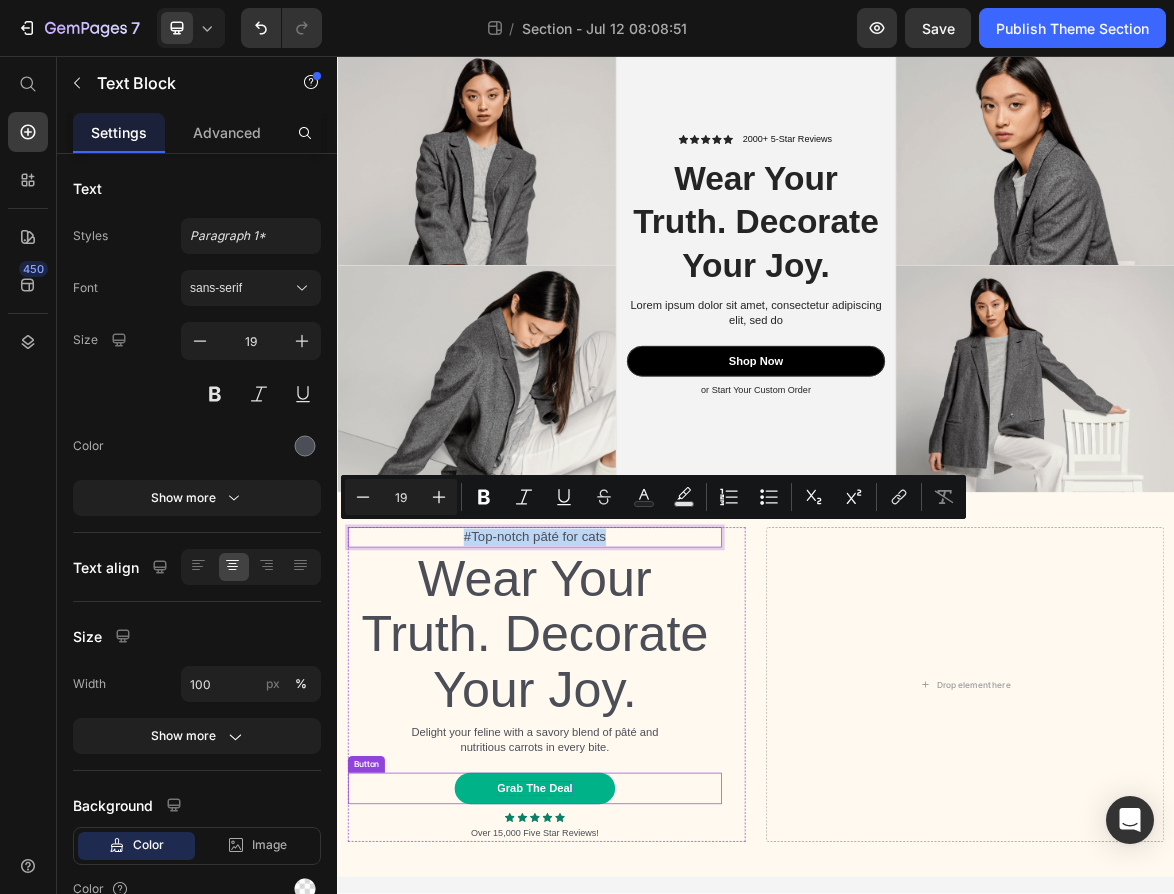 click on "Grab The Deal" at bounding box center [620, 1106] 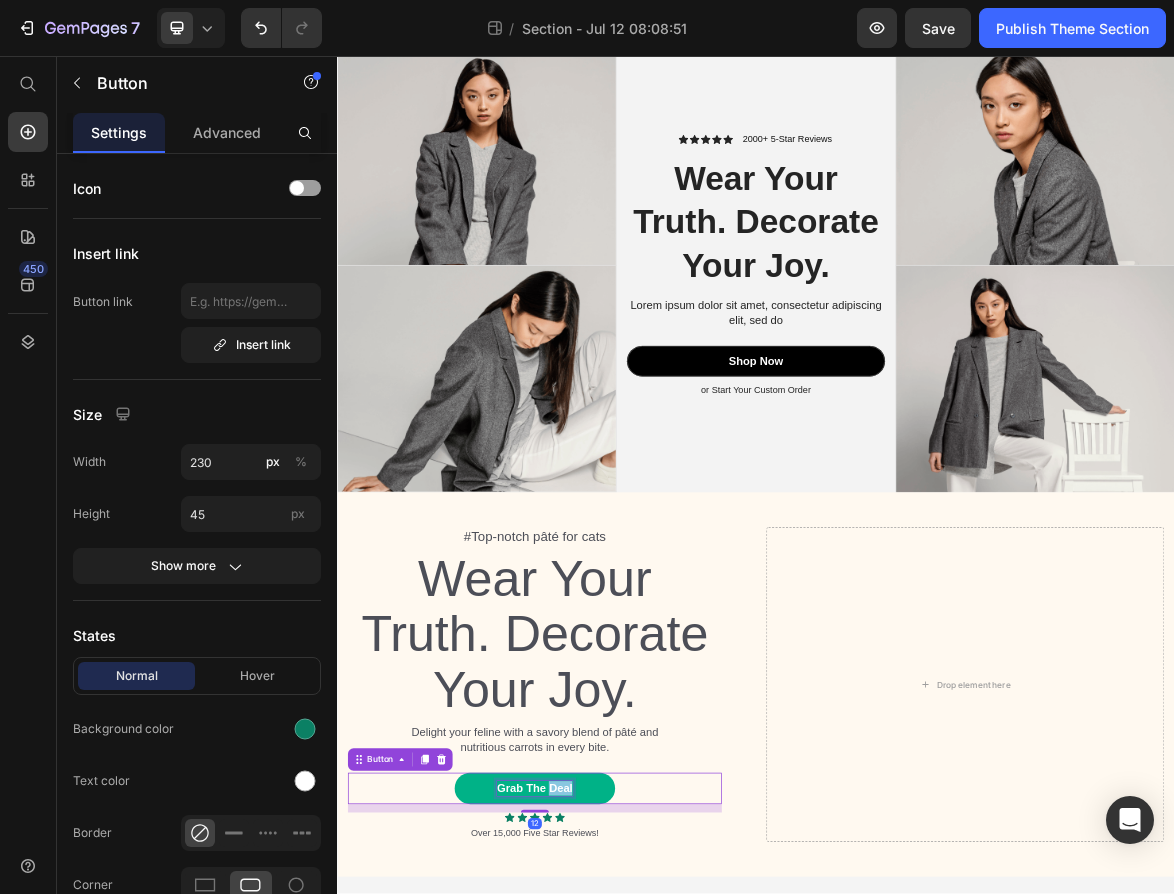 click on "Grab The Deal" at bounding box center (620, 1106) 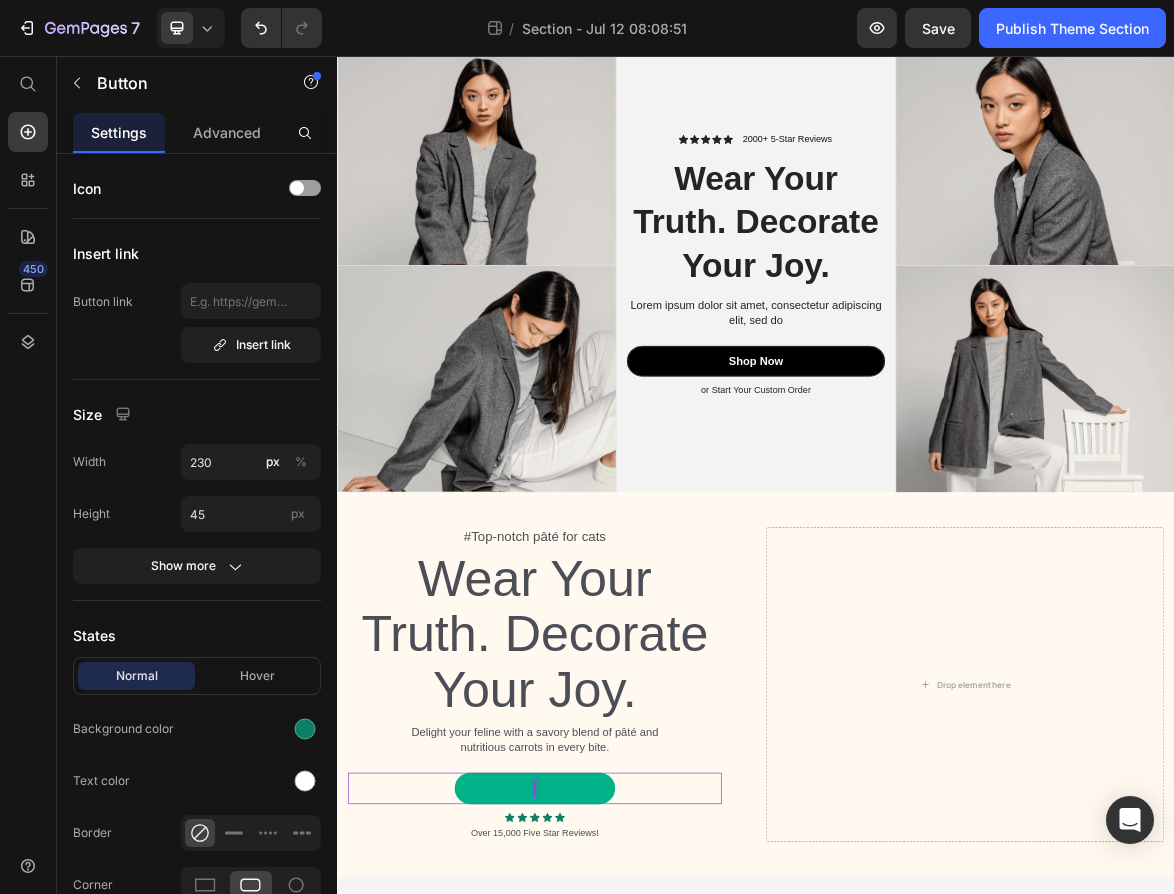 scroll, scrollTop: 2323, scrollLeft: 0, axis: vertical 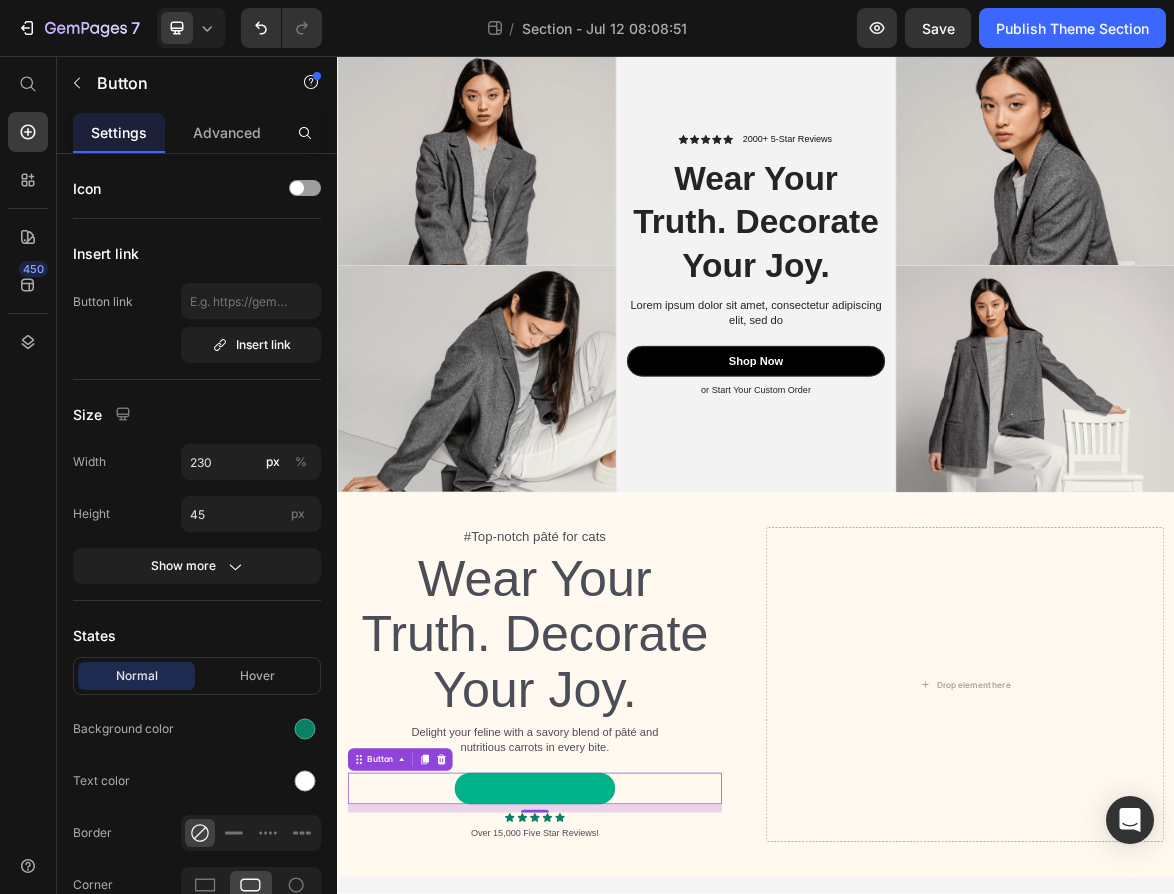 click at bounding box center (620, 1106) 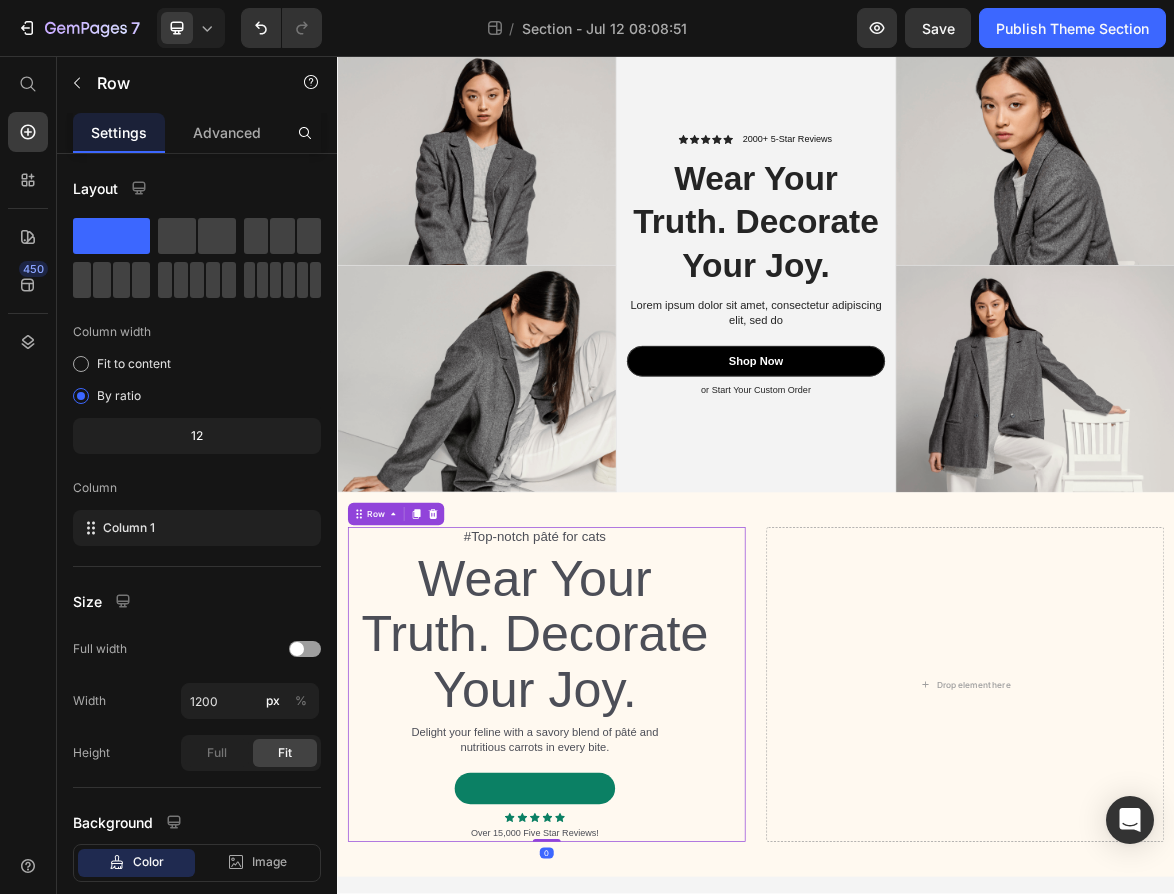 scroll, scrollTop: 0, scrollLeft: 0, axis: both 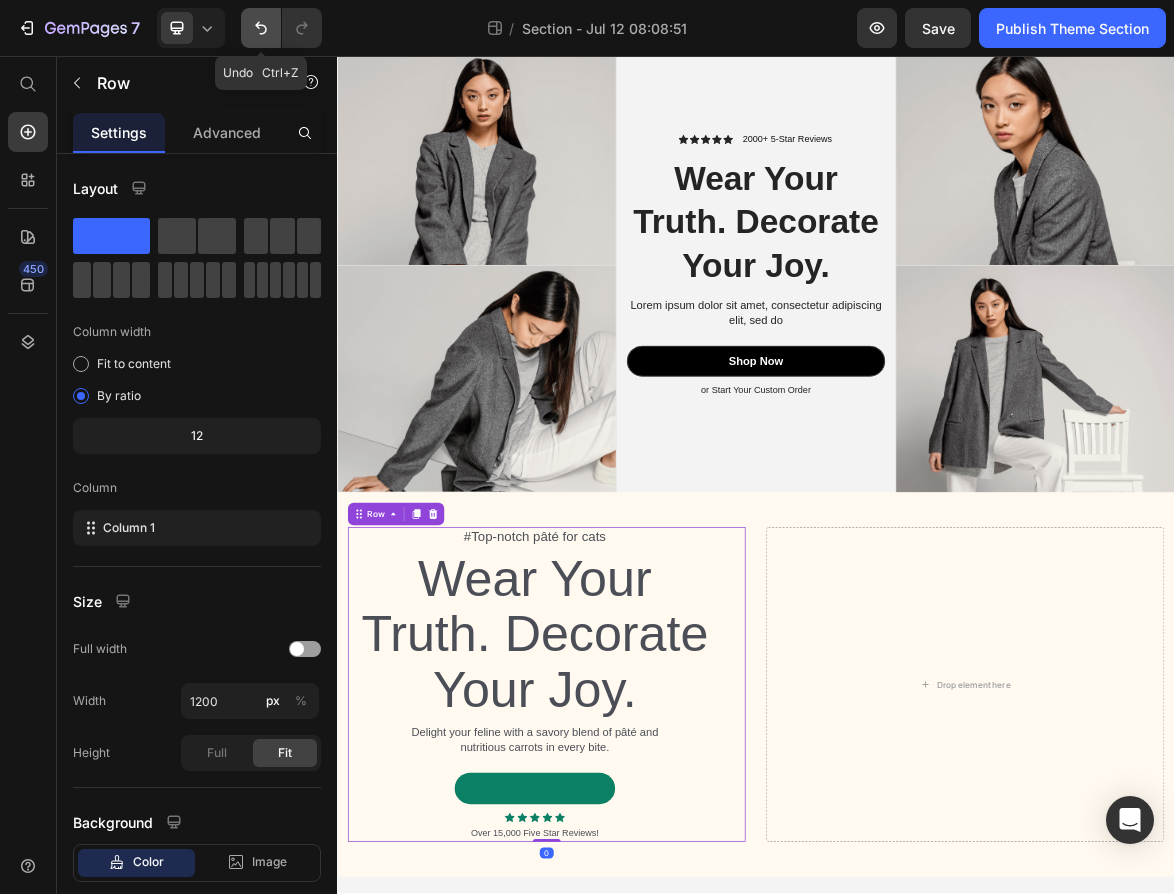 click 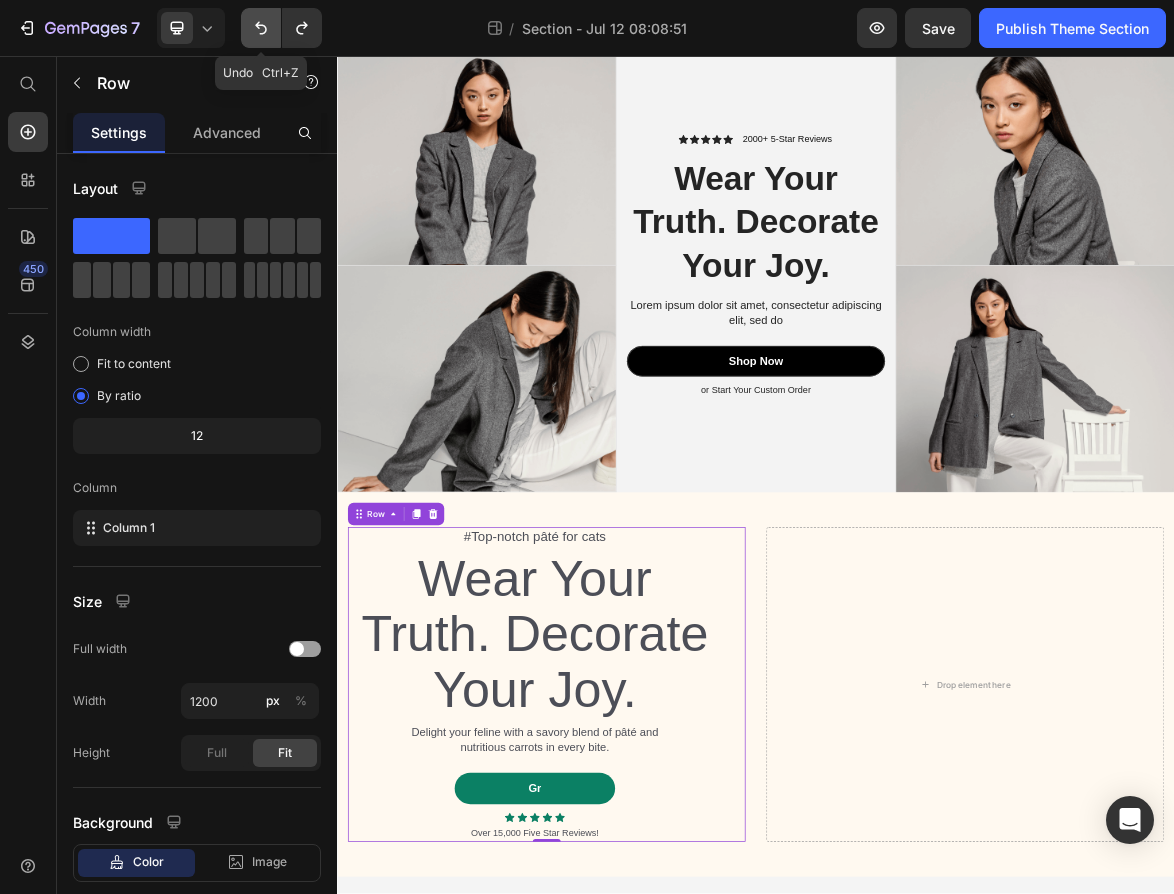 click 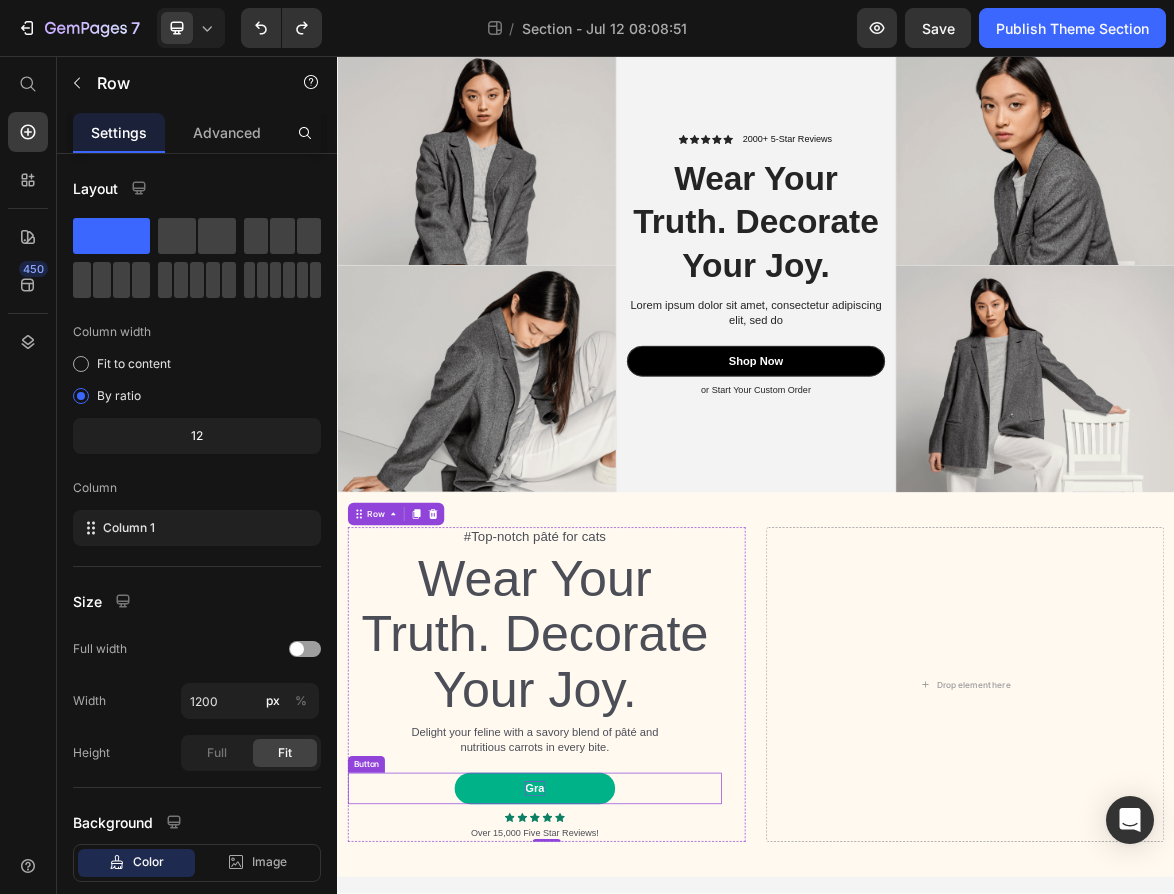 click on "Gra" at bounding box center (620, 1106) 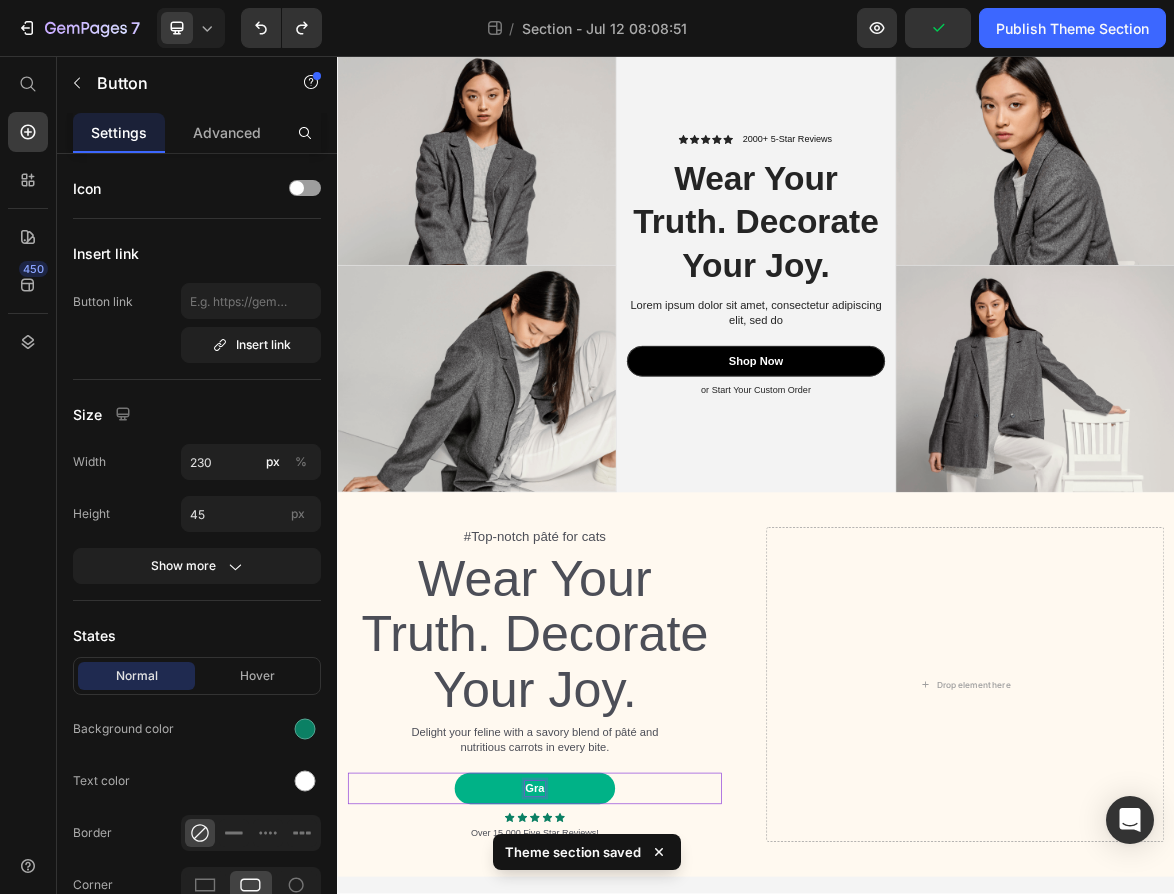 click on "Gra" at bounding box center (620, 1106) 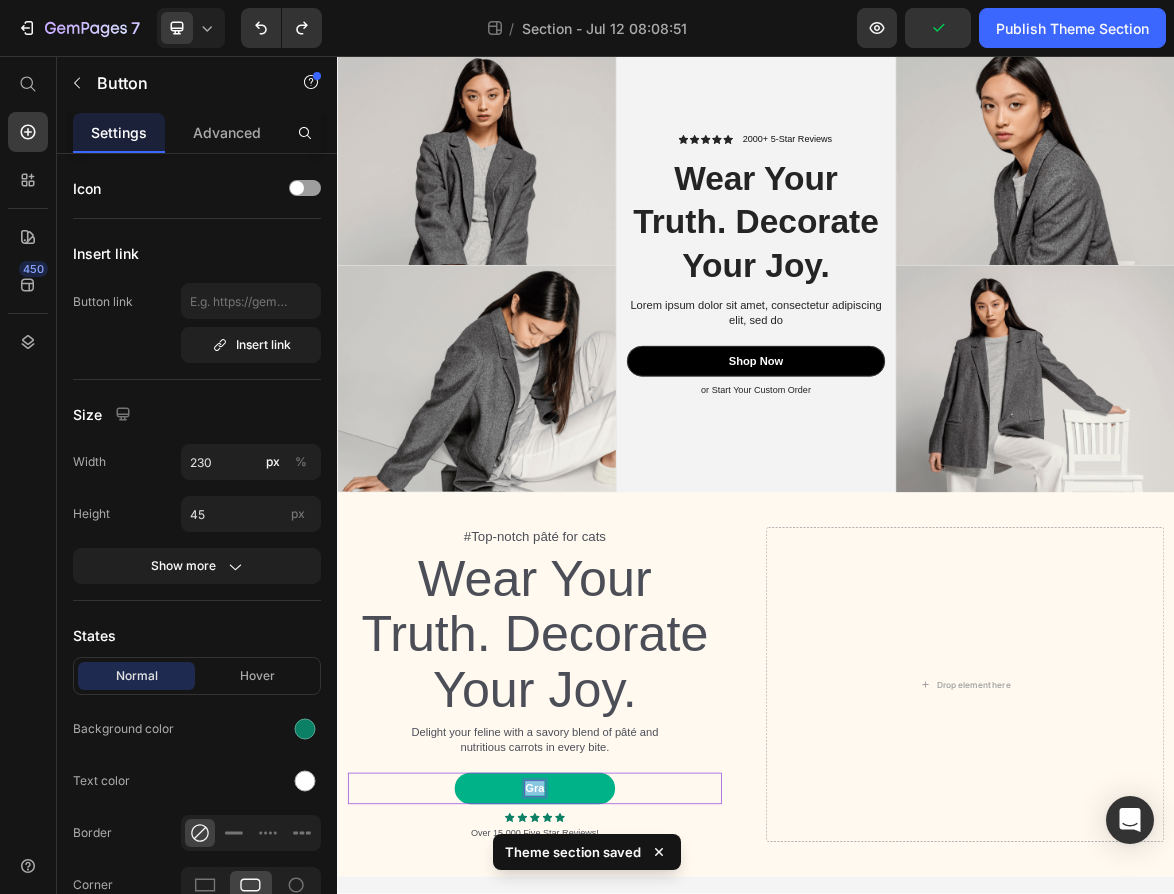 click on "Gra" at bounding box center (620, 1106) 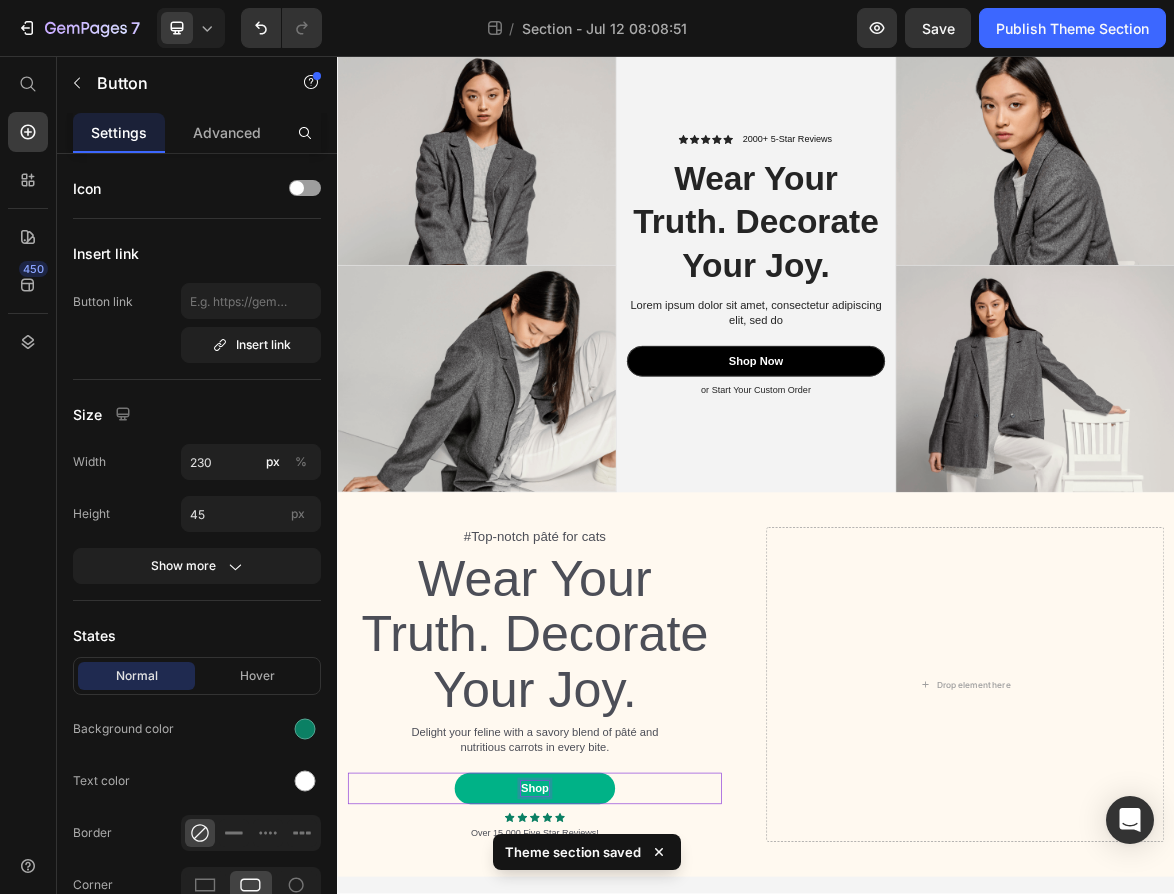 click on "Shop" at bounding box center (620, 1106) 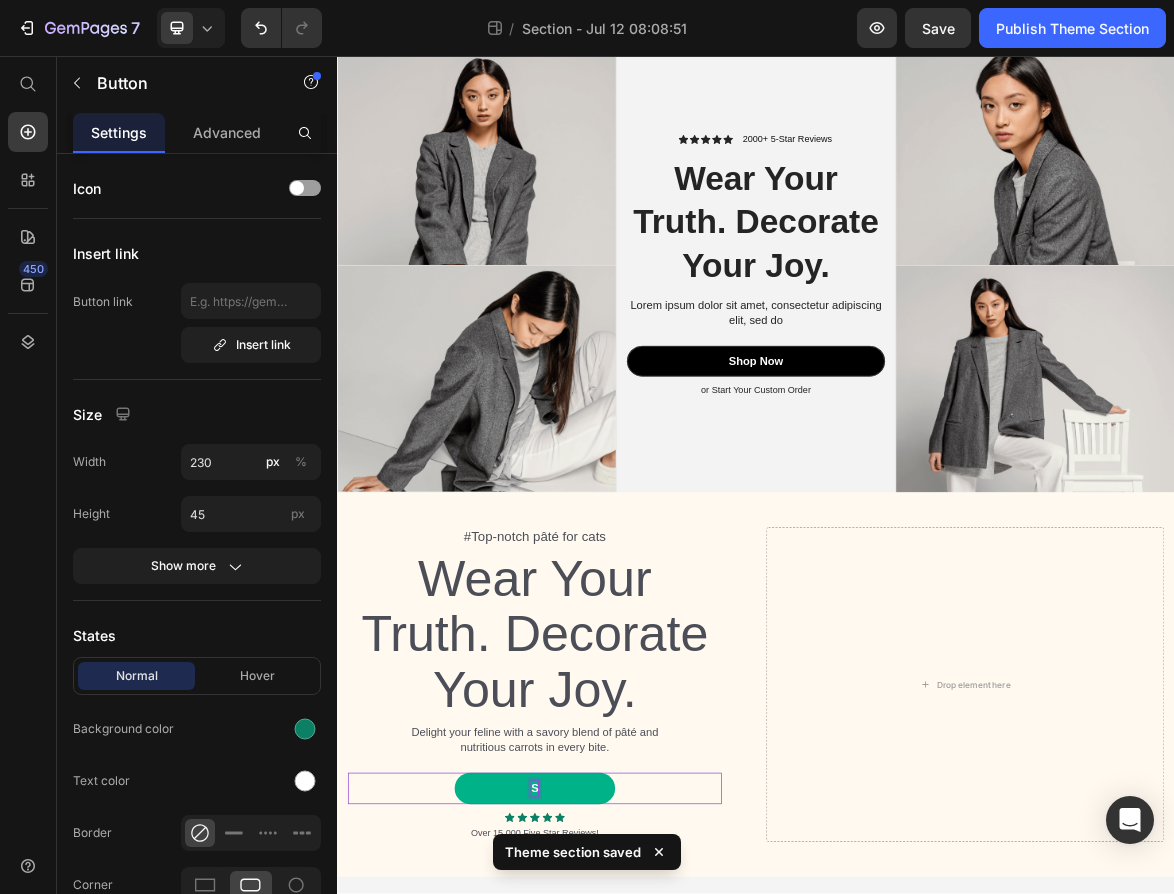 scroll, scrollTop: 1163, scrollLeft: 0, axis: vertical 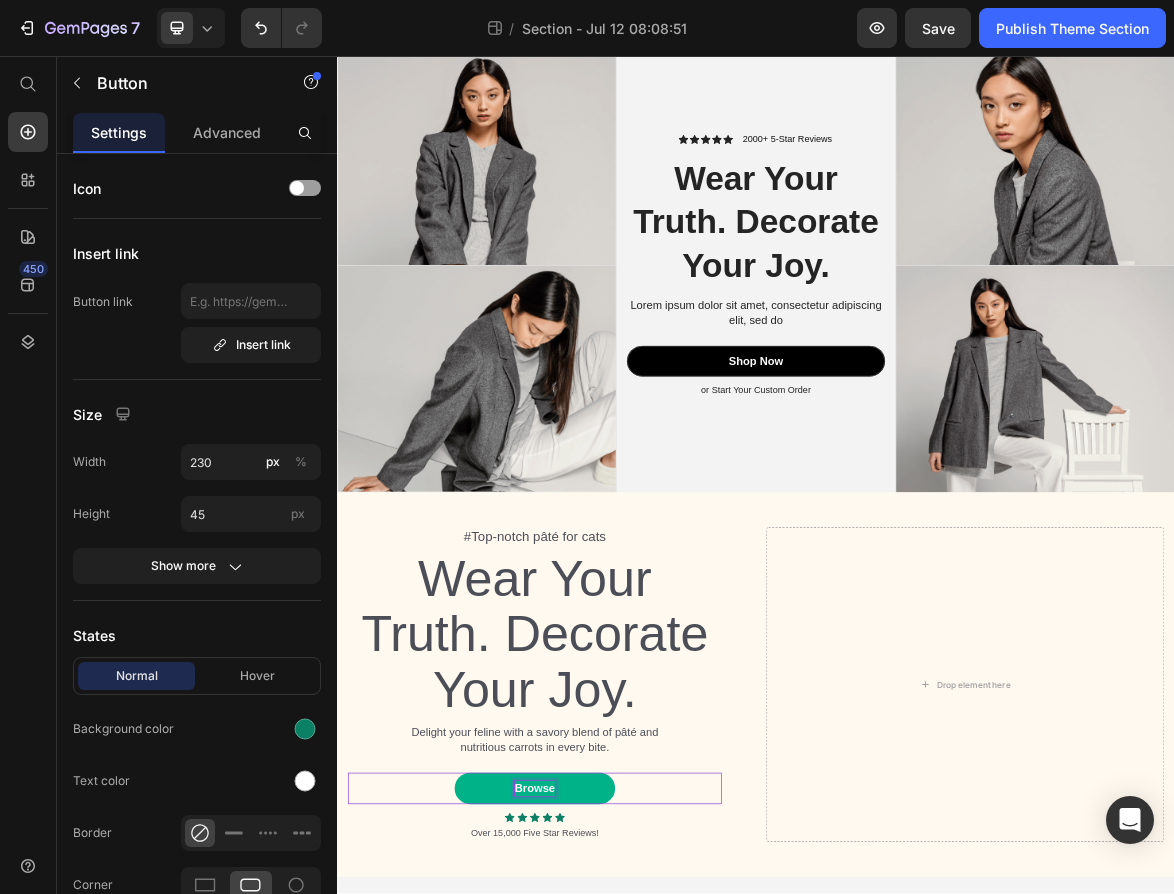 click on "Browse" at bounding box center [620, 1106] 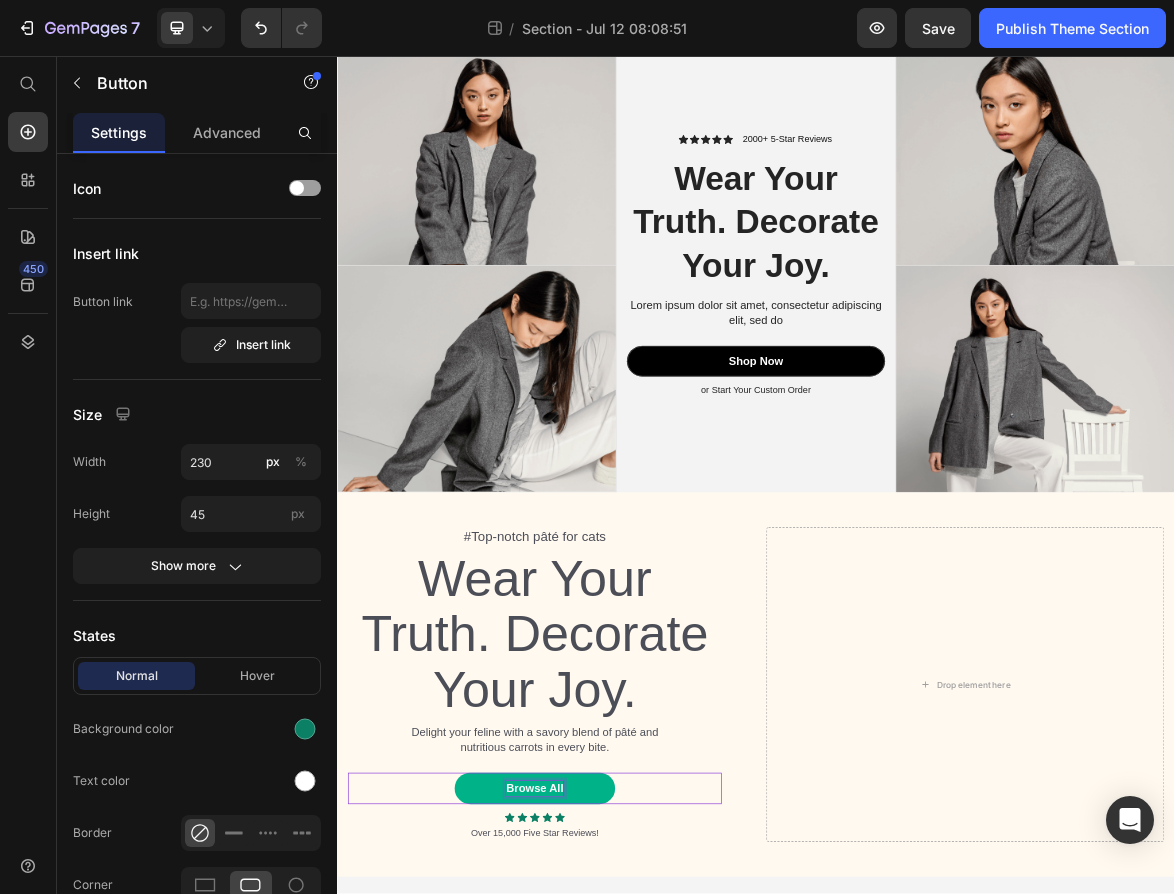 click on "Browse All" at bounding box center (620, 1106) 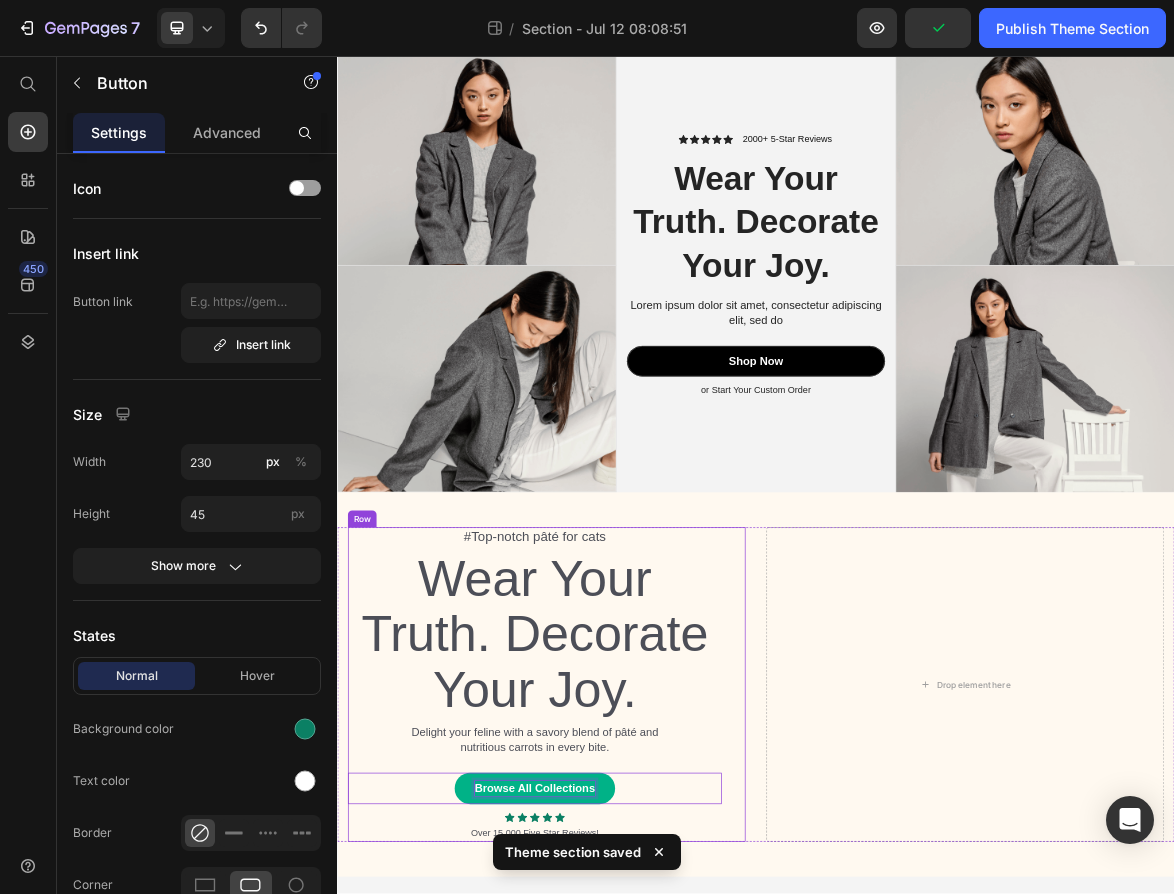 scroll, scrollTop: 0, scrollLeft: 0, axis: both 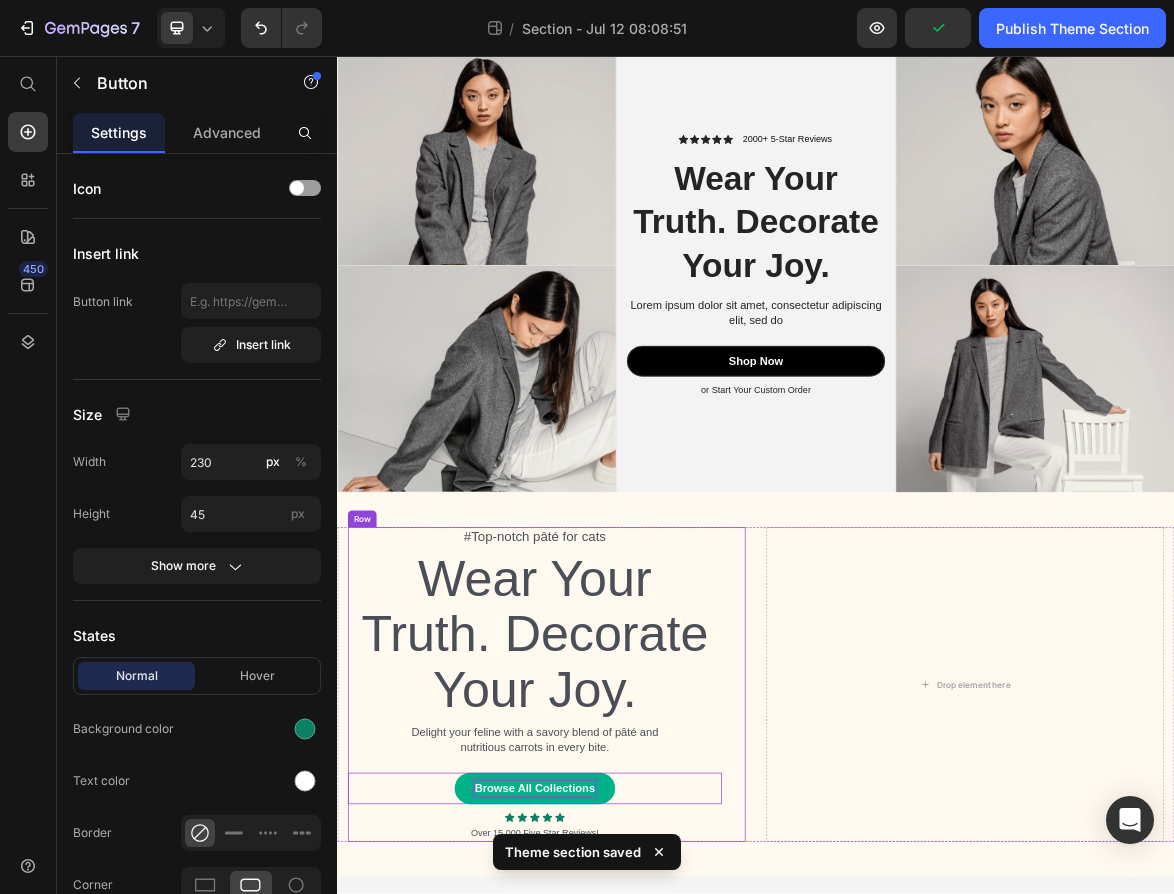 click on "Icon Icon Icon Icon Icon Icon List 2,500+ Verified Reviews! Text Block Row Unleash Your Creativity with Premium Notebooks Heading Explore Our Premium Notebook Selection Text Block Premium Quality Sleek & Functional Design Versatile Options Item List Title Line Interested in more colors for the notebook?" Text Block Start Exploring Button Show Now Button 30-day money back guarantee Text Block Premium Quality Sleek & Functional Design Versatile Options Item List
Icon Safe Payment Options Text Block
Icon Secure logistics Text Block
Icon Purchase protection Text Block Row Row Row Image Row Row 0" at bounding box center [637, 957] 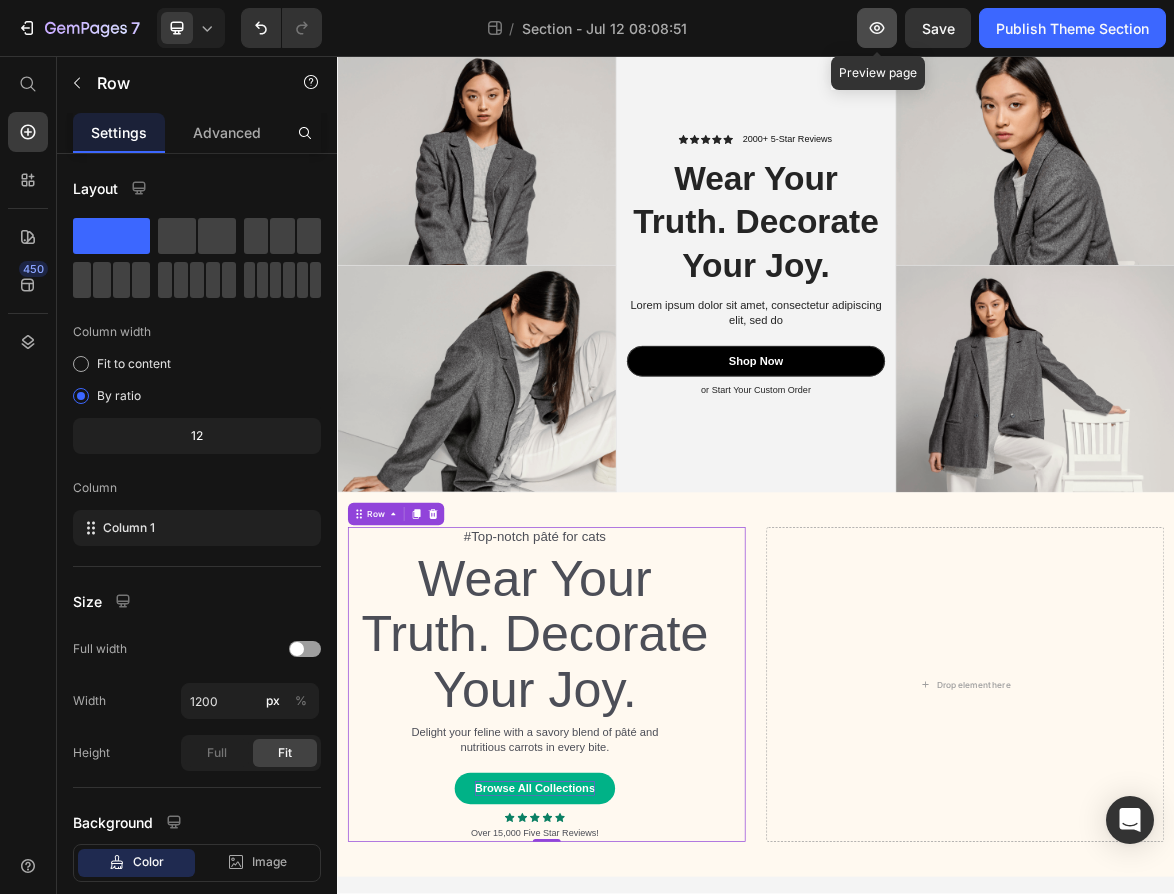 click 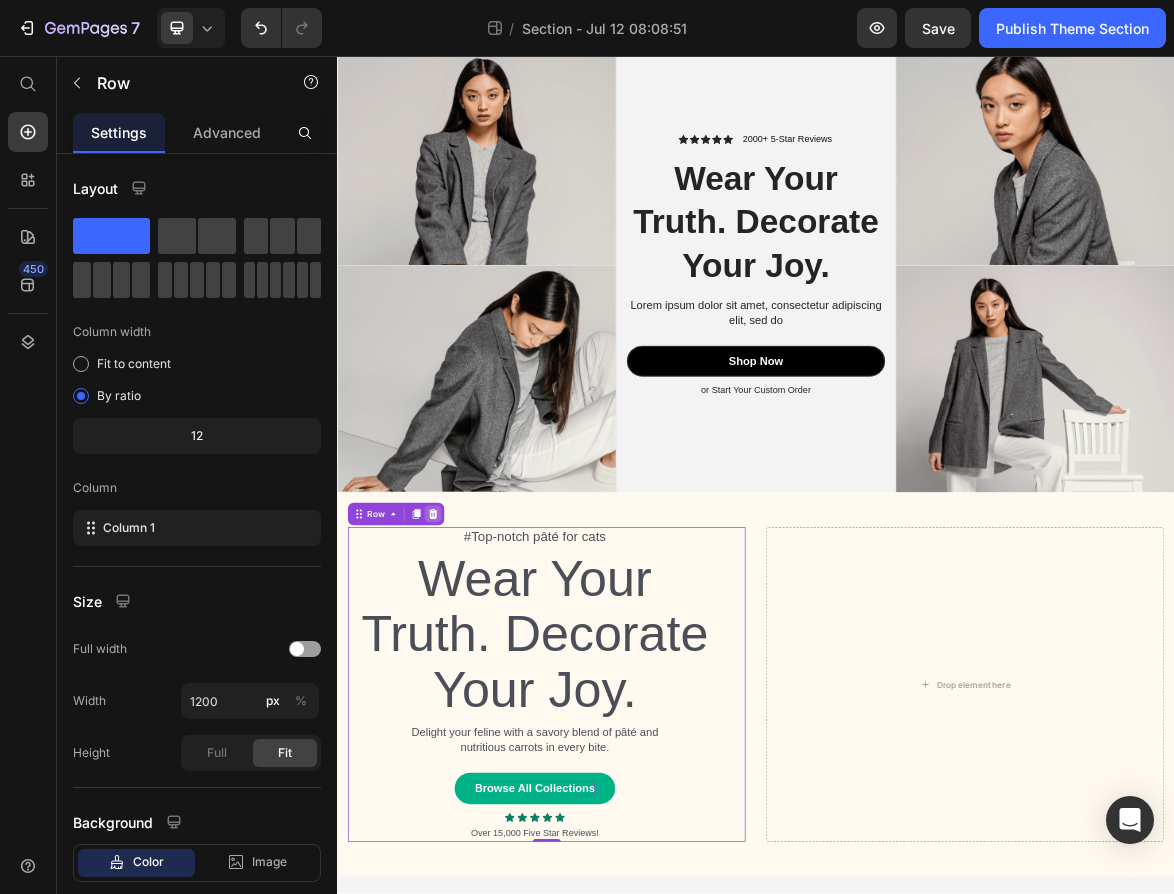 click 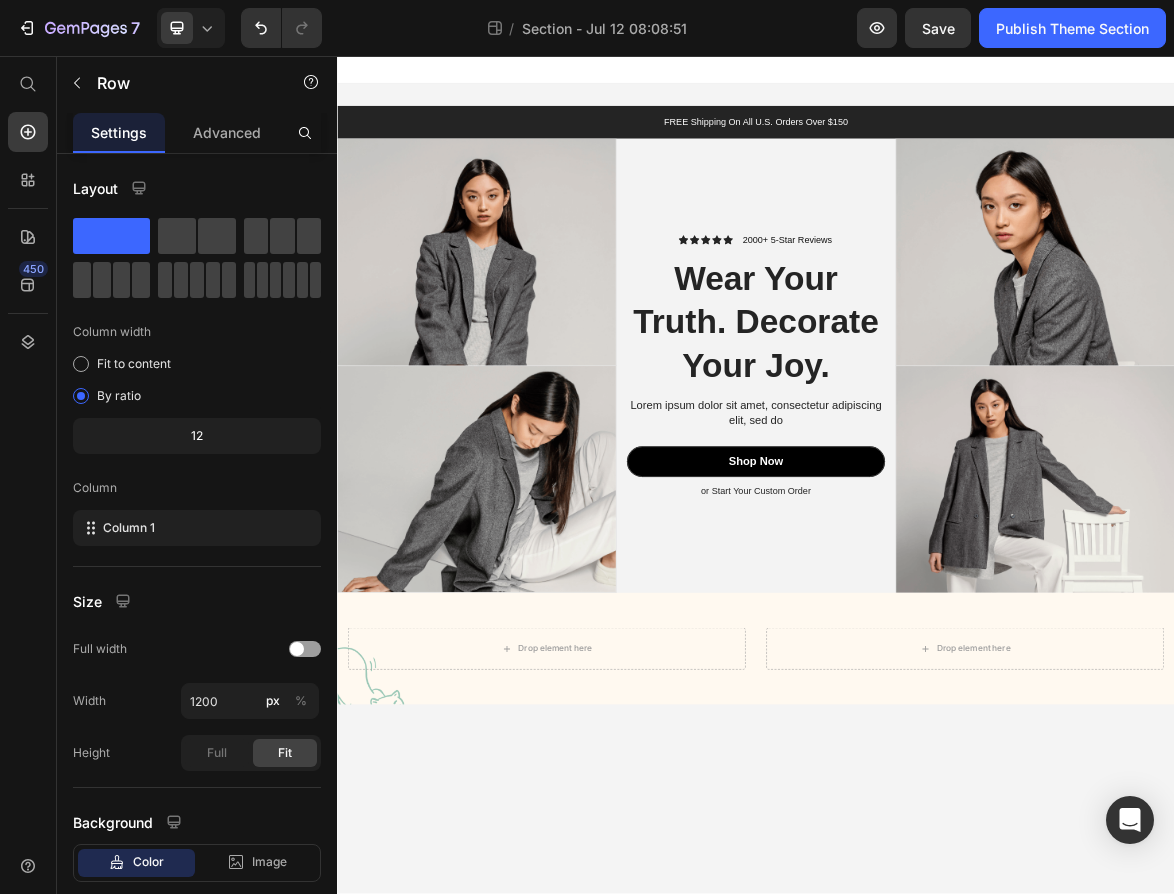 scroll, scrollTop: 0, scrollLeft: 0, axis: both 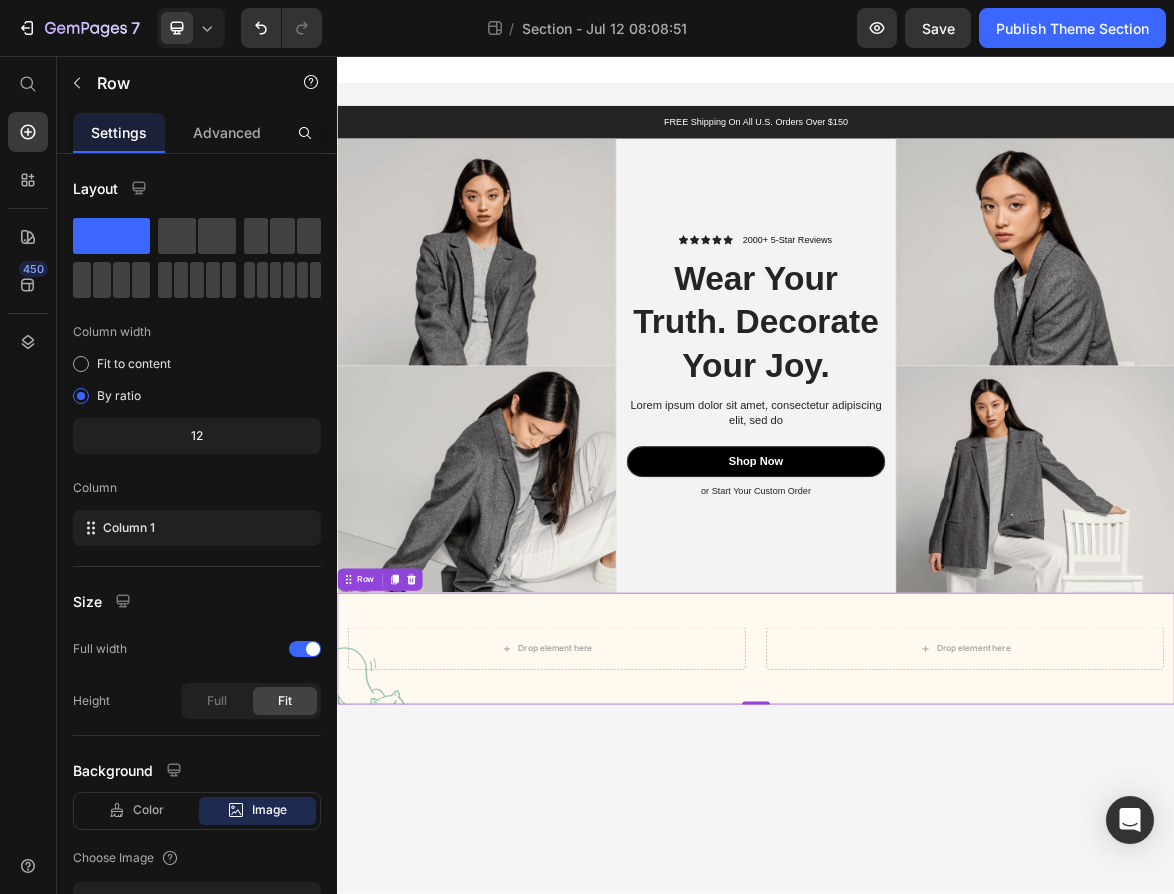 click on "Drop element here
Drop element here Row Row   0" at bounding box center (937, 906) 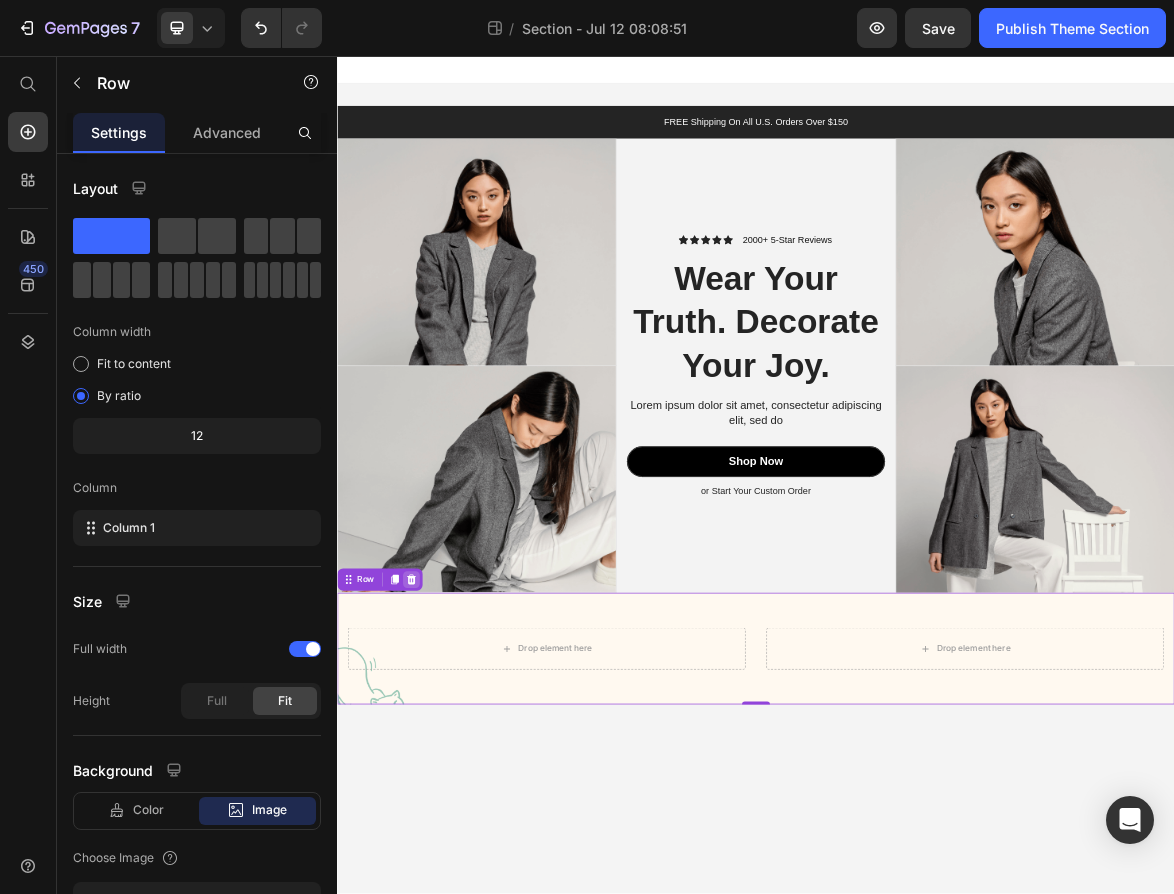 click 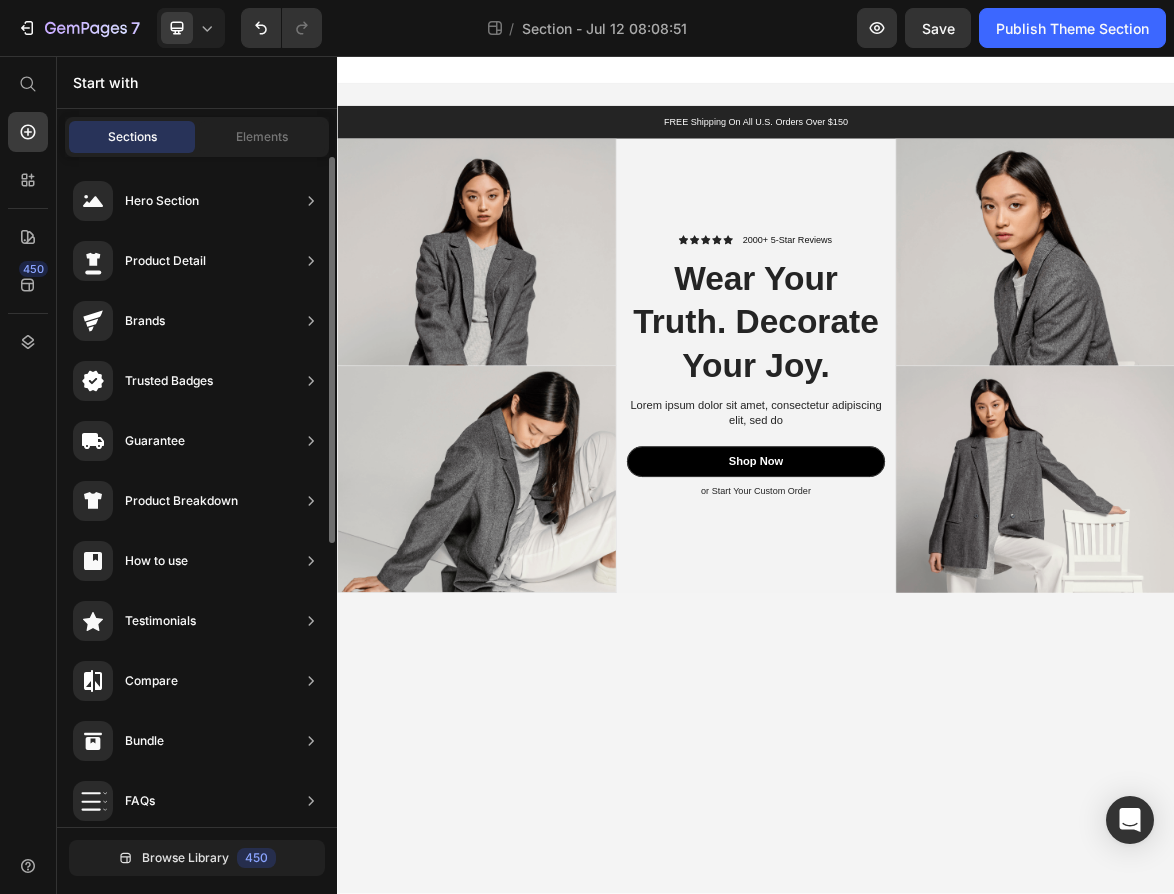 scroll, scrollTop: 9, scrollLeft: 0, axis: vertical 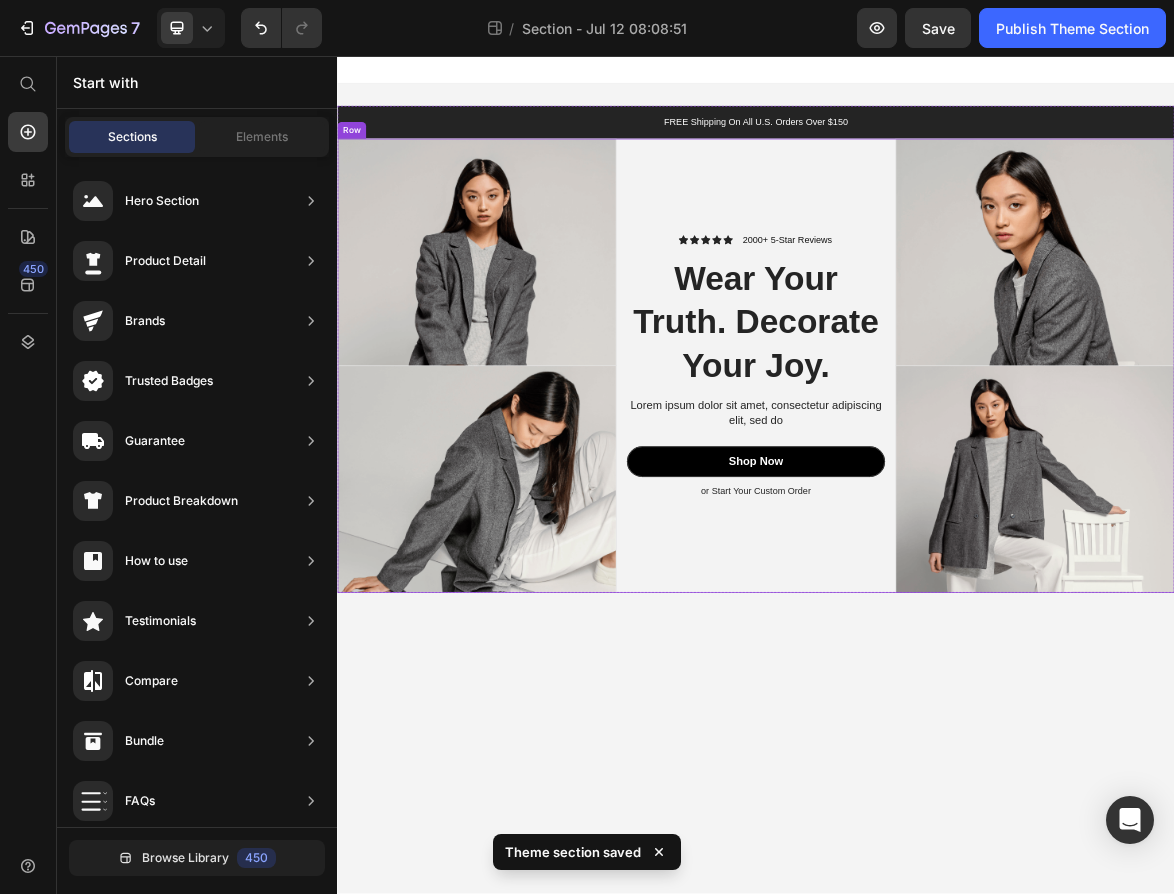 drag, startPoint x: 949, startPoint y: 231, endPoint x: 741, endPoint y: 268, distance: 211.26524 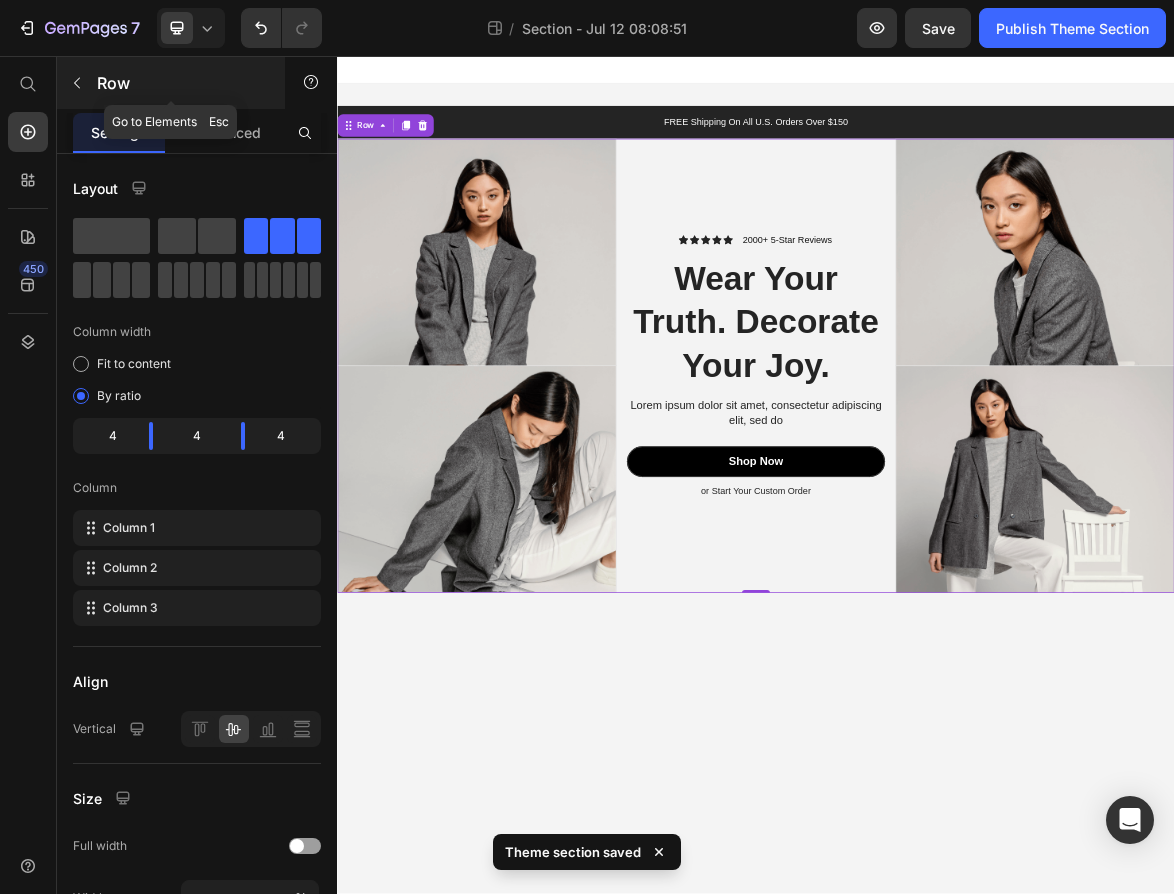 click 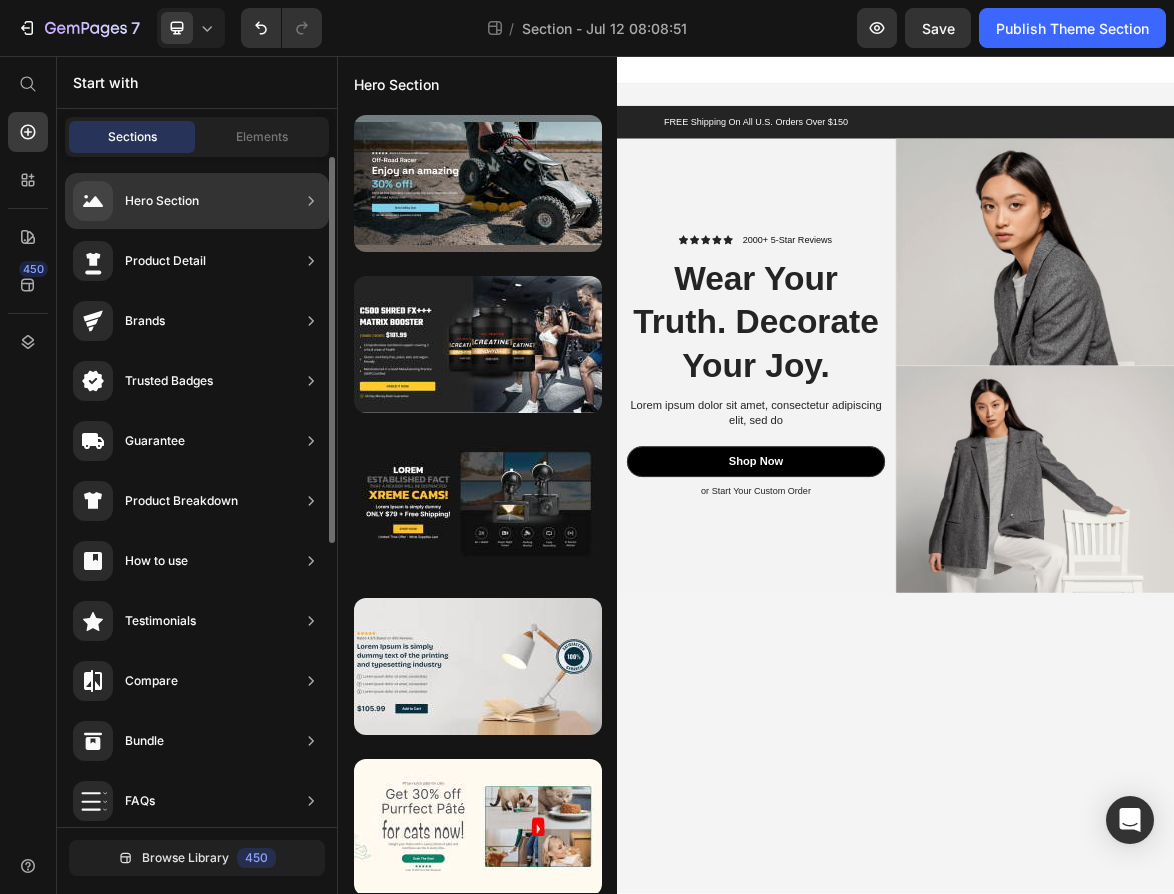 click 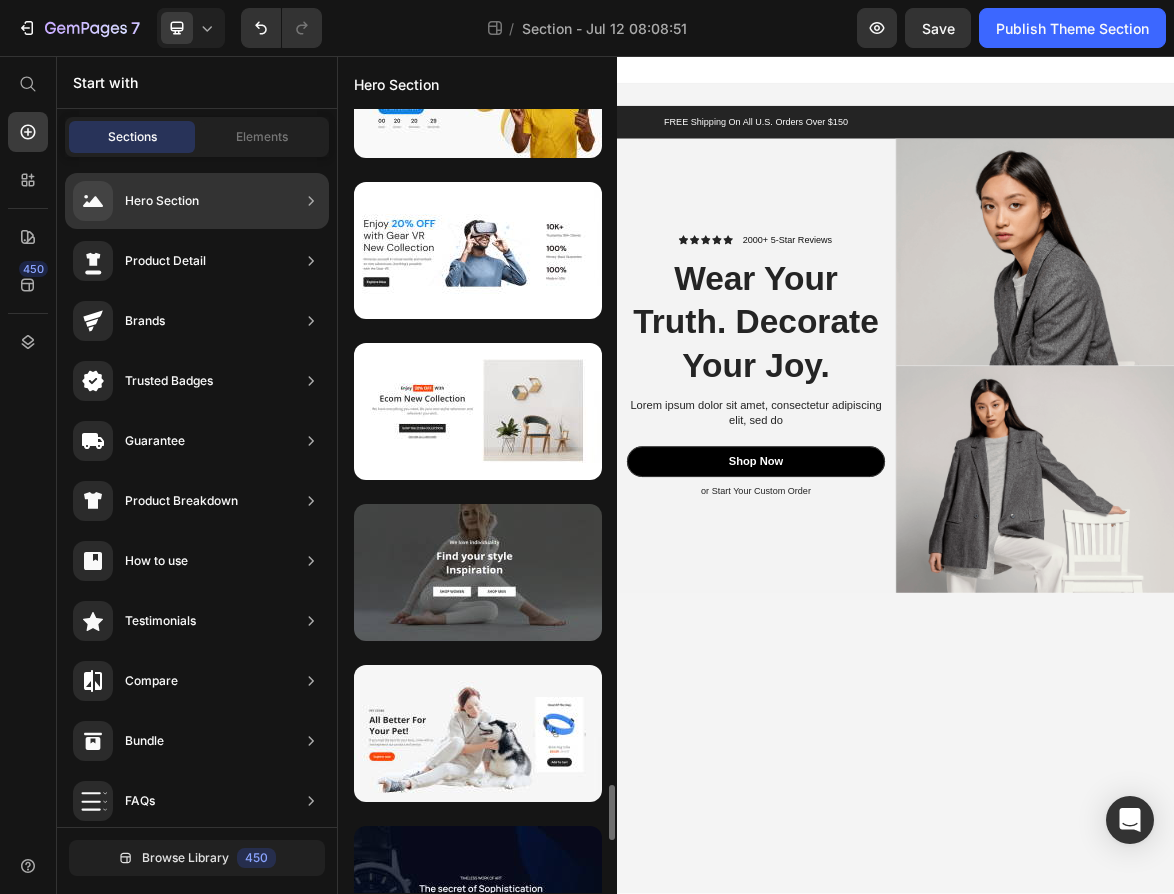 scroll, scrollTop: 9140, scrollLeft: 0, axis: vertical 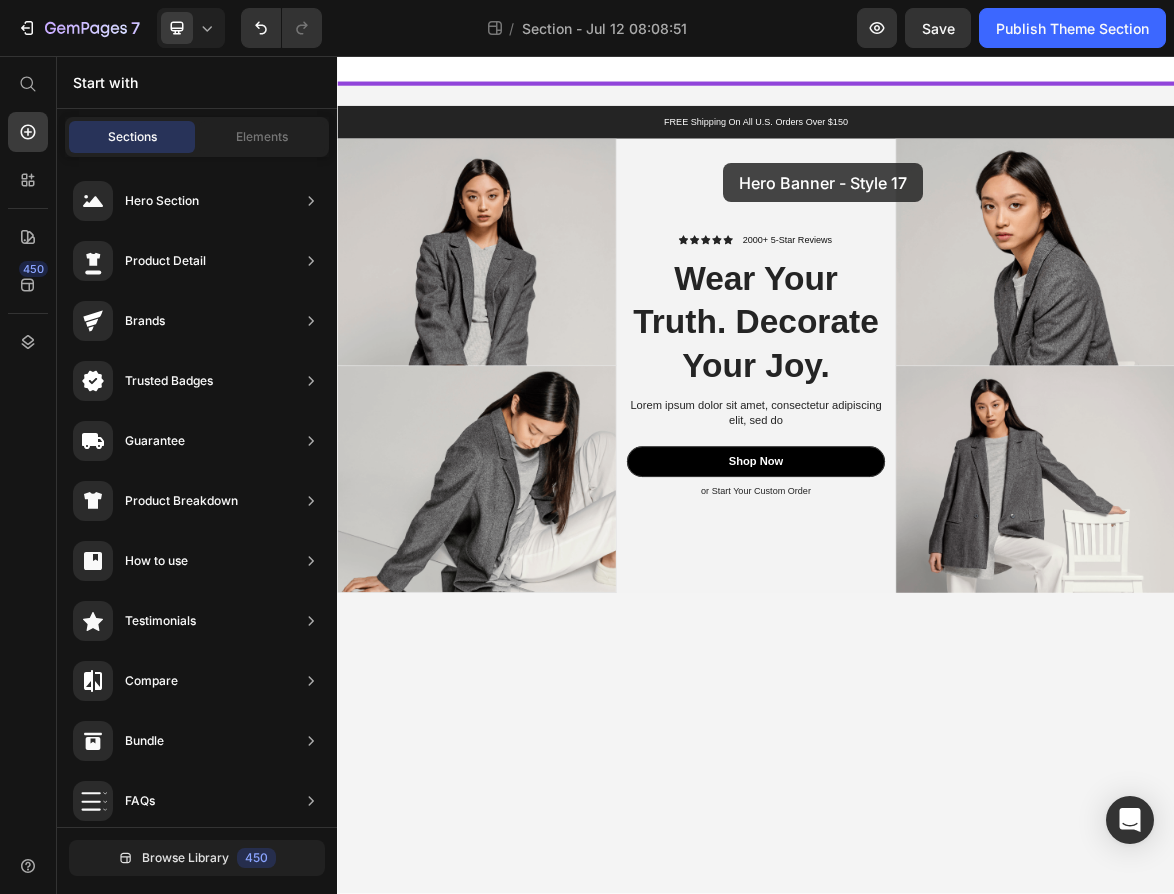 drag, startPoint x: 808, startPoint y: 618, endPoint x: 890, endPoint y: 210, distance: 416.15863 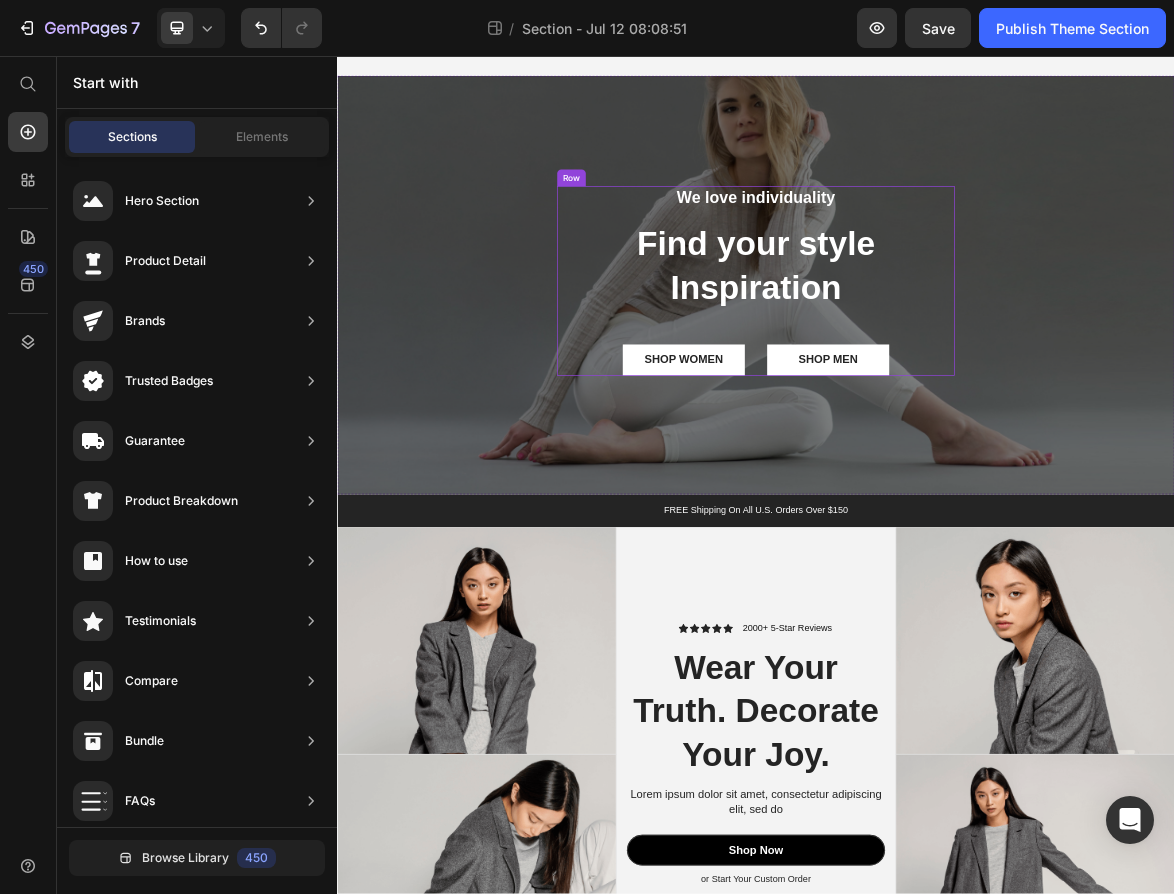 scroll, scrollTop: 72, scrollLeft: 0, axis: vertical 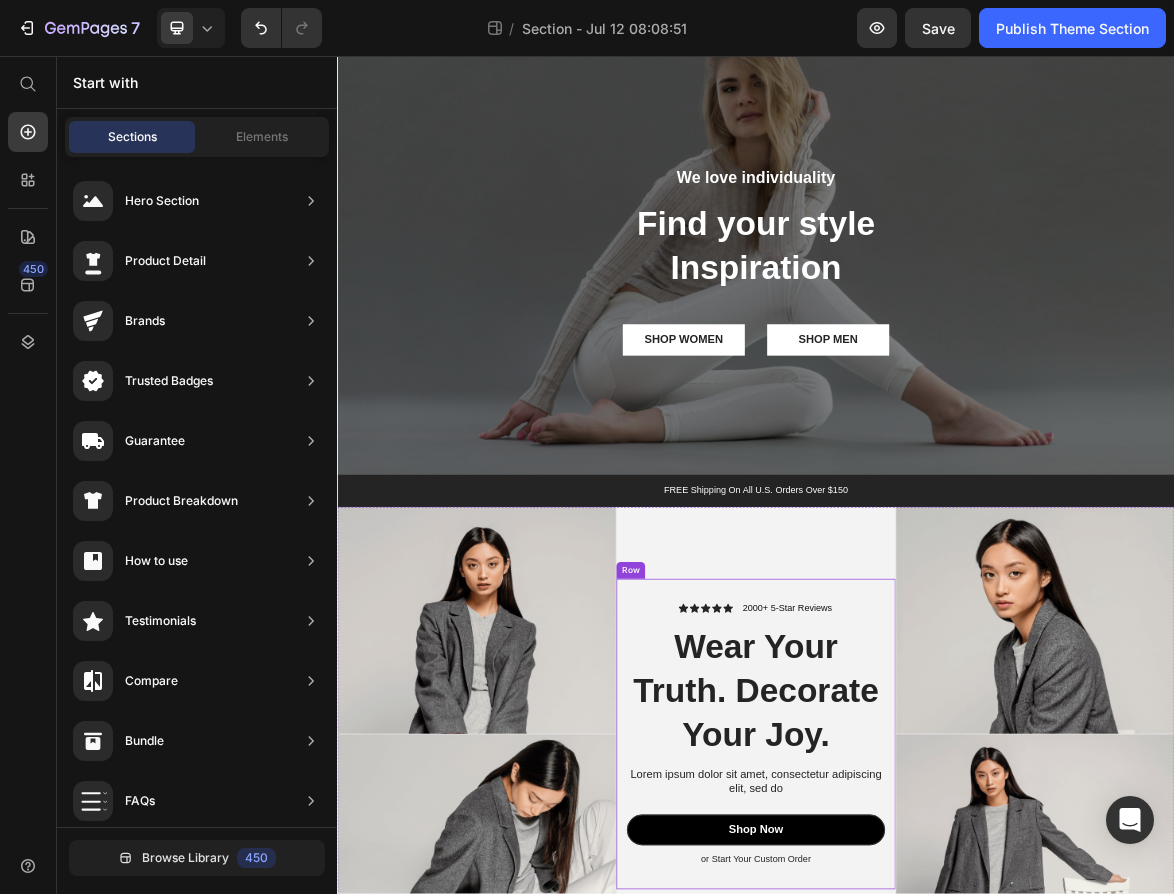 click on "Icon Icon Icon Icon Icon Icon List 2000+ 5-Star Reviews Text Block Row Wear Your Truth. Decorate Your Joy. Heading Lorem ipsum dolor sit amet, consectetur adipiscing elit, sed do Text Block Shop Now Button or Start Your Custom Order Text Block" at bounding box center (937, 1028) 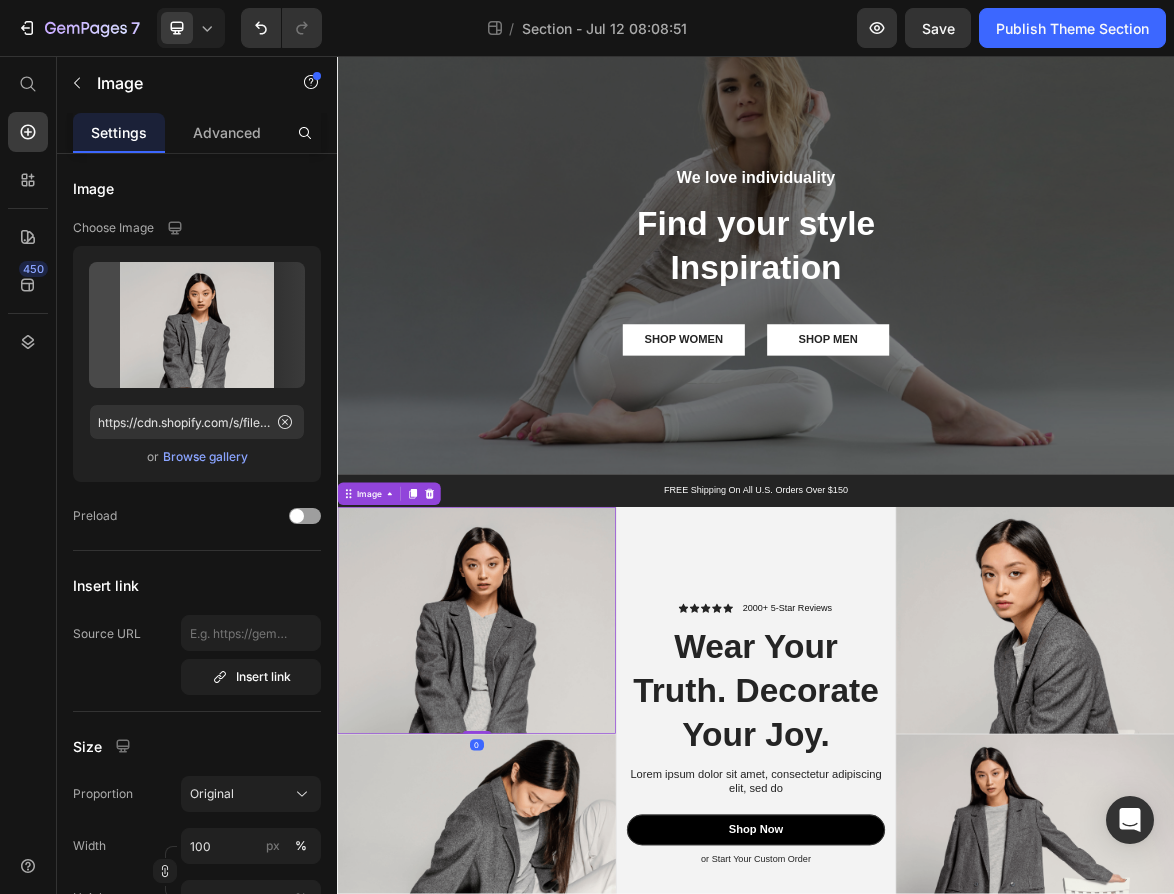 click at bounding box center (536, 865) 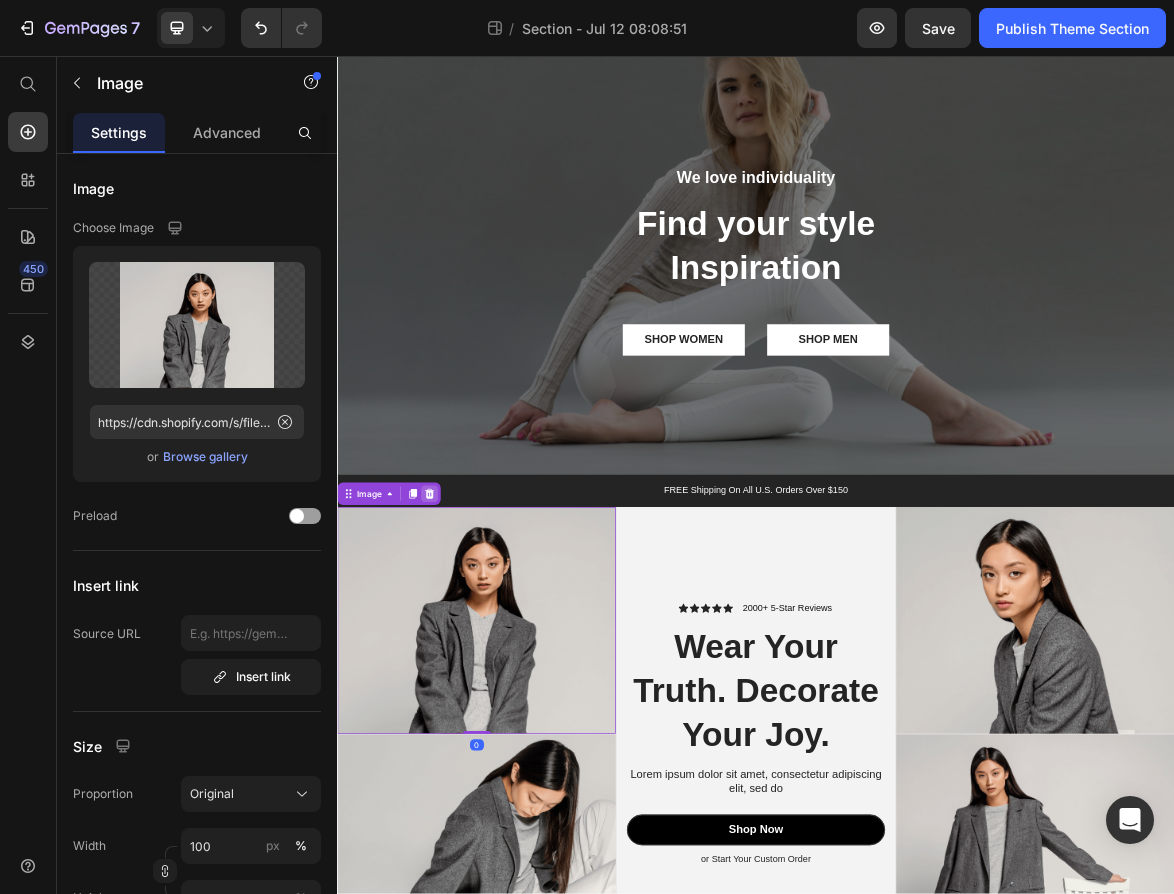 click 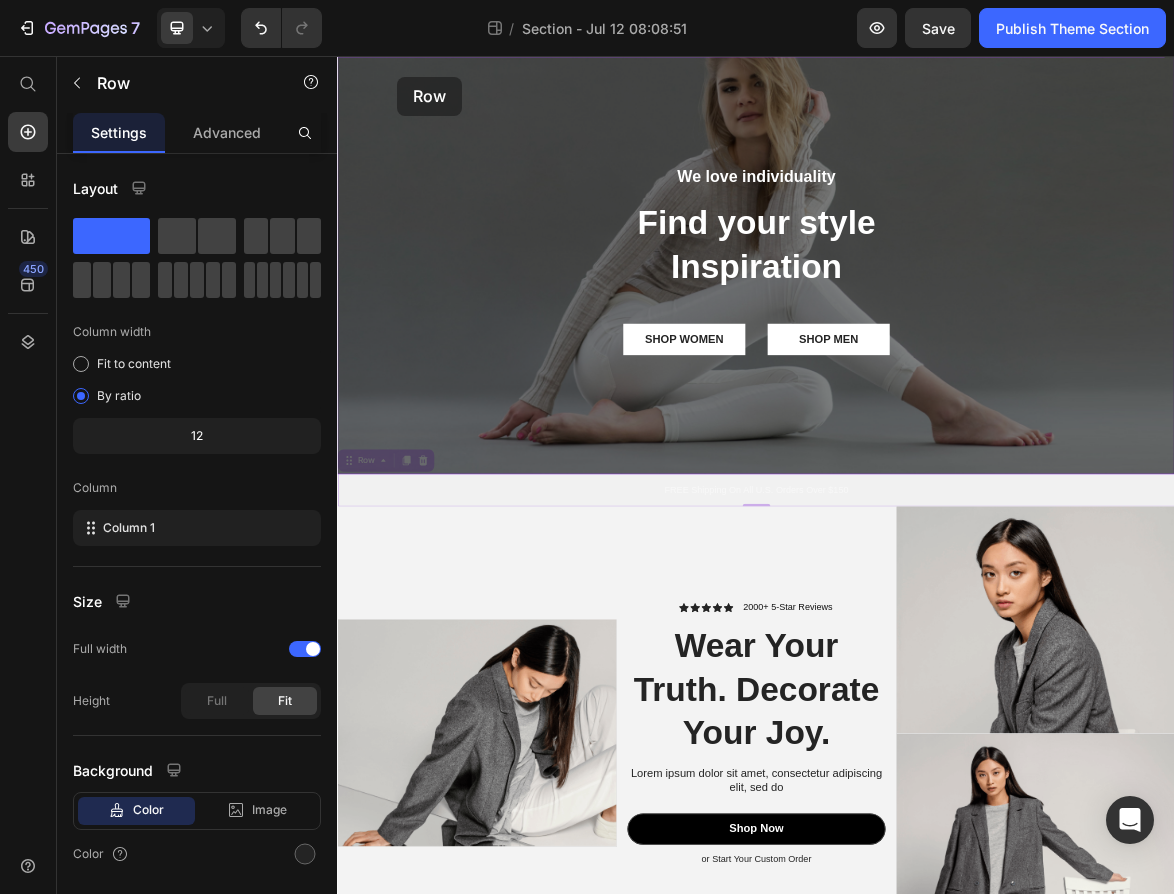 scroll, scrollTop: 0, scrollLeft: 0, axis: both 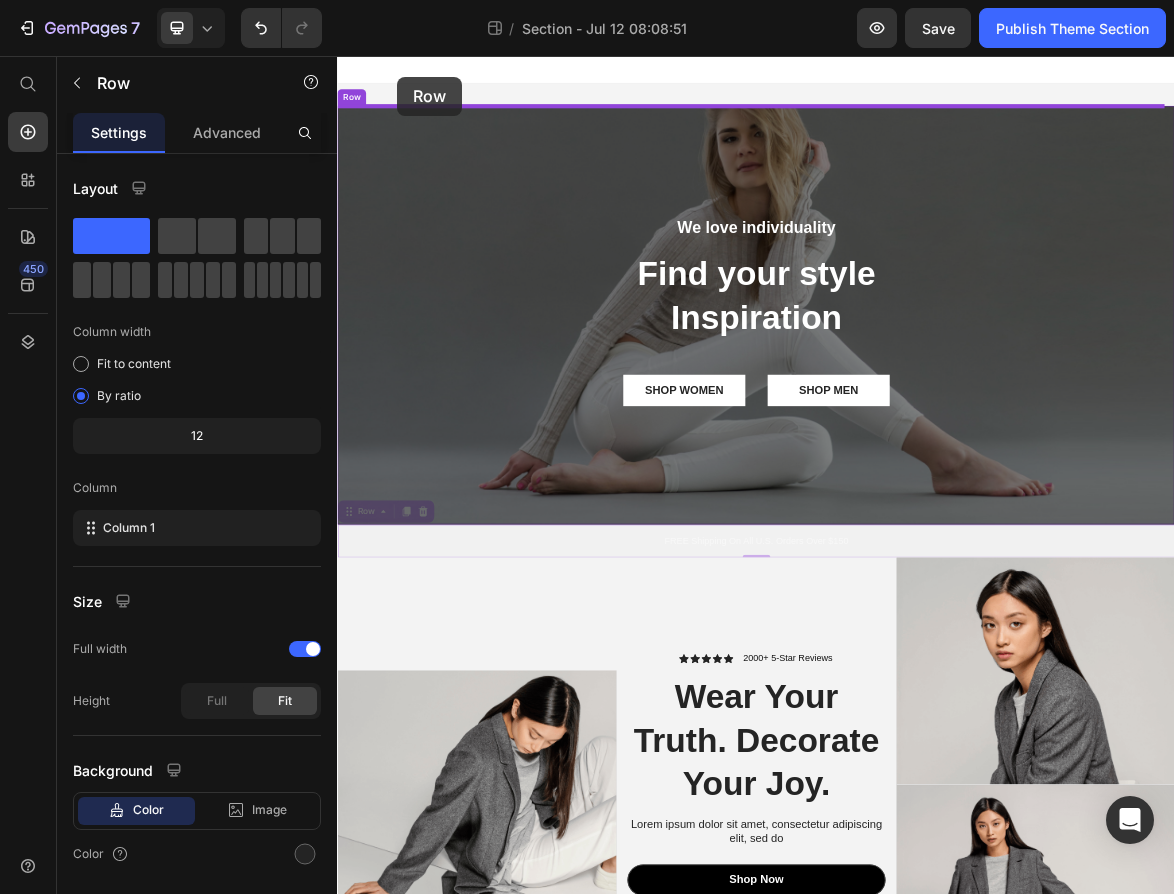 drag, startPoint x: 354, startPoint y: 640, endPoint x: 423, endPoint y: 86, distance: 558.2804 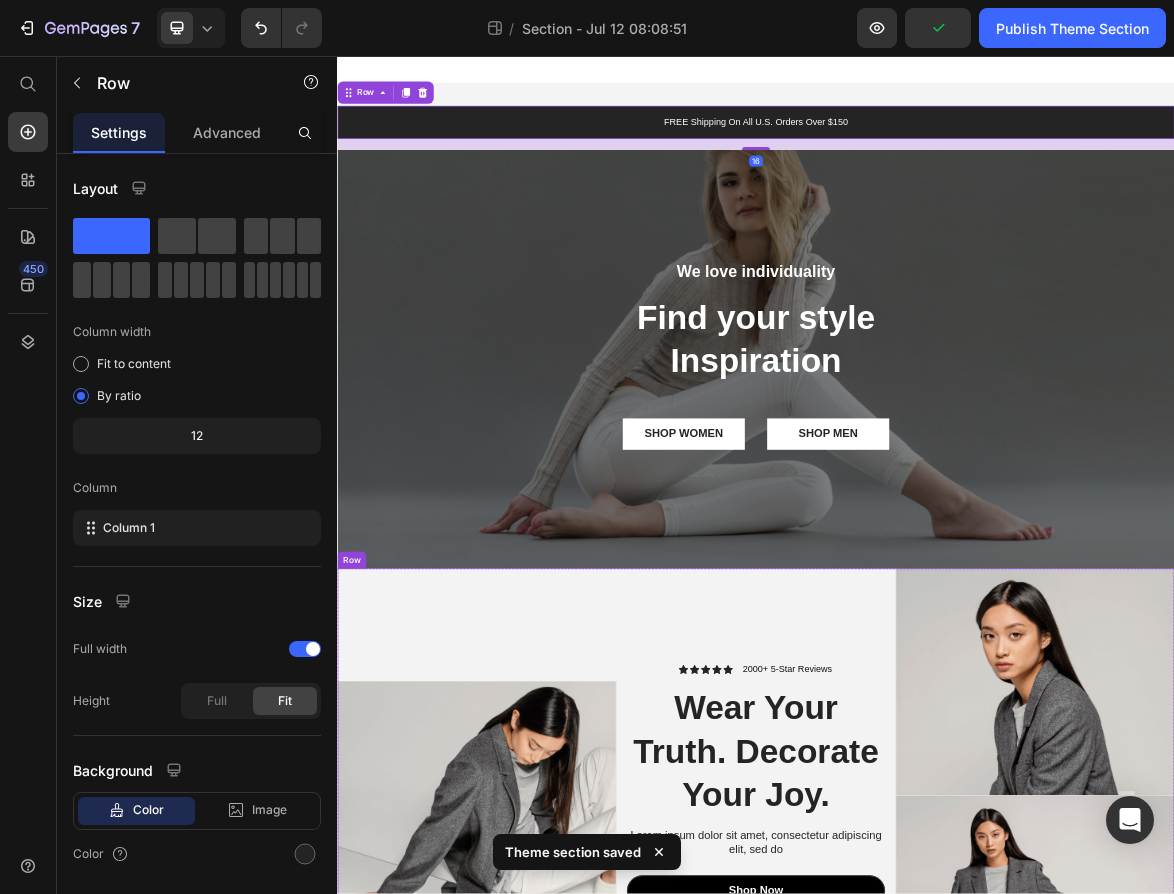 click on "Image Image Image Row" at bounding box center (537, 1116) 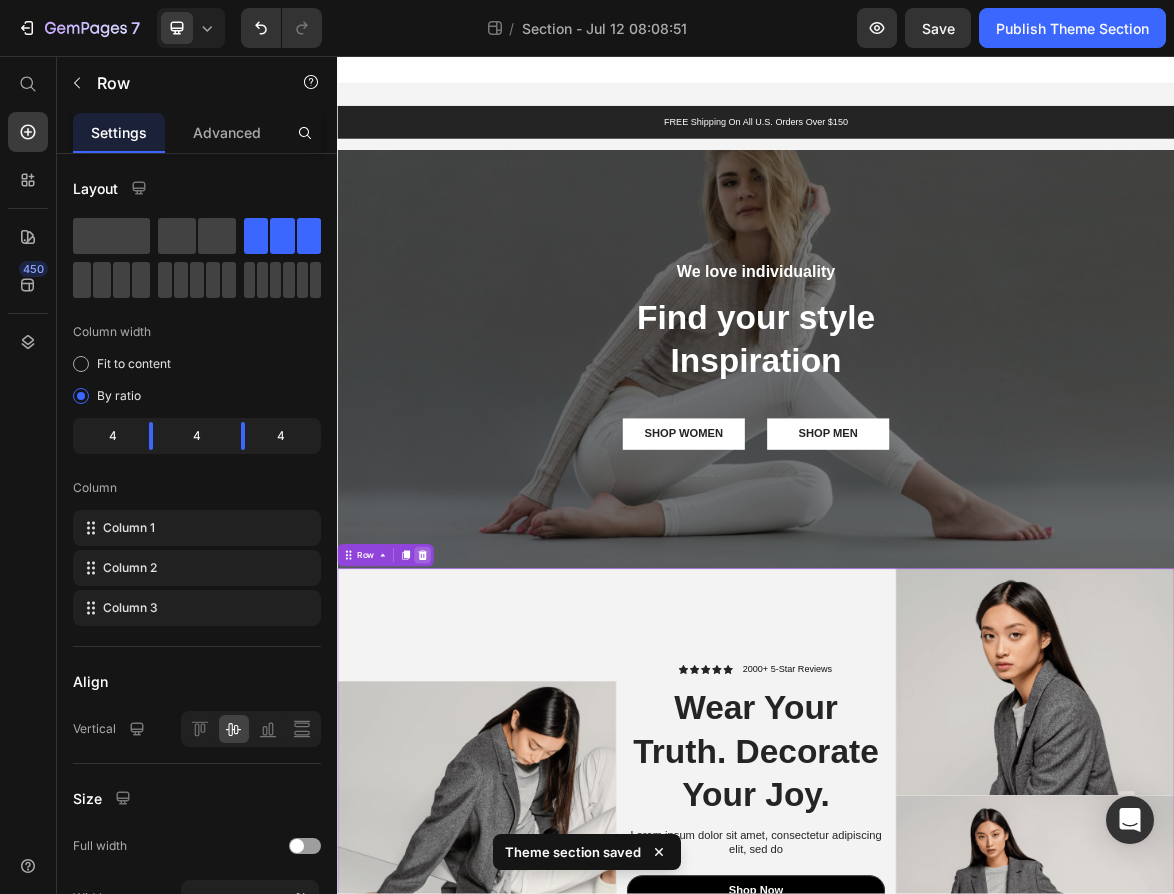 click 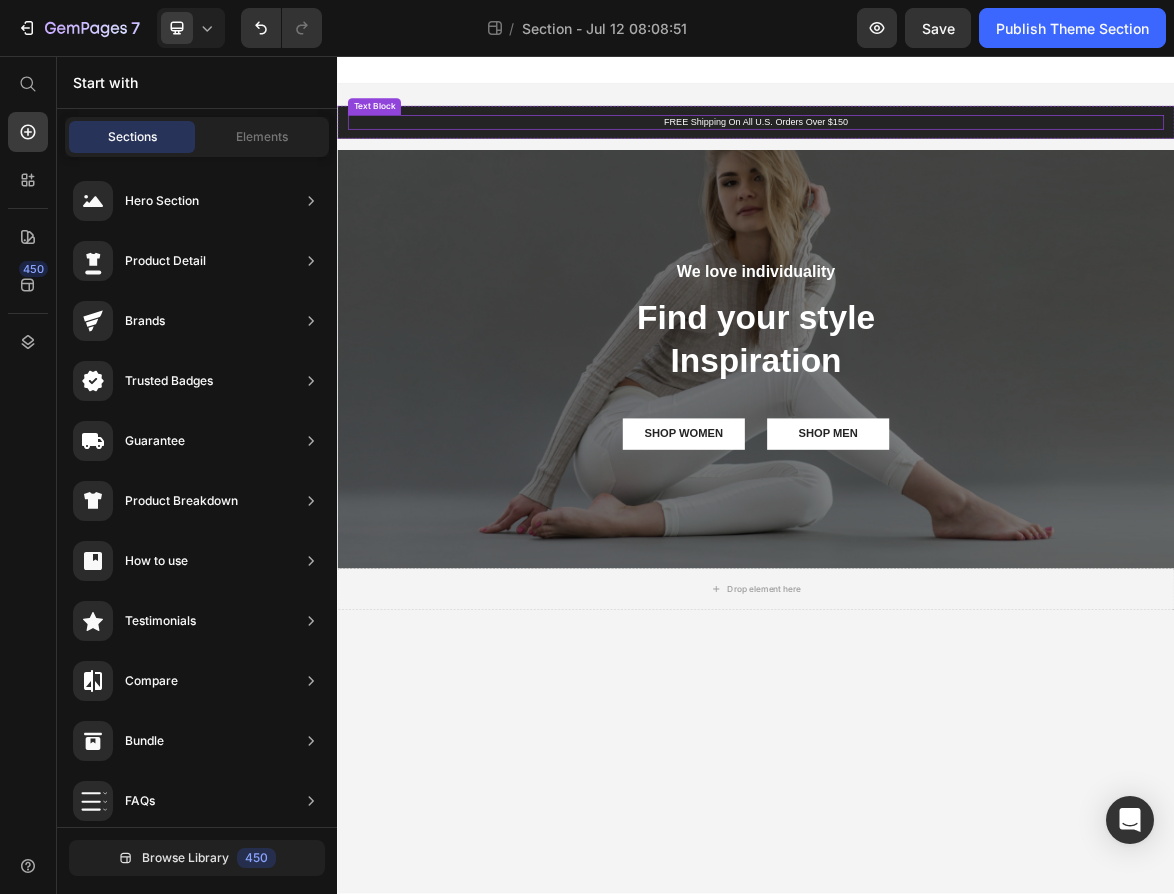 click on "FREE Shipping On All U.S. Orders Over $150" at bounding box center (937, 151) 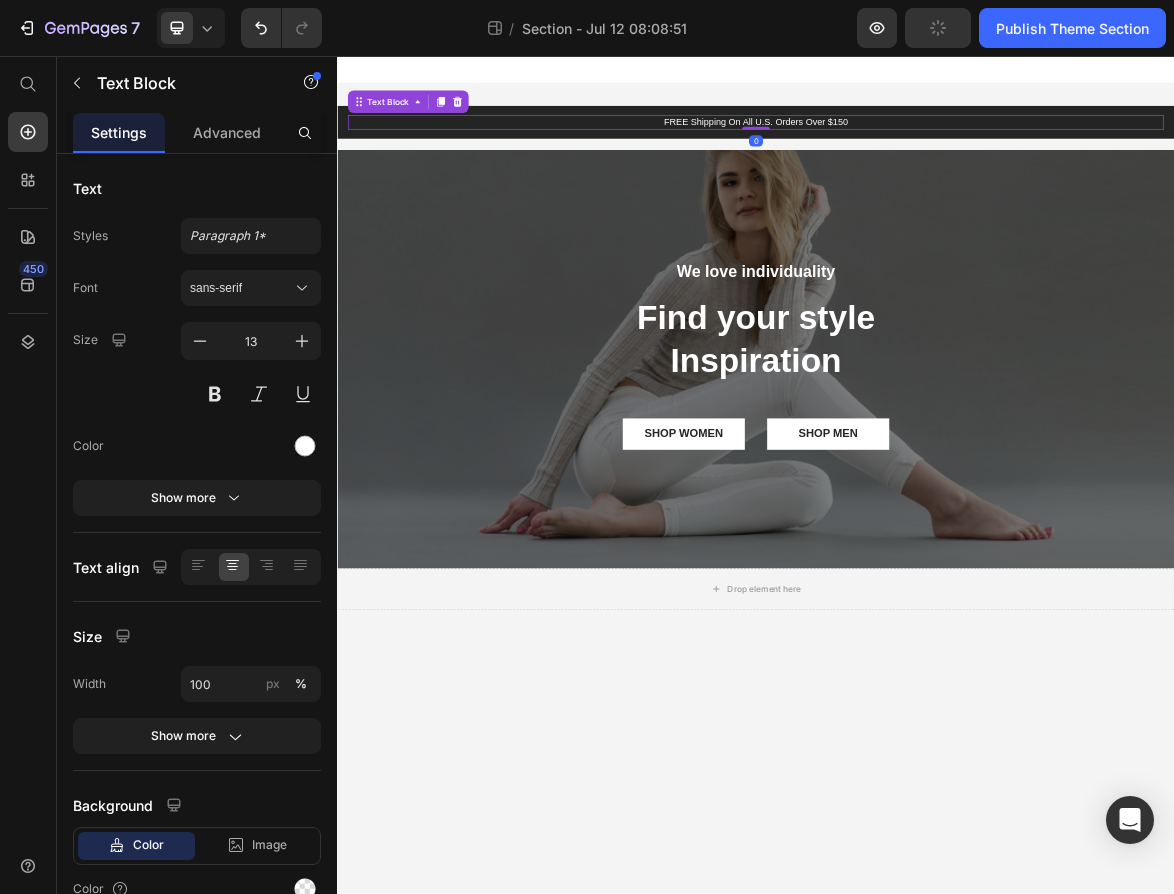 click on "FREE Shipping On All U.S. Orders Over $150" at bounding box center [937, 151] 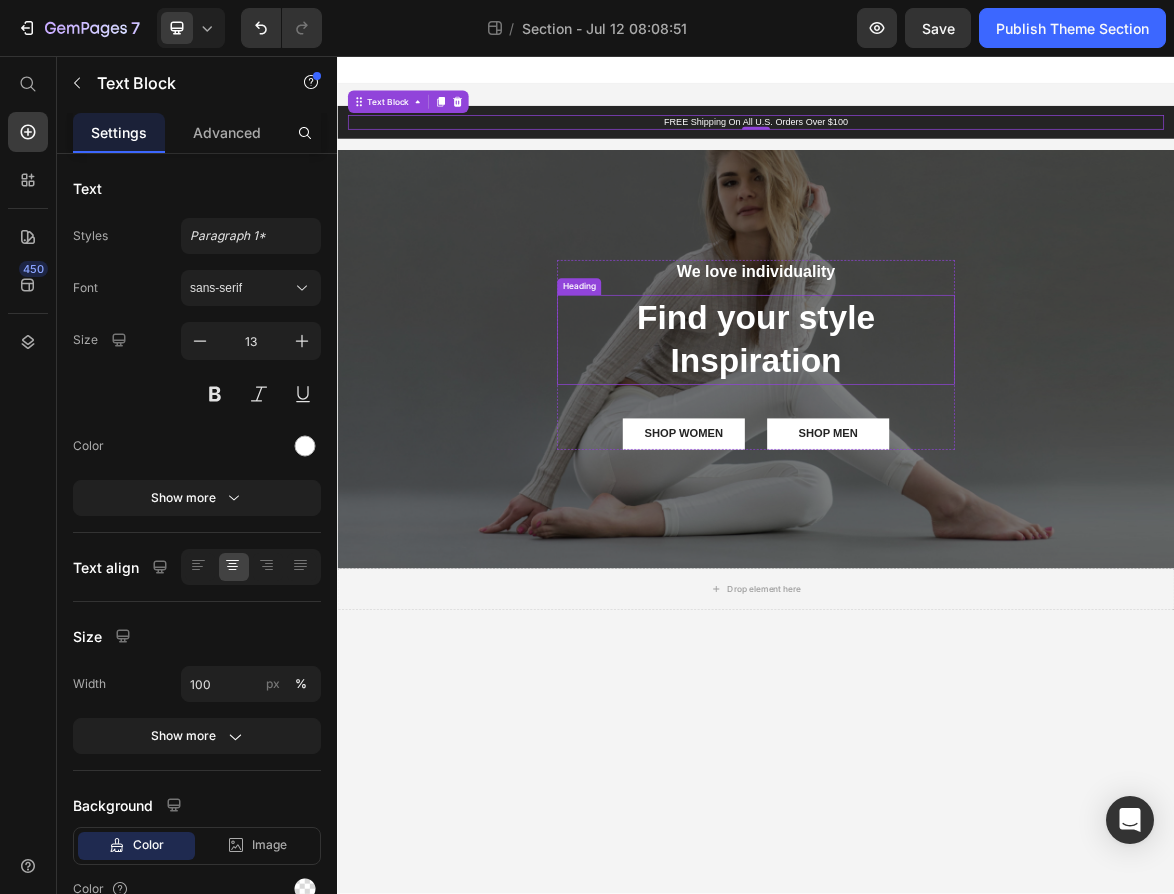 click on "Find your style Inspiration" at bounding box center (937, 463) 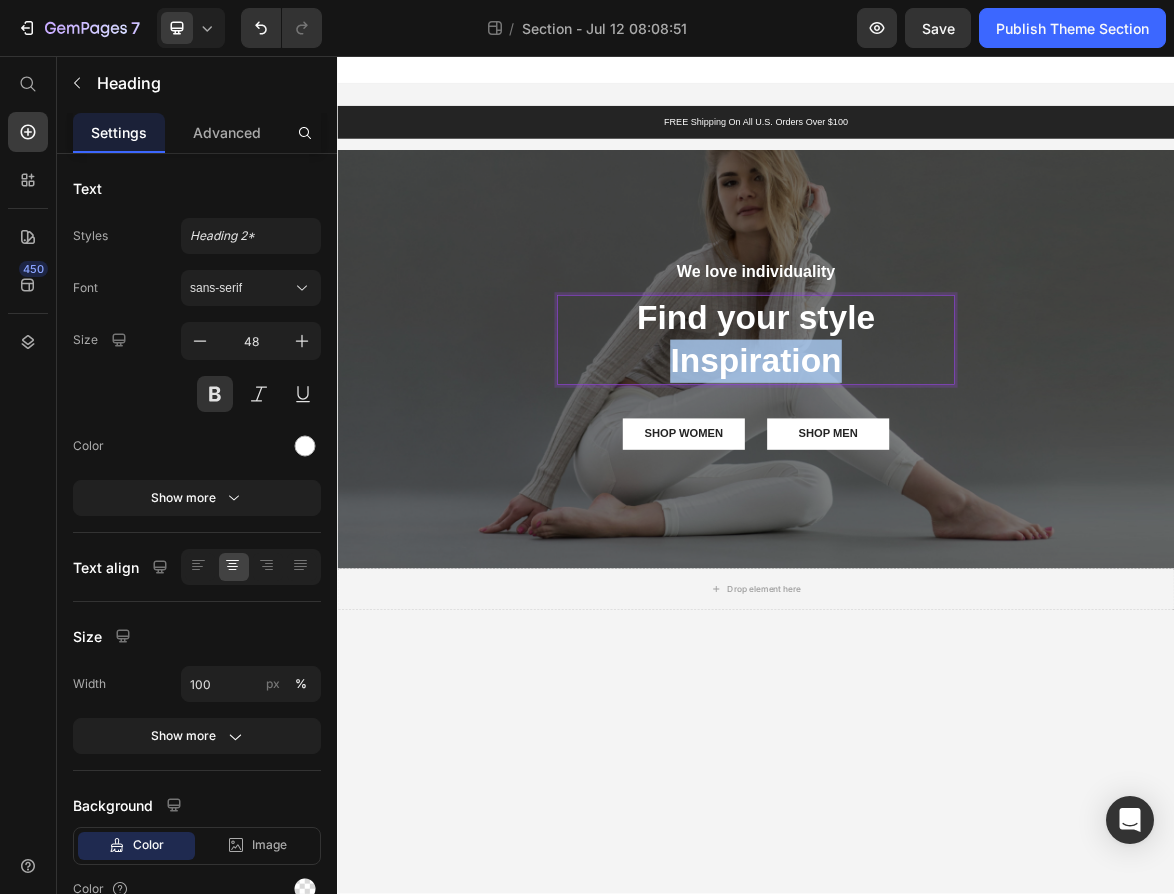 click on "Find your style Inspiration" at bounding box center [937, 463] 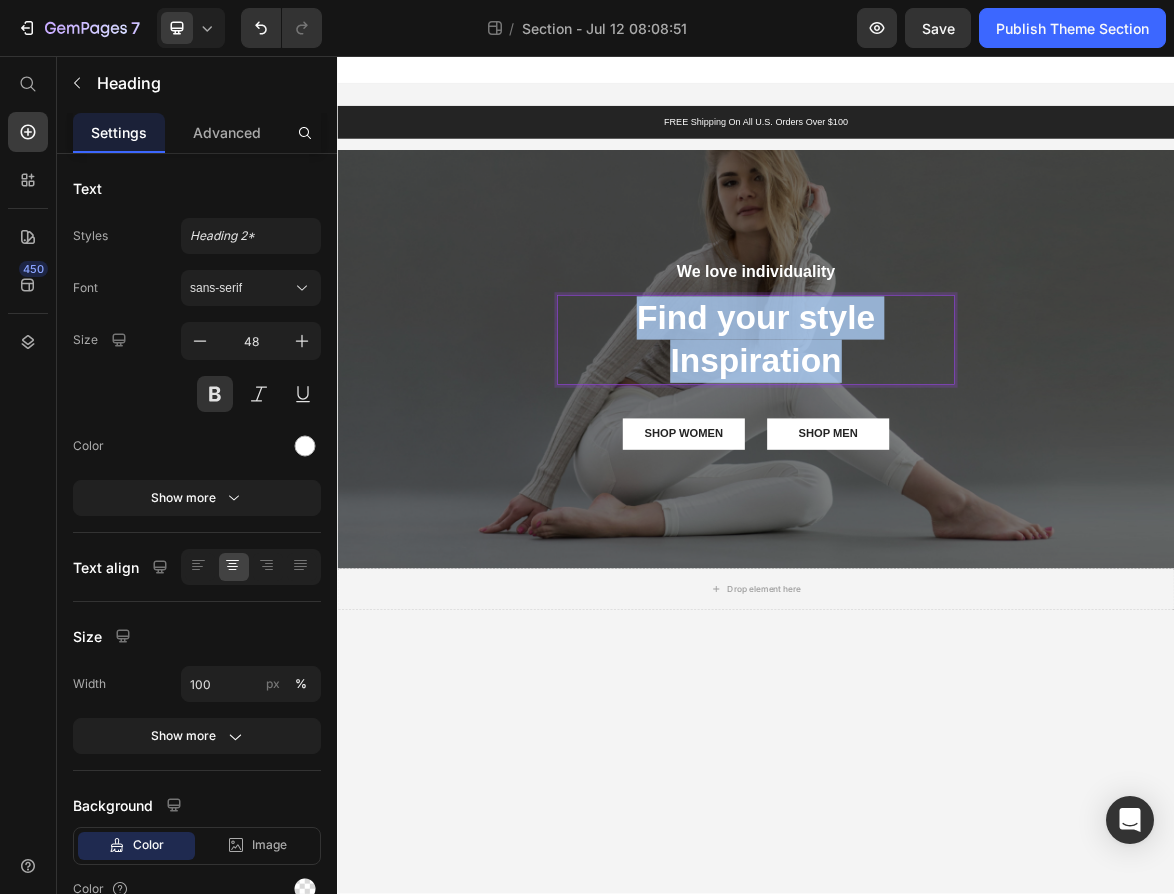 click on "Find your style Inspiration" at bounding box center (937, 463) 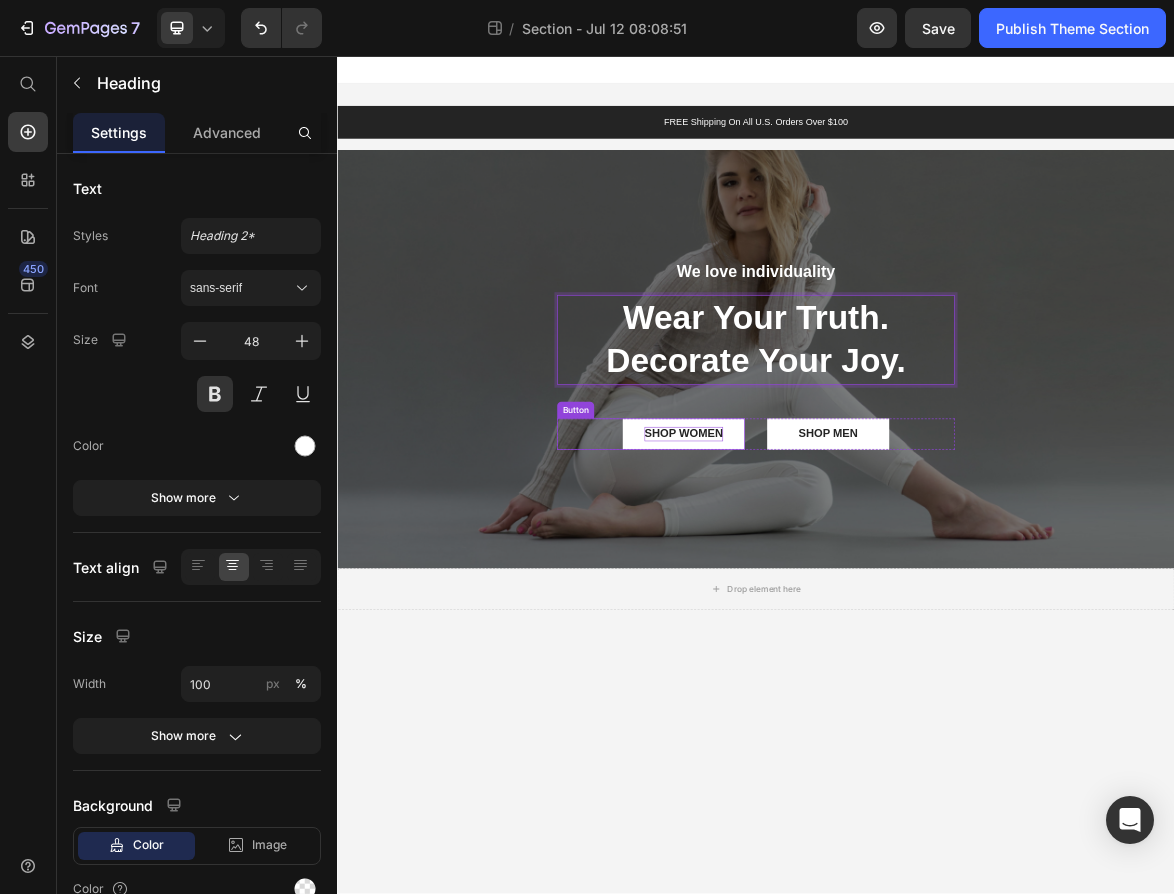 click on "SHOP WOMEN" at bounding box center (833, 598) 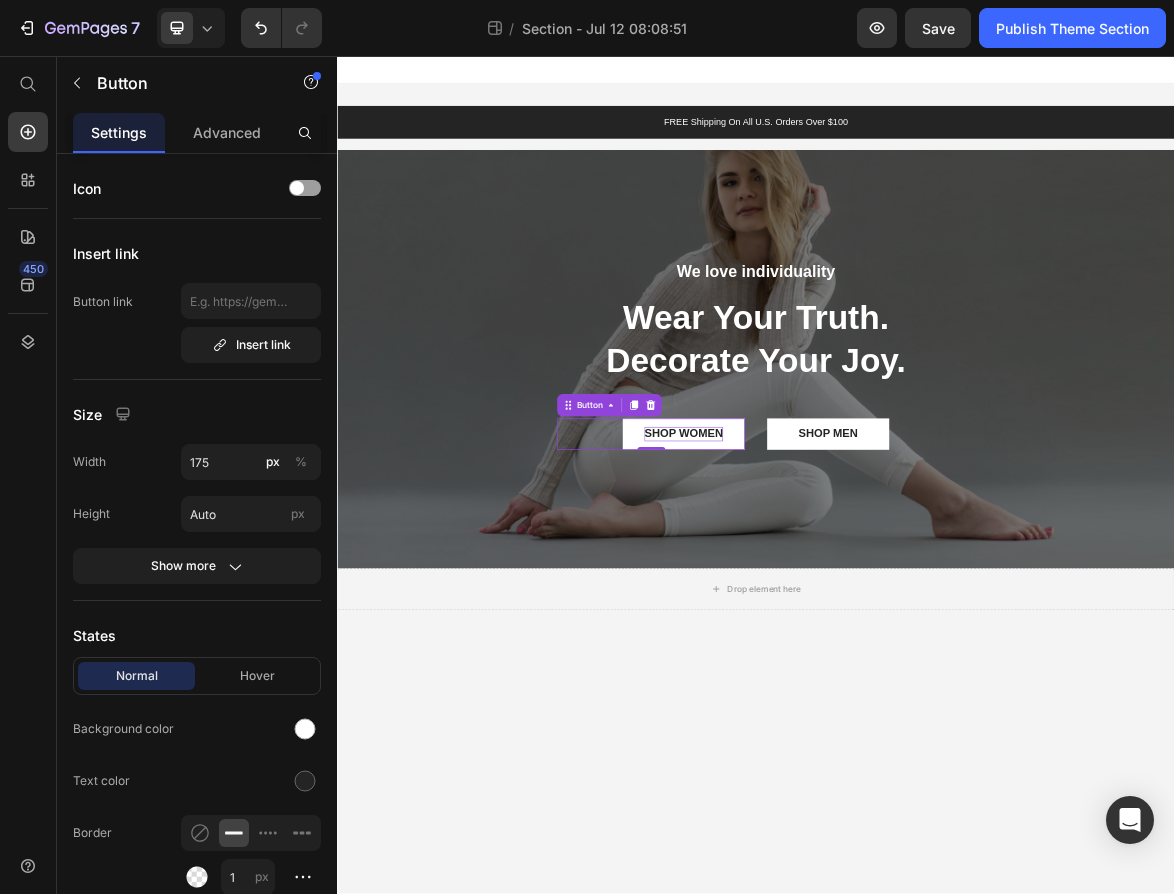 click on "SHOP WOMEN" at bounding box center [833, 598] 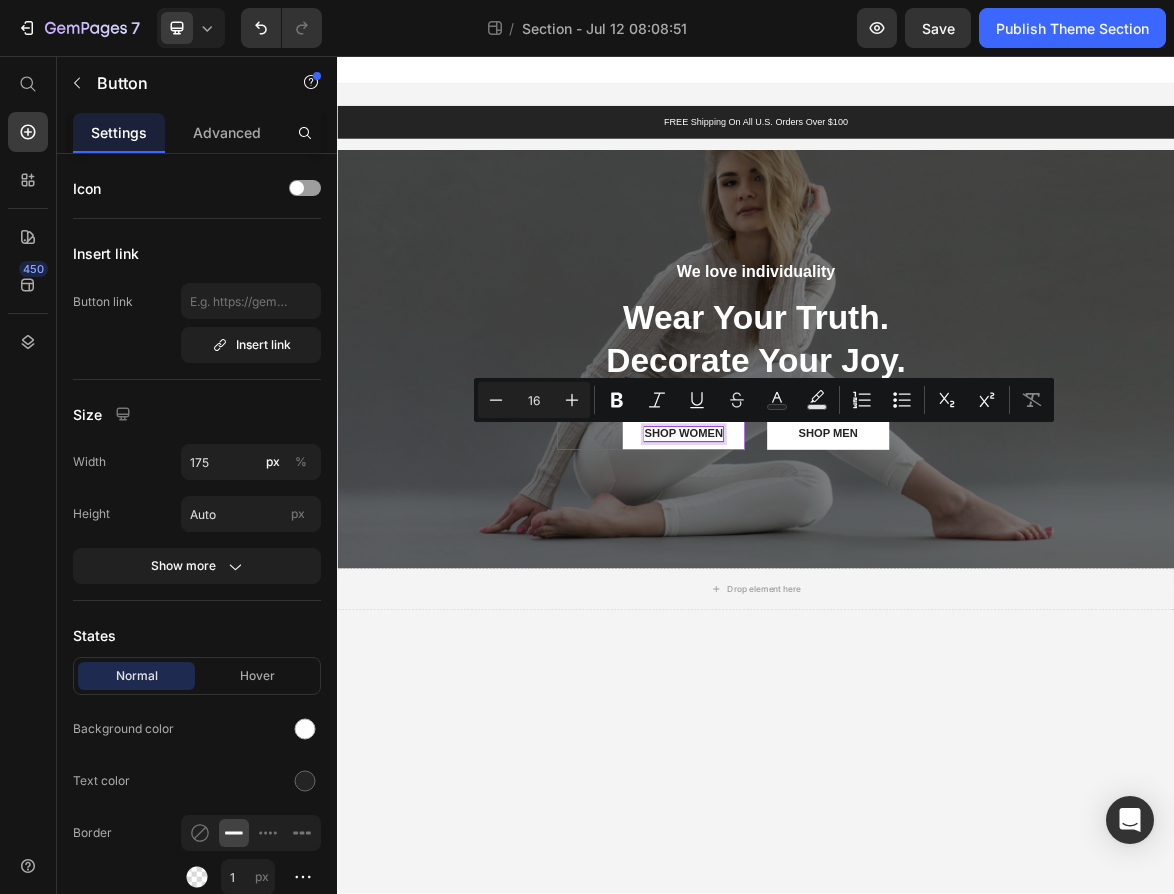click on "SHOP WOMEN" at bounding box center (833, 598) 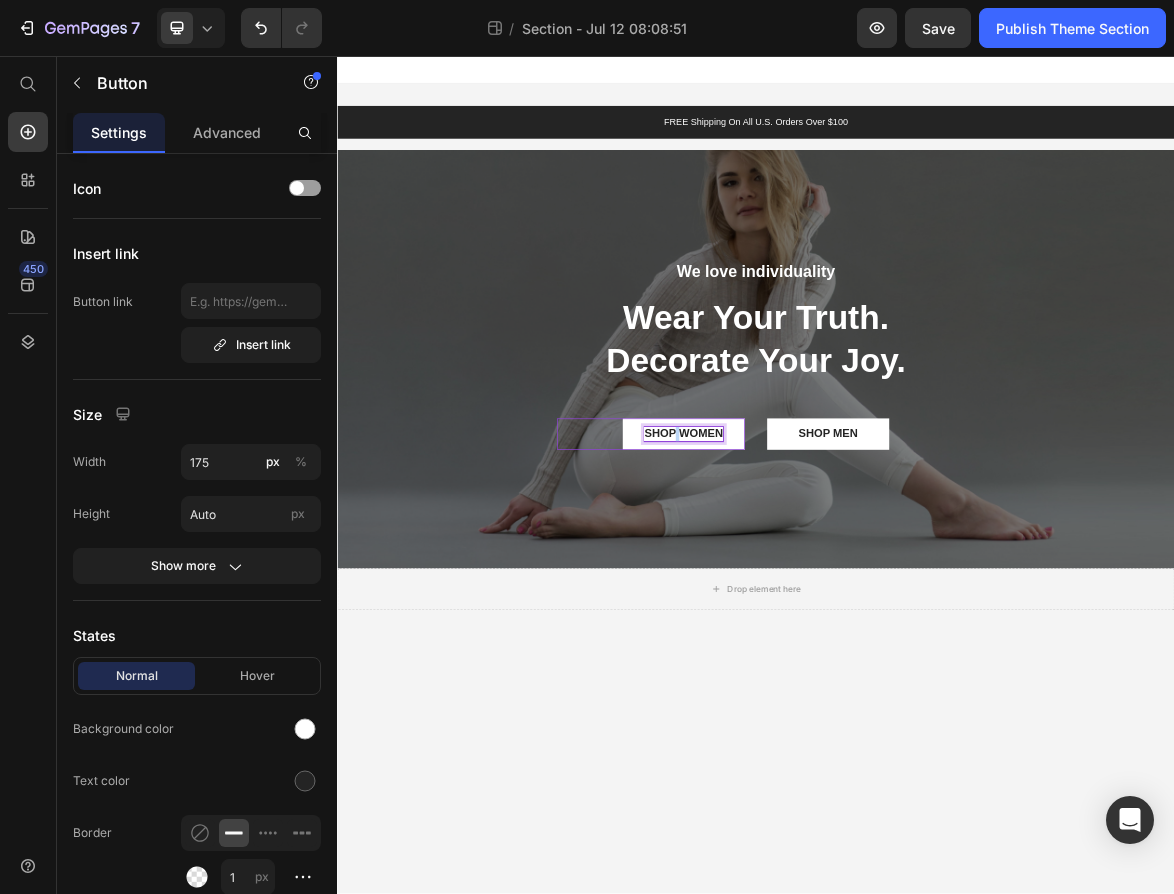 click on "SHOP WOMEN" at bounding box center (833, 598) 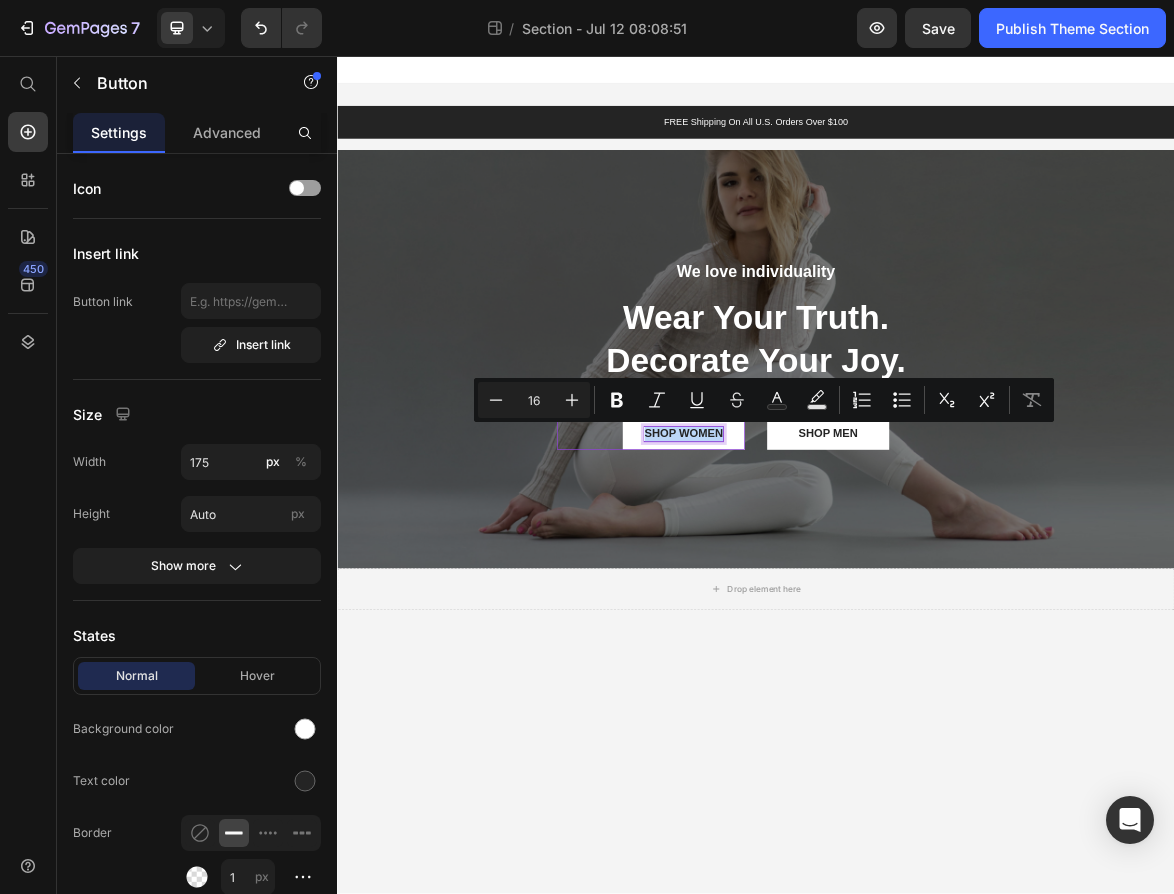 click on "SHOP WOMEN" at bounding box center [833, 598] 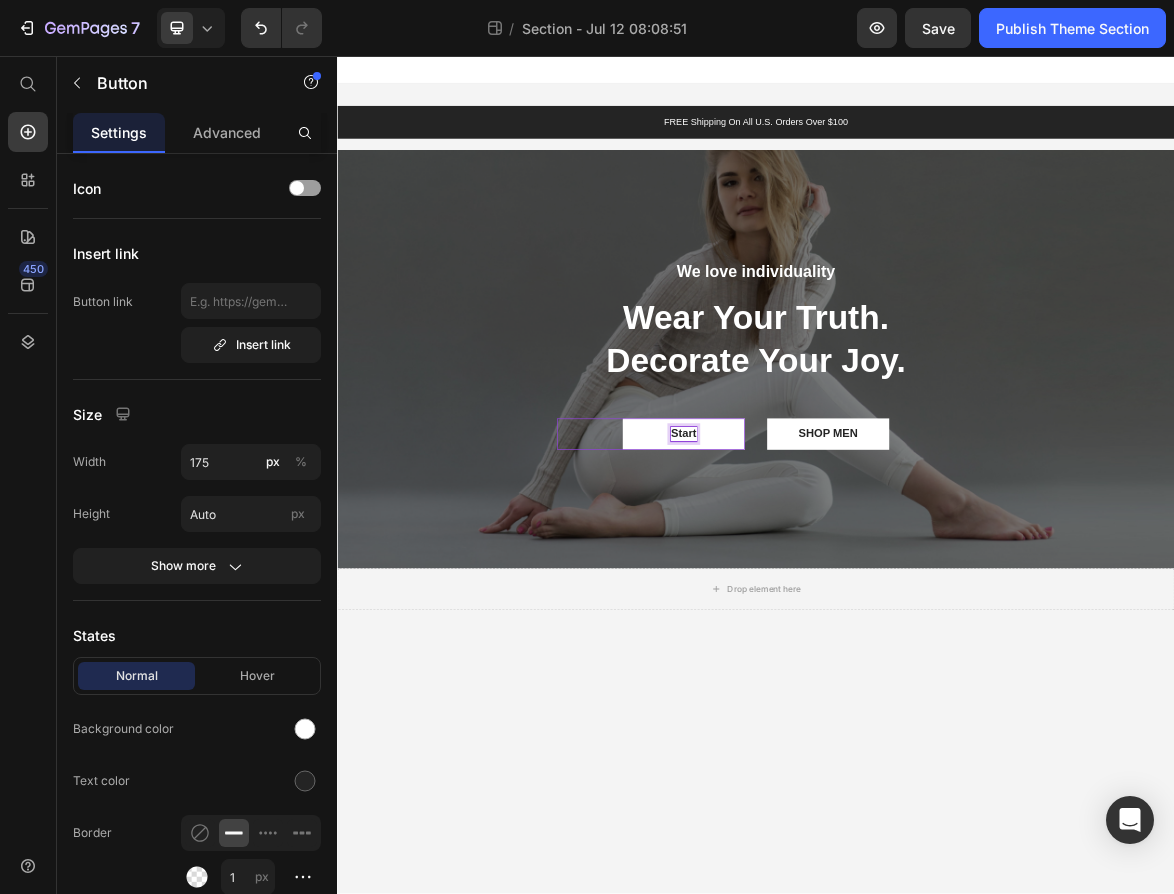 click on "Start" at bounding box center [833, 598] 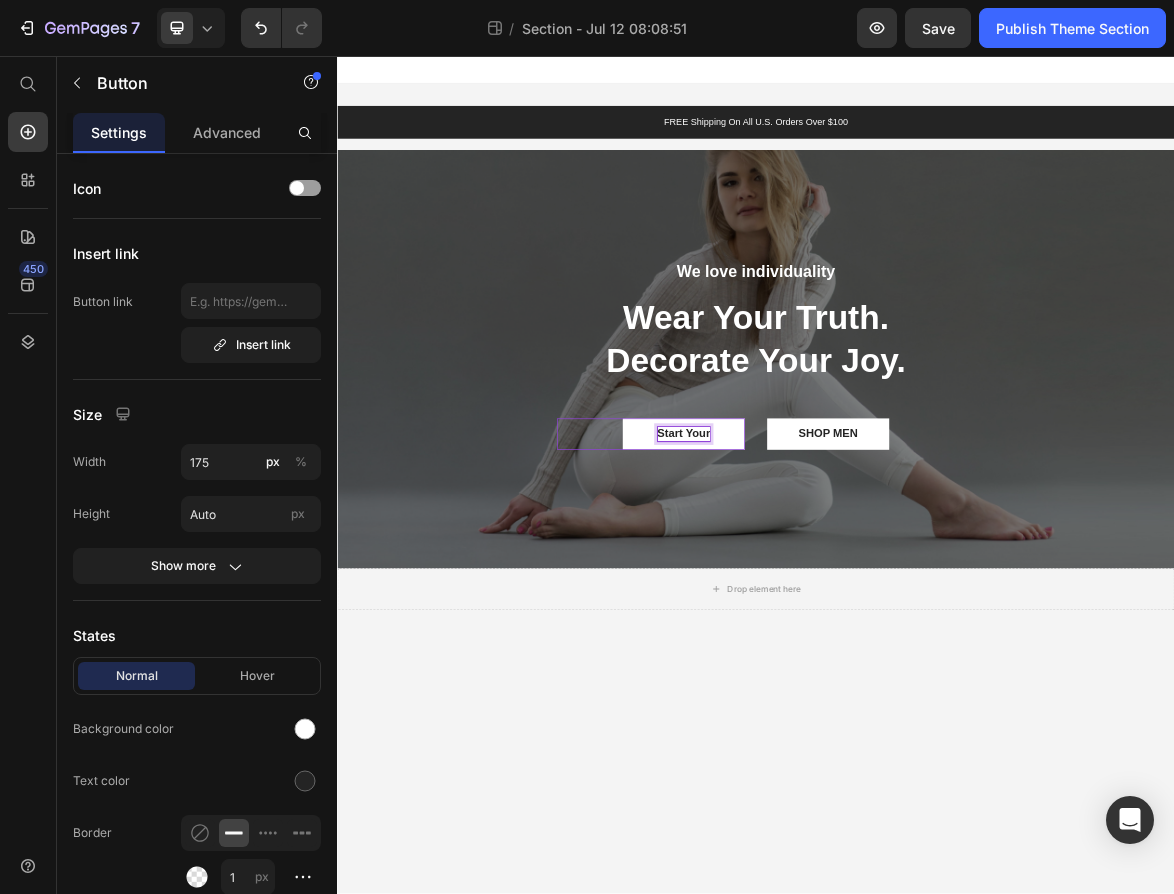 click on "Start Your" at bounding box center [833, 598] 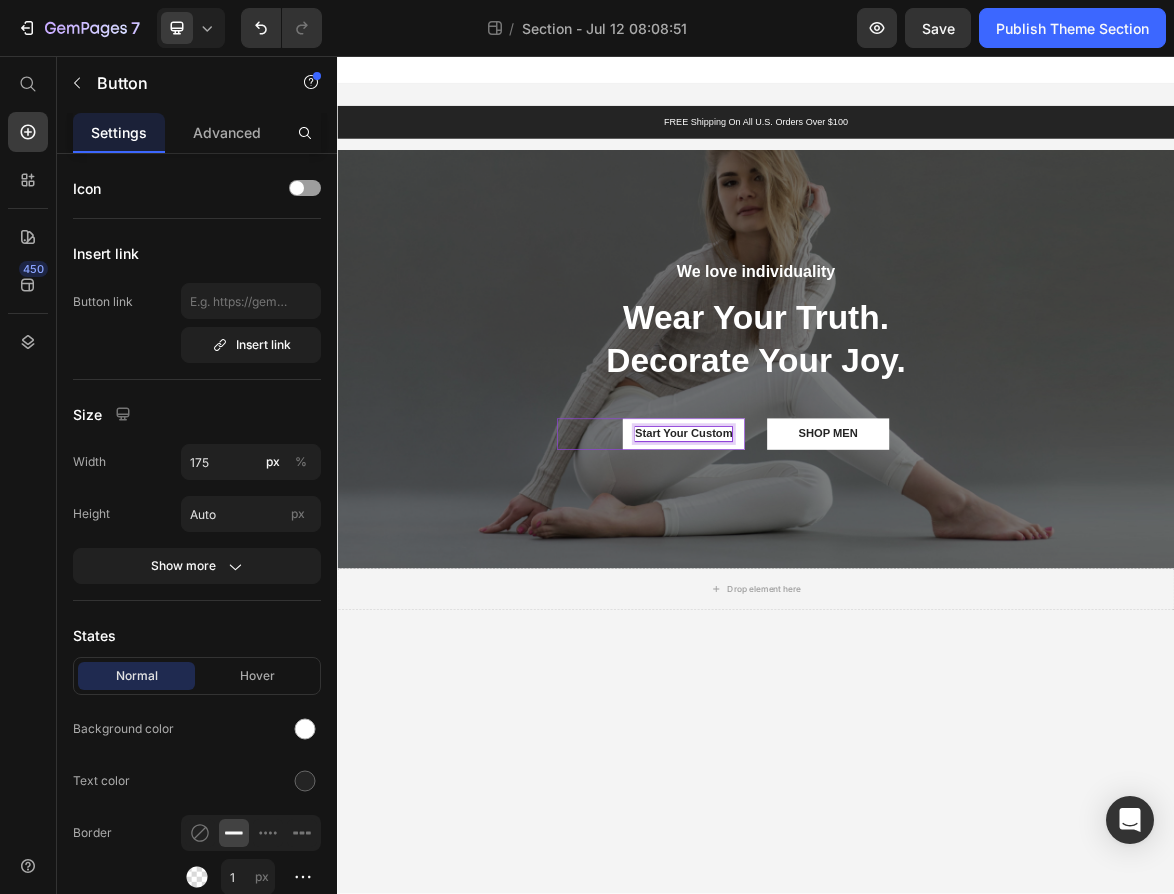 click on "Start Your Custom" at bounding box center (833, 598) 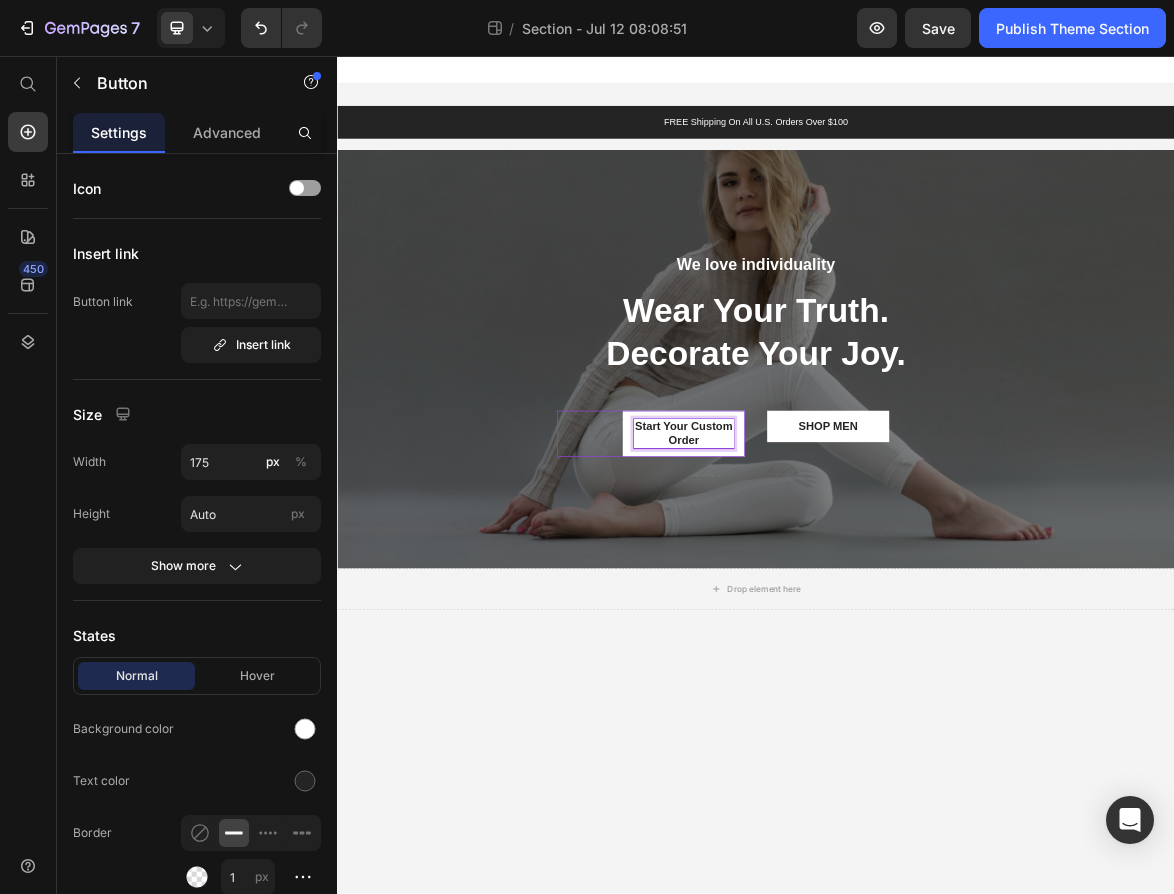 click on "Start Your Custom Order" at bounding box center (833, 598) 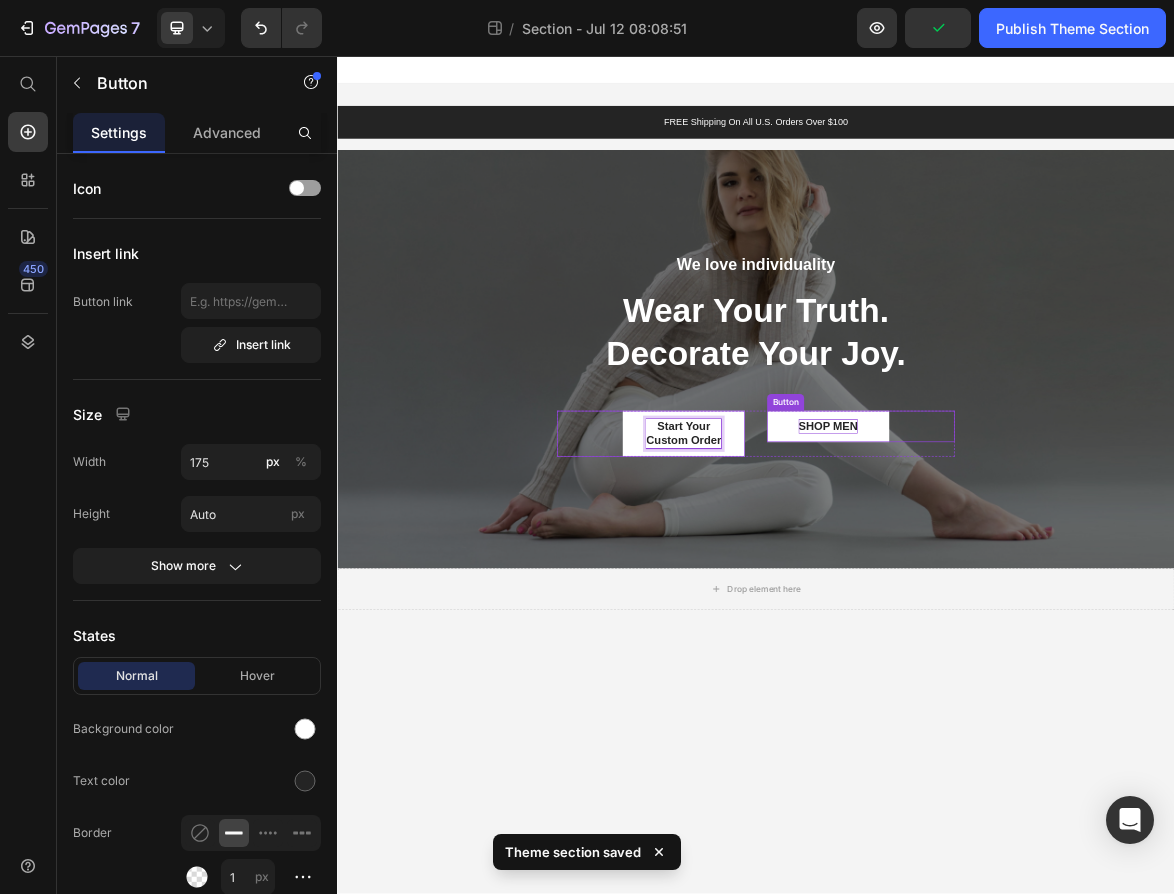 click on "SHOP MEN" at bounding box center [1040, 587] 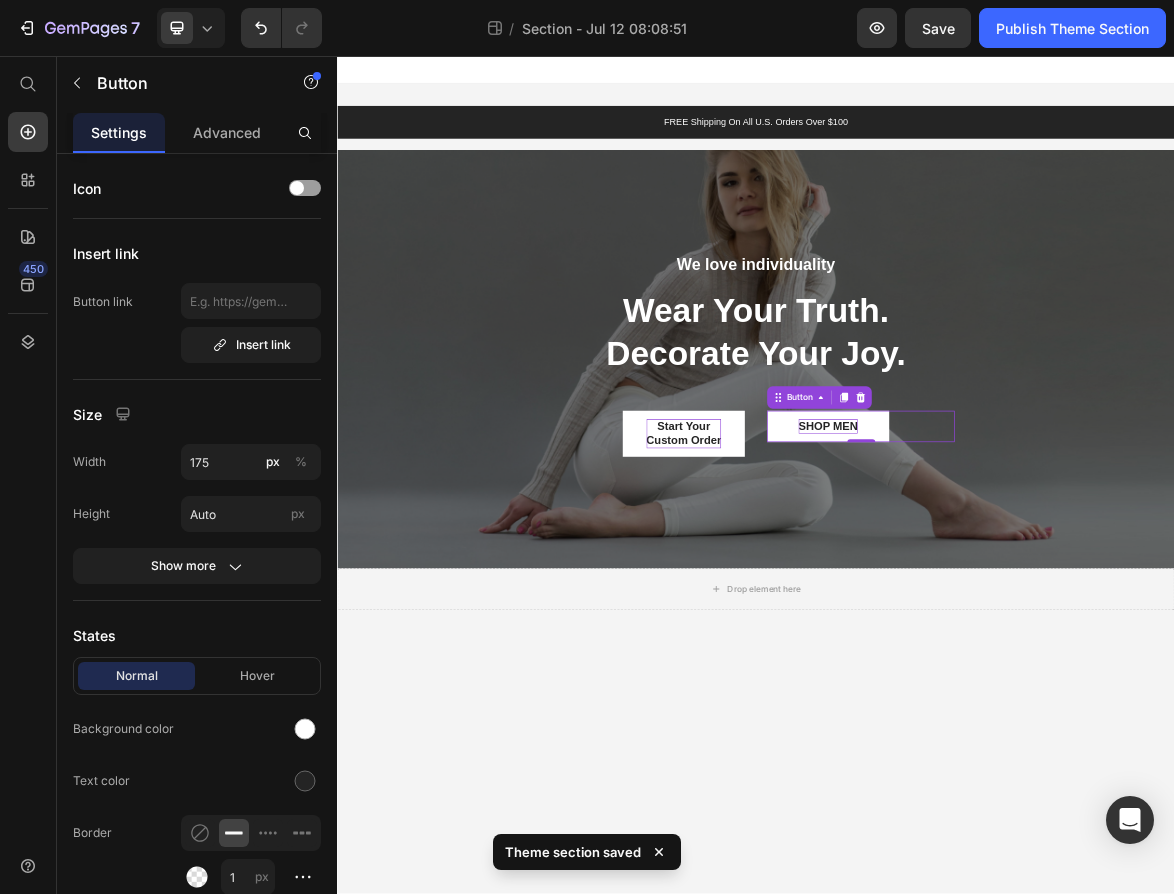 click on "SHOP MEN" at bounding box center [1040, 587] 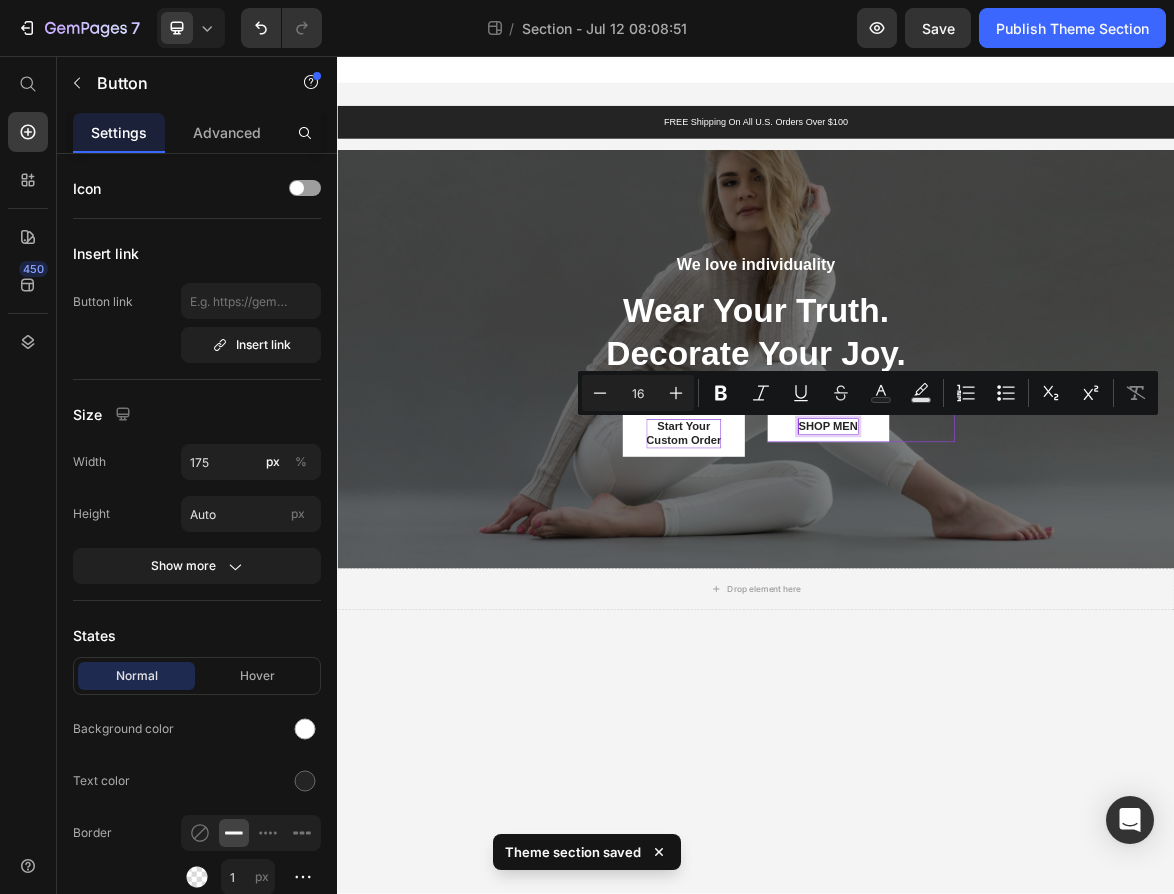 click on "SHOP MEN" at bounding box center (1040, 587) 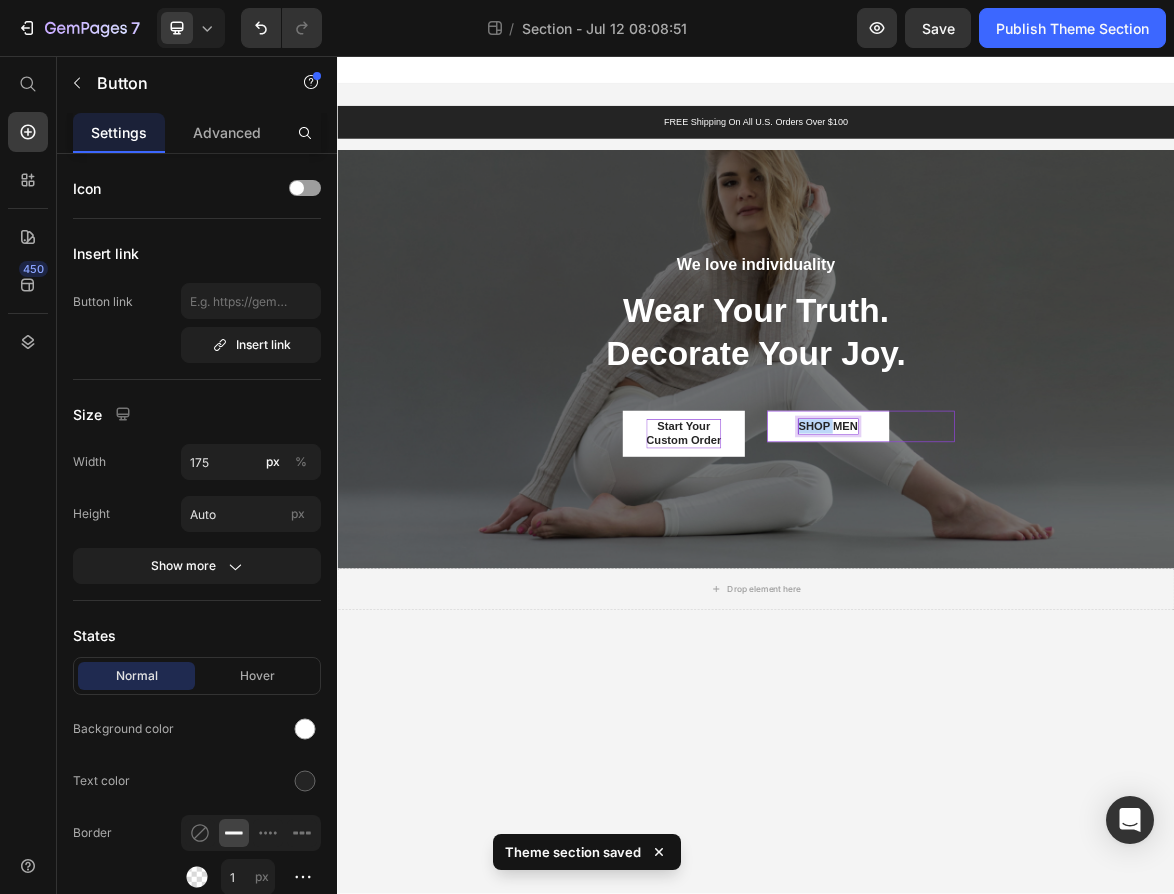 click on "SHOP MEN" at bounding box center [1040, 587] 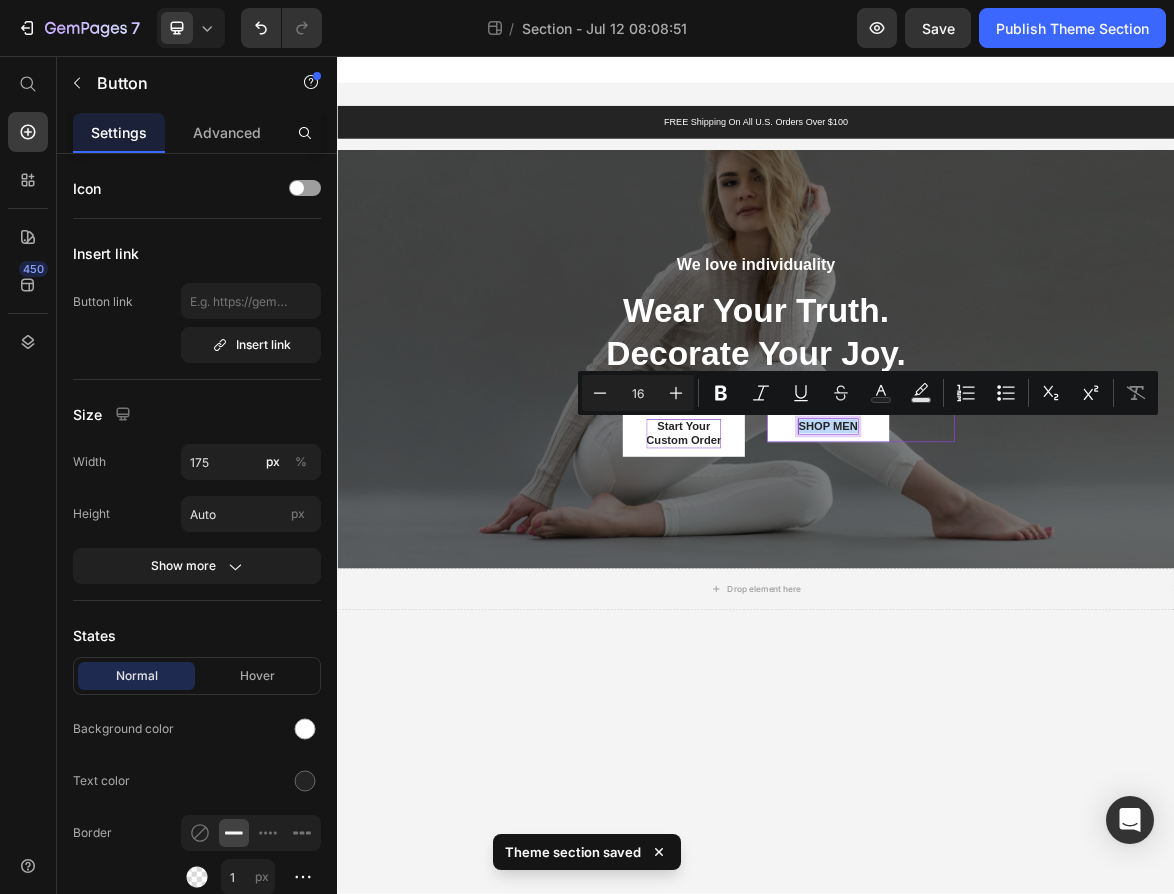 click on "SHOP MEN" at bounding box center (1040, 587) 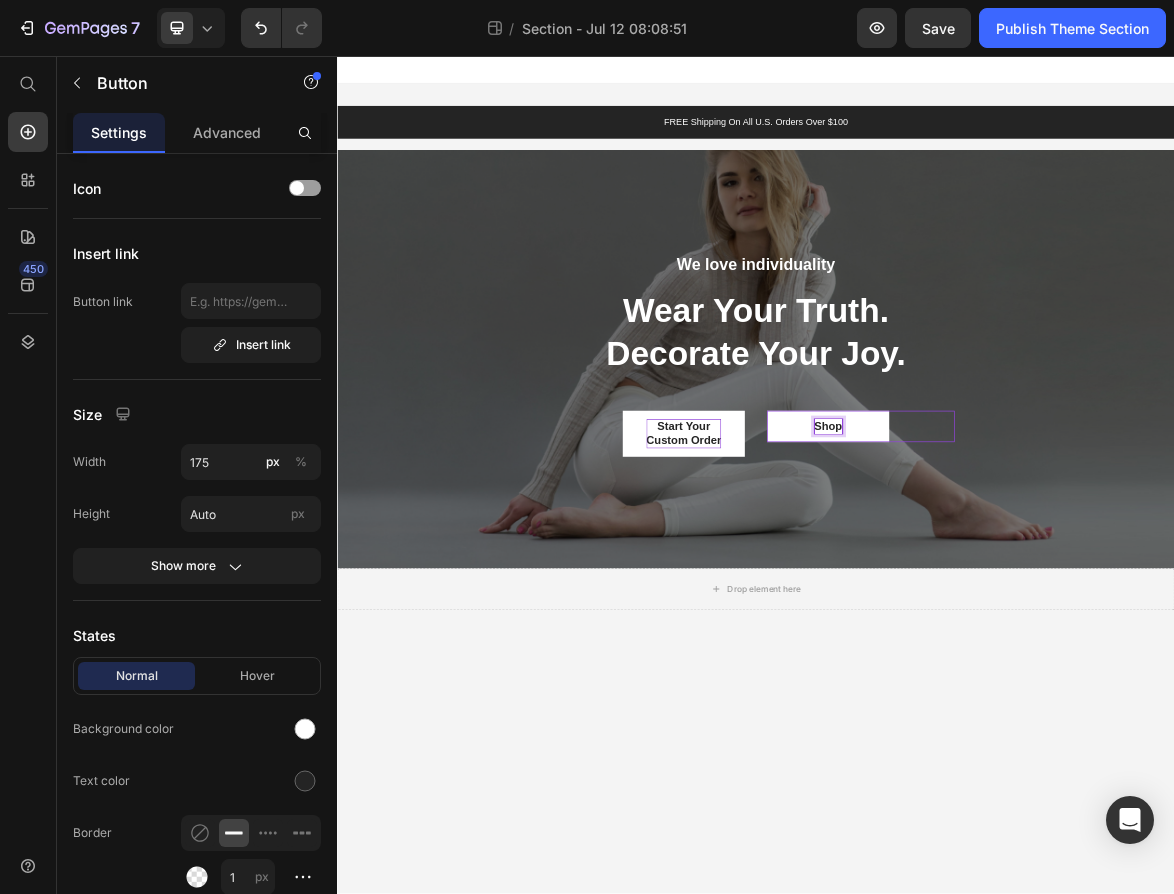 click on "Shop" at bounding box center [1040, 587] 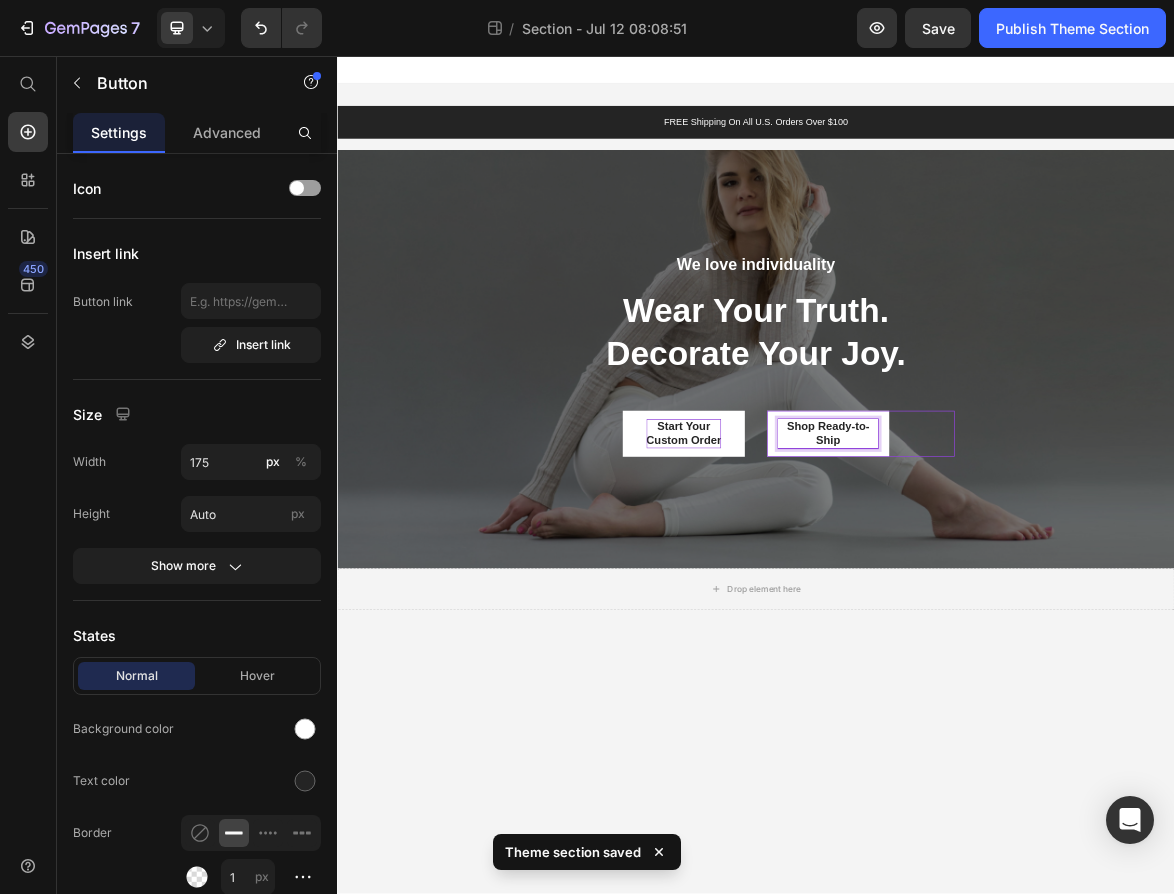 click on "Shop Ready-to-Ship" at bounding box center [1040, 598] 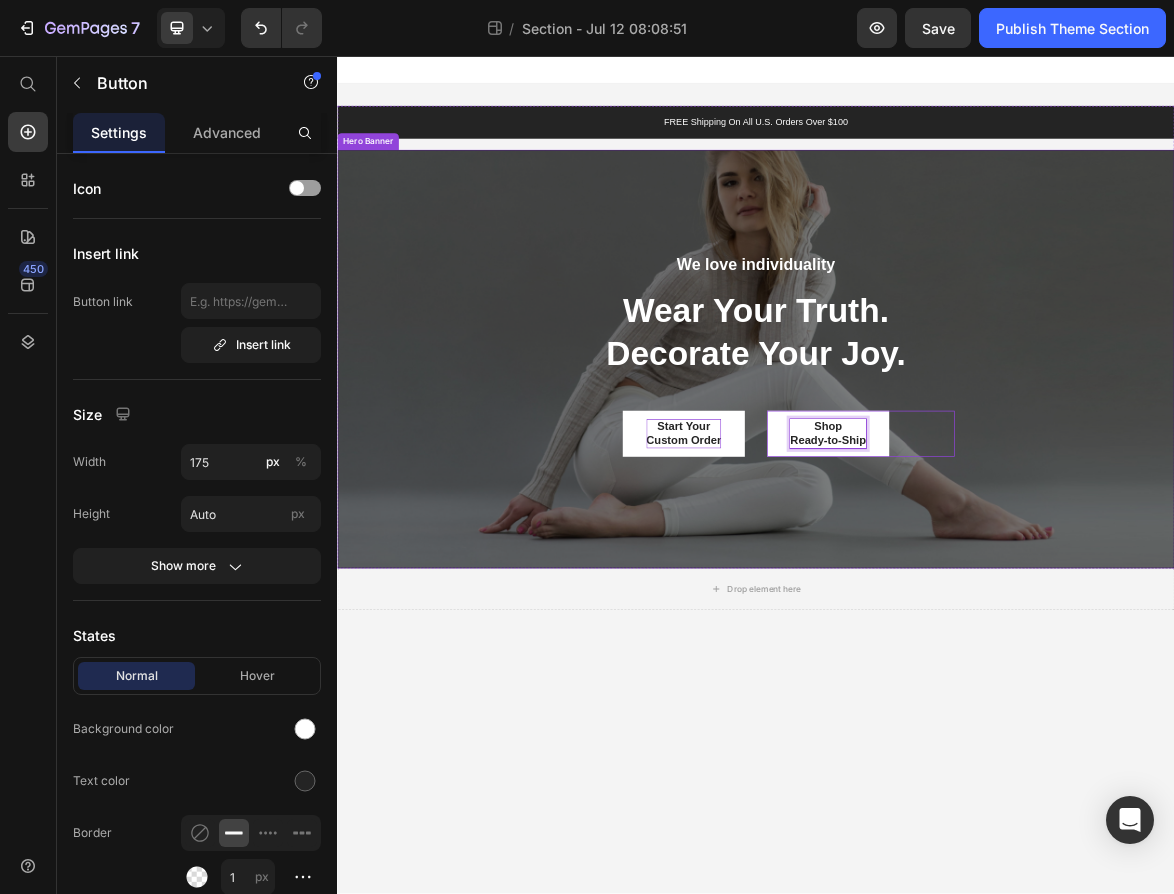 click at bounding box center (937, 491) 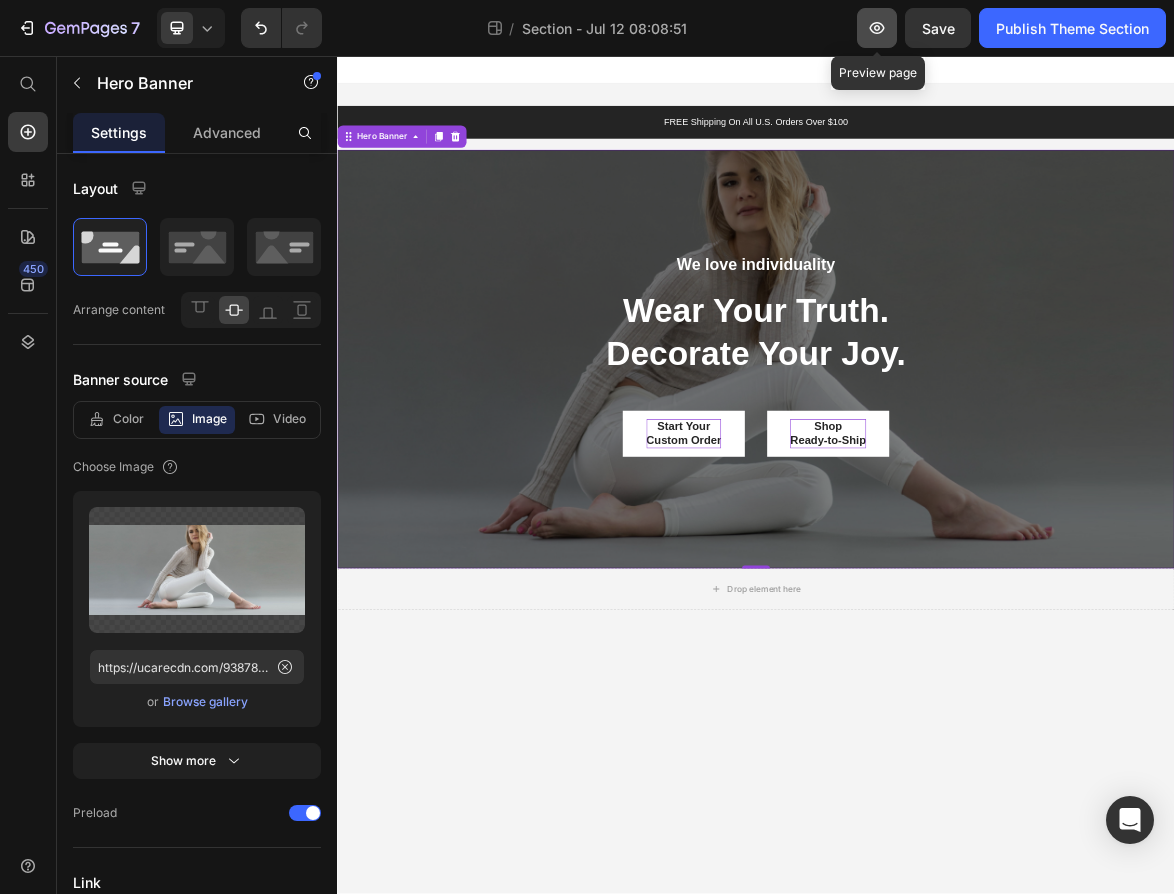 click 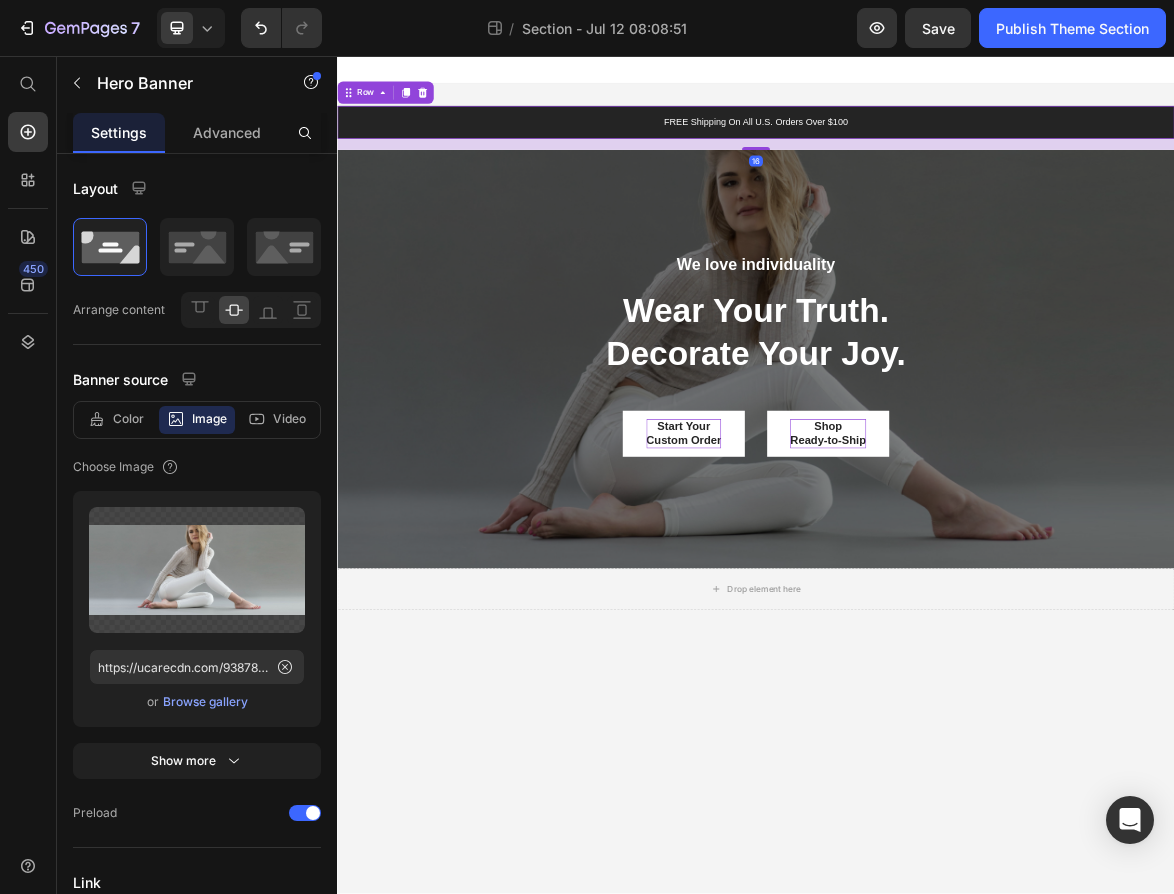 click on "FREE Shipping On All U.S. Orders Over $100 Text Block Row   16" at bounding box center (937, 151) 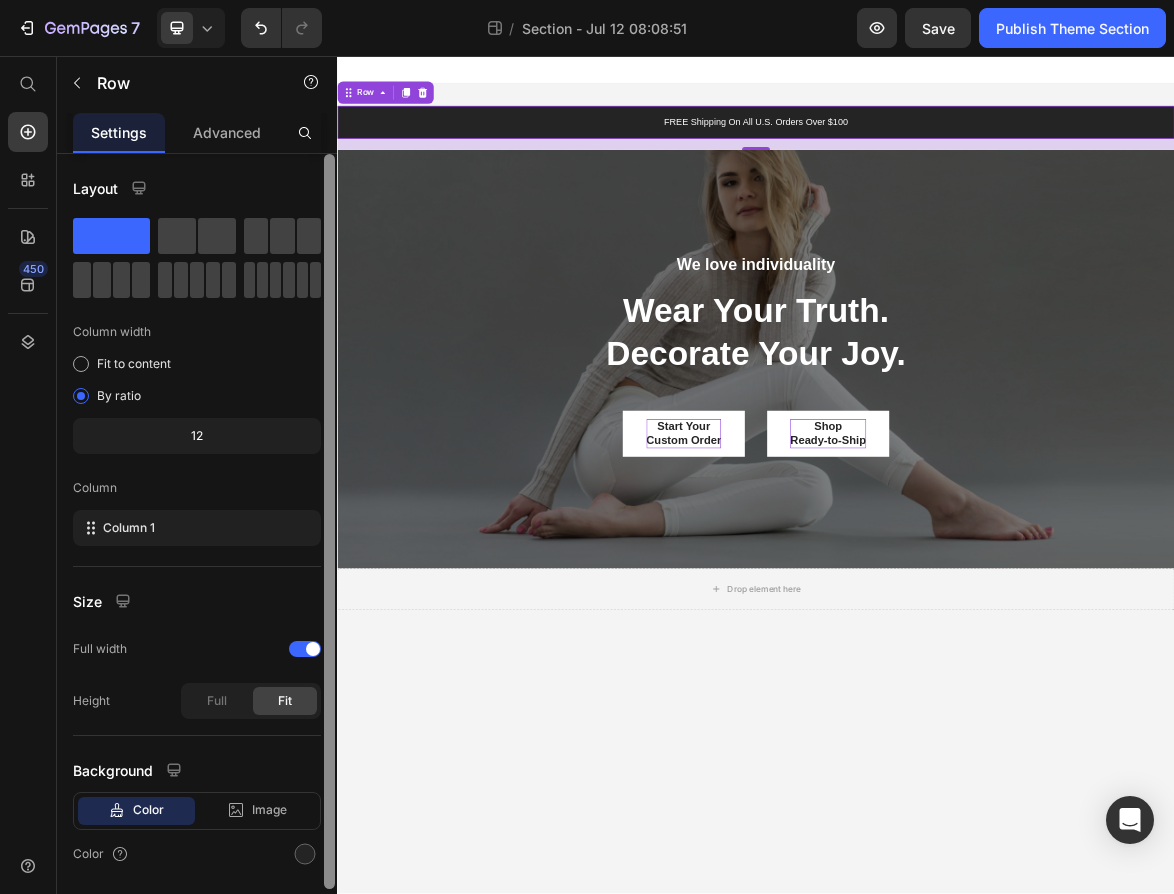 scroll, scrollTop: 63, scrollLeft: 0, axis: vertical 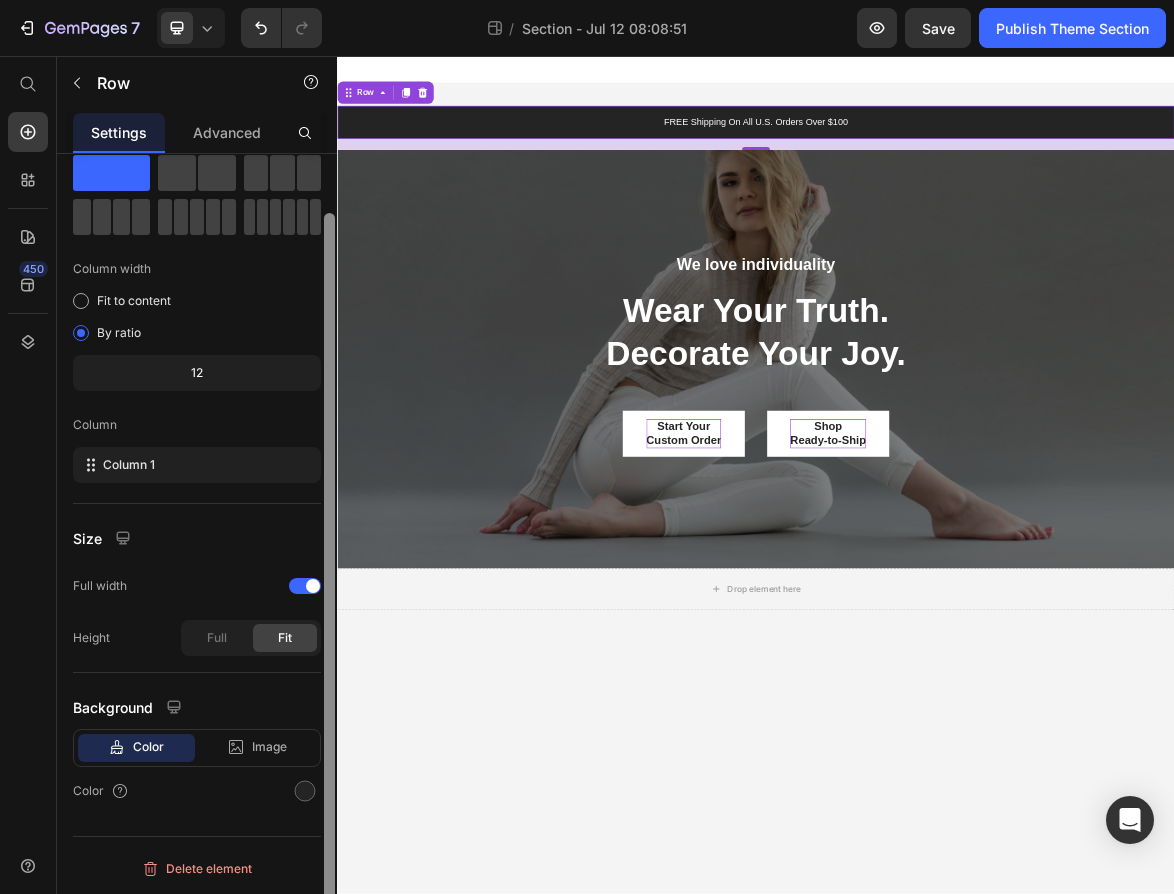 drag, startPoint x: 329, startPoint y: 655, endPoint x: 315, endPoint y: 771, distance: 116.841774 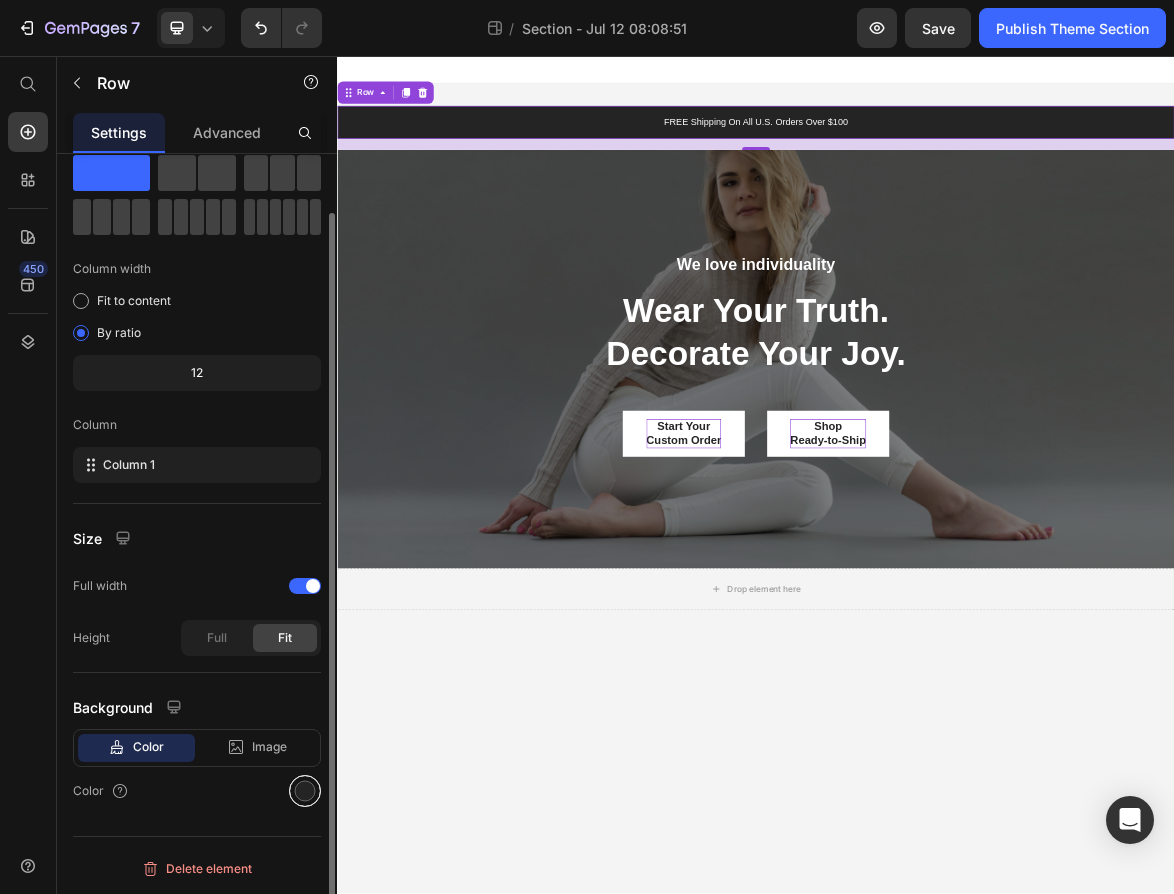click at bounding box center (305, 791) 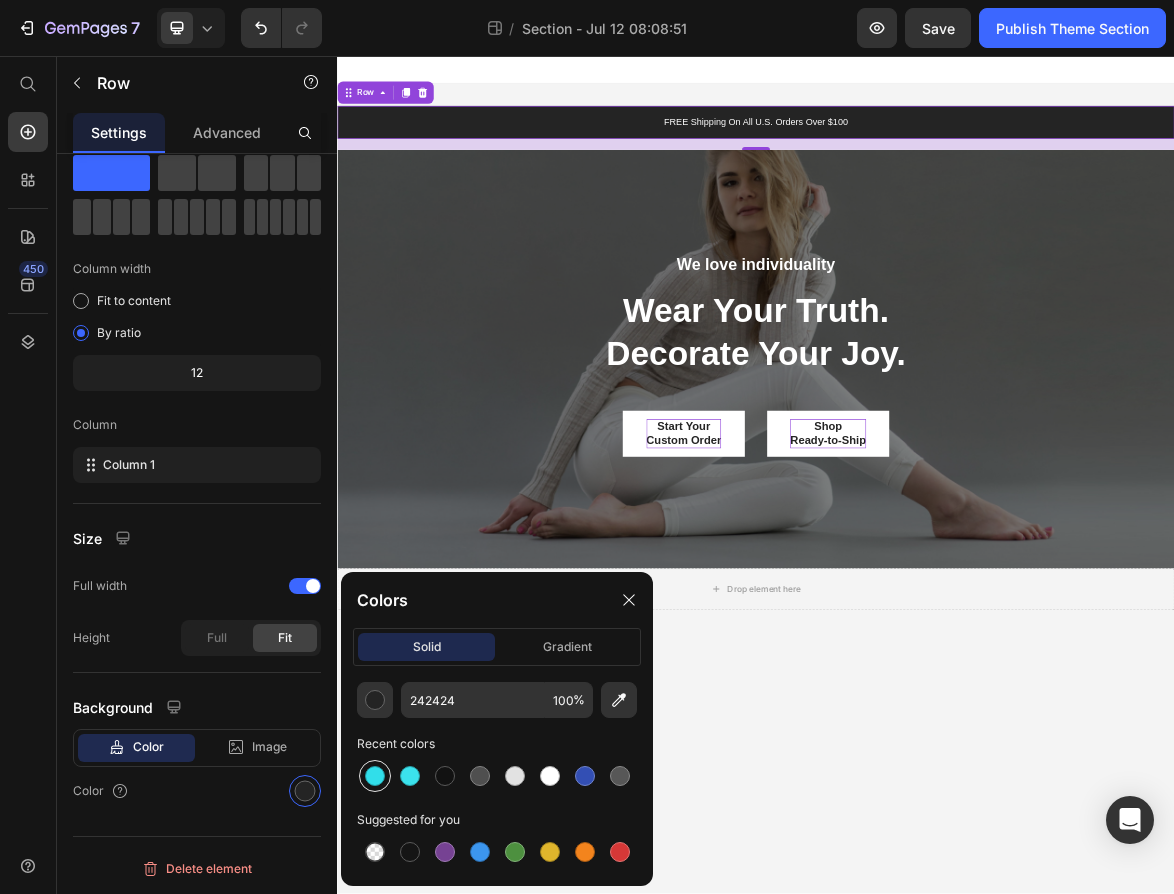 click at bounding box center [375, 776] 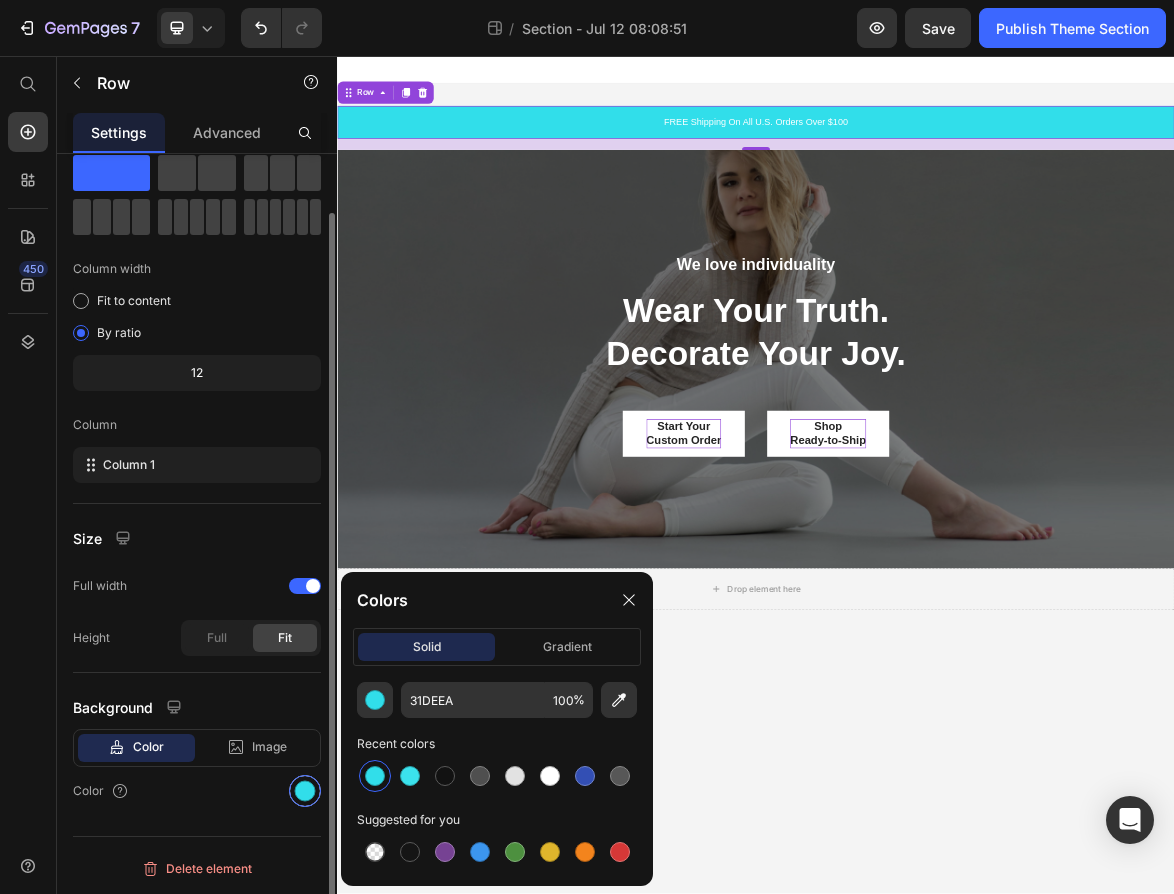 click at bounding box center (305, 791) 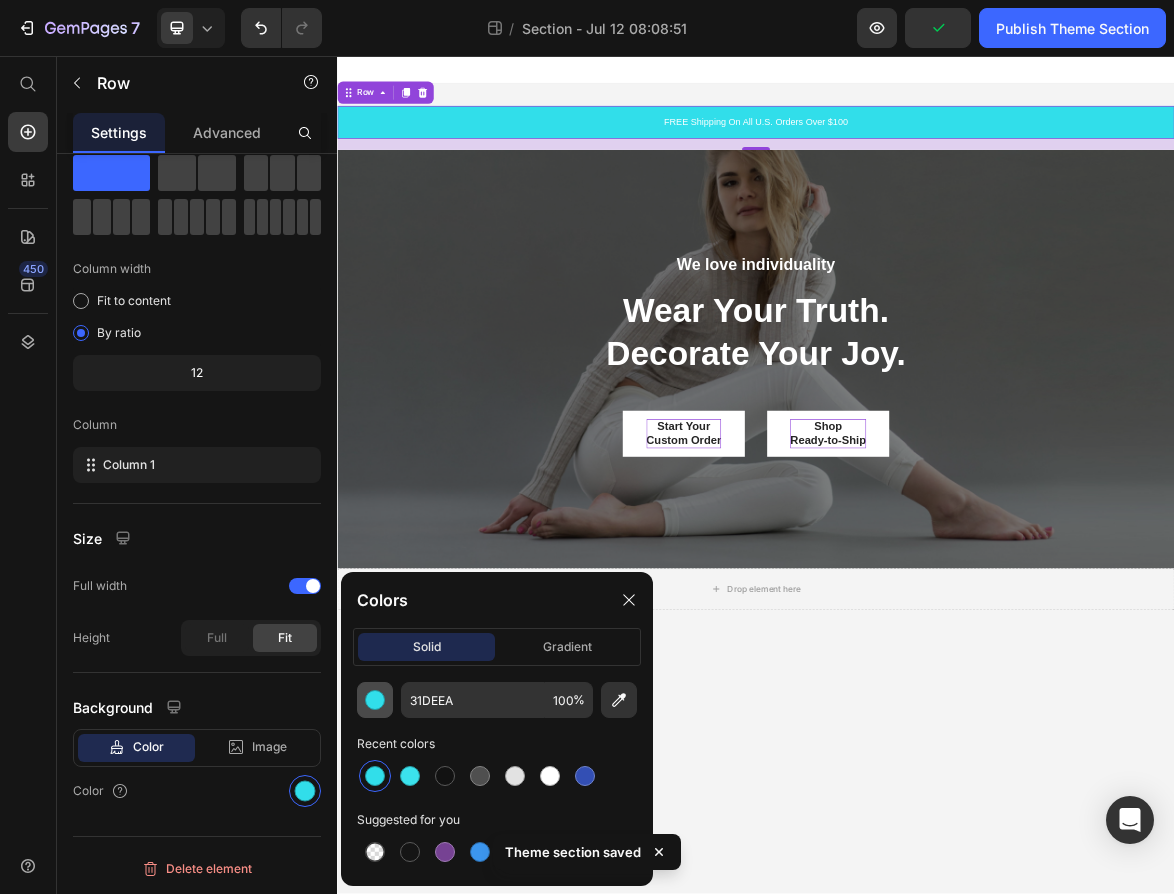 click at bounding box center [375, 700] 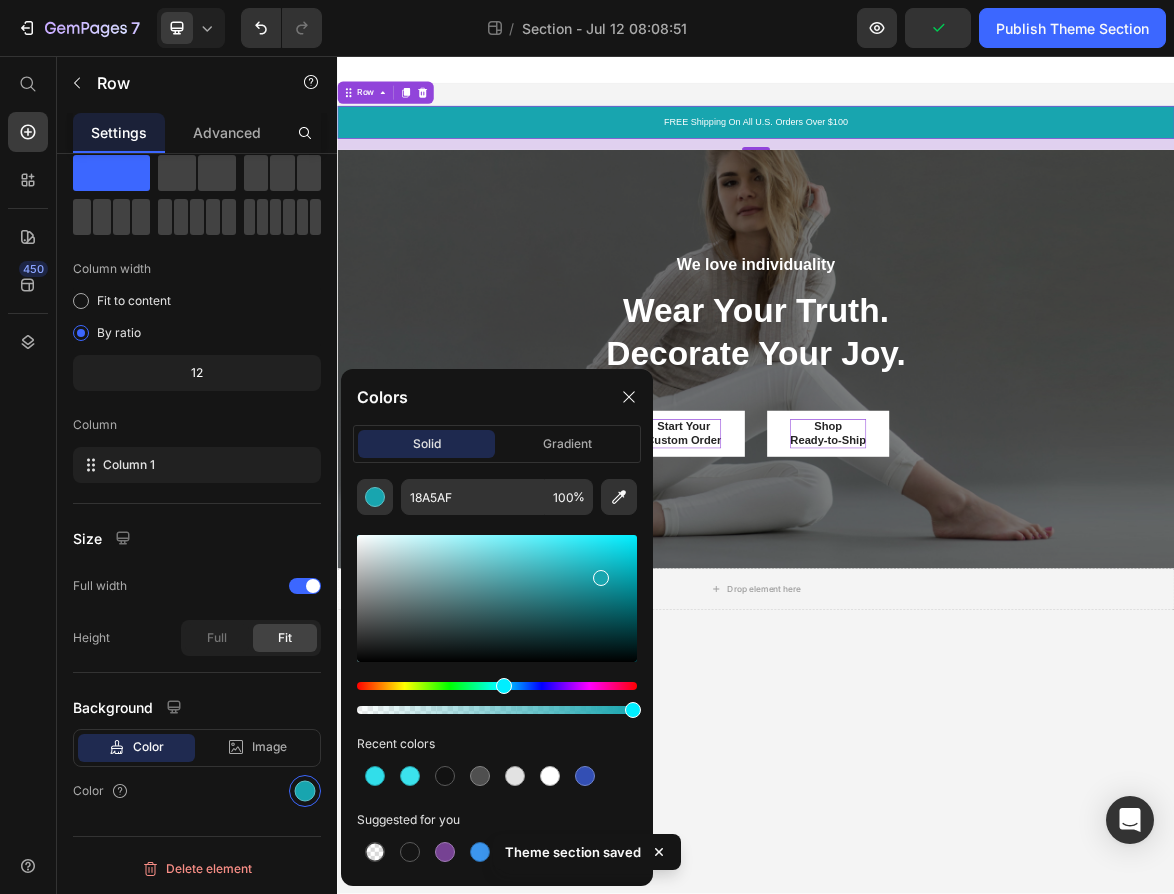 drag, startPoint x: 582, startPoint y: 549, endPoint x: 600, endPoint y: 574, distance: 30.805843 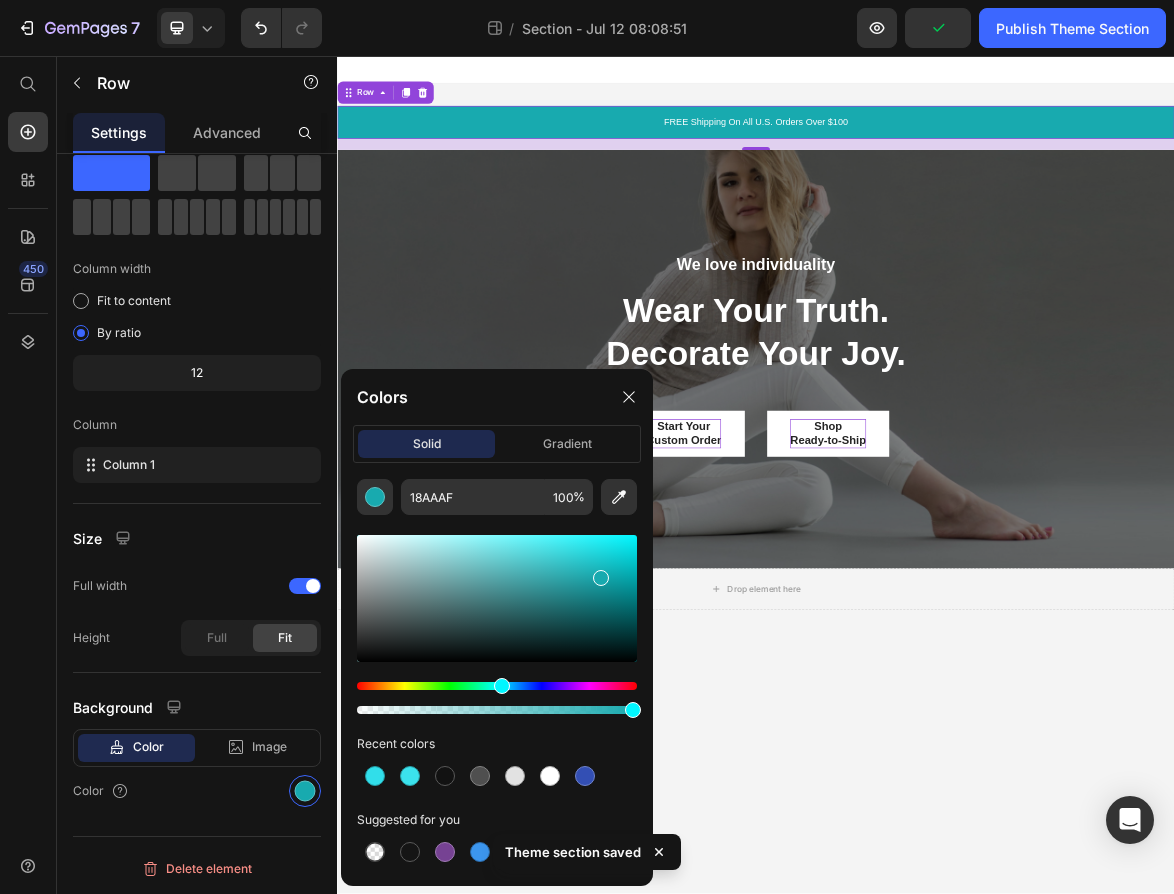 click at bounding box center (502, 686) 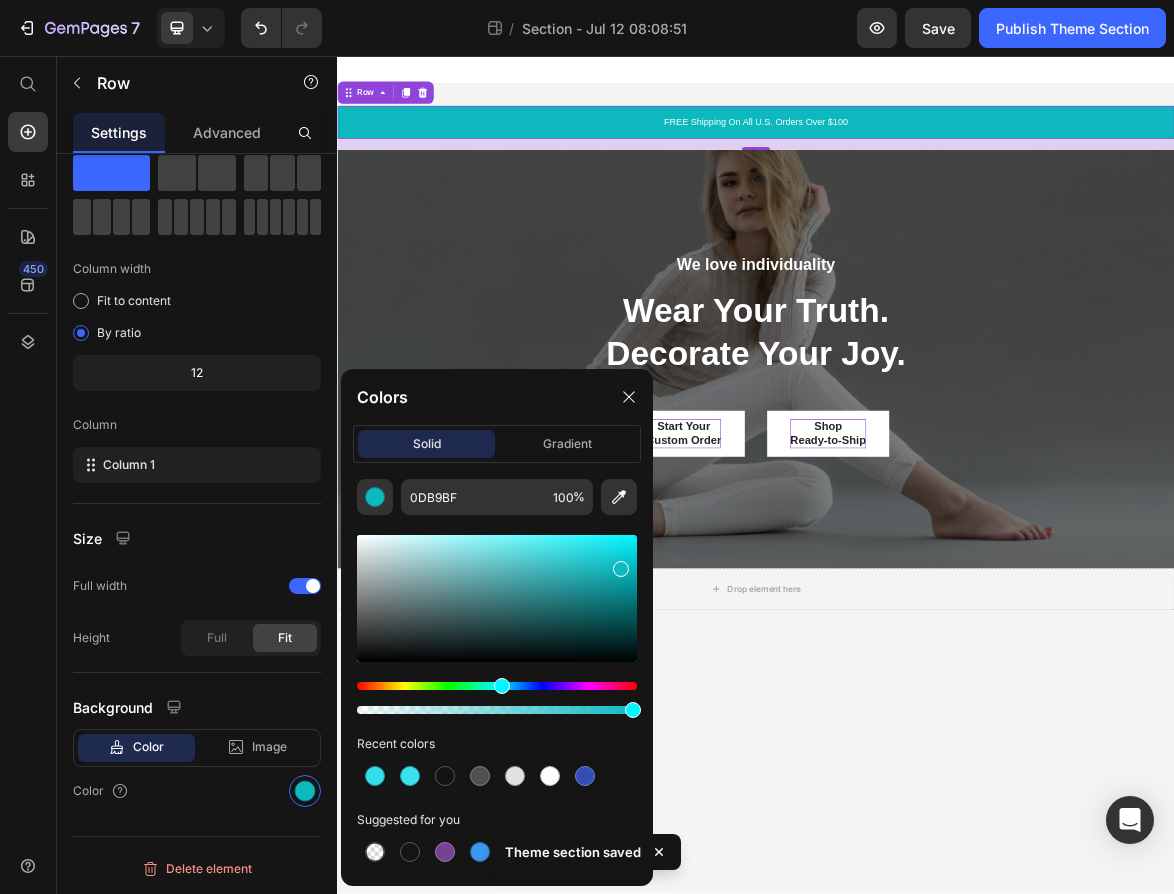 type on "0DBBC1" 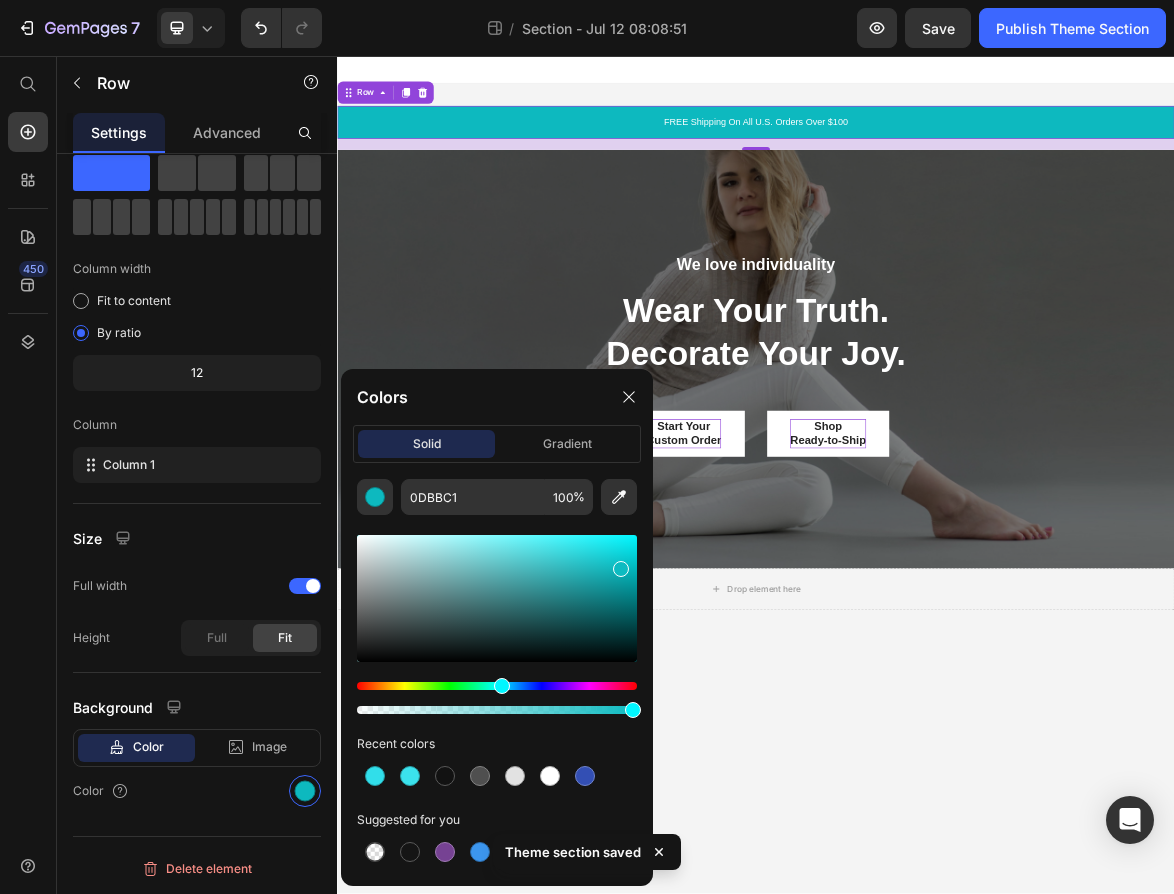 drag, startPoint x: 605, startPoint y: 575, endPoint x: 618, endPoint y: 565, distance: 16.40122 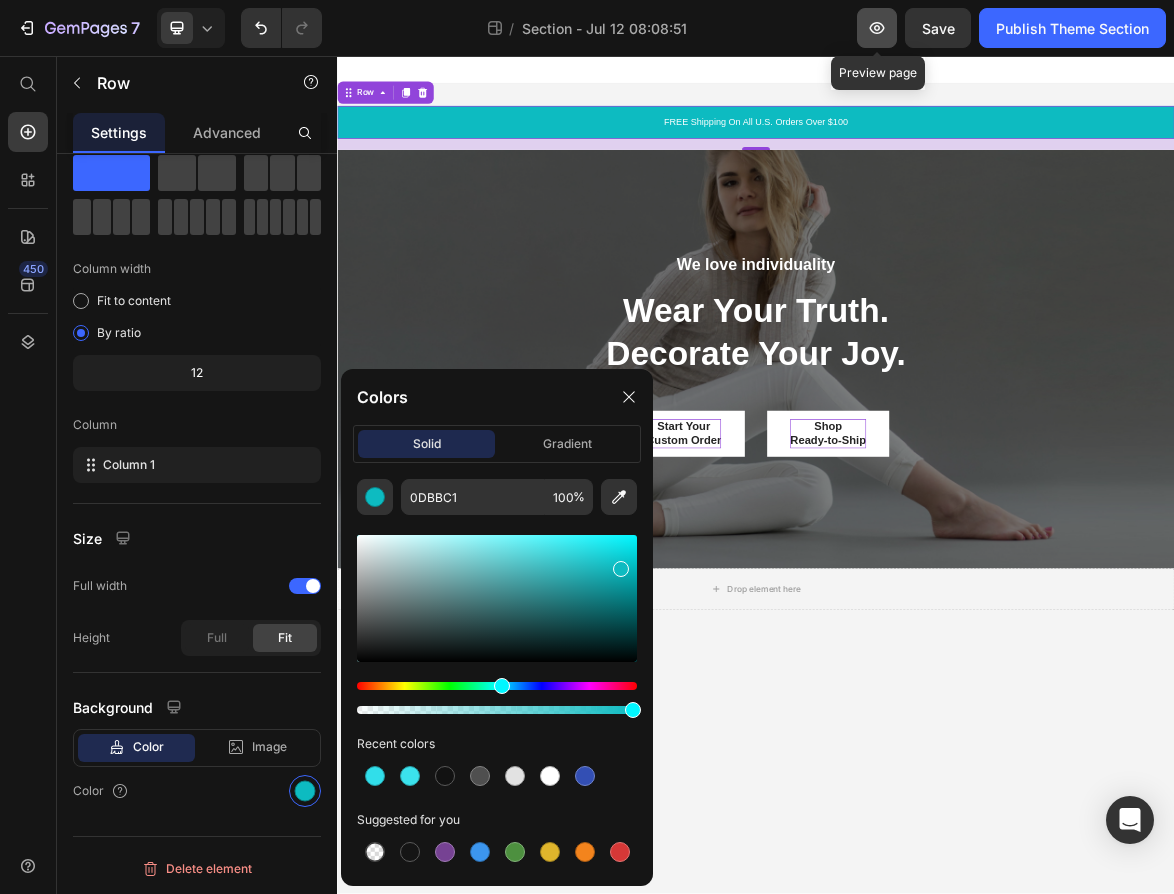 click 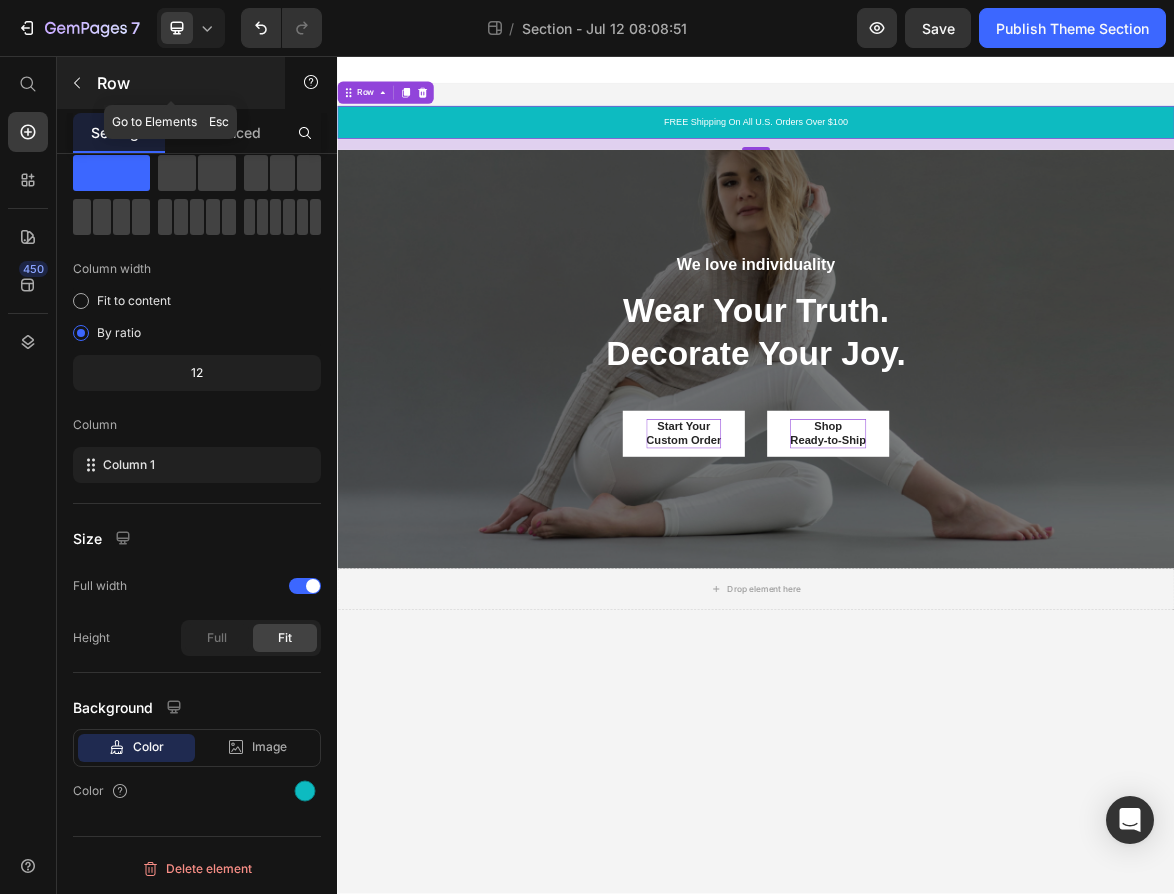 click 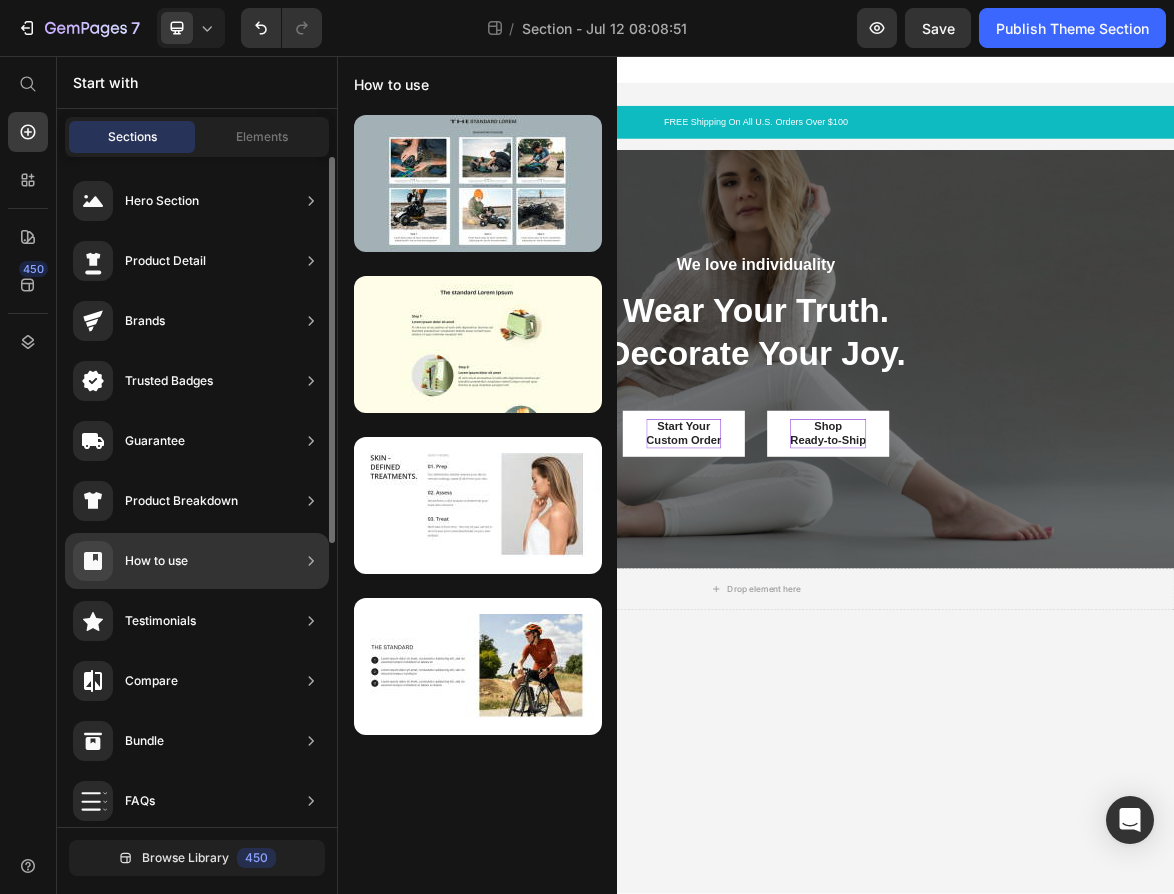 scroll, scrollTop: 0, scrollLeft: 0, axis: both 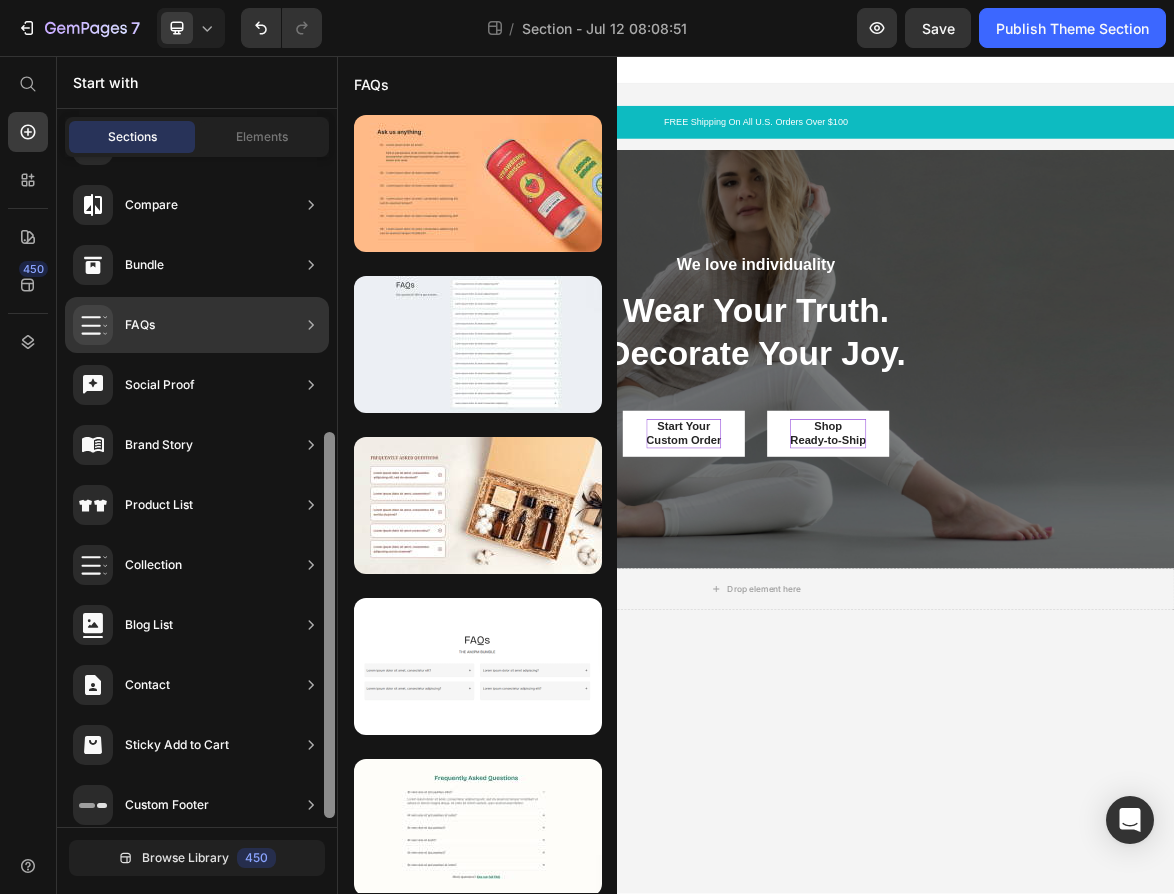 drag, startPoint x: 332, startPoint y: 461, endPoint x: 332, endPoint y: 737, distance: 276 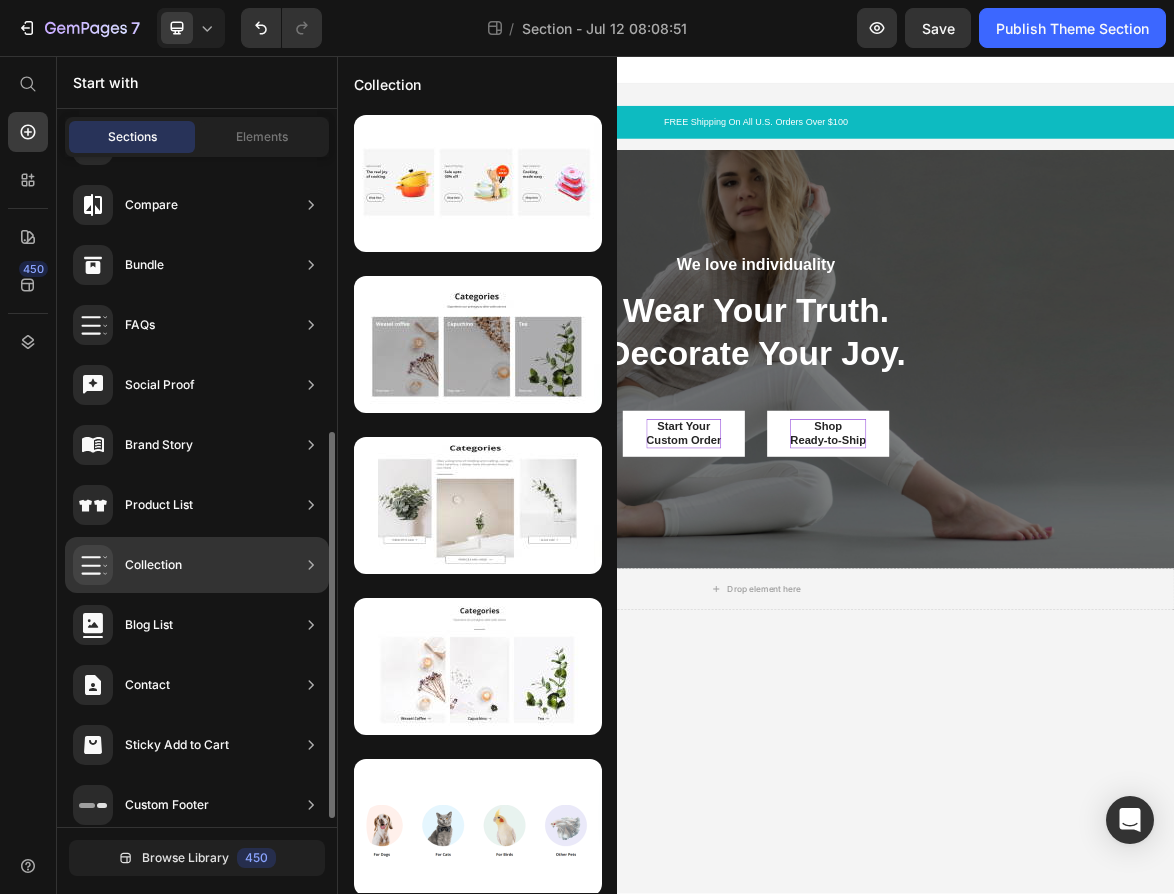 click on "Collection" at bounding box center (153, 565) 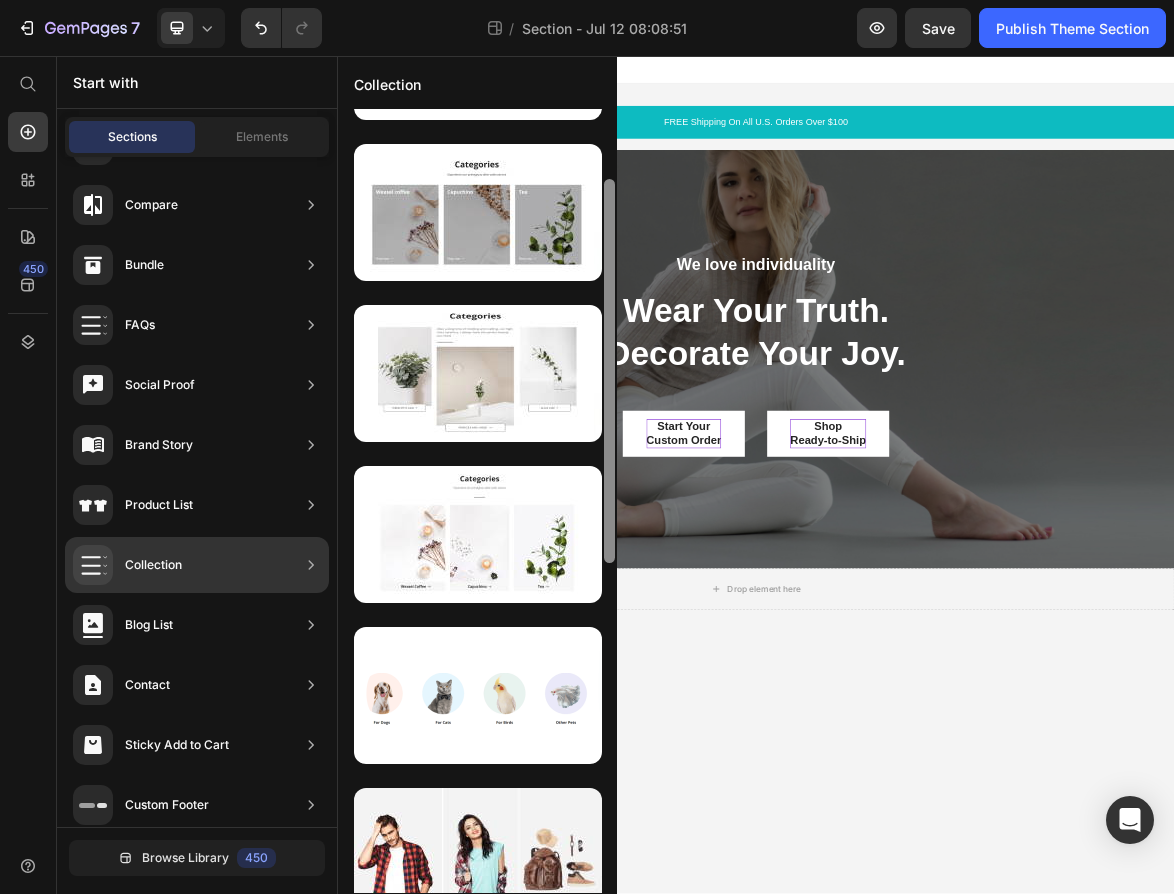 scroll, scrollTop: 144, scrollLeft: 0, axis: vertical 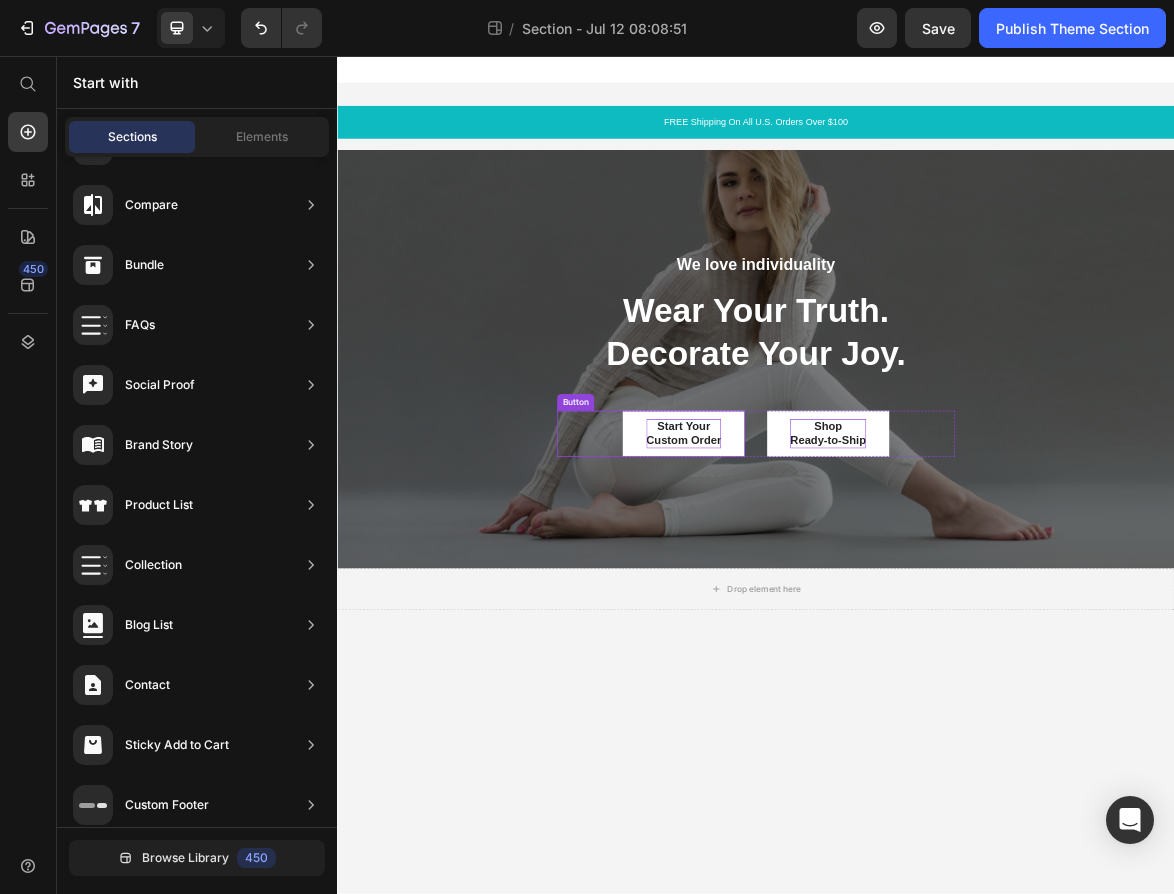 drag, startPoint x: 951, startPoint y: 416, endPoint x: 738, endPoint y: 626, distance: 299.11368 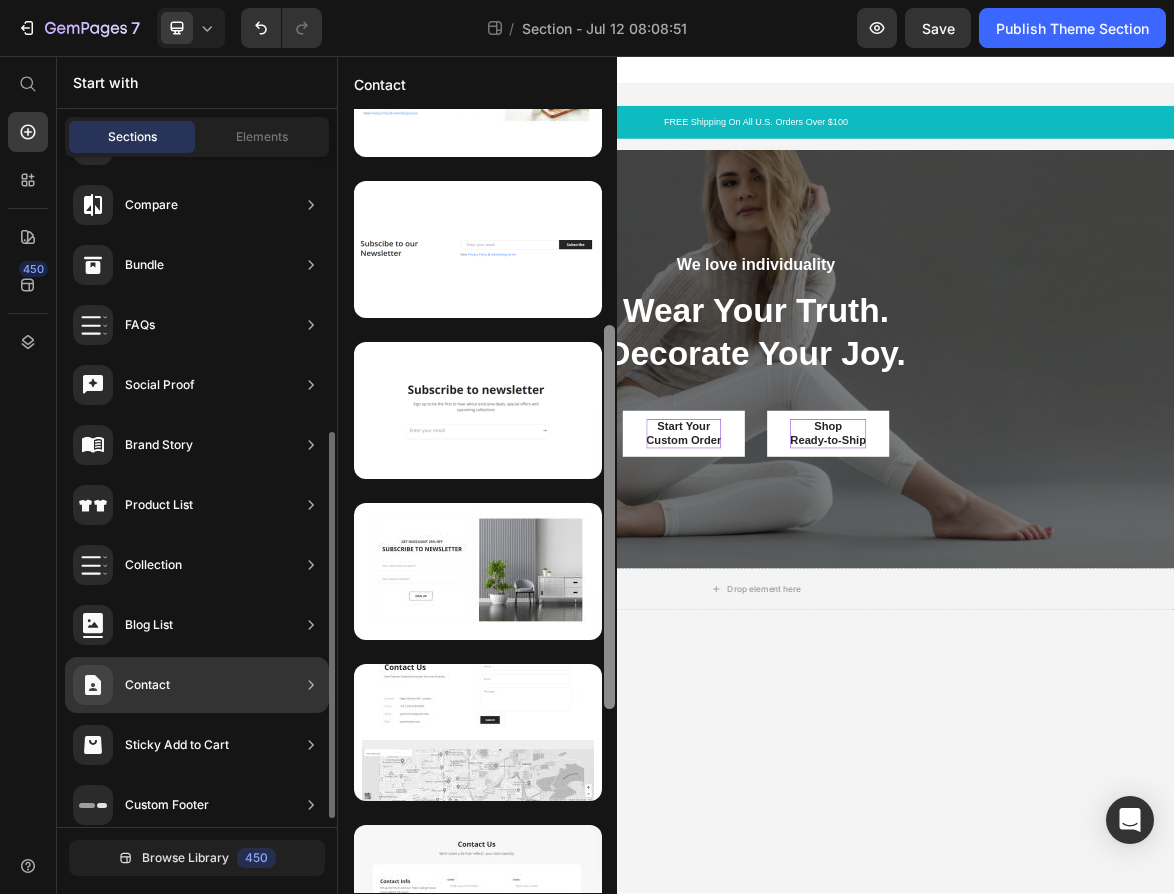 scroll, scrollTop: 415, scrollLeft: 0, axis: vertical 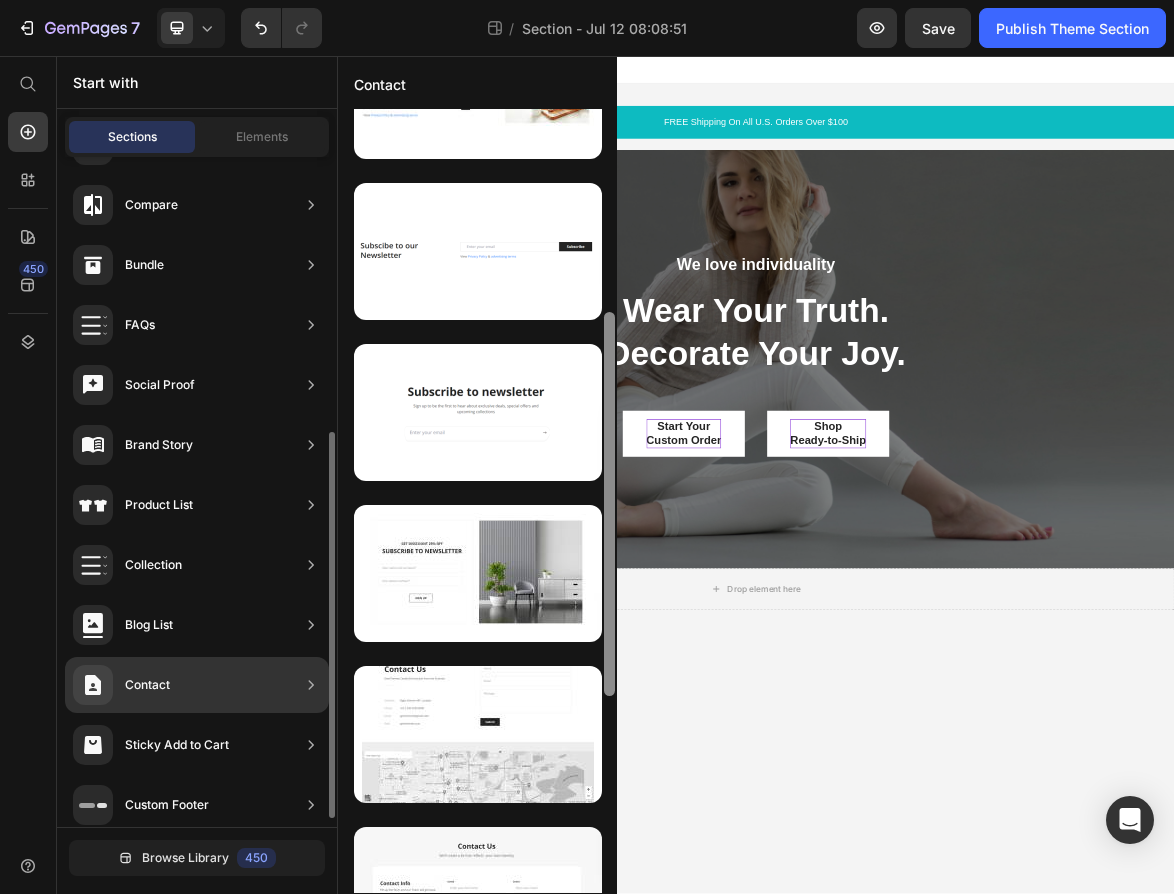 click 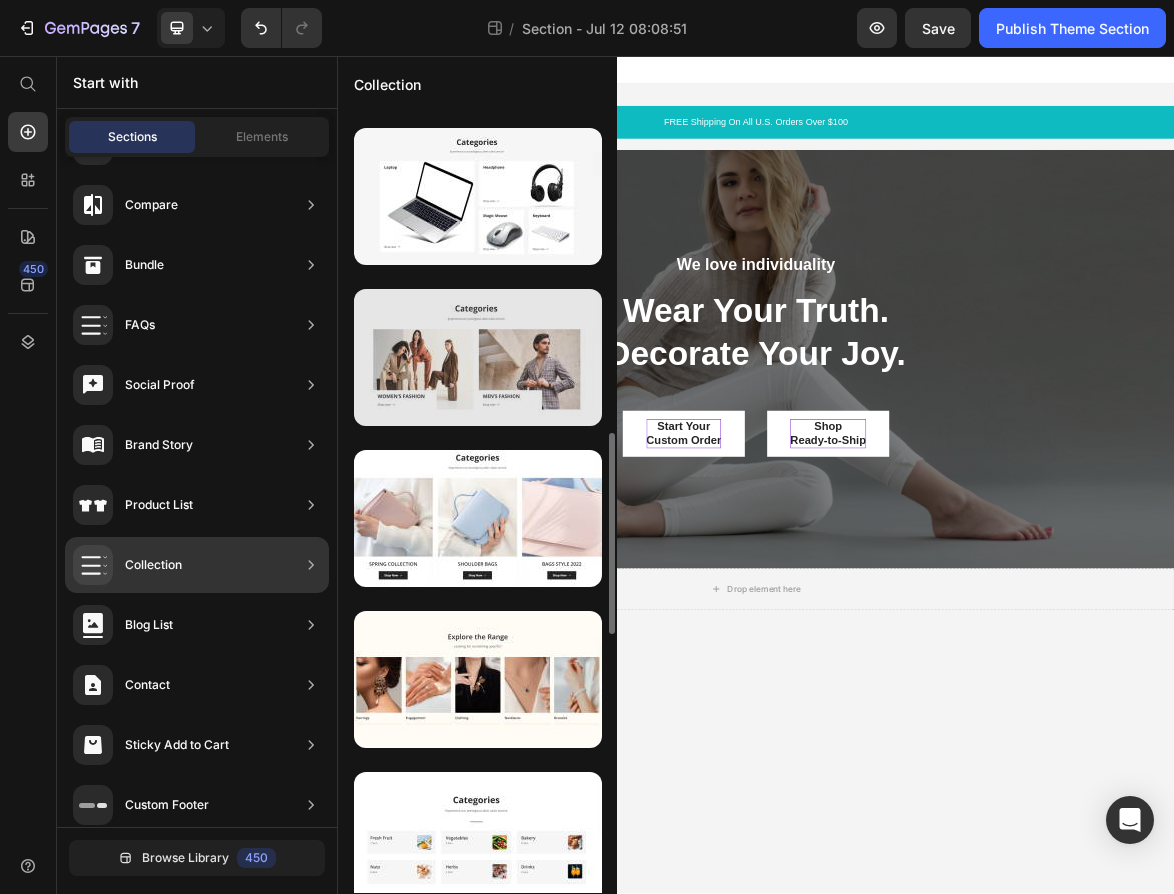 scroll, scrollTop: 1144, scrollLeft: 0, axis: vertical 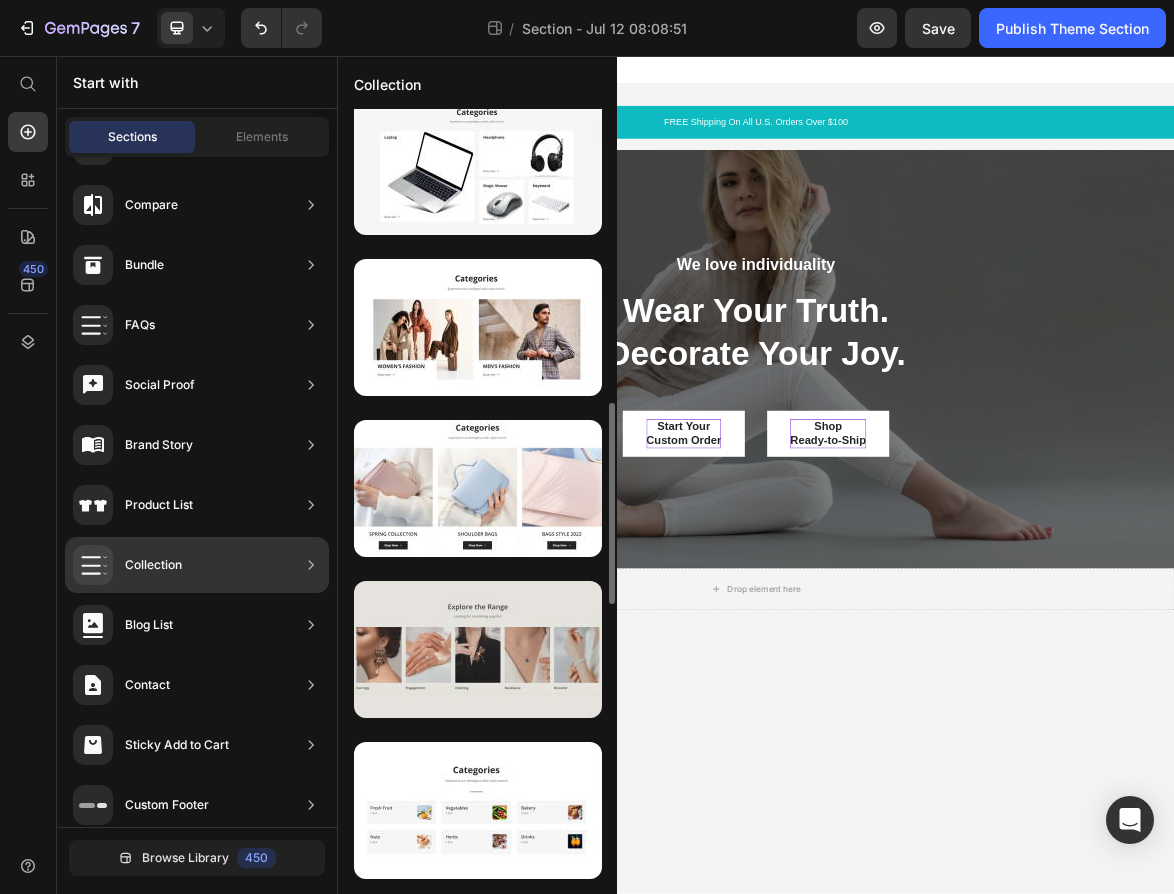 click at bounding box center [478, 649] 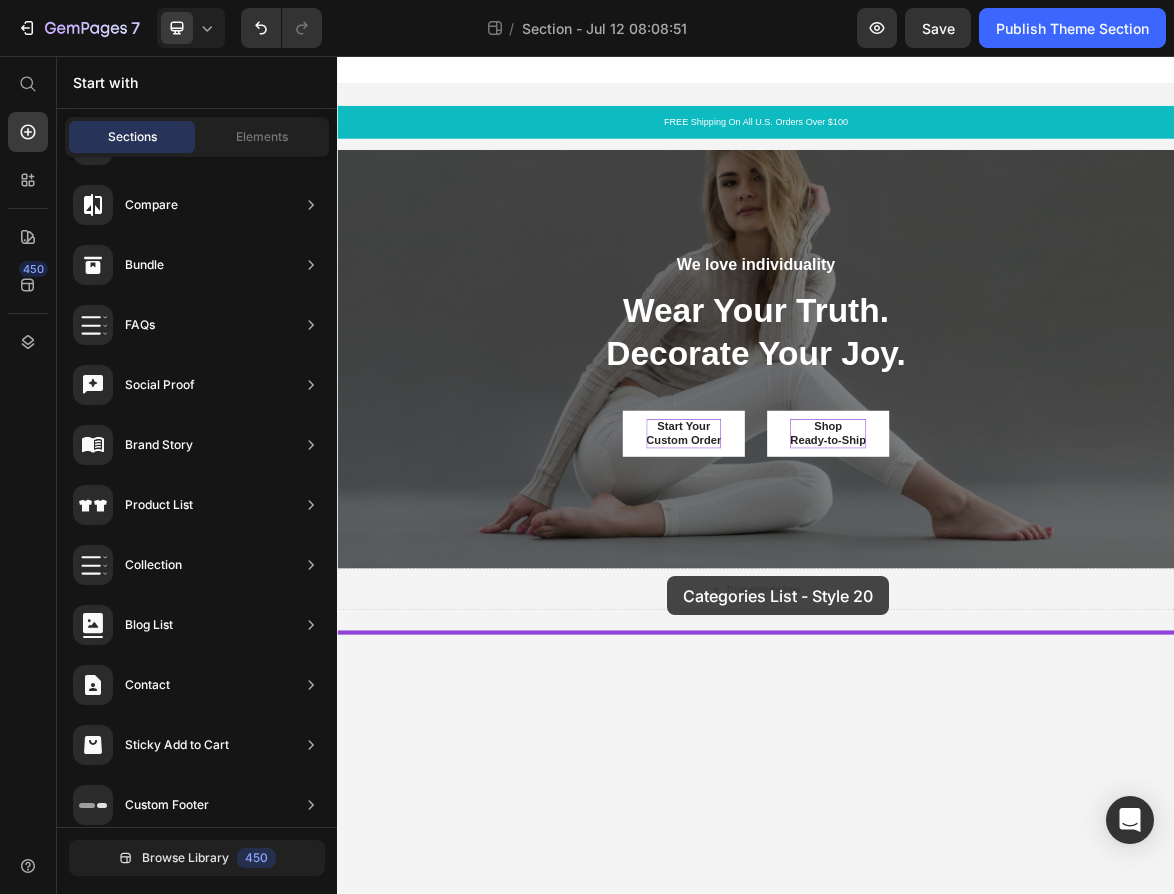 drag, startPoint x: 762, startPoint y: 673, endPoint x: 810, endPoint y: 802, distance: 137.64084 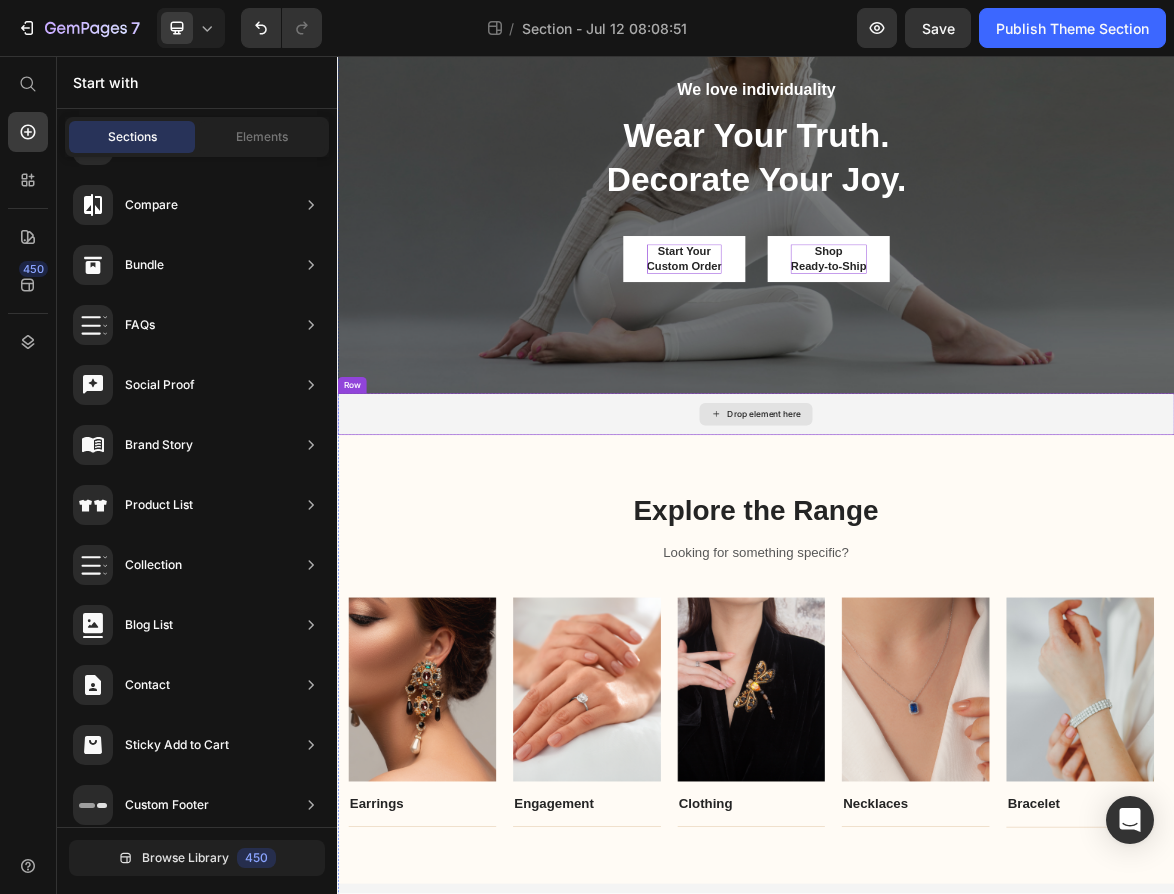 scroll, scrollTop: 269, scrollLeft: 0, axis: vertical 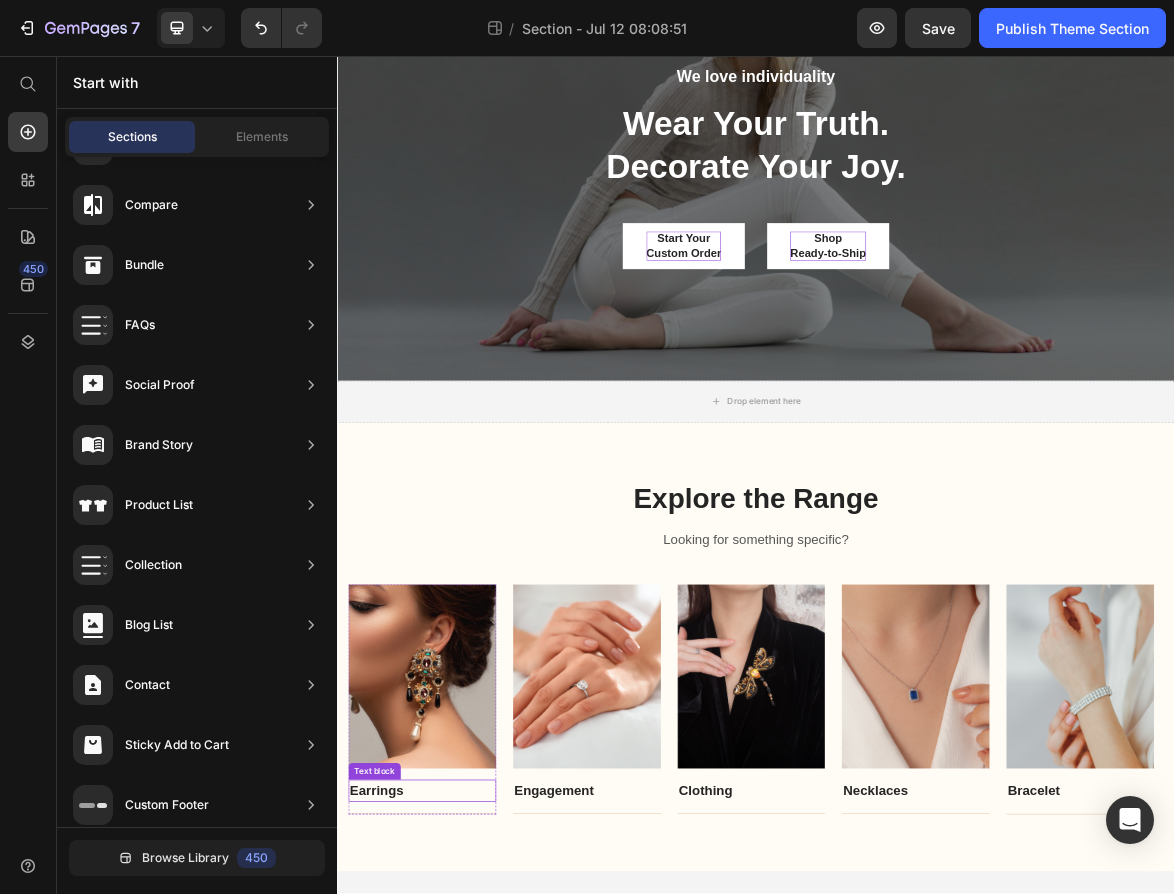 click on "Earrings" at bounding box center [392, 1109] 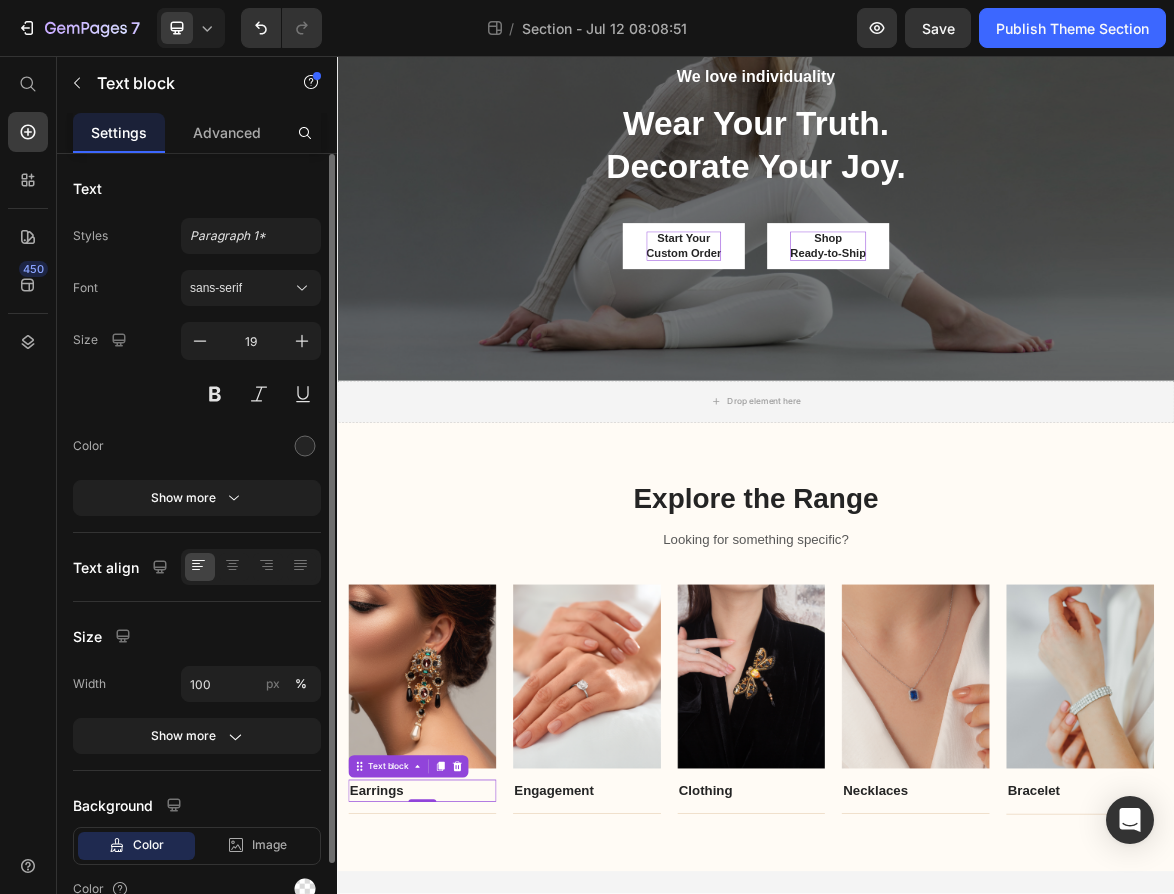 click on "Earrings" at bounding box center (392, 1109) 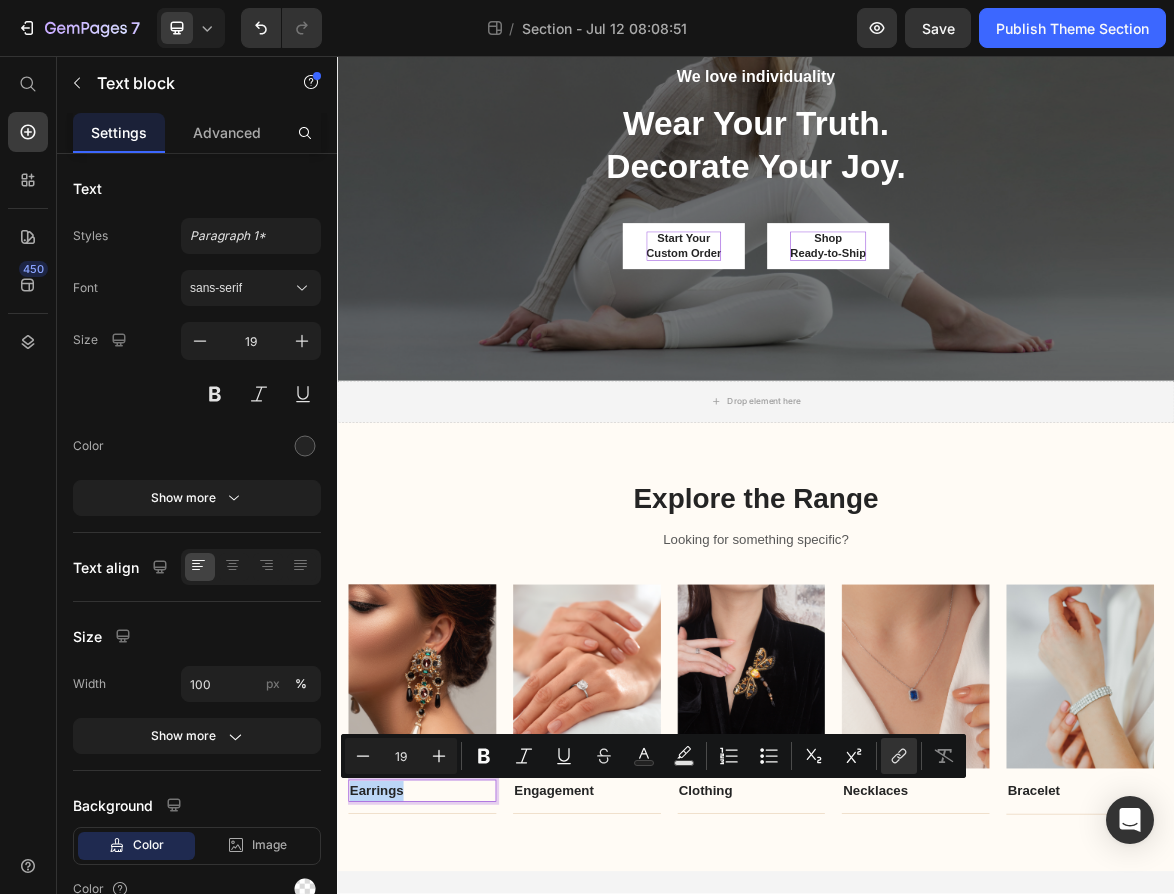 click on "Earrings" at bounding box center (458, 1110) 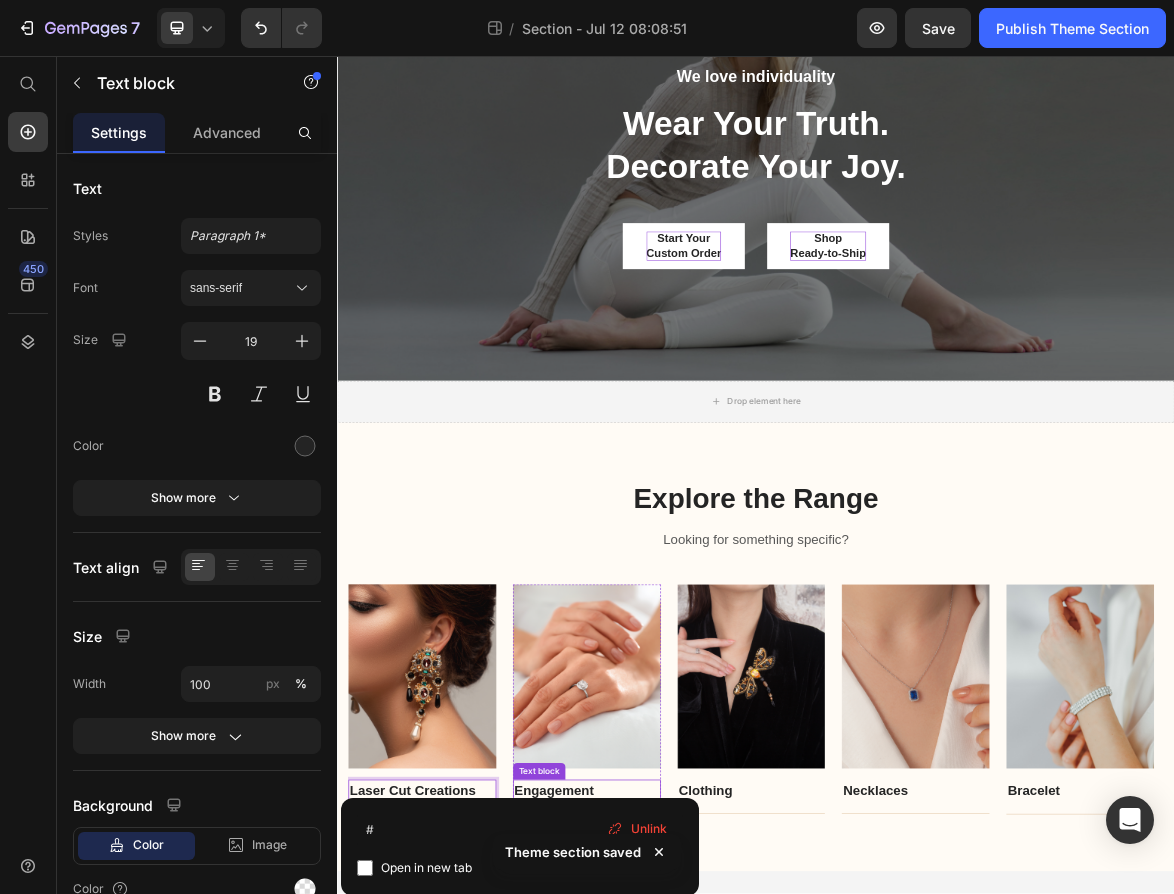 click on "Engagement" at bounding box center (647, 1109) 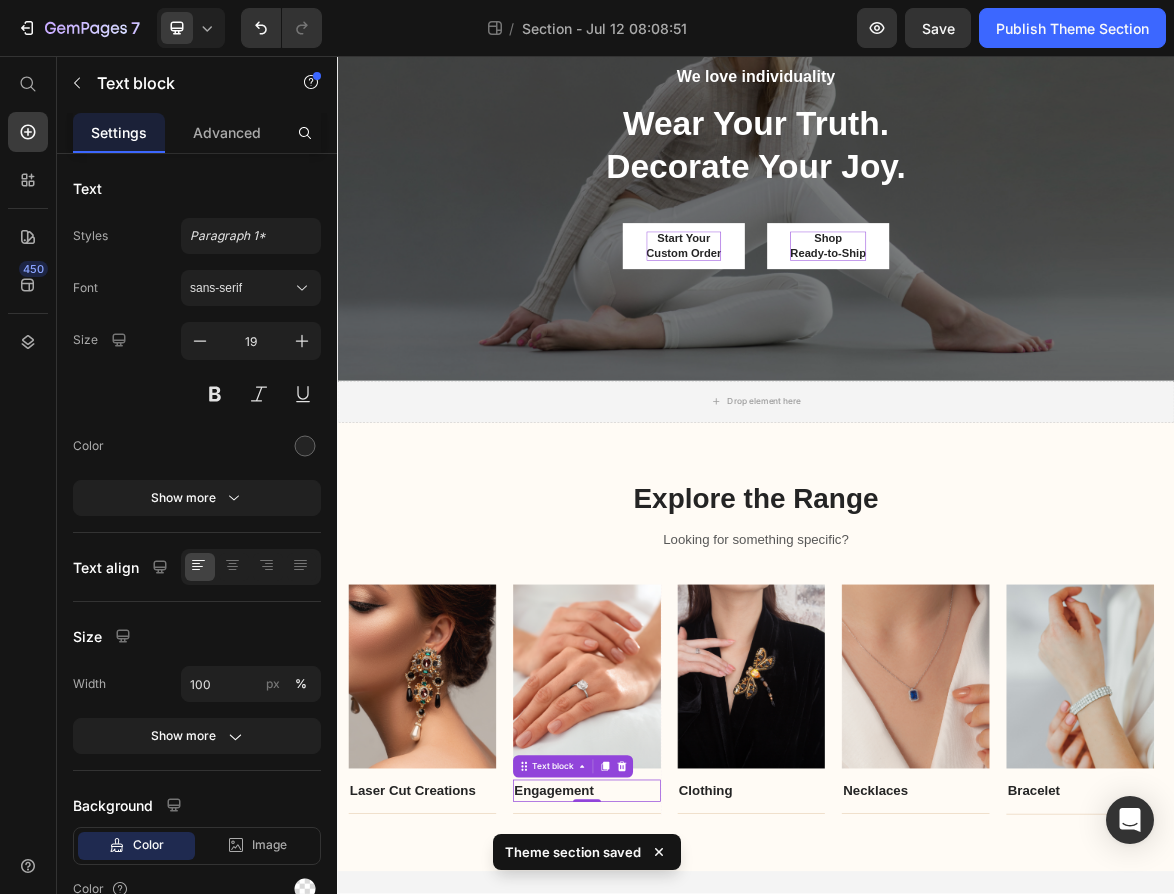 click on "Engagement" at bounding box center [647, 1109] 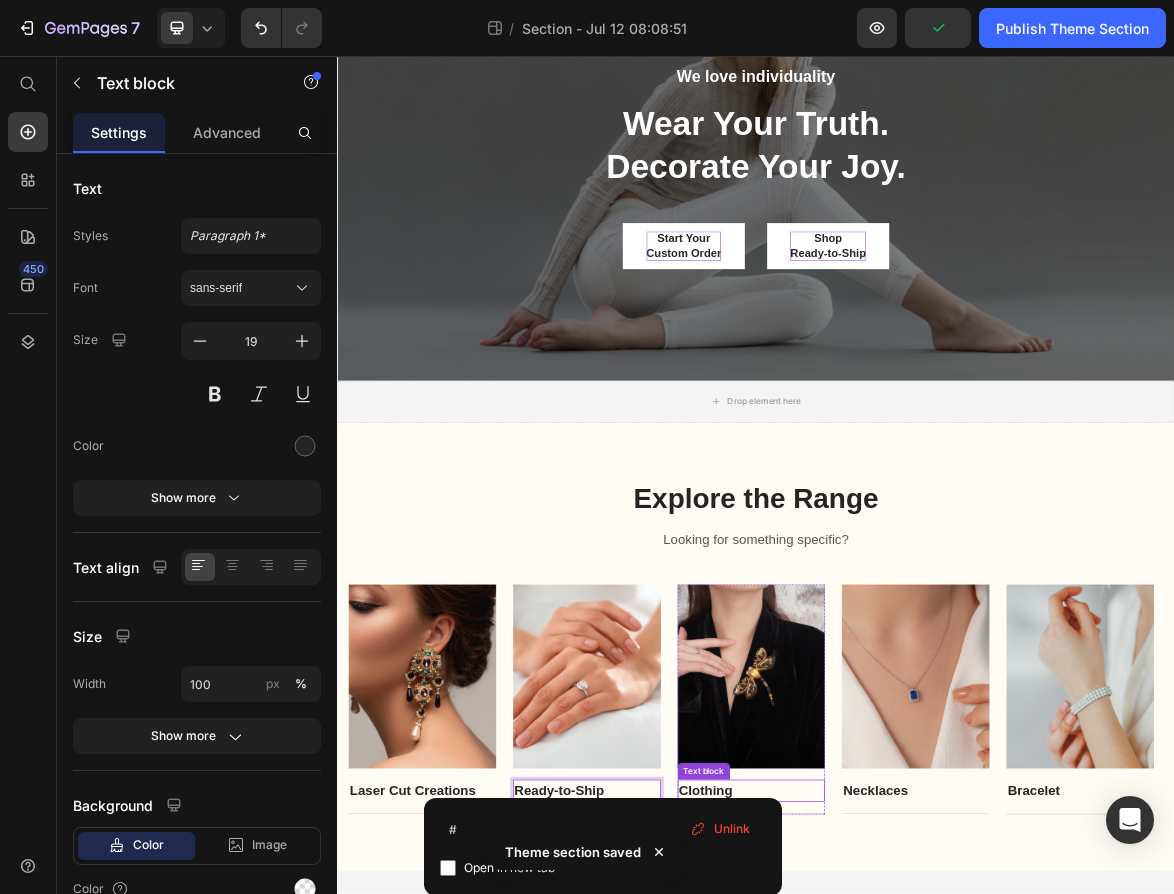 click on "Clothing" at bounding box center [864, 1109] 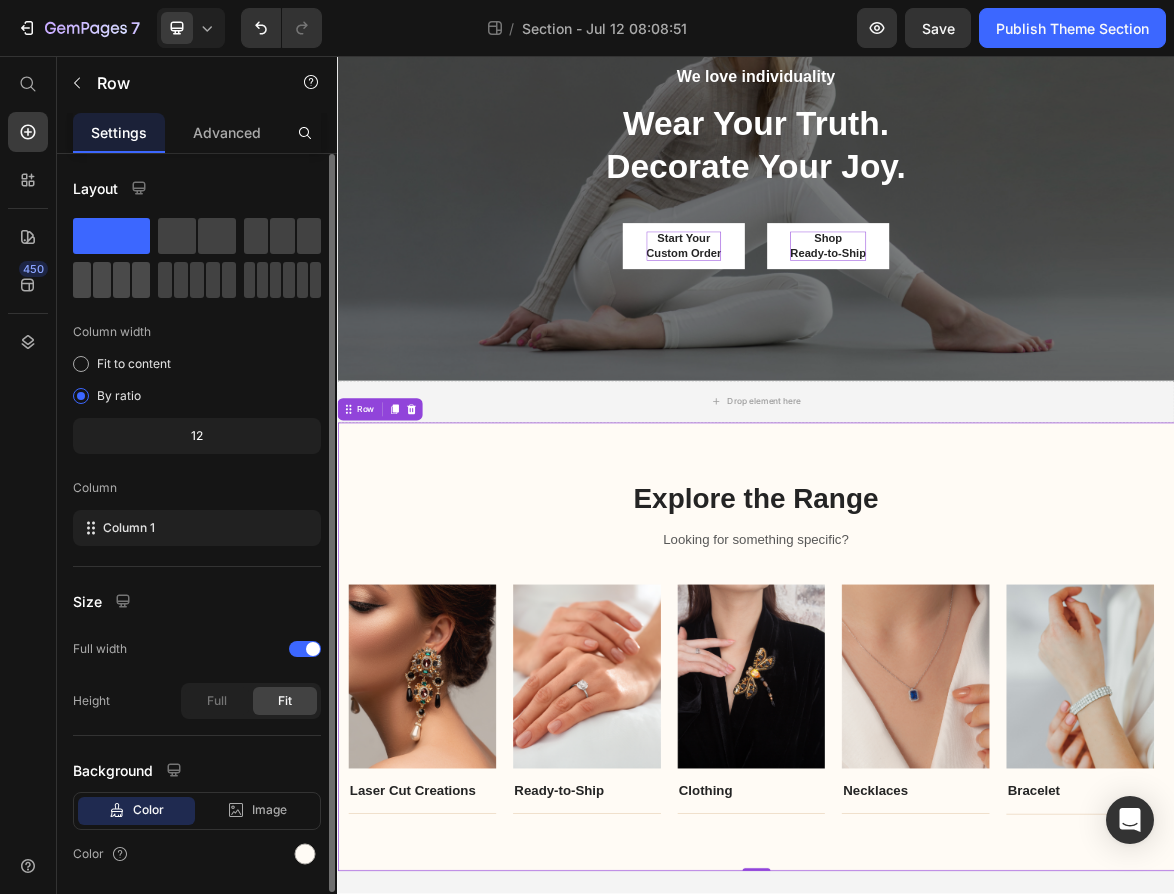 click 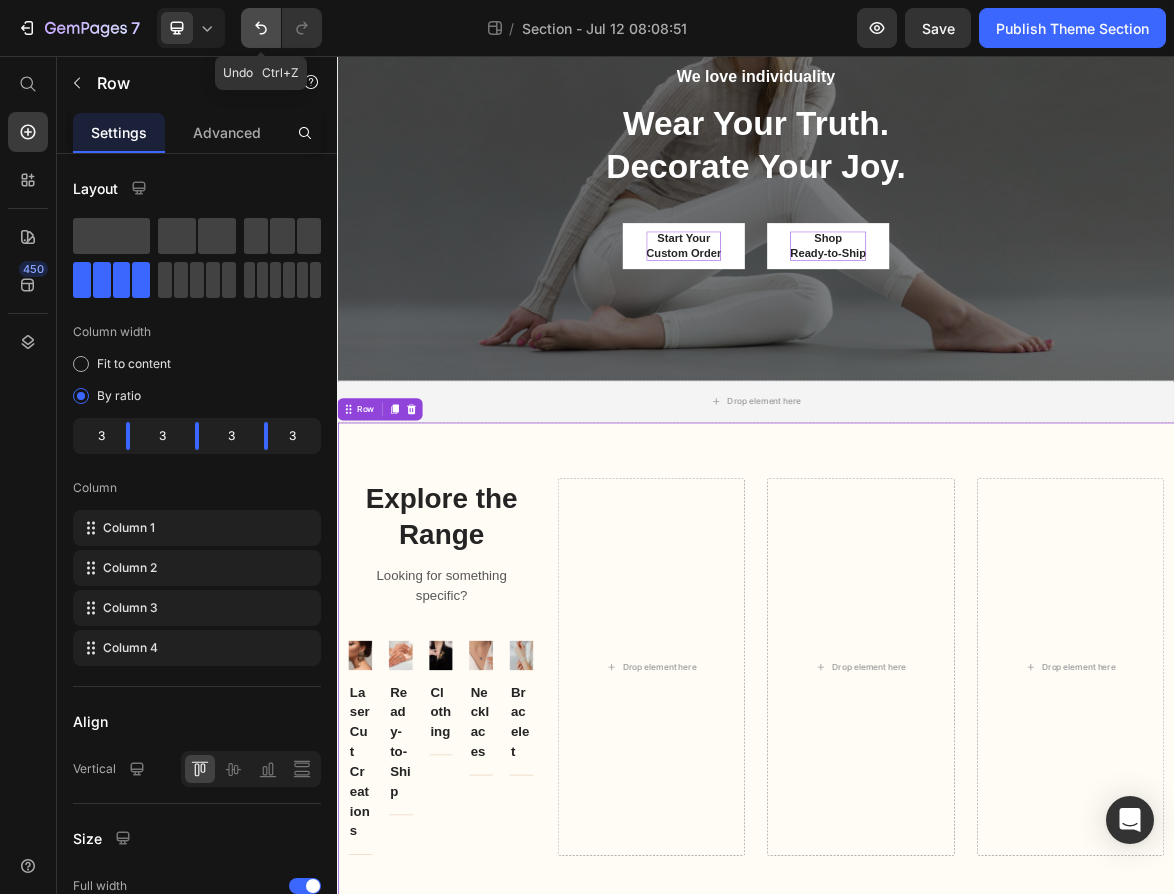 click 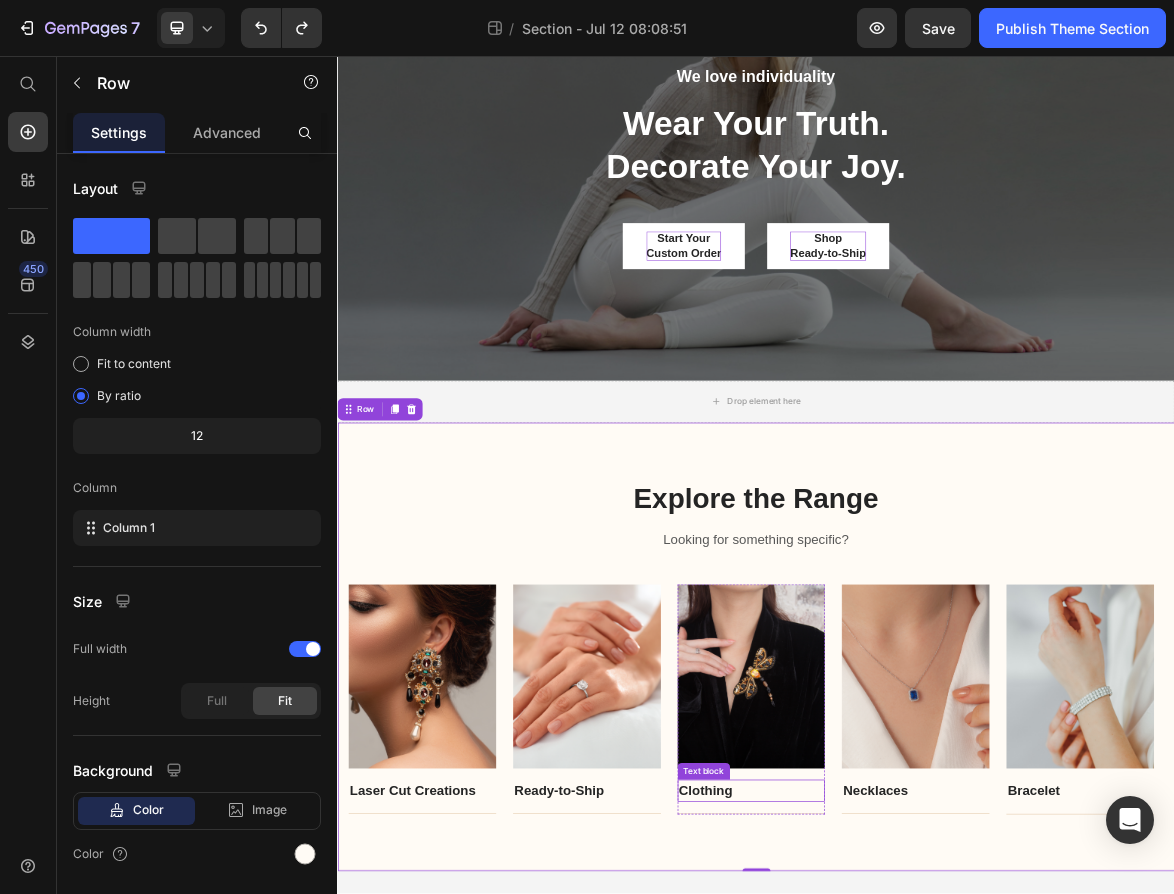click on "Clothing" at bounding box center (864, 1109) 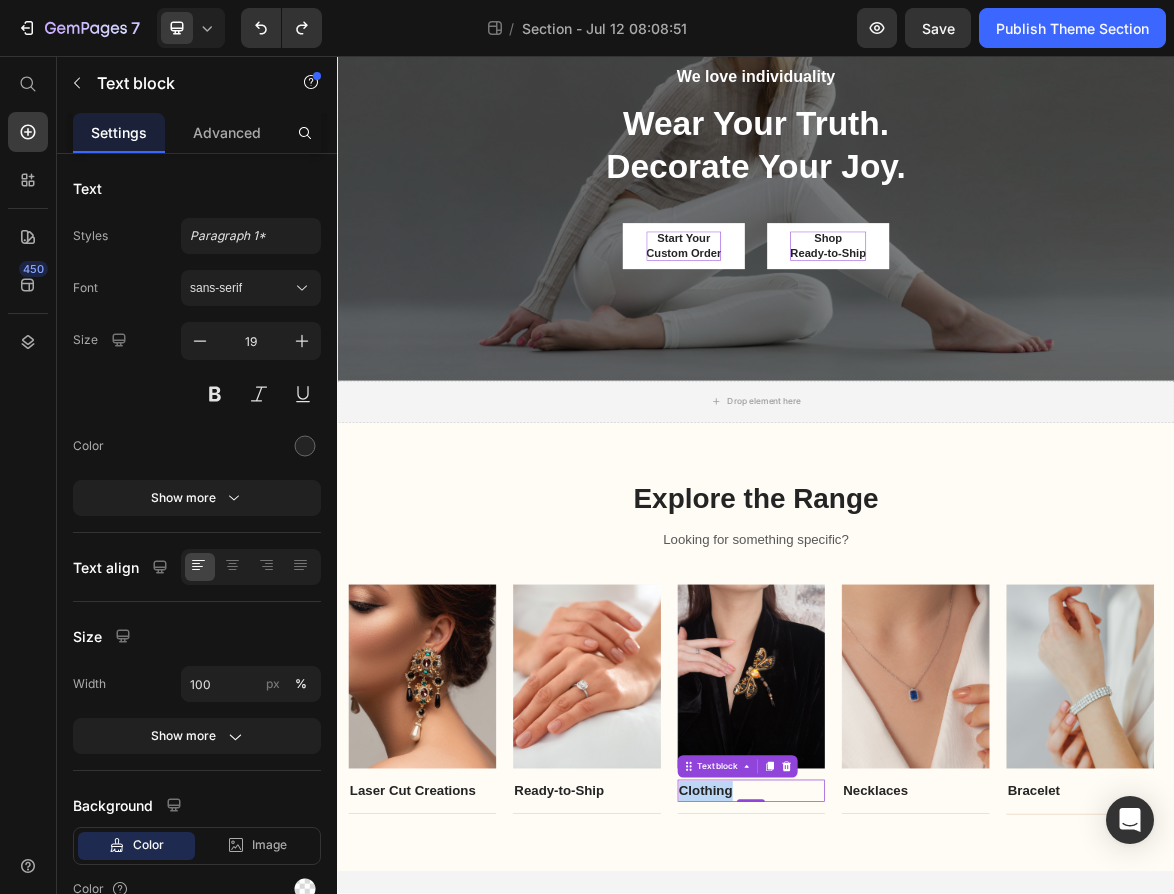 click on "Clothing" at bounding box center [864, 1109] 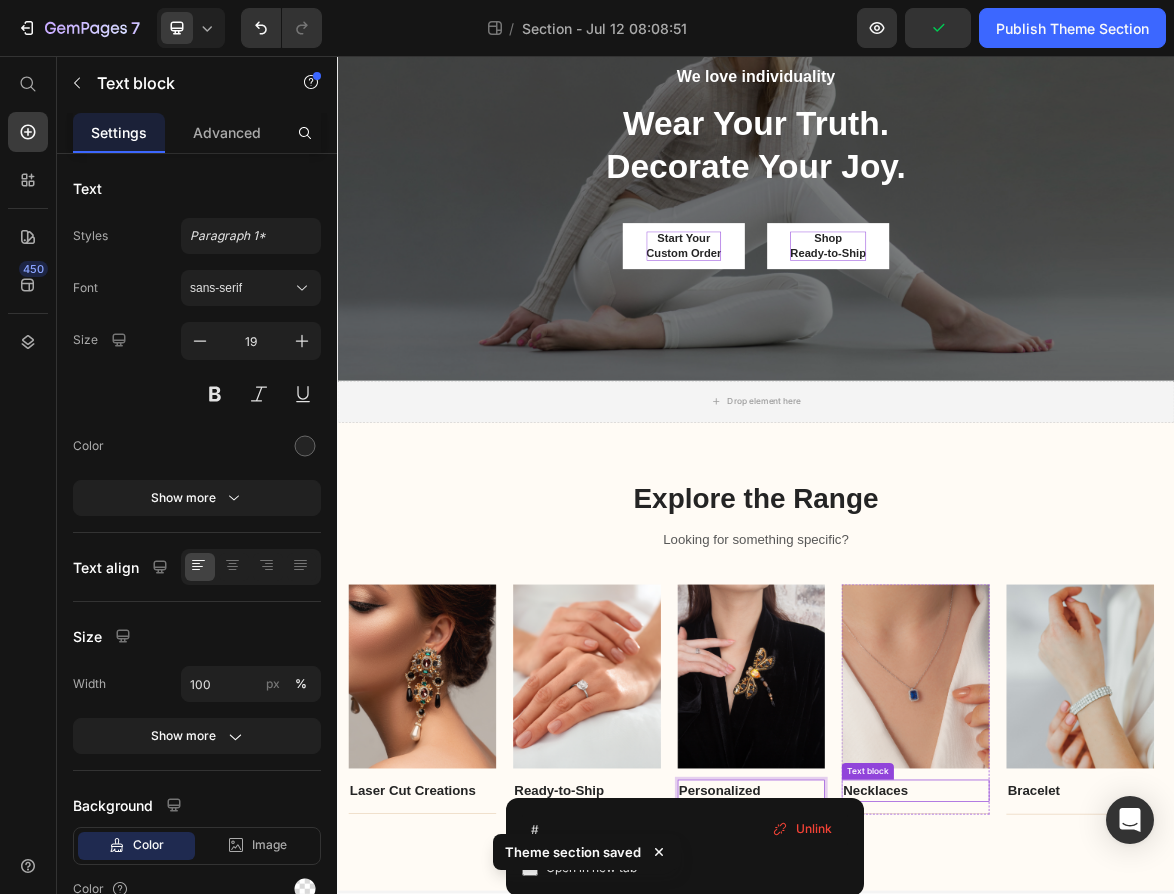 click on "Necklaces" at bounding box center (1107, 1109) 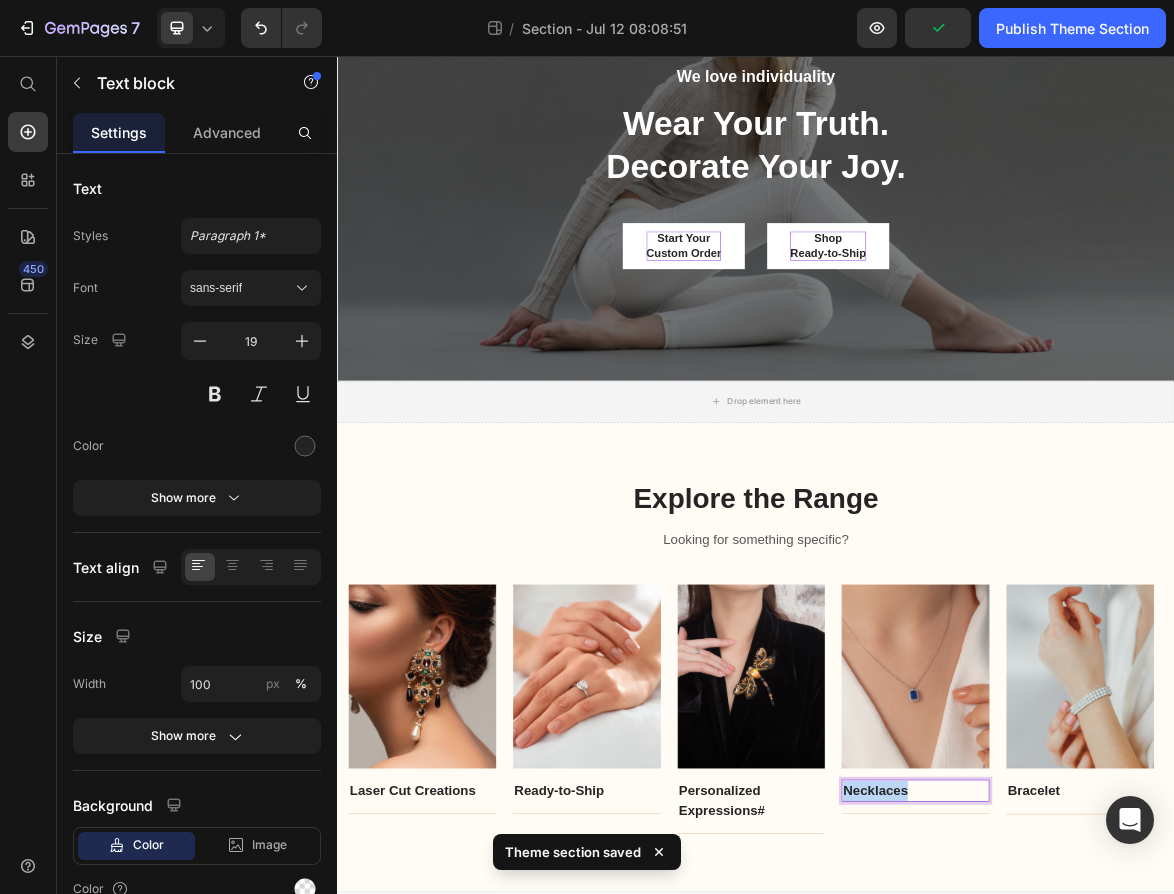 click on "Necklaces" at bounding box center (1107, 1109) 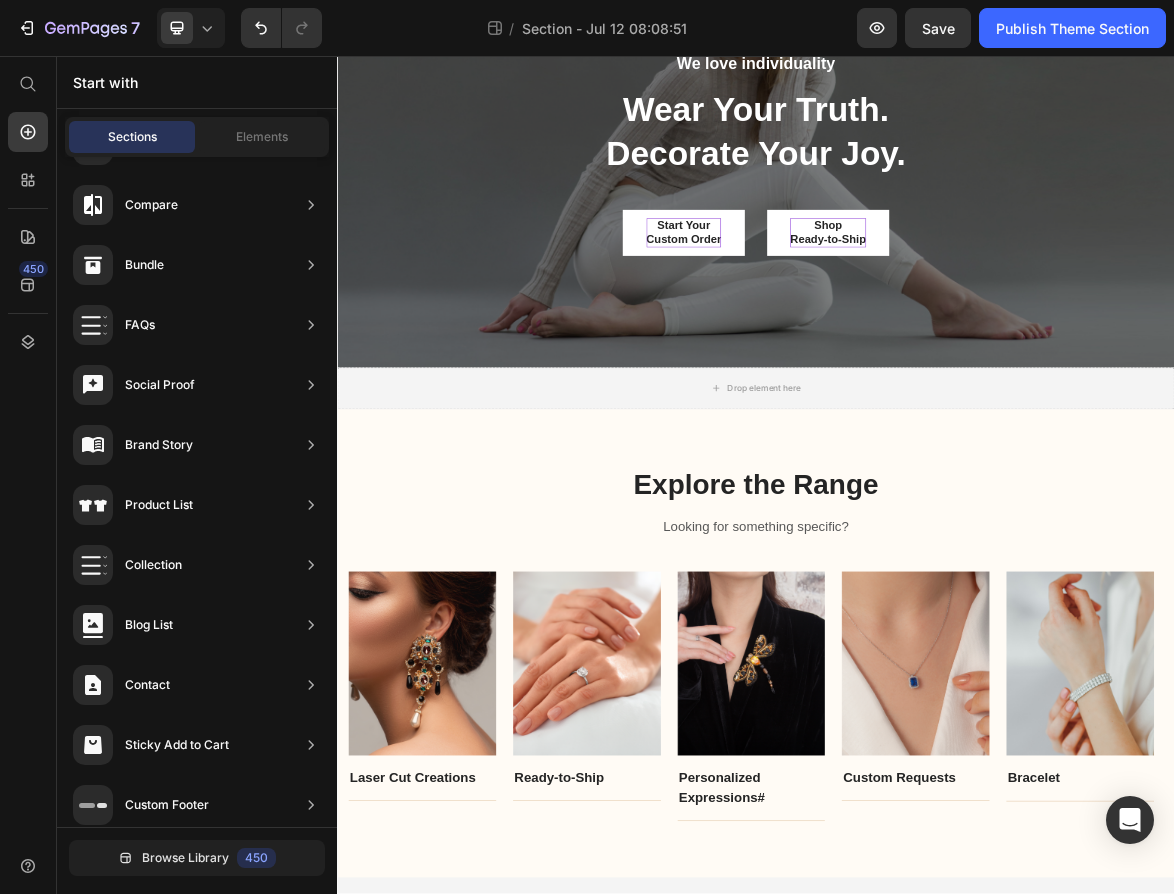 scroll, scrollTop: 297, scrollLeft: 0, axis: vertical 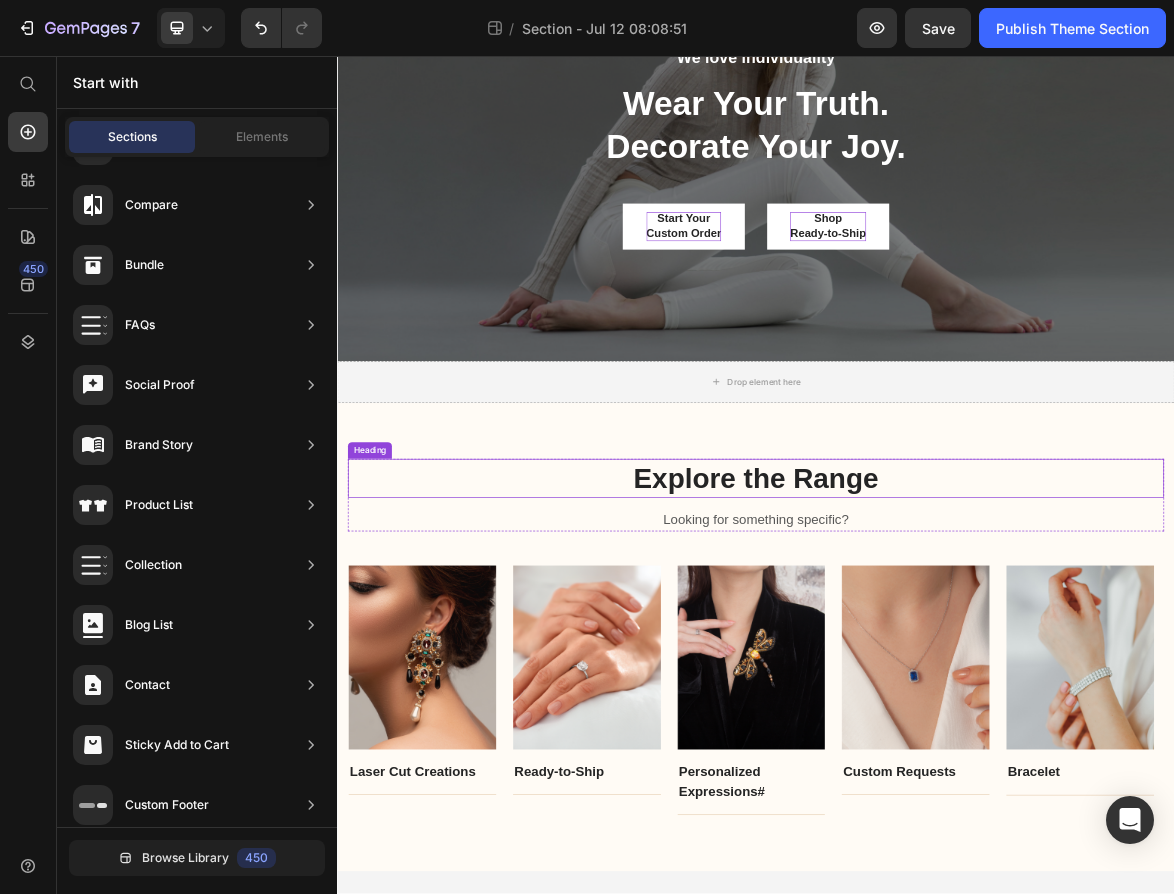 click on "Explore the Range" at bounding box center [937, 662] 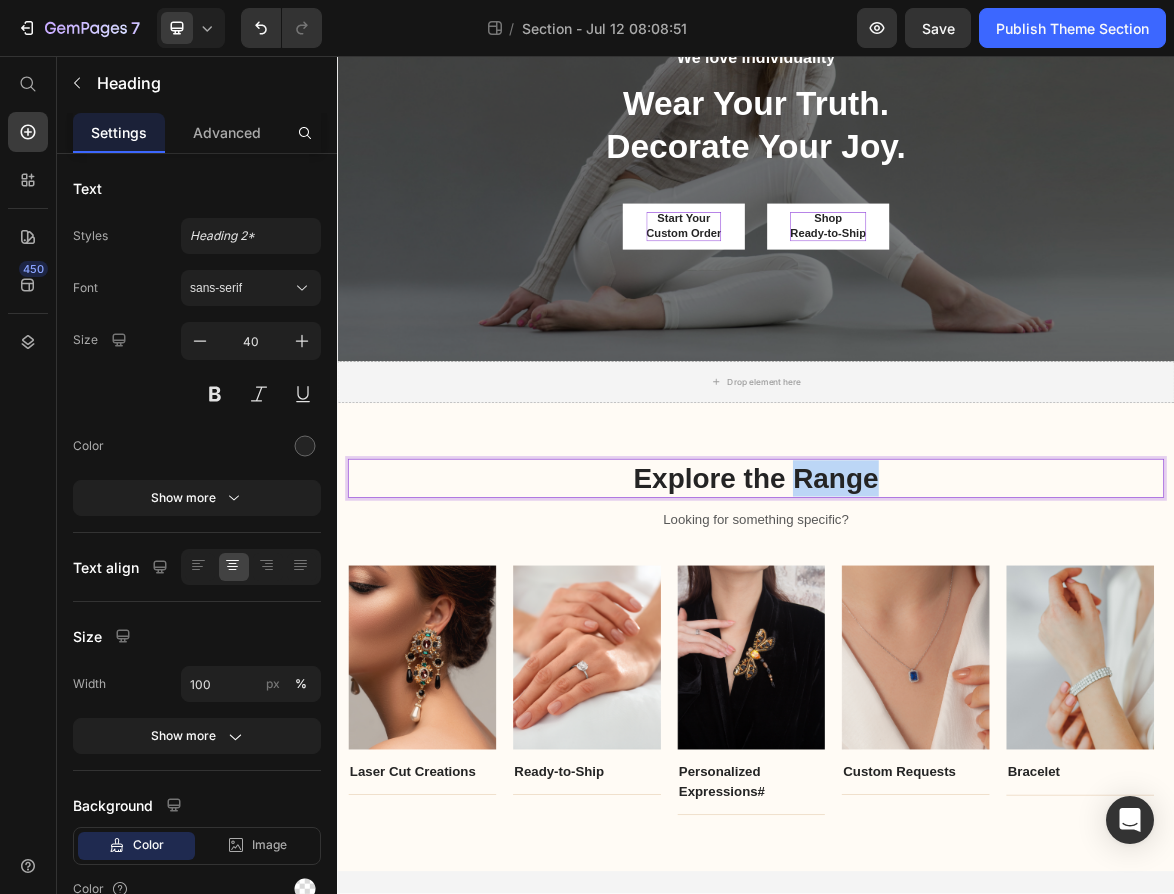 click on "Explore the Range" at bounding box center (937, 662) 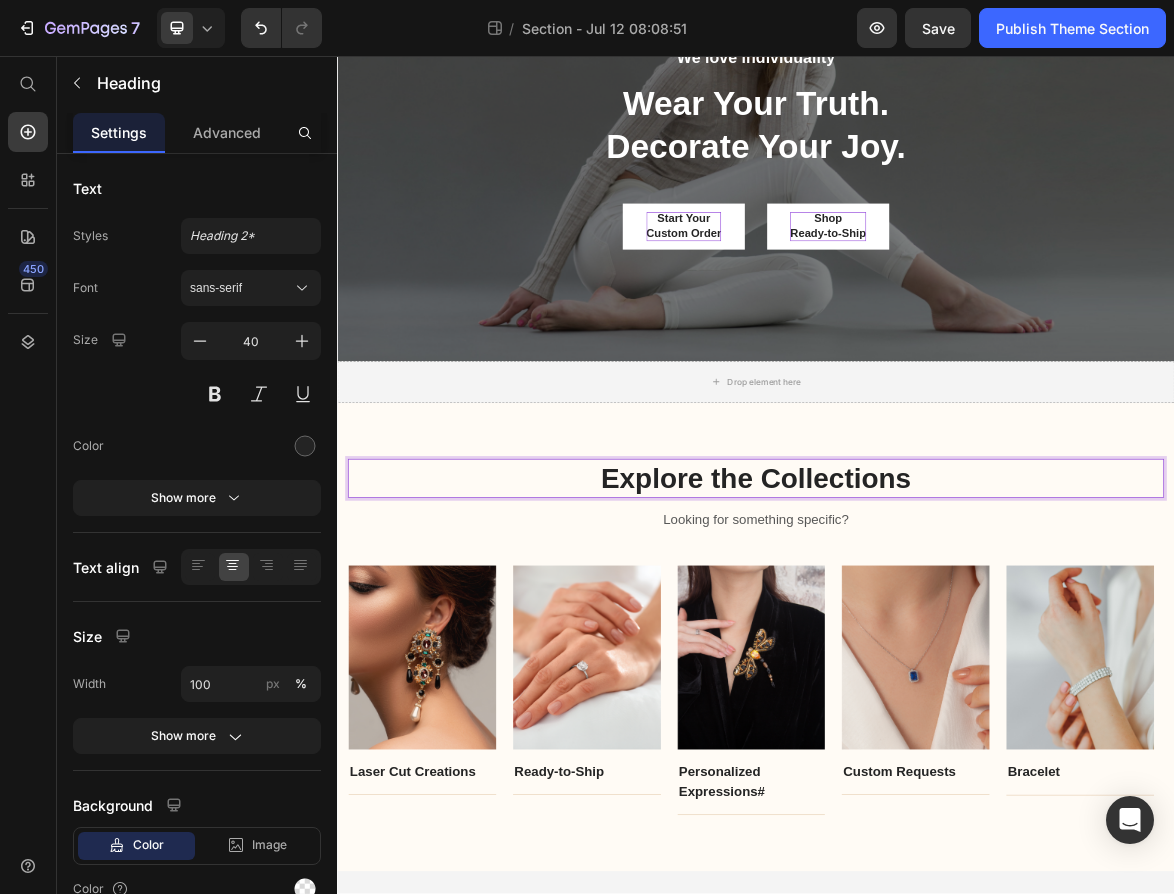 click on "Explore the Collections" at bounding box center (937, 662) 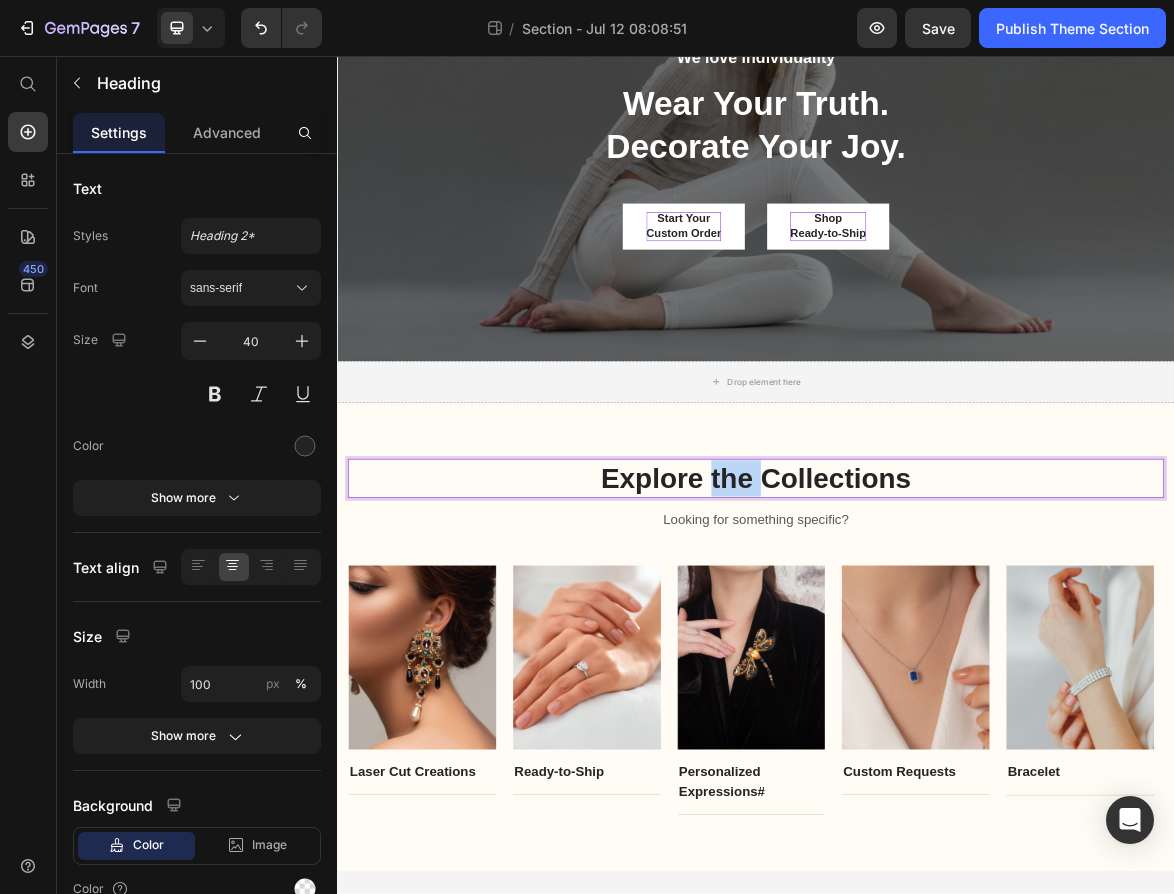 click on "Explore the Collections" at bounding box center [937, 662] 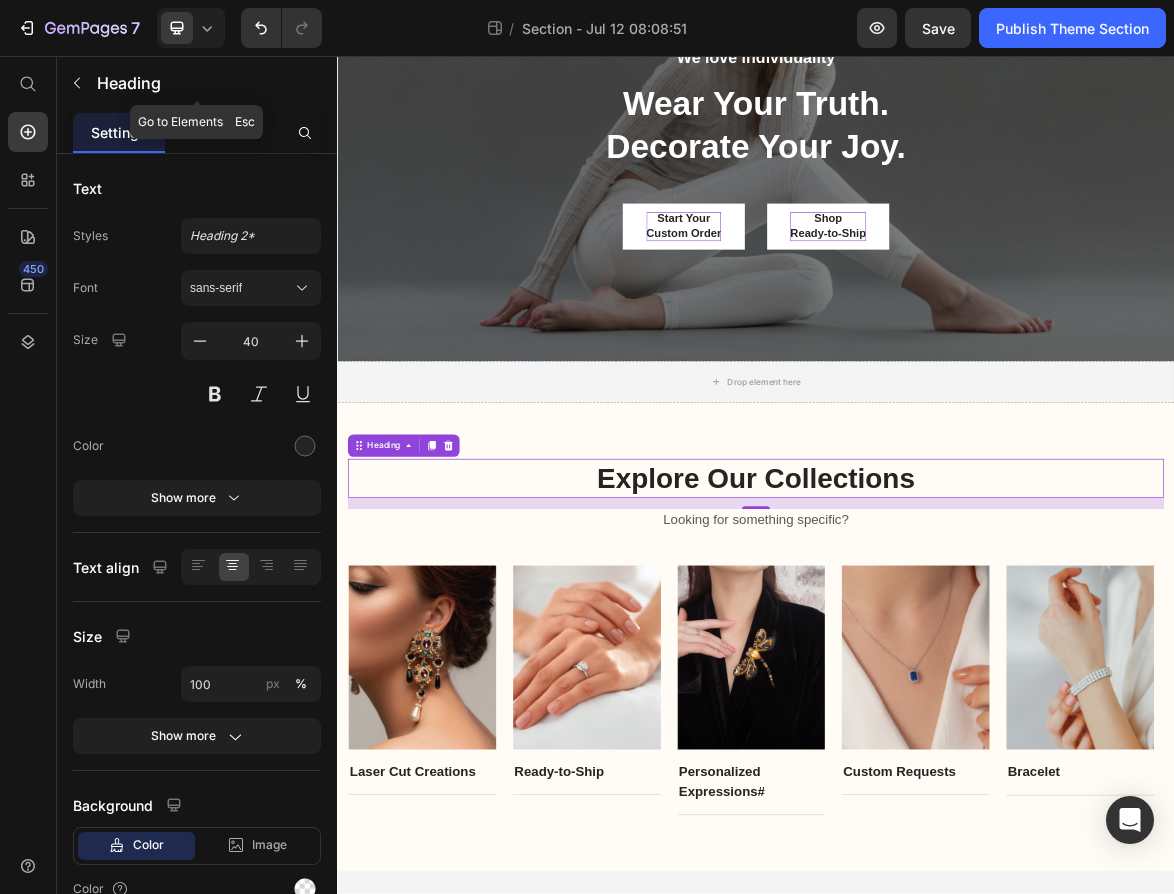 click at bounding box center [77, 83] 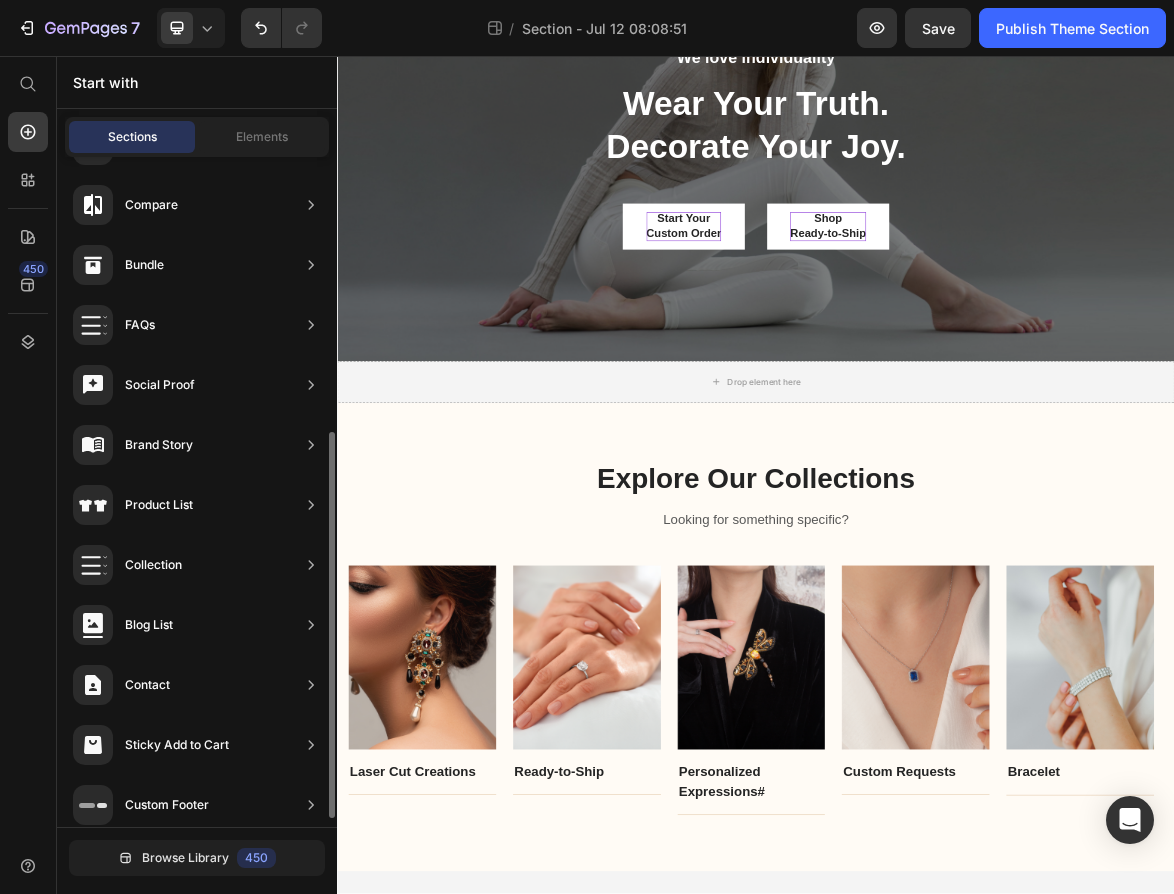 scroll, scrollTop: 9, scrollLeft: 0, axis: vertical 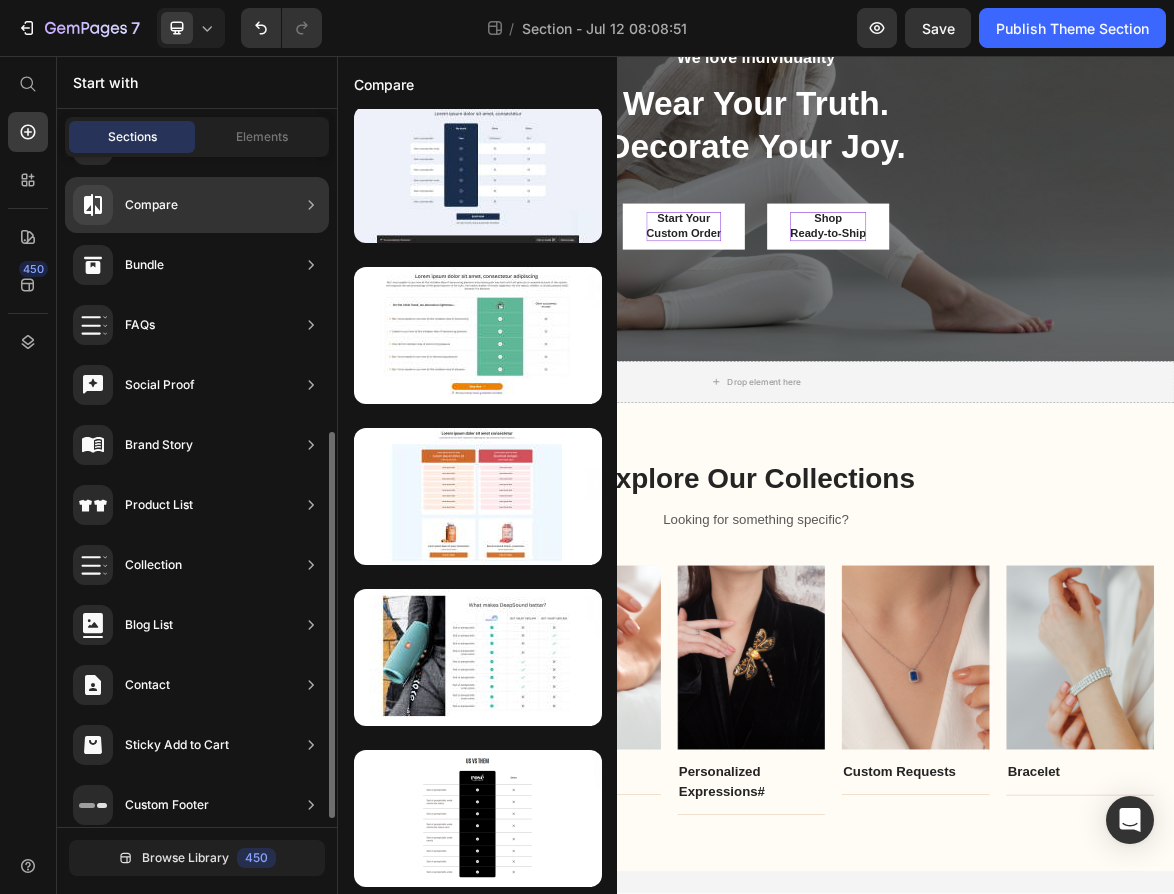 click on "Social Proof" 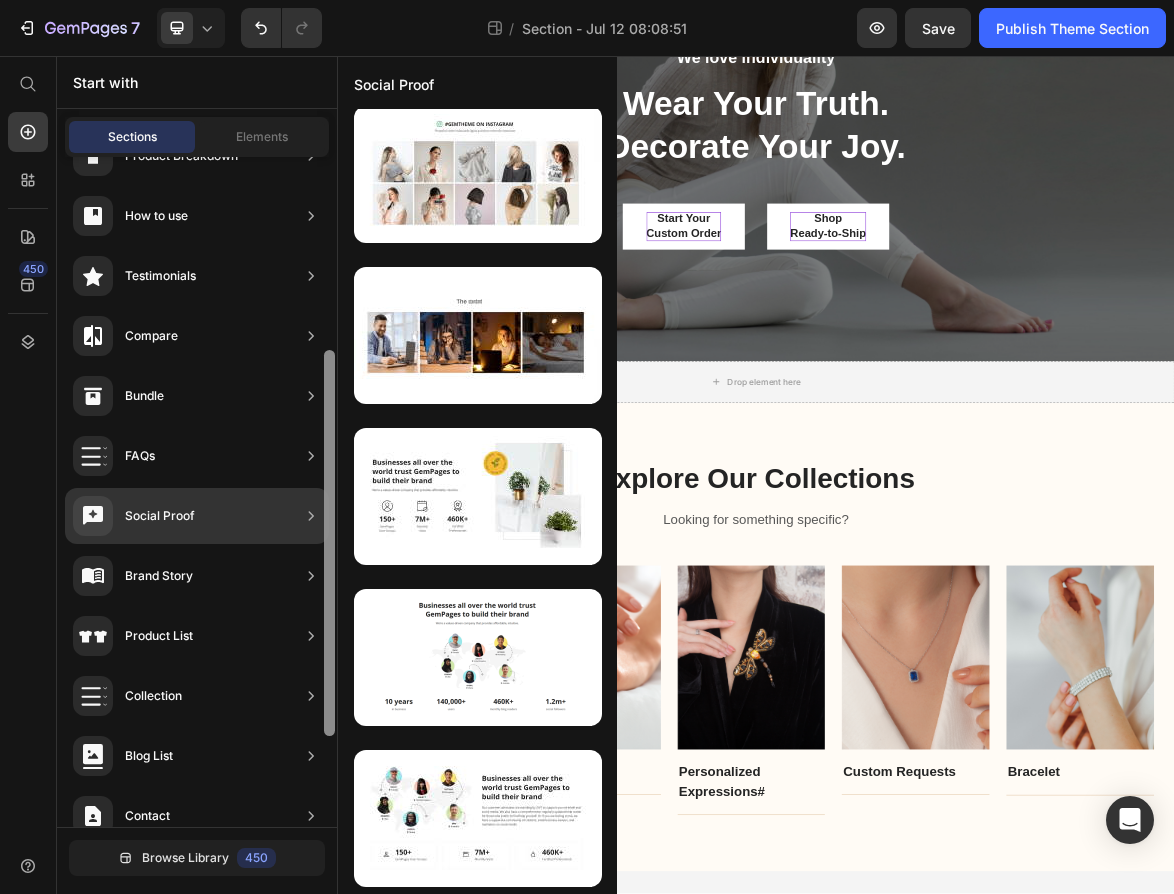 scroll, scrollTop: 341, scrollLeft: 0, axis: vertical 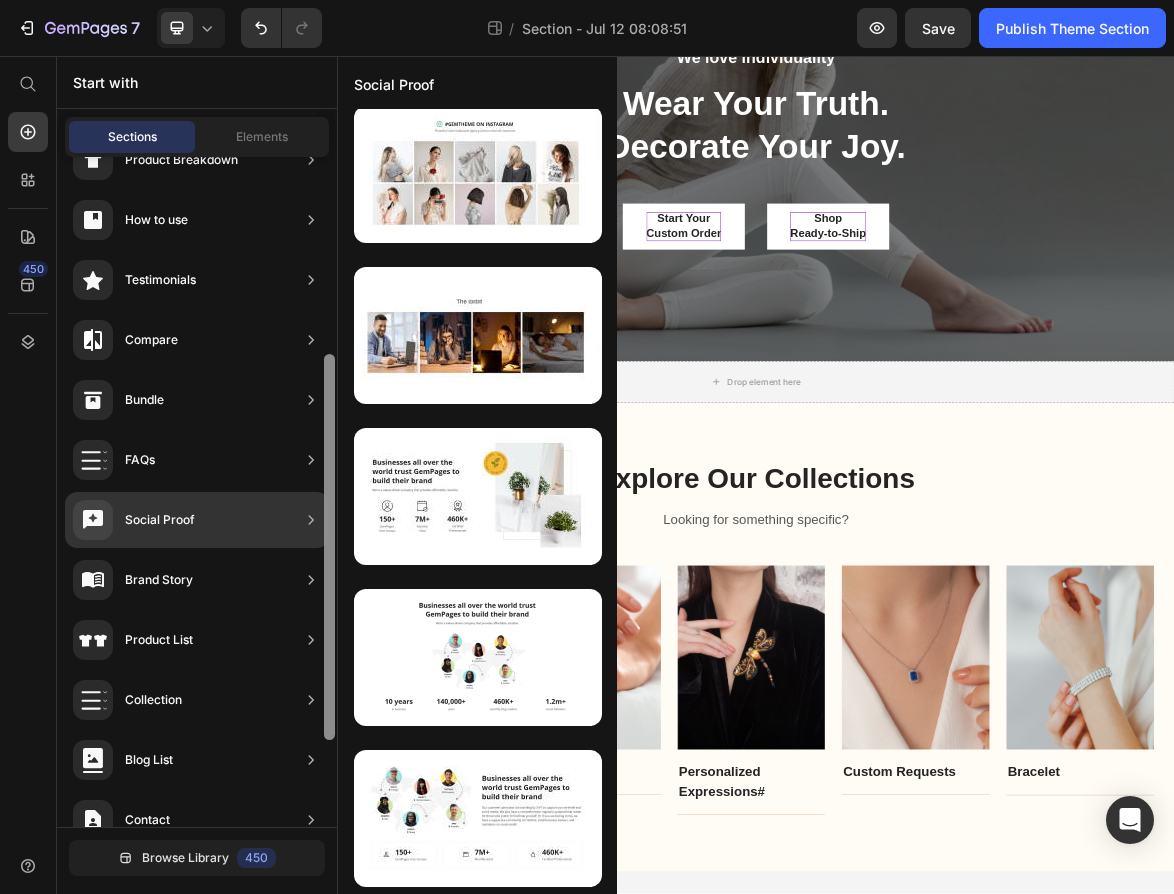 drag, startPoint x: 333, startPoint y: 457, endPoint x: 328, endPoint y: 379, distance: 78.160095 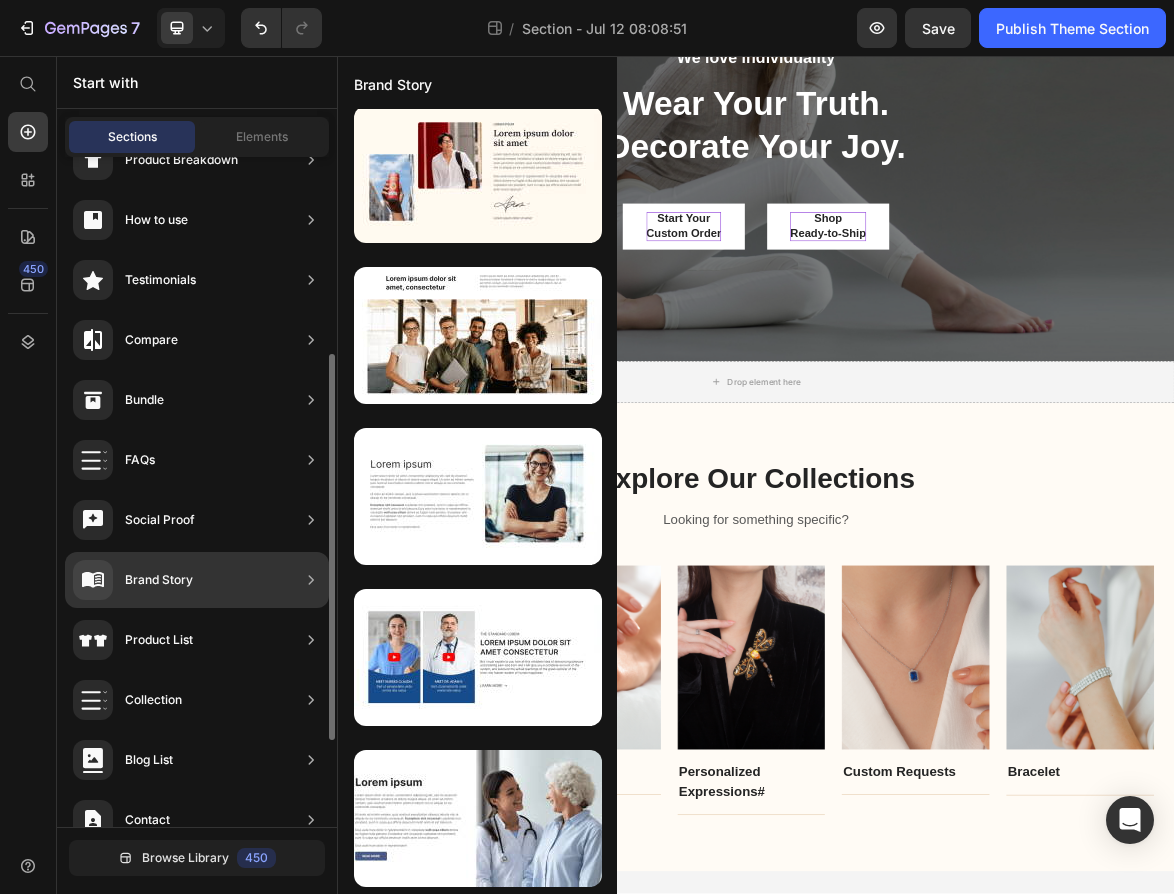click 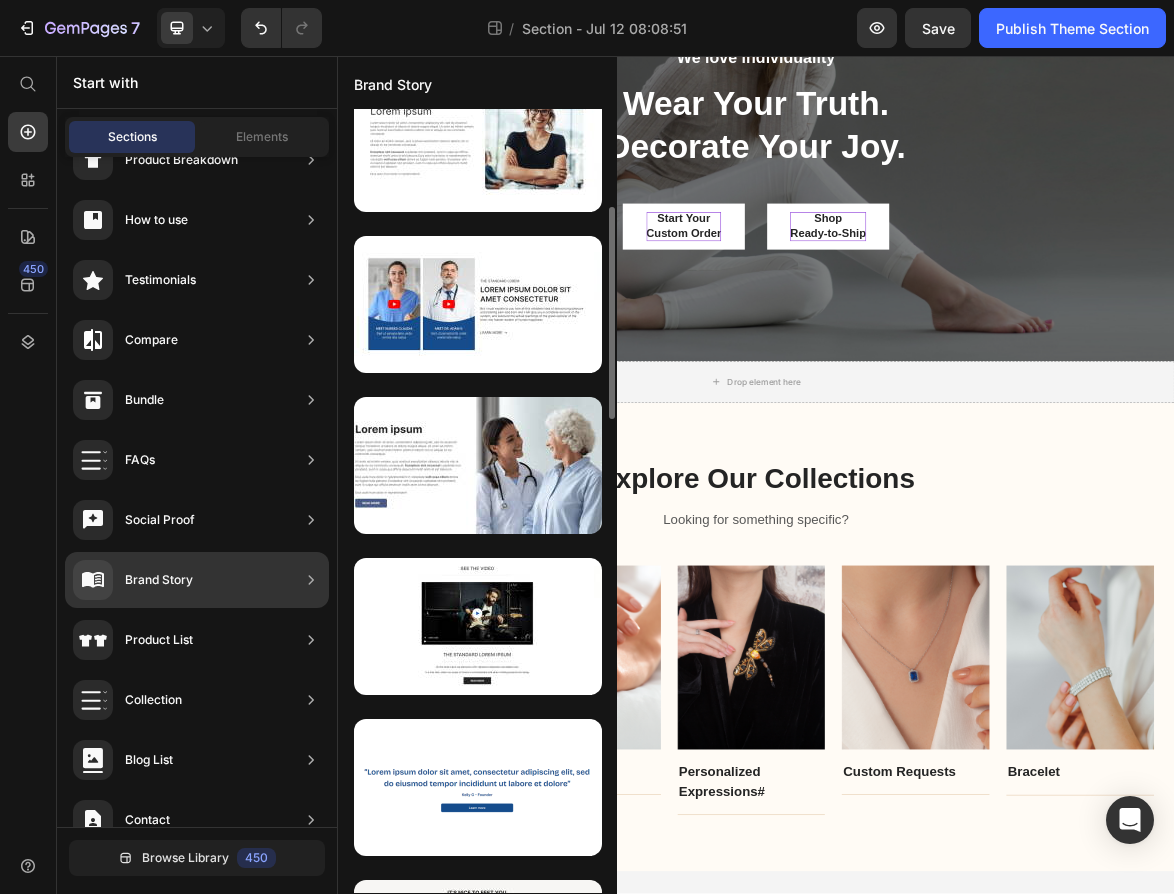 scroll, scrollTop: 332, scrollLeft: 0, axis: vertical 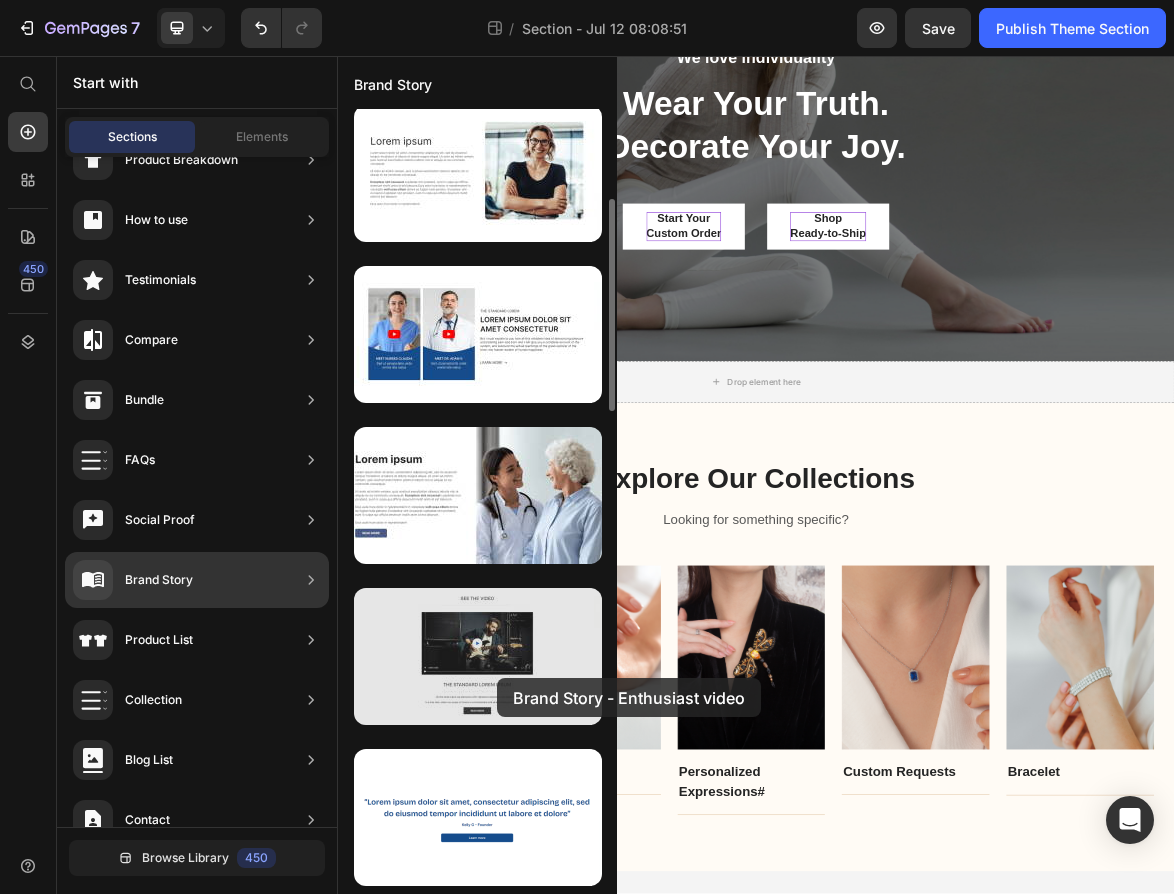 click at bounding box center (478, 656) 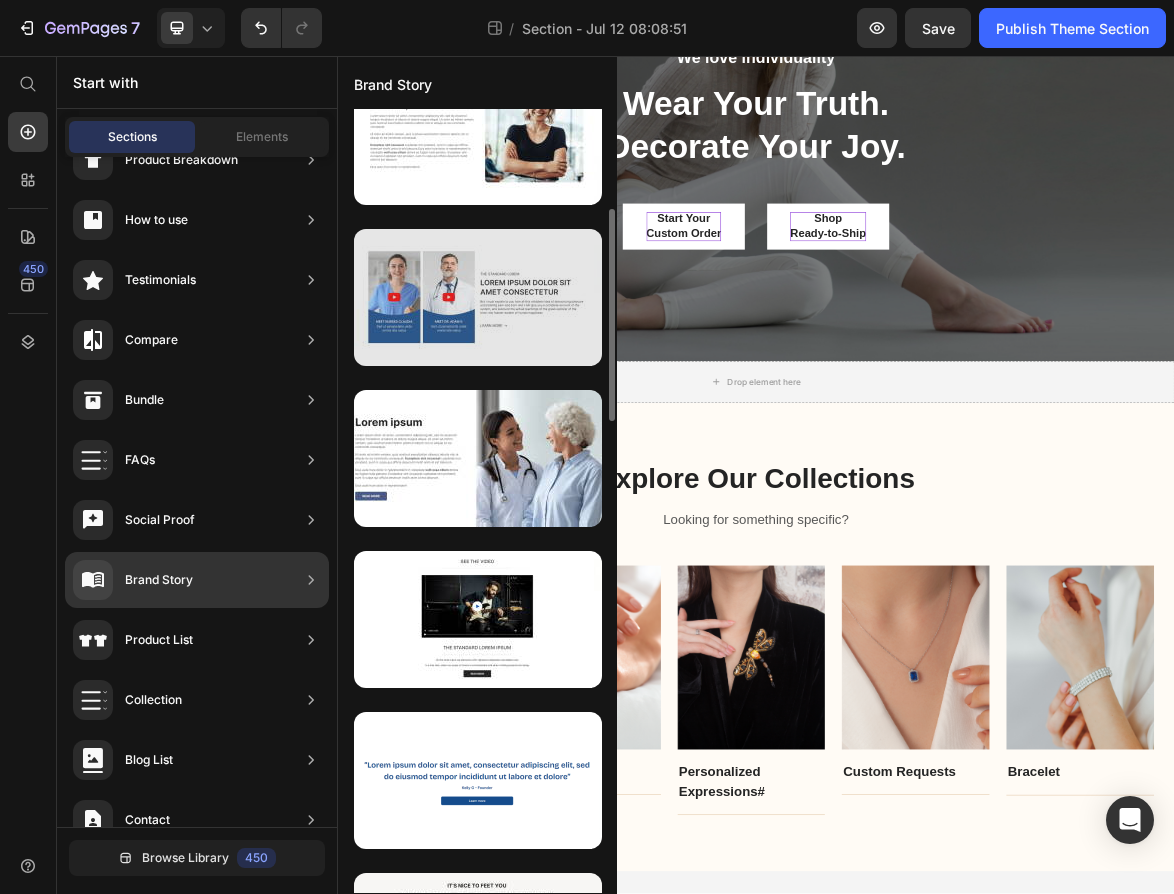 scroll, scrollTop: 399, scrollLeft: 0, axis: vertical 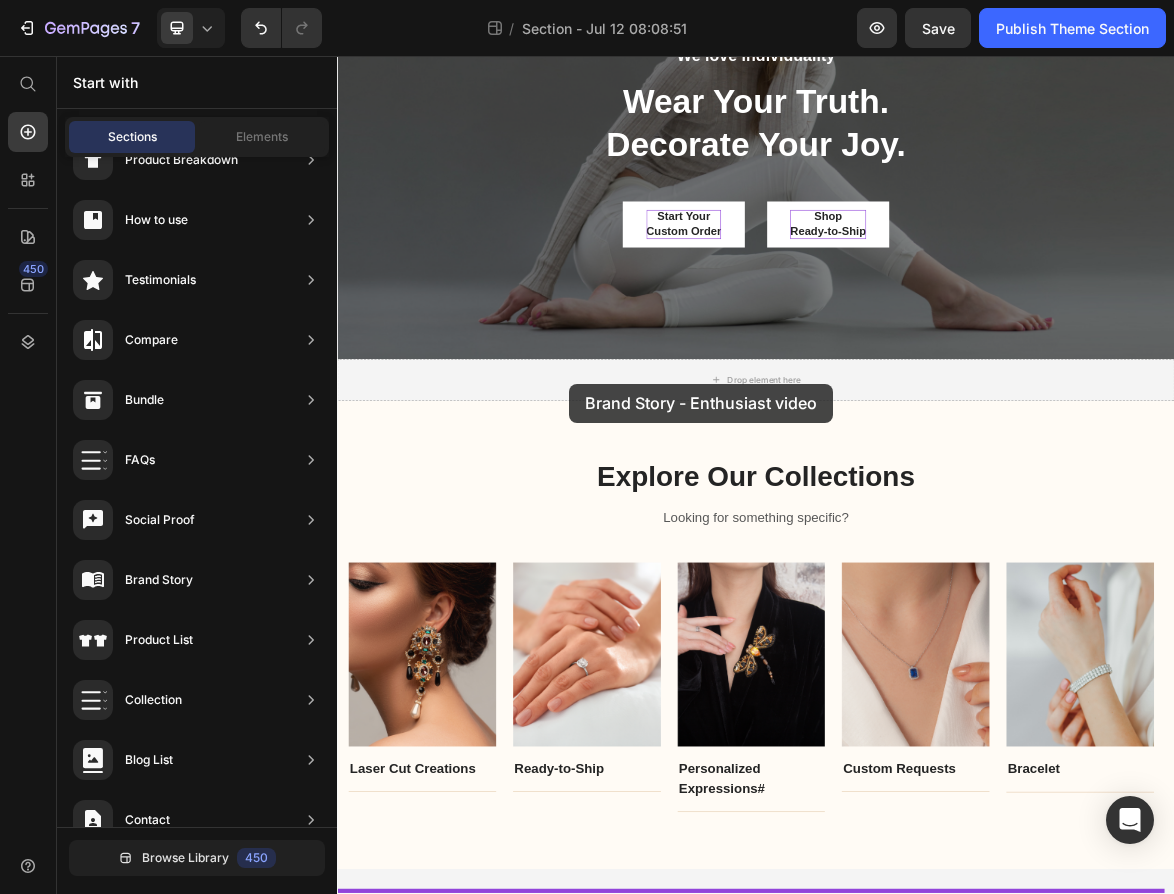 drag, startPoint x: 742, startPoint y: 614, endPoint x: 669, endPoint y: 526, distance: 114.33722 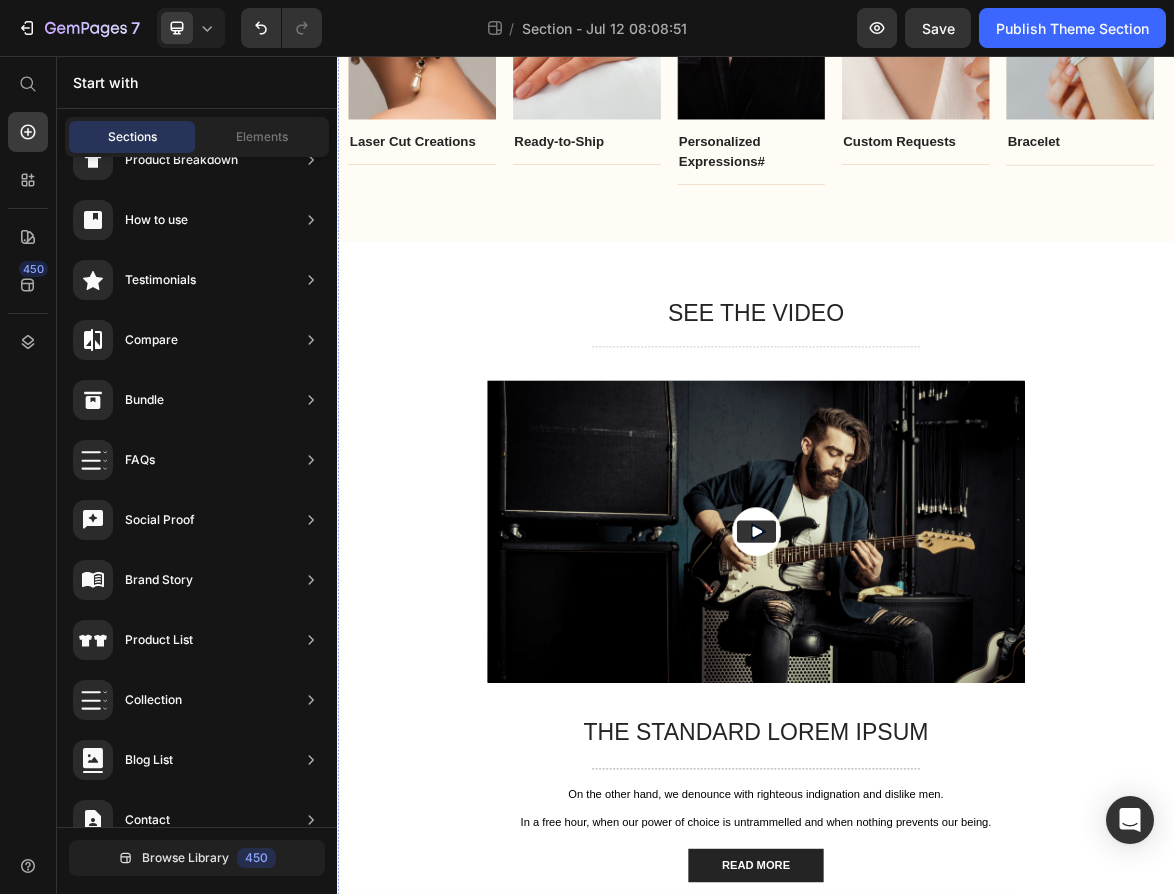 scroll, scrollTop: 1296, scrollLeft: 0, axis: vertical 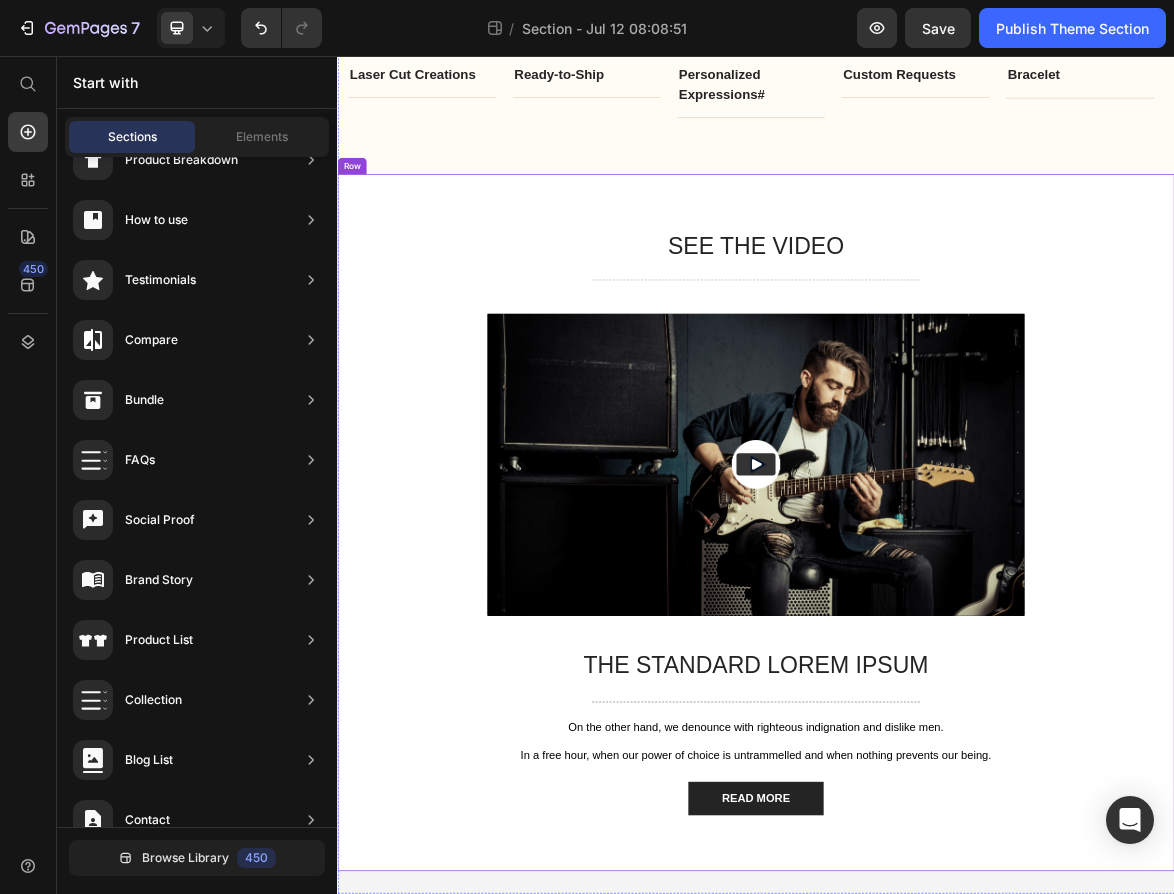 click on "SEE THE VIDEO Heading                Title Line Video The standard Lorem Ipsum Text Block                Title Line On the other hand, we denounce with righteous indignation and dislike men. Text Block In a free hour, when our power of choice is untrammelled and when nothing prevents our being. Text Block READ MORE Button Row Row" at bounding box center (937, 725) 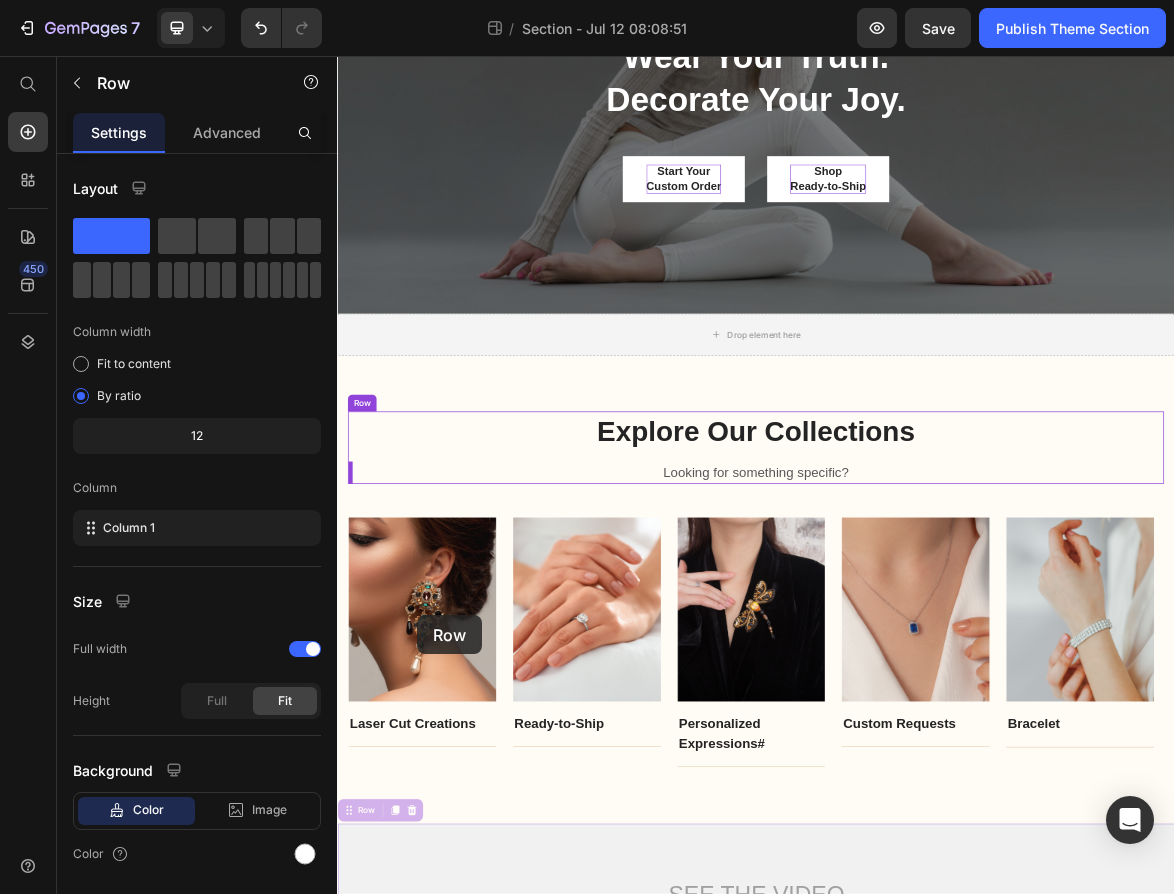 scroll, scrollTop: 653, scrollLeft: 0, axis: vertical 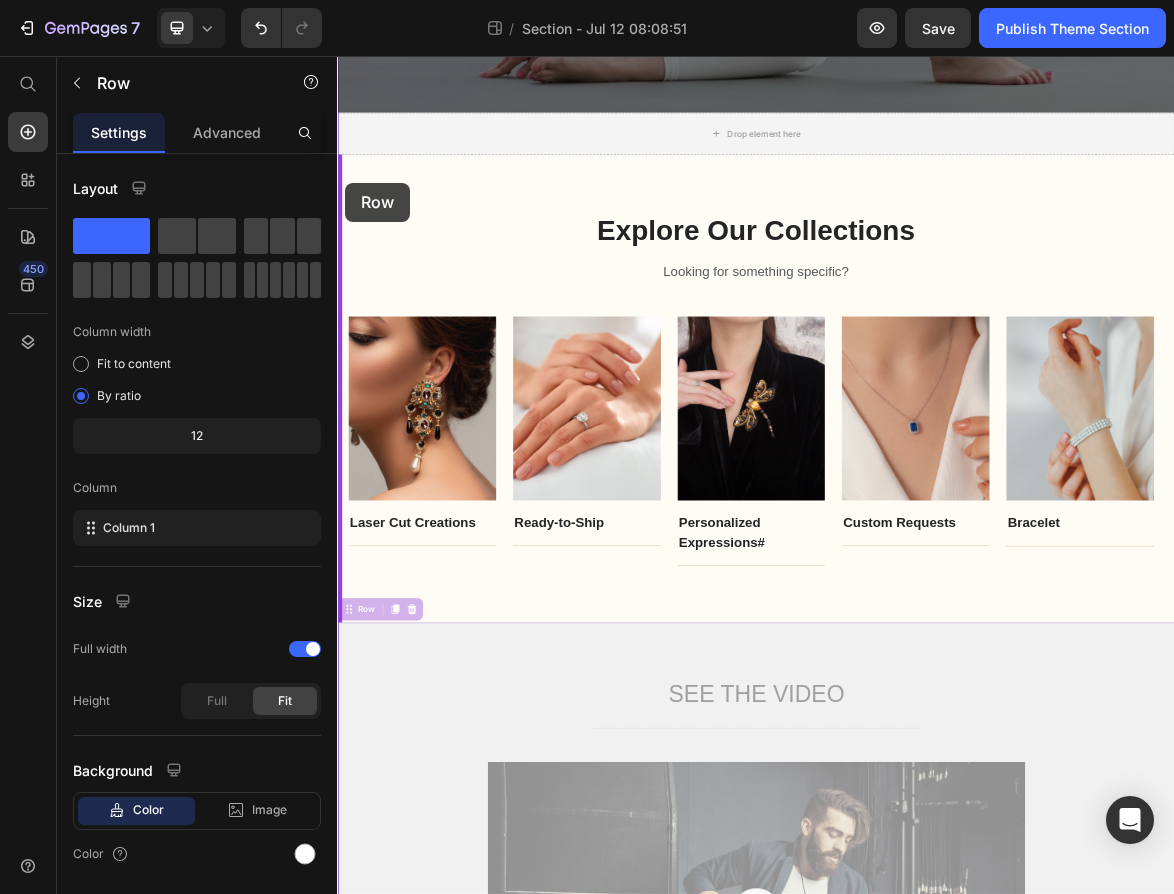 drag, startPoint x: 362, startPoint y: 209, endPoint x: 348, endPoint y: 238, distance: 32.202484 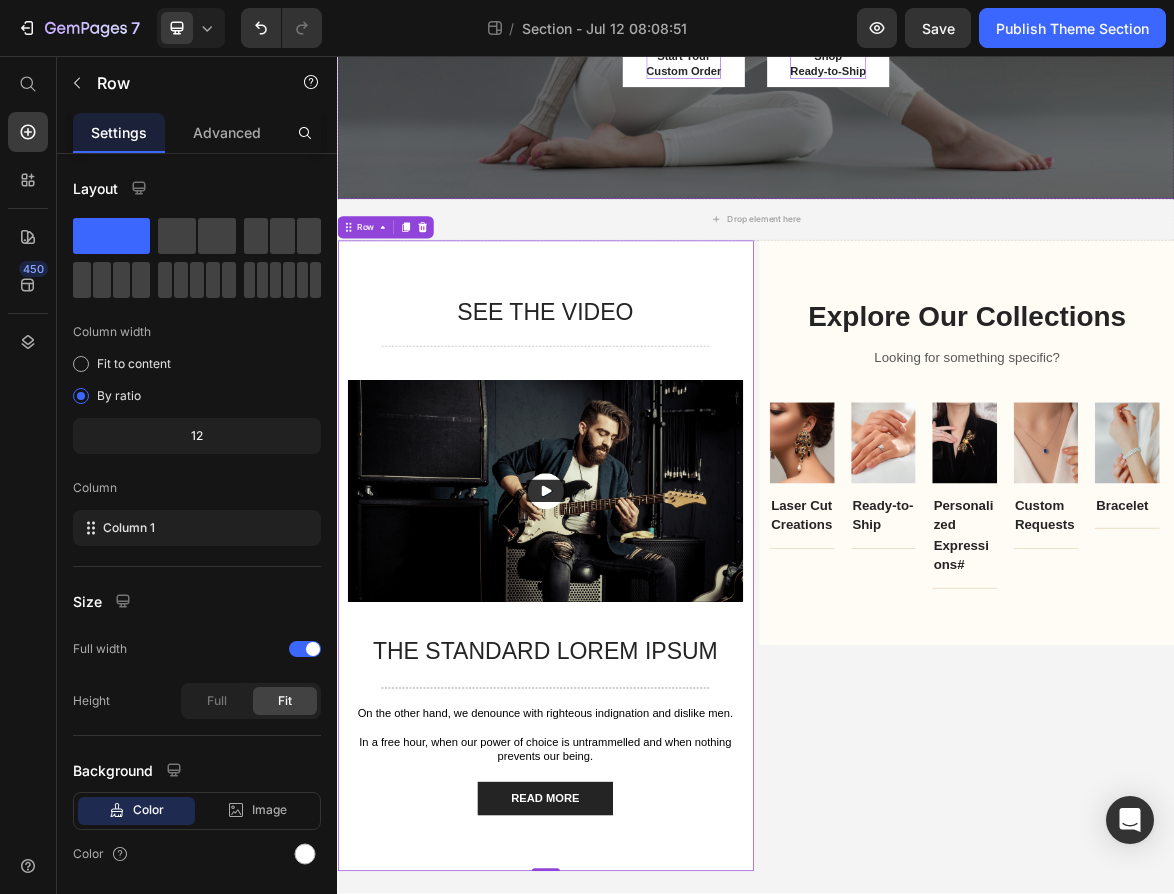 scroll, scrollTop: 526, scrollLeft: 0, axis: vertical 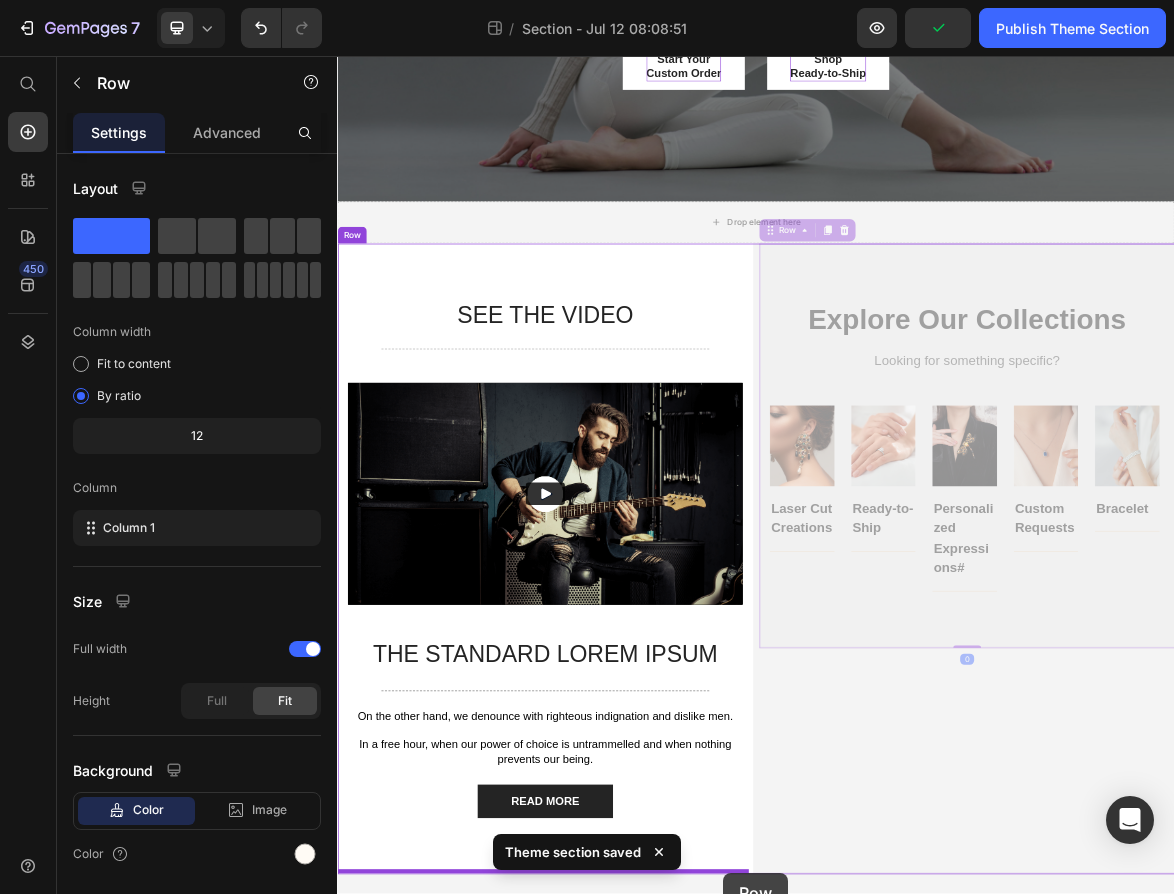 drag, startPoint x: 943, startPoint y: 308, endPoint x: 891, endPoint y: 1228, distance: 921.4684 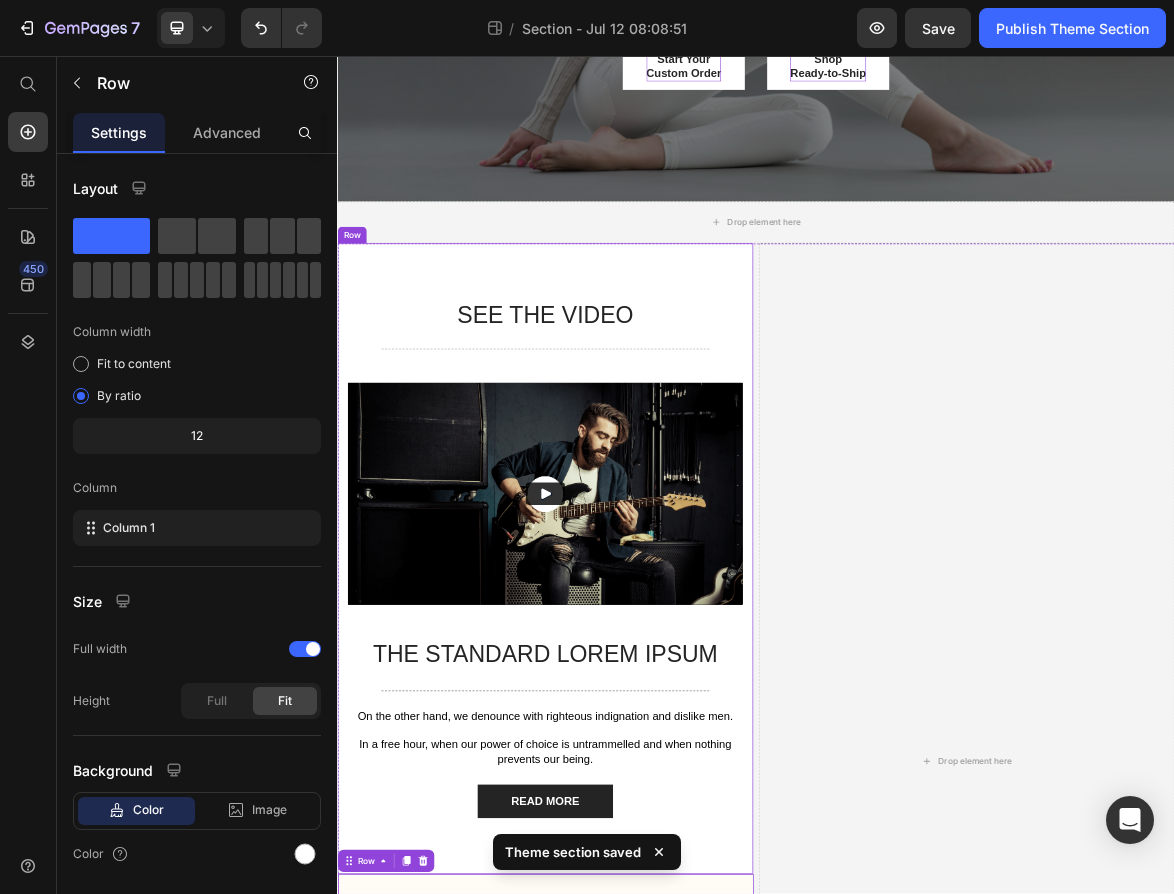 click on "SEE THE VIDEO Heading                Title Line Video The standard Lorem Ipsum Text Block                Title Line On the other hand, we denounce with righteous indignation and dislike men. Text Block In a free hour, when our power of choice is untrammelled and when nothing prevents our being. Text Block READ MORE Button Row Row" at bounding box center (635, 777) 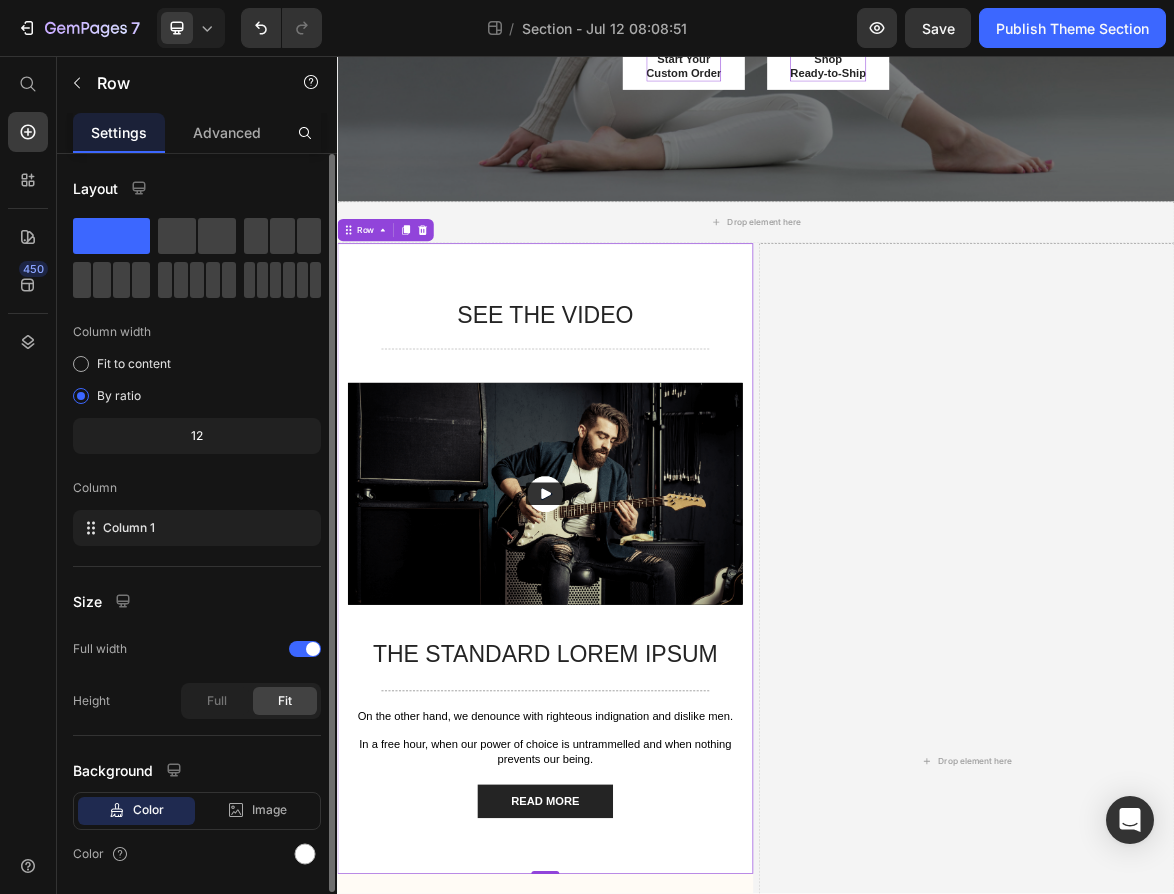 click 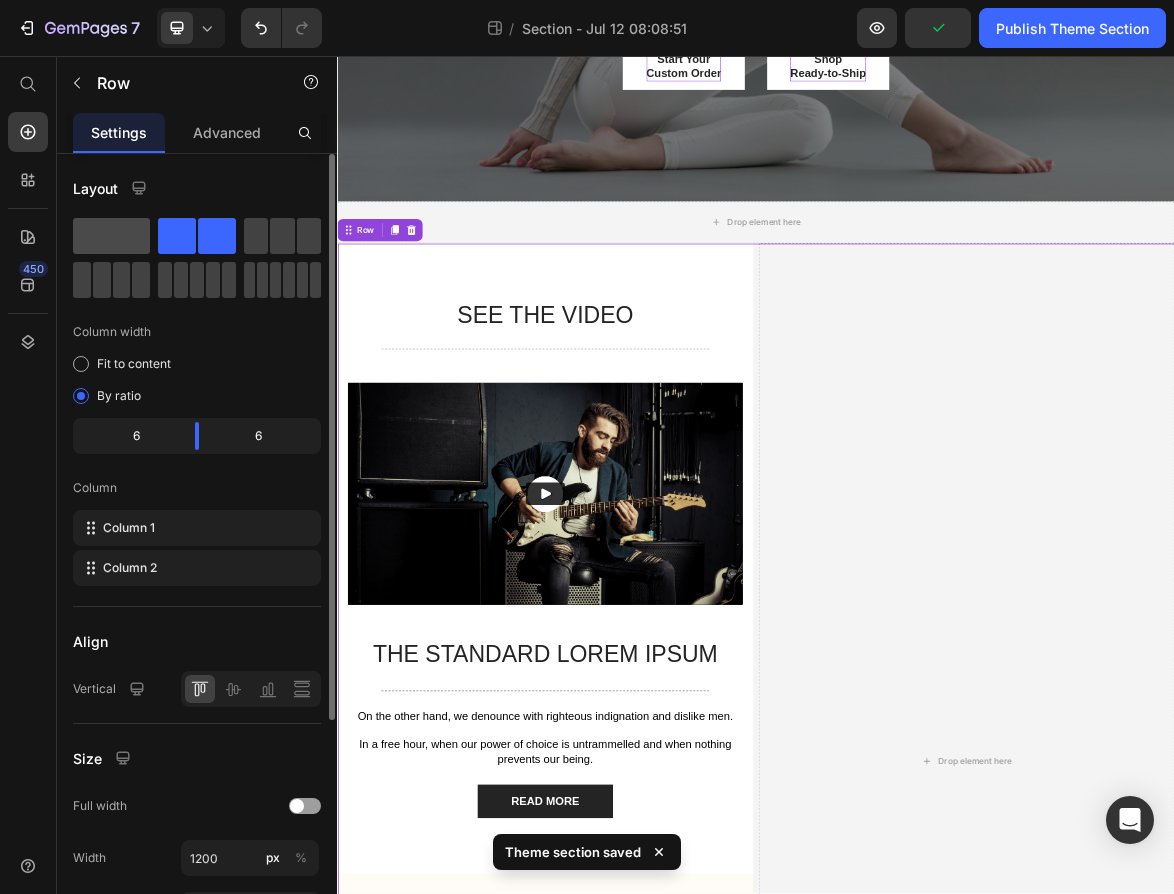 click 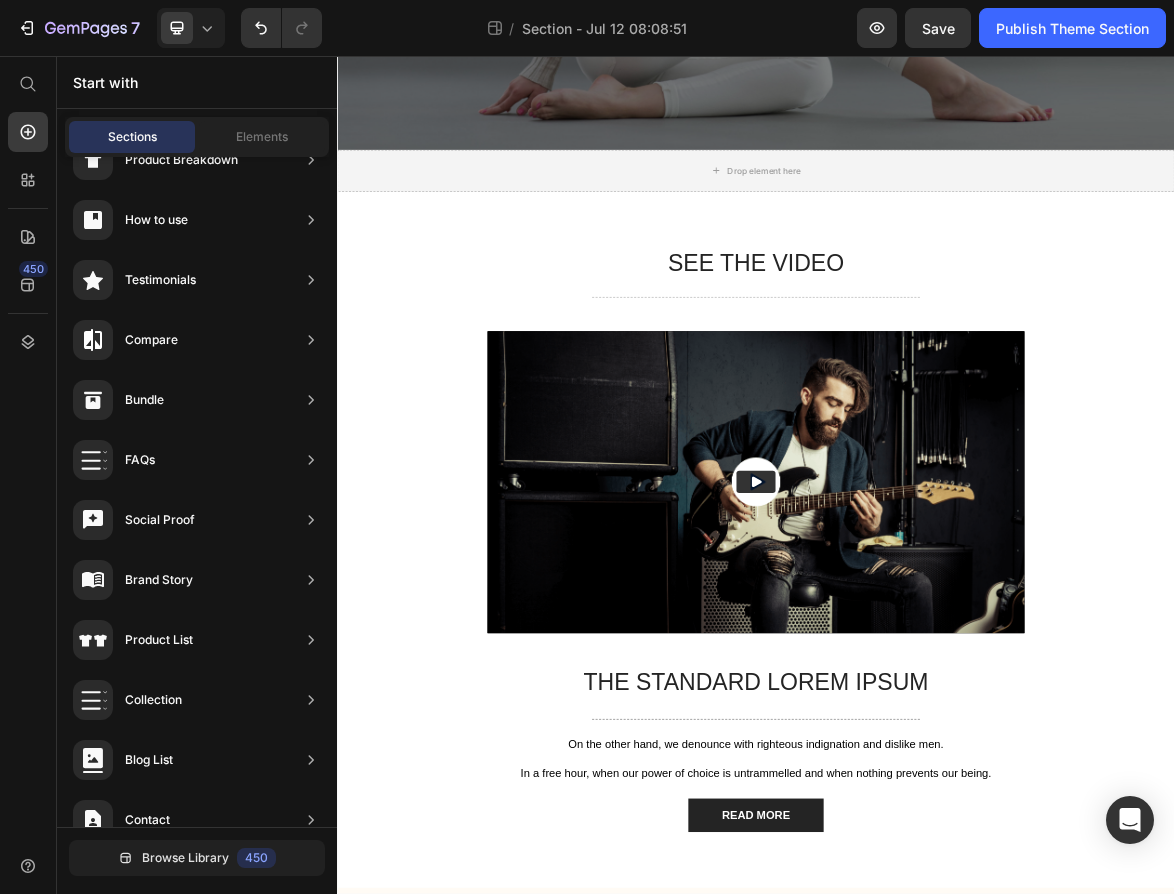 scroll, scrollTop: 597, scrollLeft: 0, axis: vertical 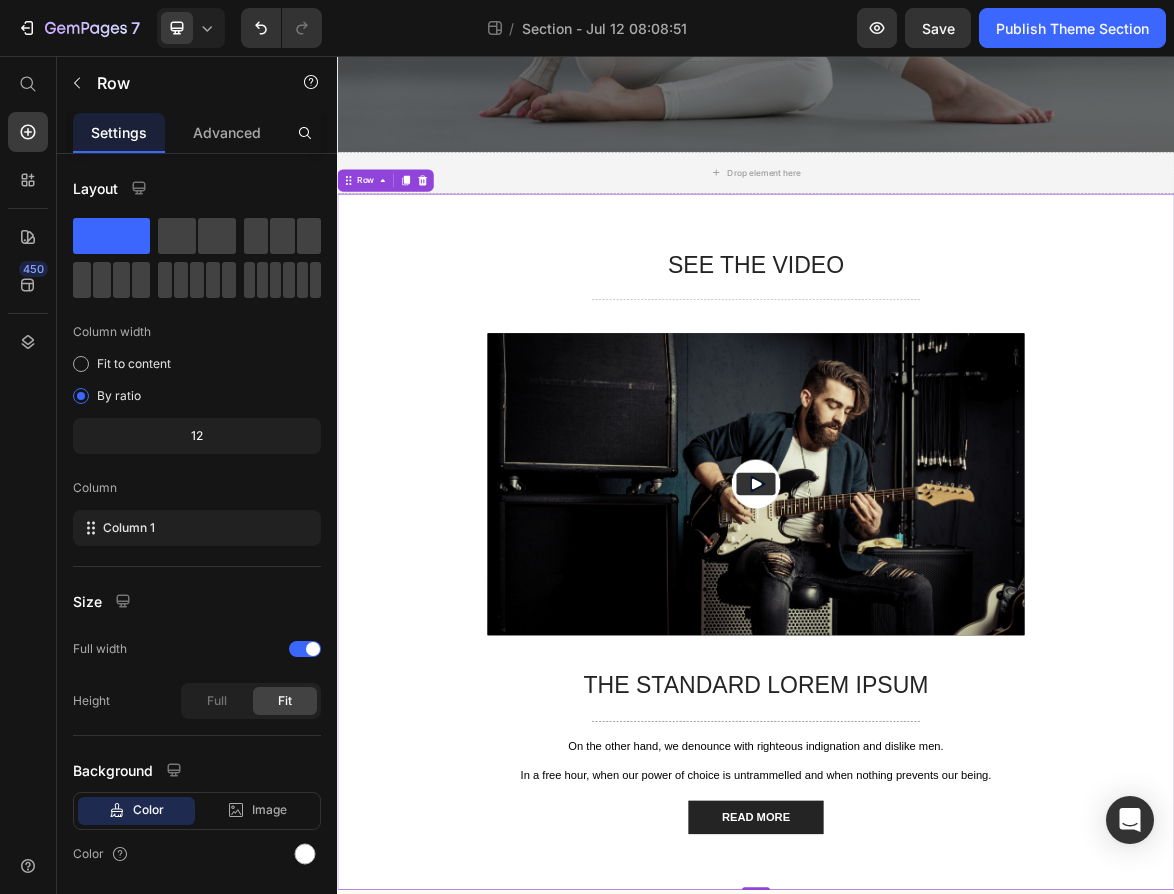 click on "SEE THE VIDEO Heading                Title Line Video The standard Lorem Ipsum Text Block                Title Line On the other hand, we denounce with righteous indignation and dislike men. Text Block In a free hour, when our power of choice is untrammelled and when nothing prevents our being. Text Block READ MORE Button Row Row   0" at bounding box center [937, 753] 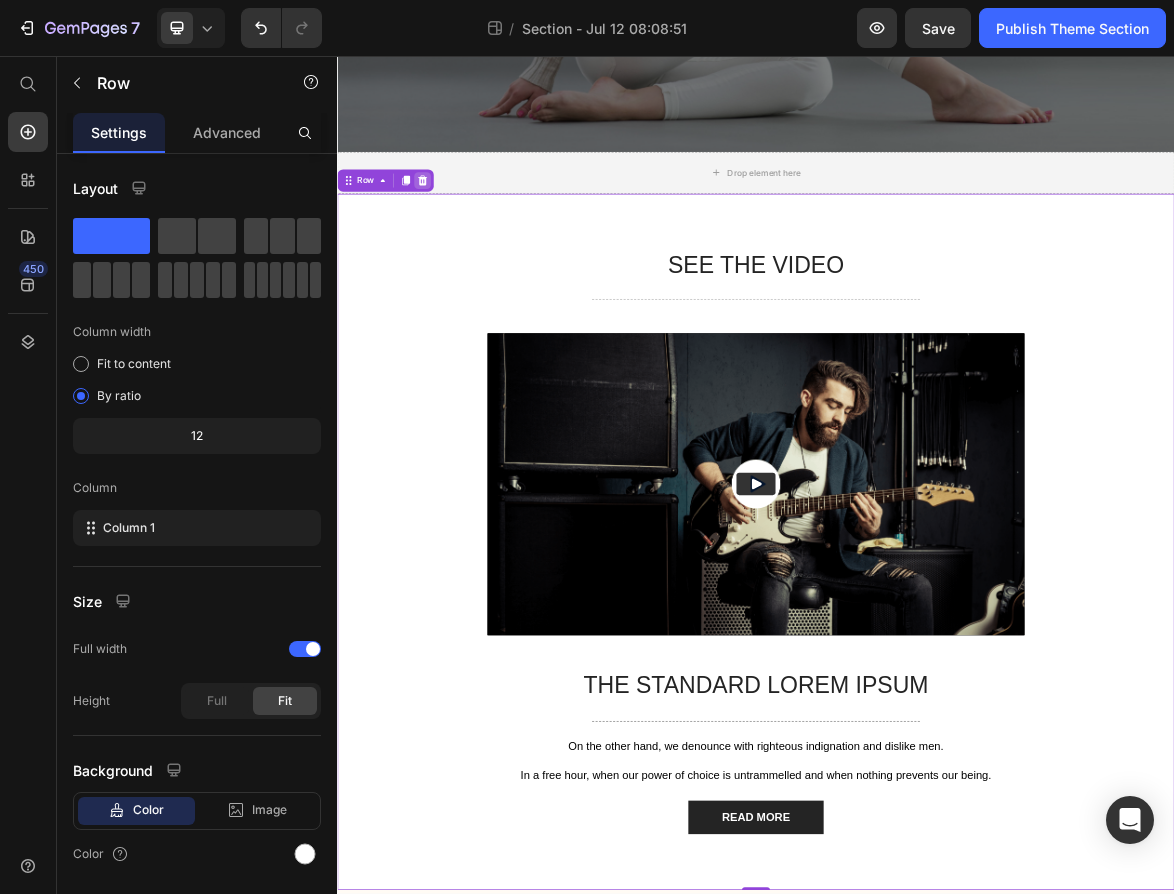 click 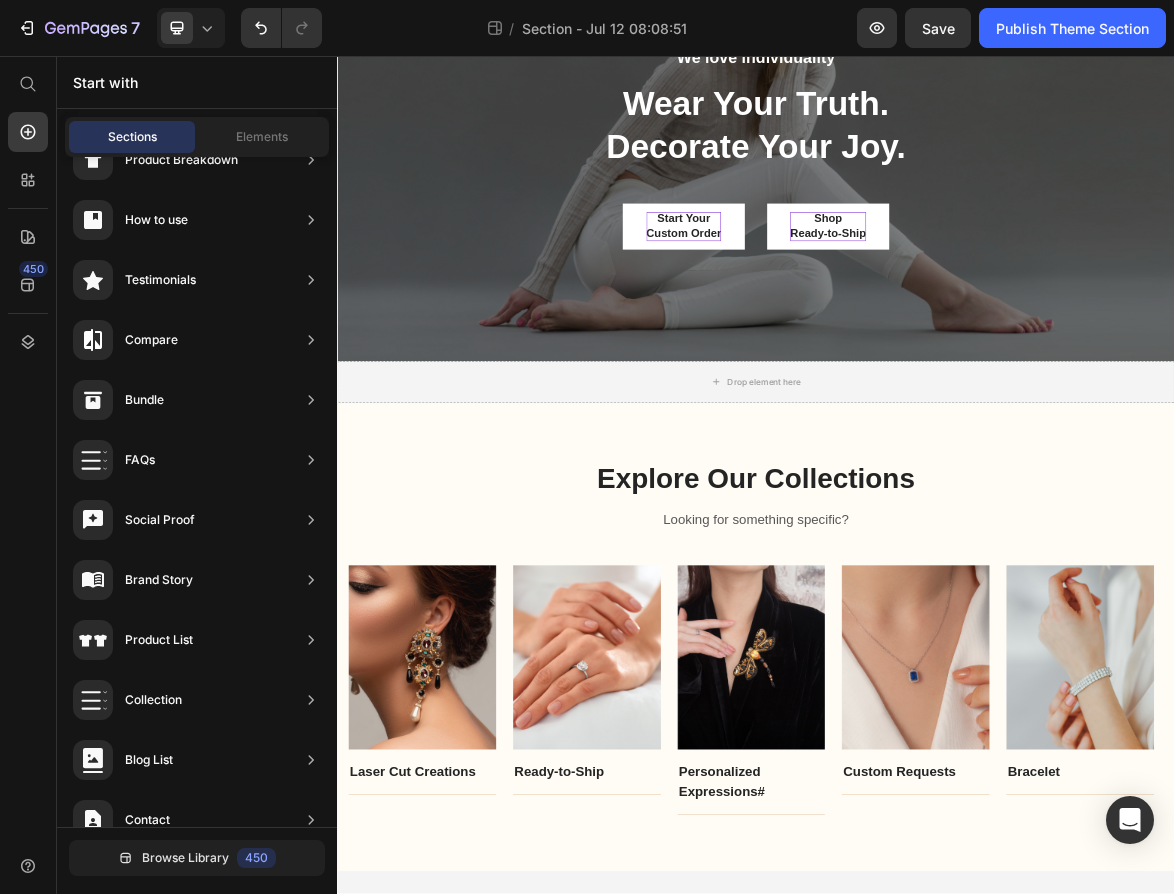 scroll, scrollTop: 297, scrollLeft: 0, axis: vertical 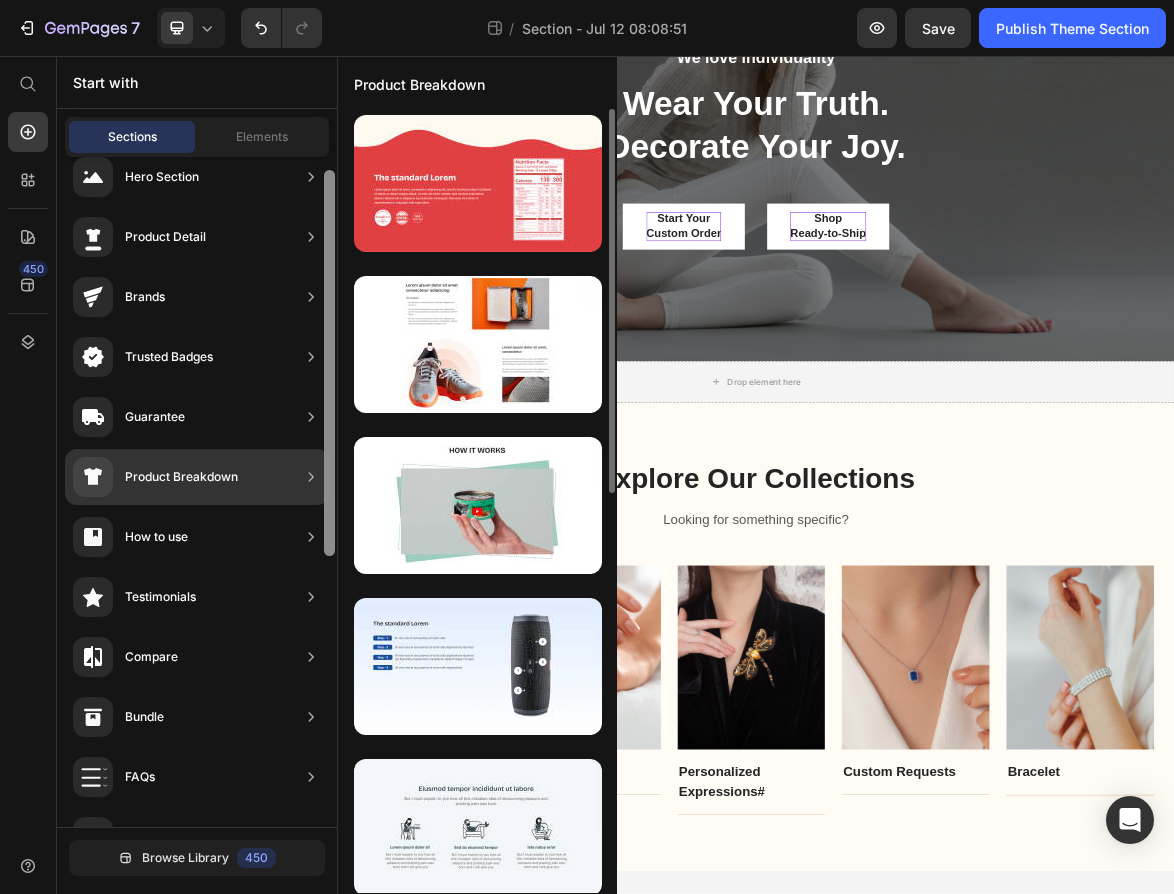 drag, startPoint x: 333, startPoint y: 438, endPoint x: 353, endPoint y: 254, distance: 185.08377 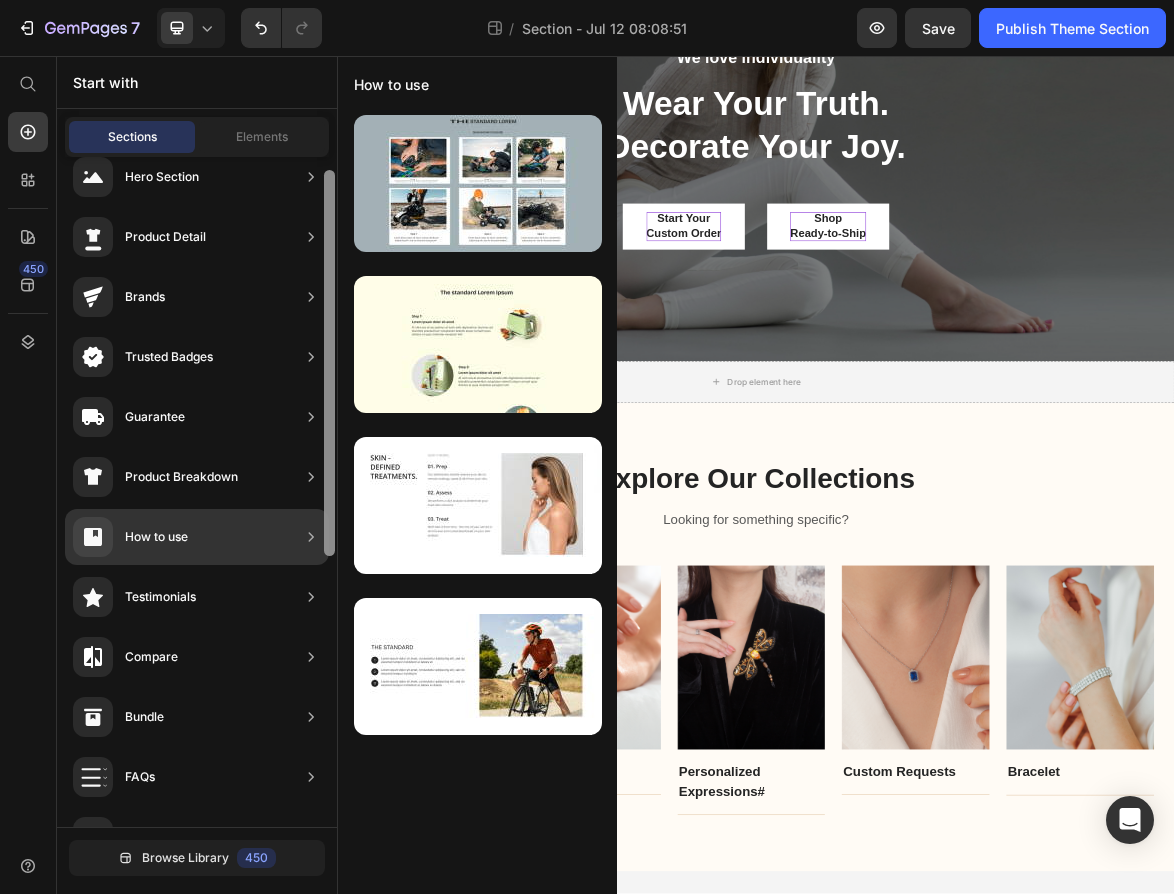 scroll, scrollTop: 490, scrollLeft: 0, axis: vertical 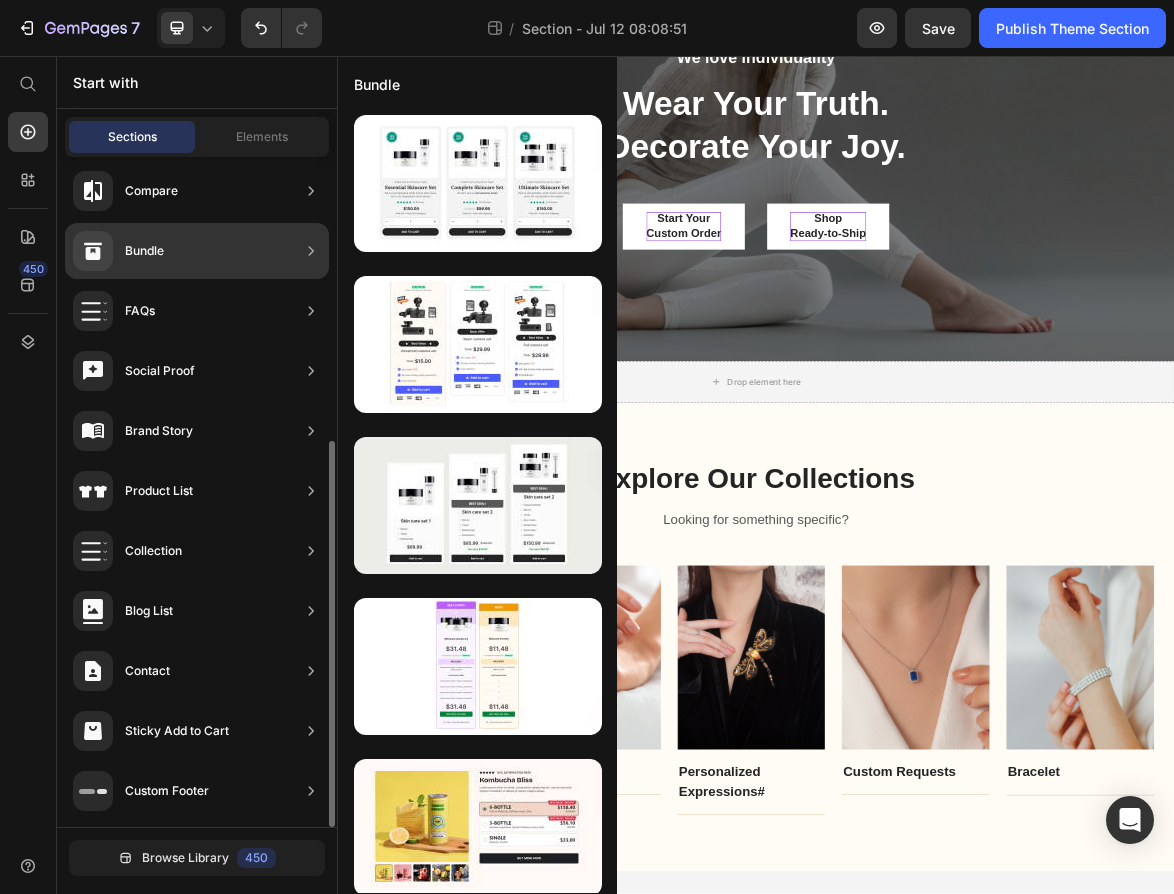 drag, startPoint x: 336, startPoint y: 470, endPoint x: 321, endPoint y: 265, distance: 205.54805 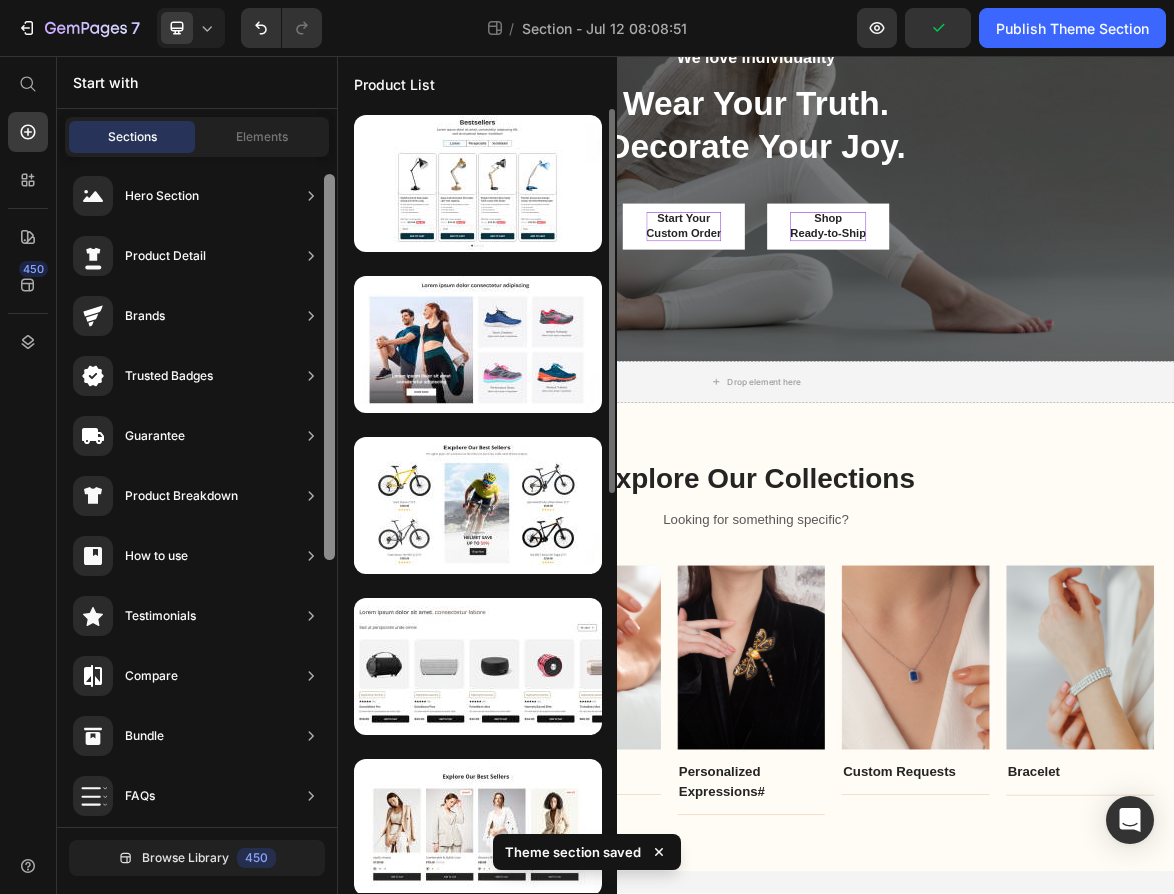 scroll, scrollTop: 0, scrollLeft: 0, axis: both 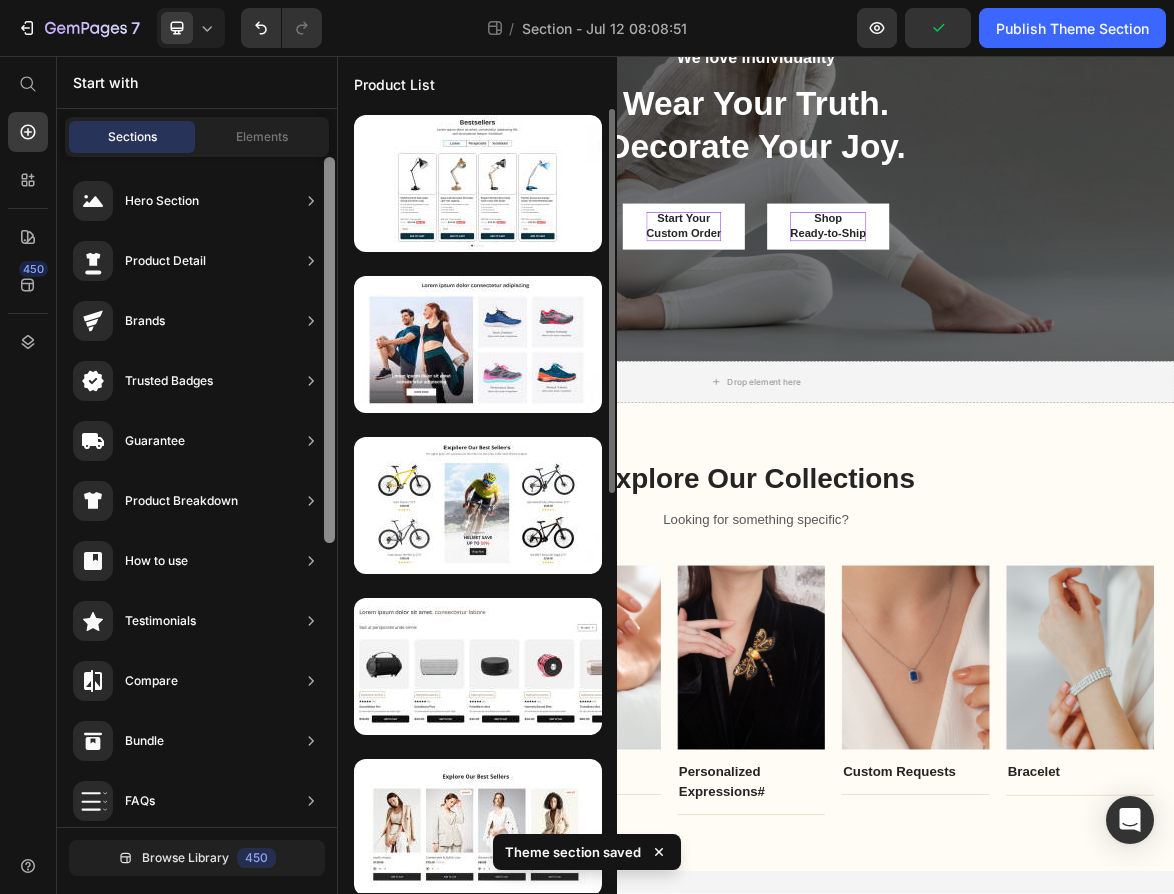 drag, startPoint x: 334, startPoint y: 525, endPoint x: 338, endPoint y: 201, distance: 324.0247 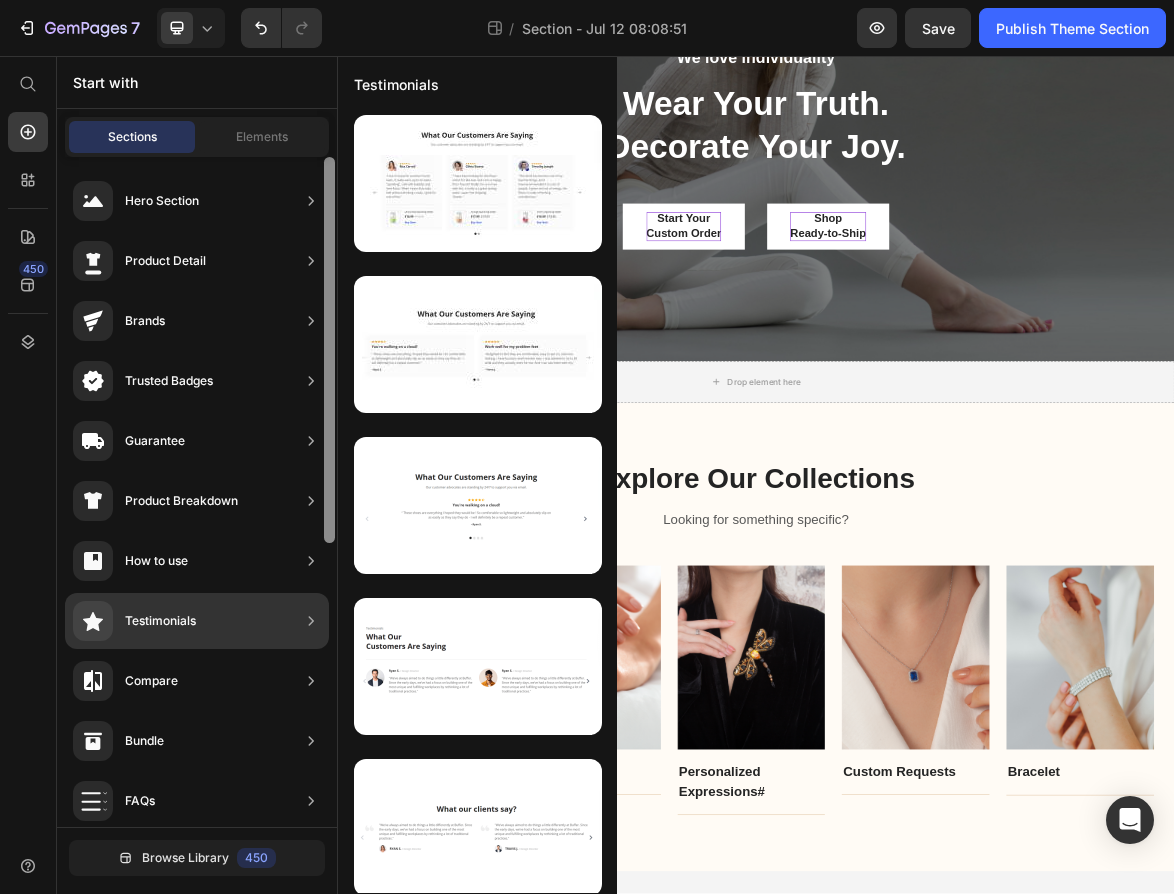 scroll, scrollTop: 490, scrollLeft: 0, axis: vertical 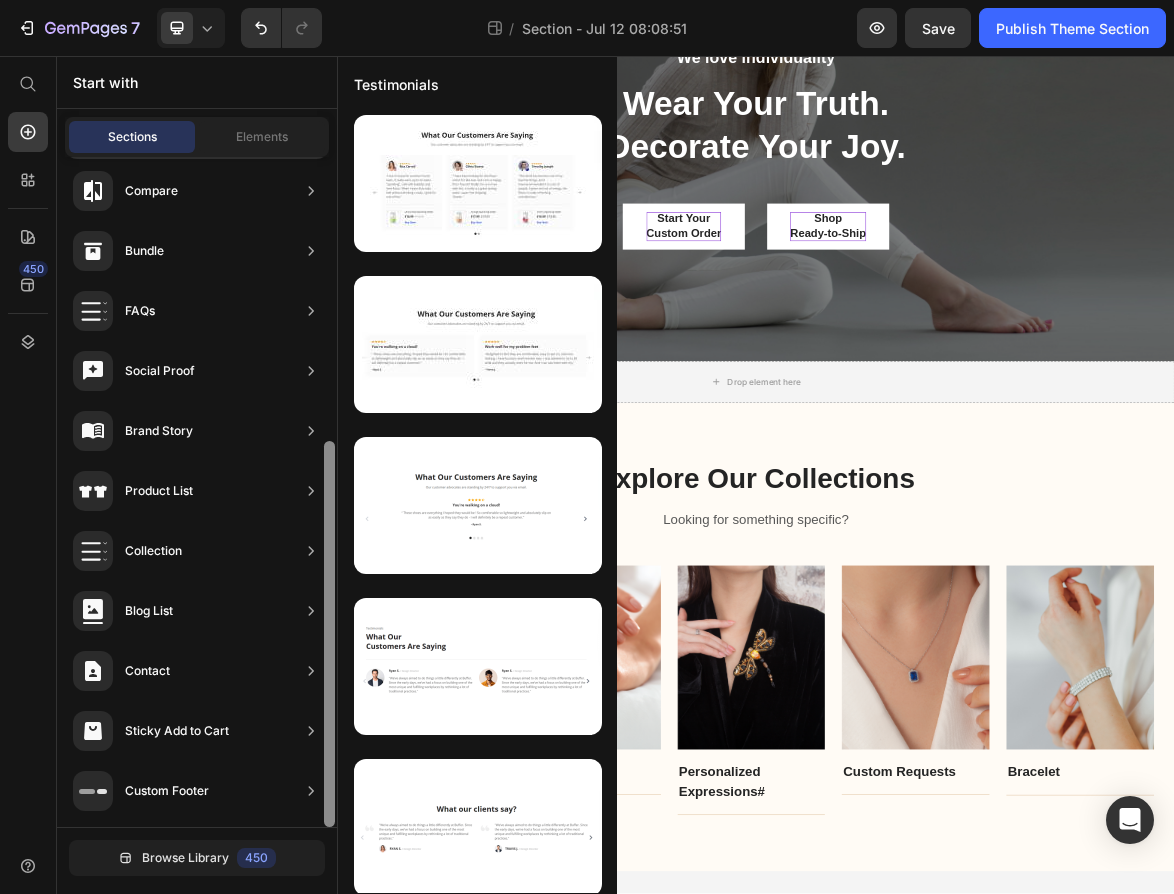 drag, startPoint x: 335, startPoint y: 521, endPoint x: 325, endPoint y: 556, distance: 36.40055 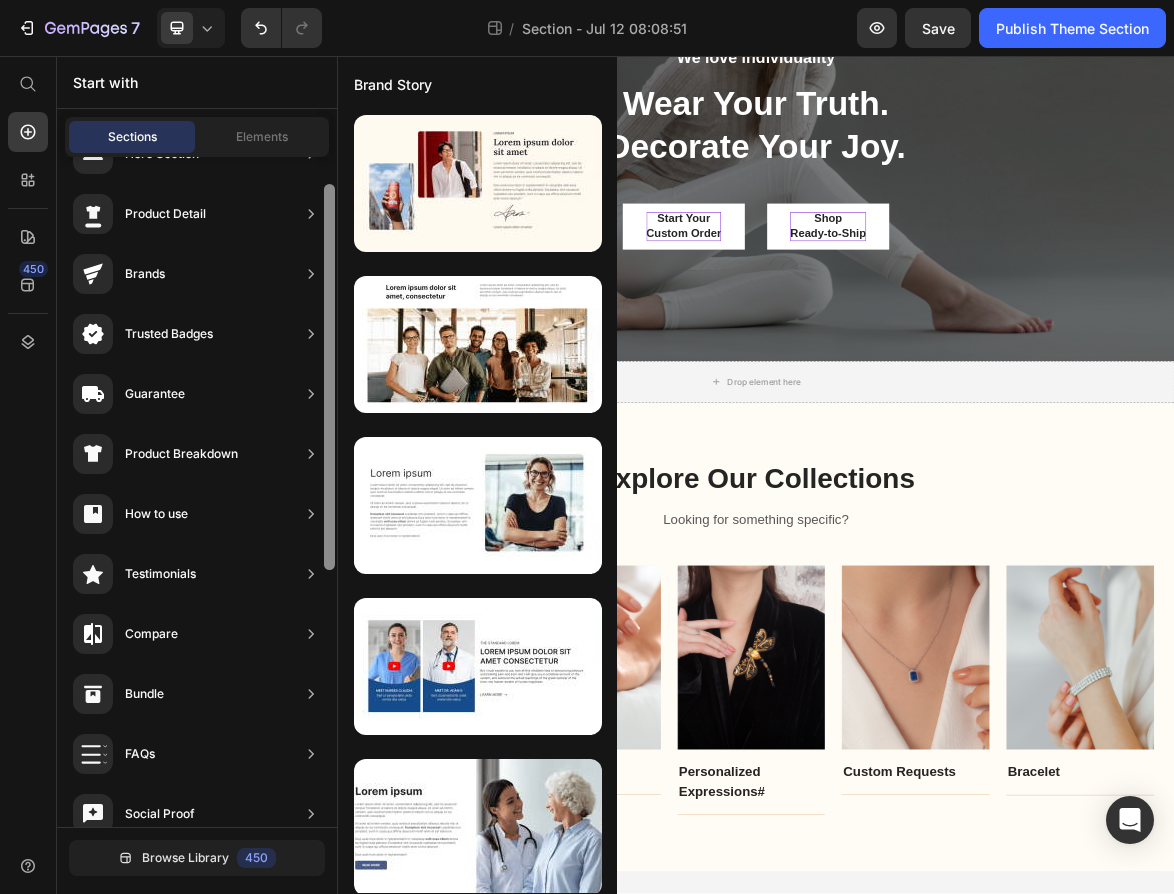 scroll, scrollTop: 45, scrollLeft: 0, axis: vertical 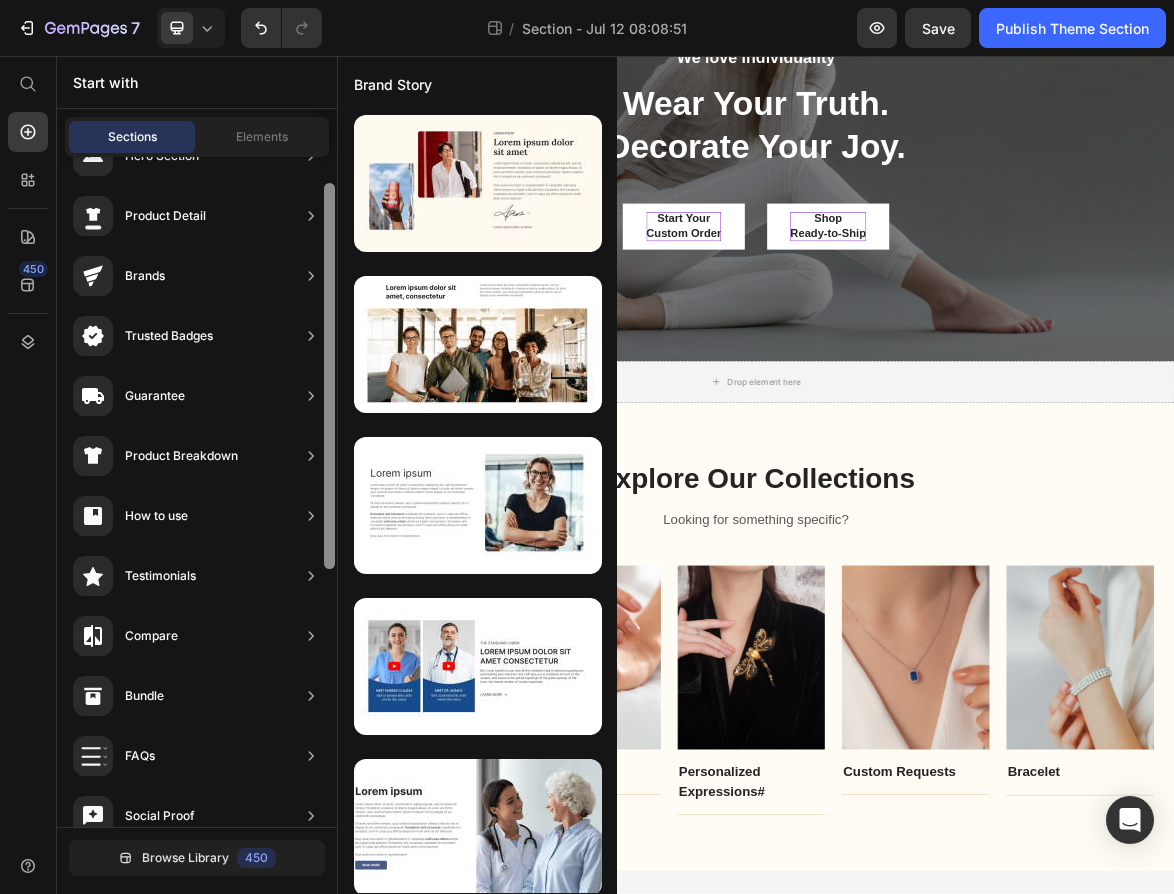 drag, startPoint x: 326, startPoint y: 542, endPoint x: 335, endPoint y: 284, distance: 258.15692 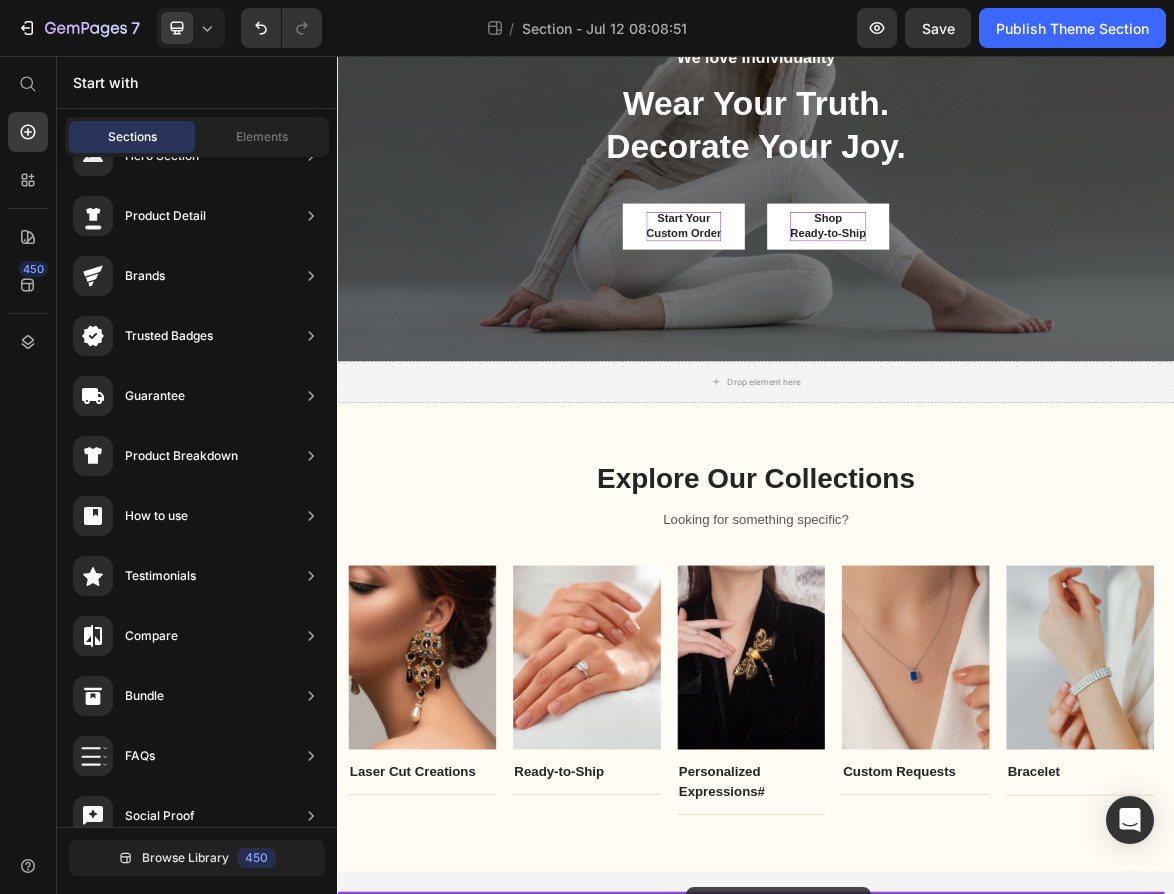 scroll, scrollTop: 300, scrollLeft: 0, axis: vertical 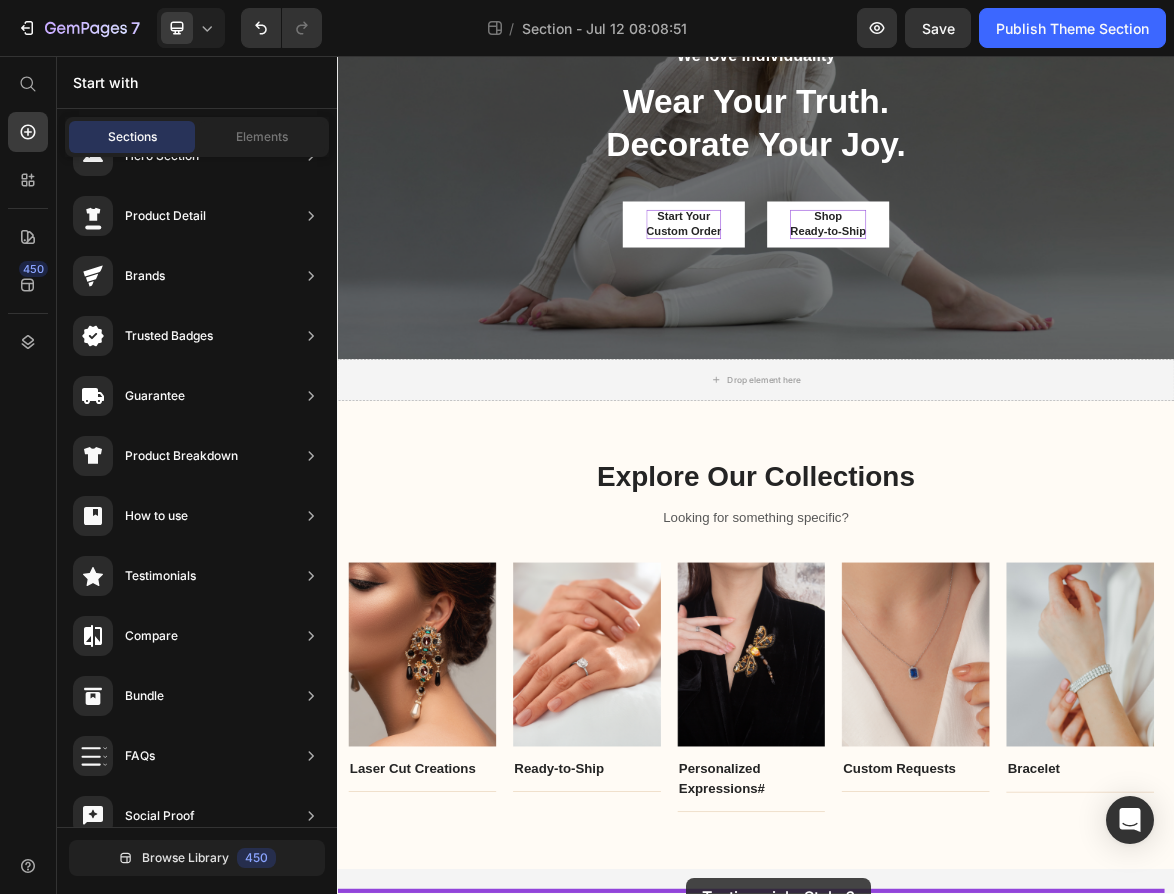 drag, startPoint x: 830, startPoint y: 557, endPoint x: 837, endPoint y: 1234, distance: 677.0362 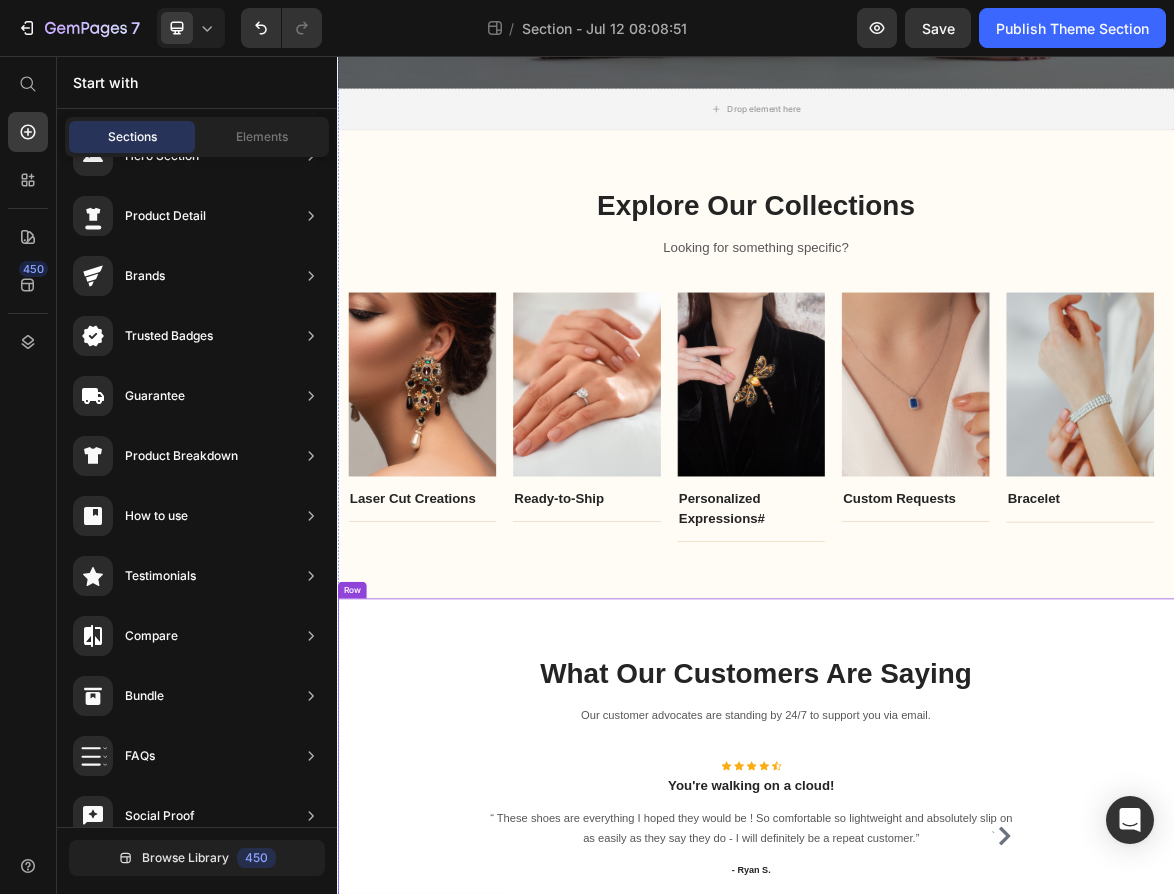 scroll, scrollTop: 854, scrollLeft: 0, axis: vertical 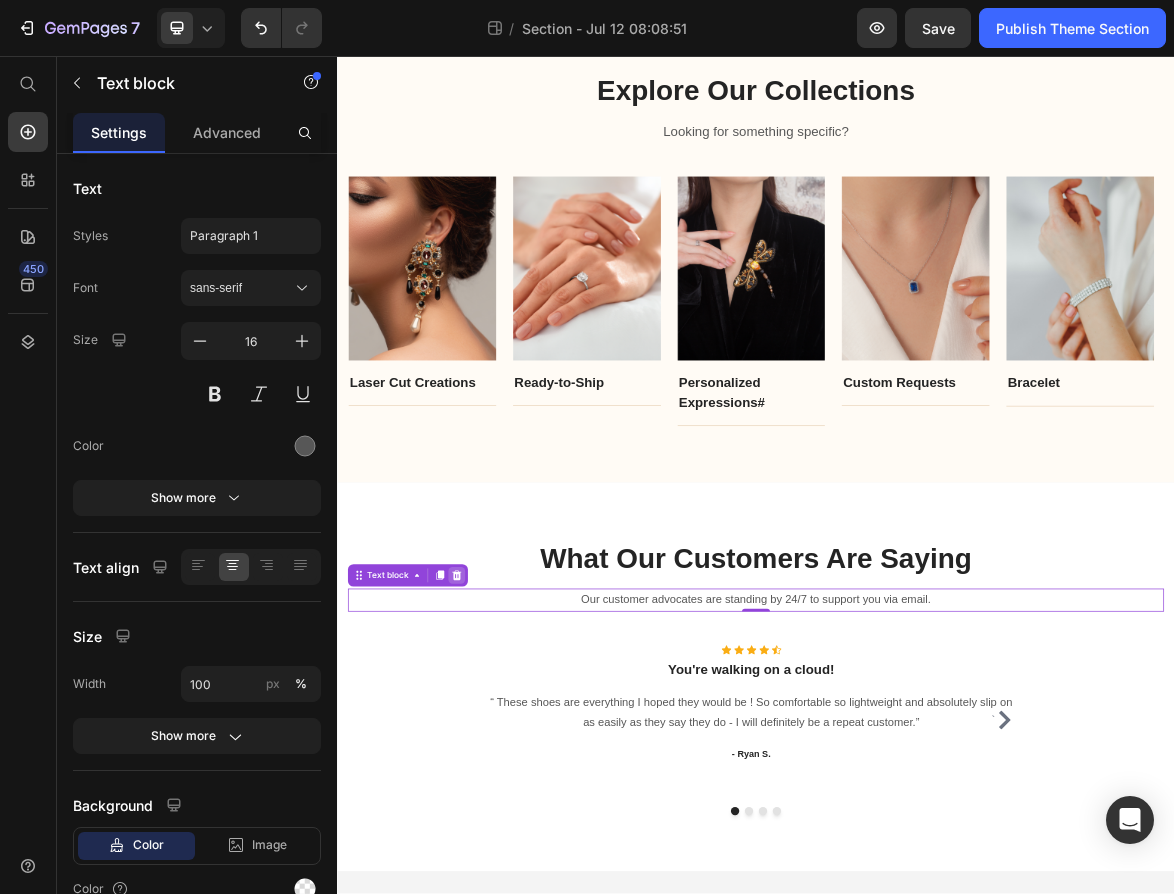 click 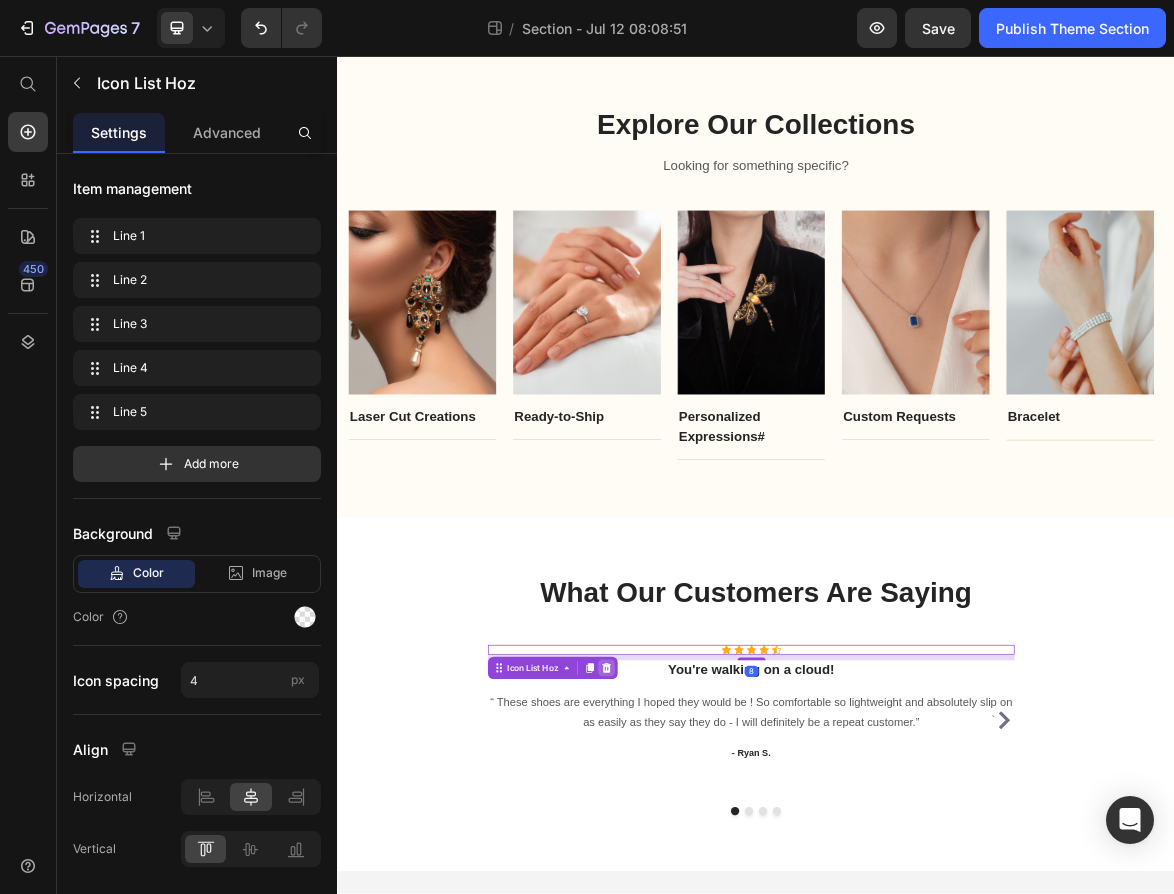 click 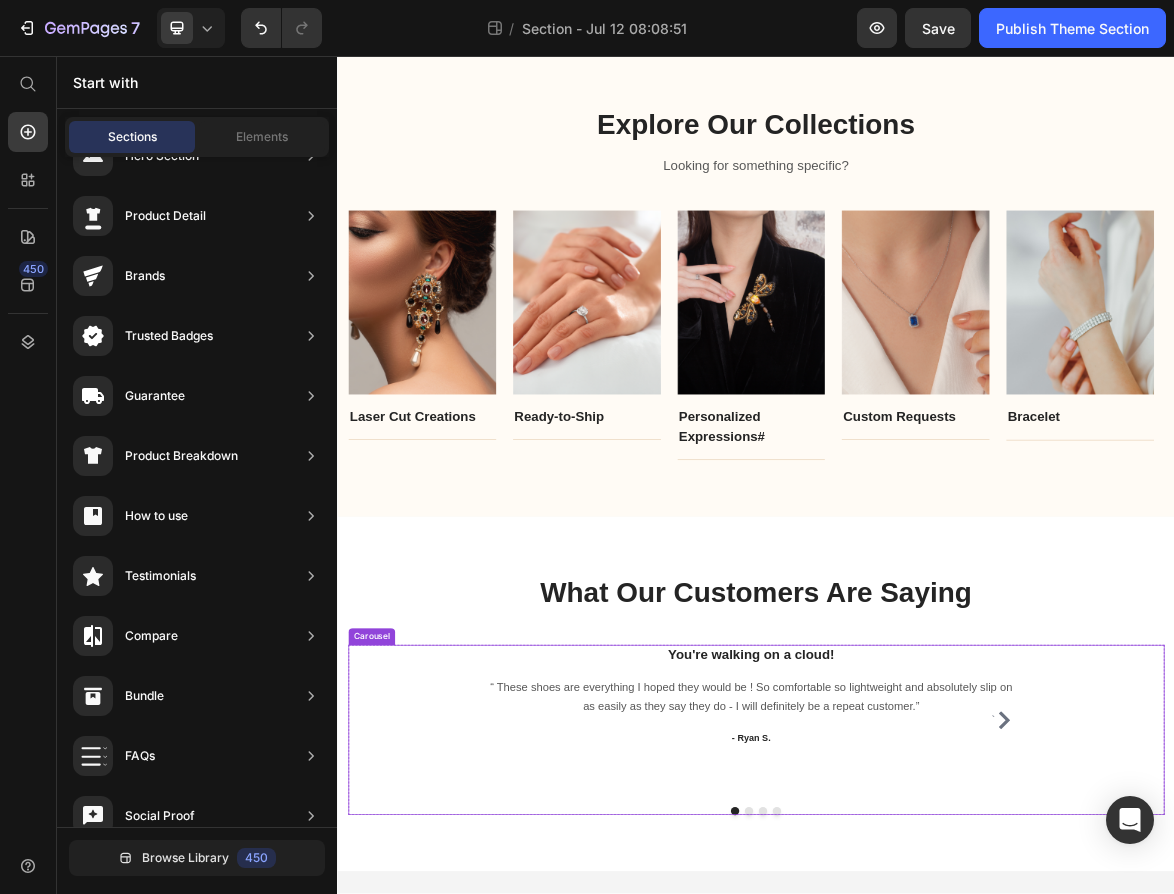 click on "` You're walking on a cloud! Heading “ These shoes are everything I hoped they would be ! So comfortable so lightweight and absolutely slip on as easily as they say they do - I will definitely be a repeat customer.” Text block - [FIRST] [LAST]. Text block                Icon                Icon                Icon                Icon
Icon Icon List Hoz You're walking on a cloud! Heading “ These shoes are everything I hoped they would be ! So comfortable so lightweight and absolutely slip on as easily as they say they do - I will definitely be a repeat customer.” Text block - [FIRST] [LAST]. Text block                Icon                Icon                Icon                Icon
Icon Icon List Hoz You're walking on a cloud! Heading “ These shoes are everything I hoped they would be ! So comfortable so lightweight and absolutely slip on as easily as they say they do - I will definitely be a repeat customer.” Text block - [FIRST] [LAST]. Text block                Icon                Icon `" at bounding box center (937, 1023) 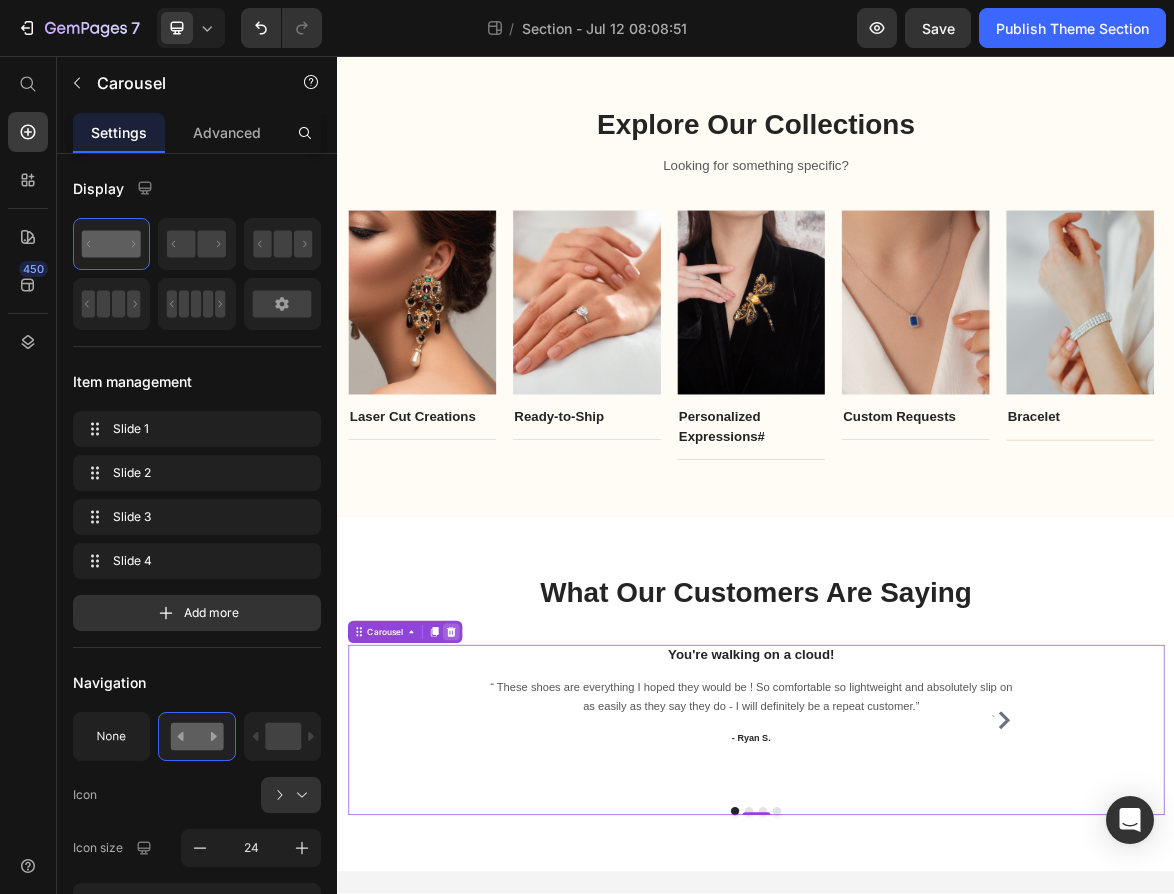 click 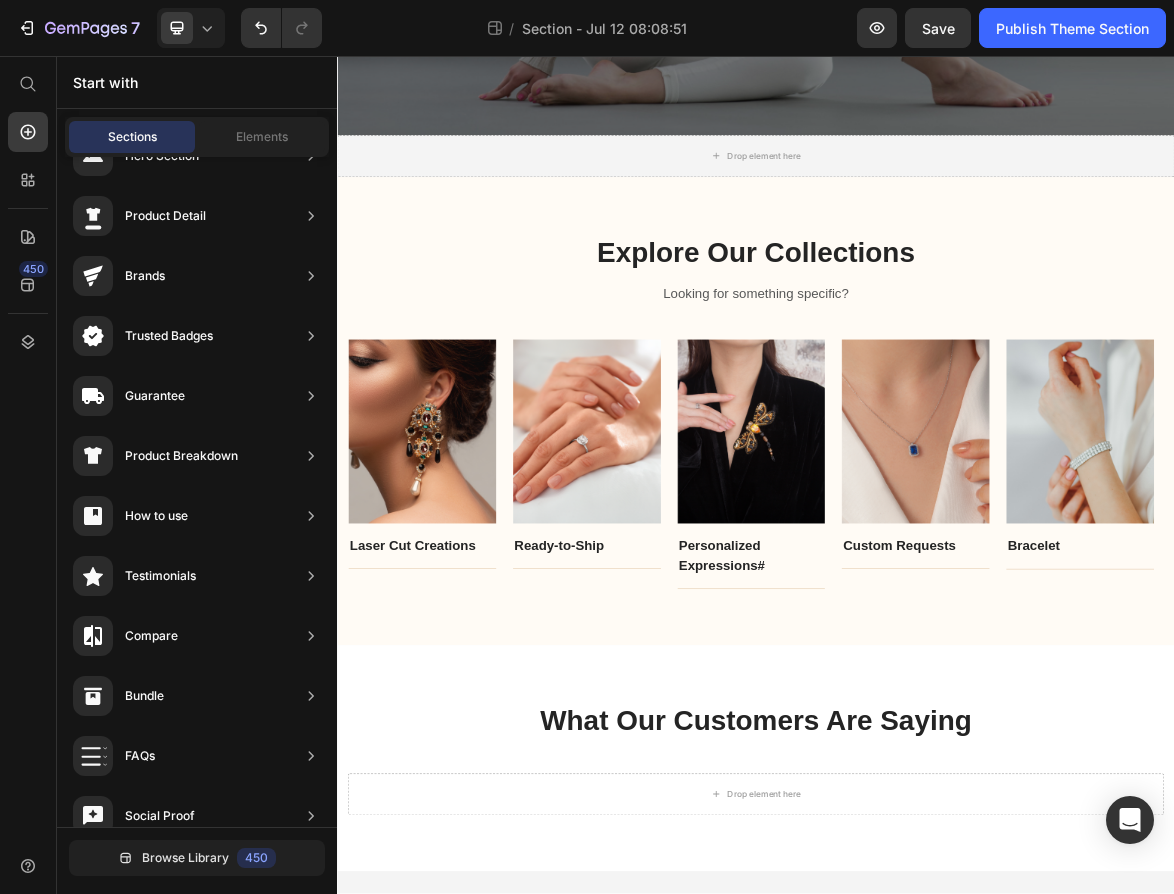 scroll, scrollTop: 621, scrollLeft: 0, axis: vertical 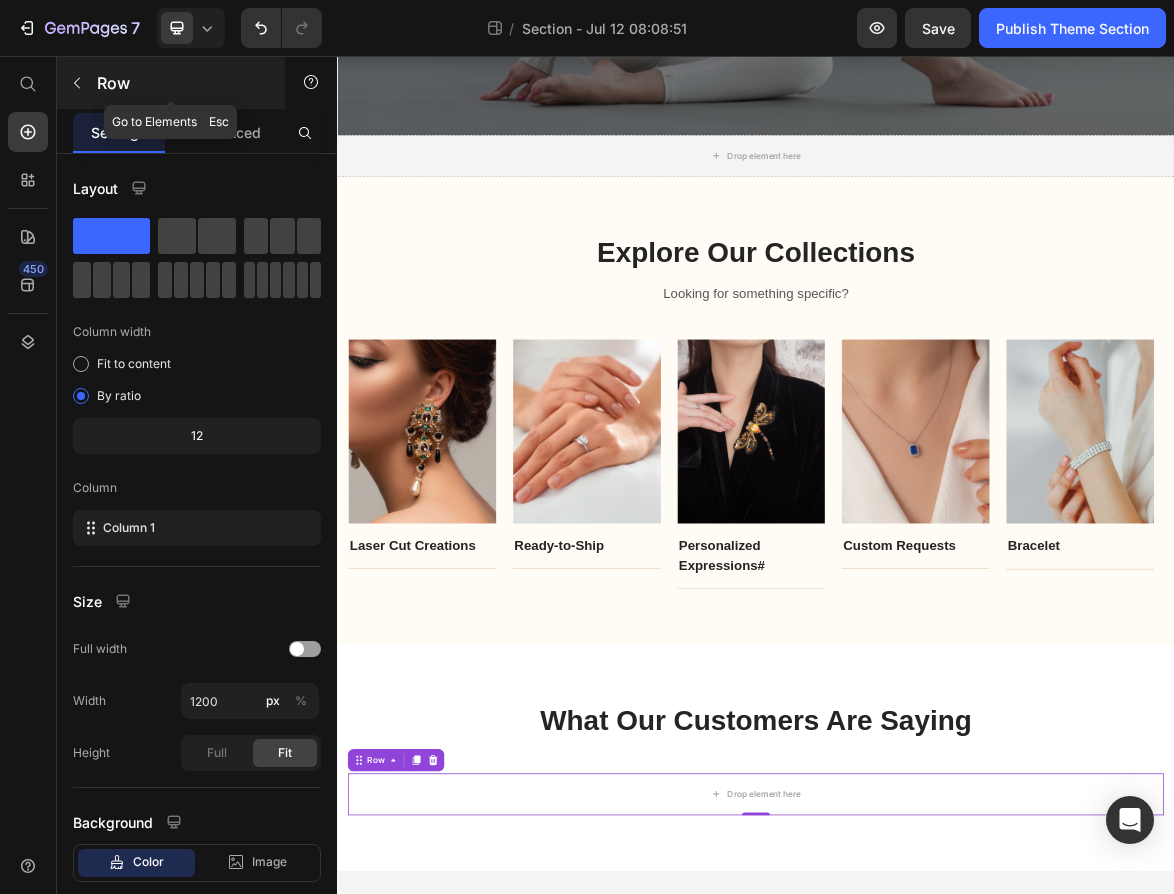 click 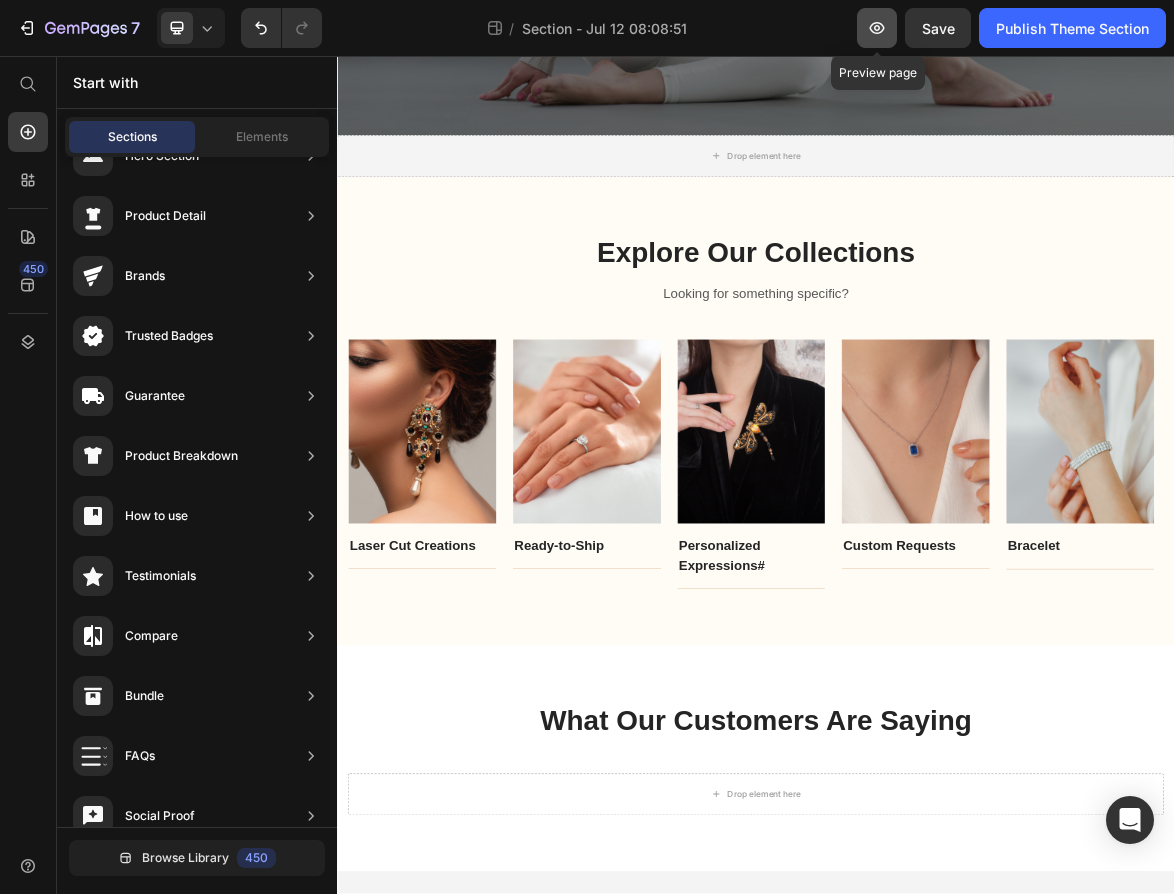 click 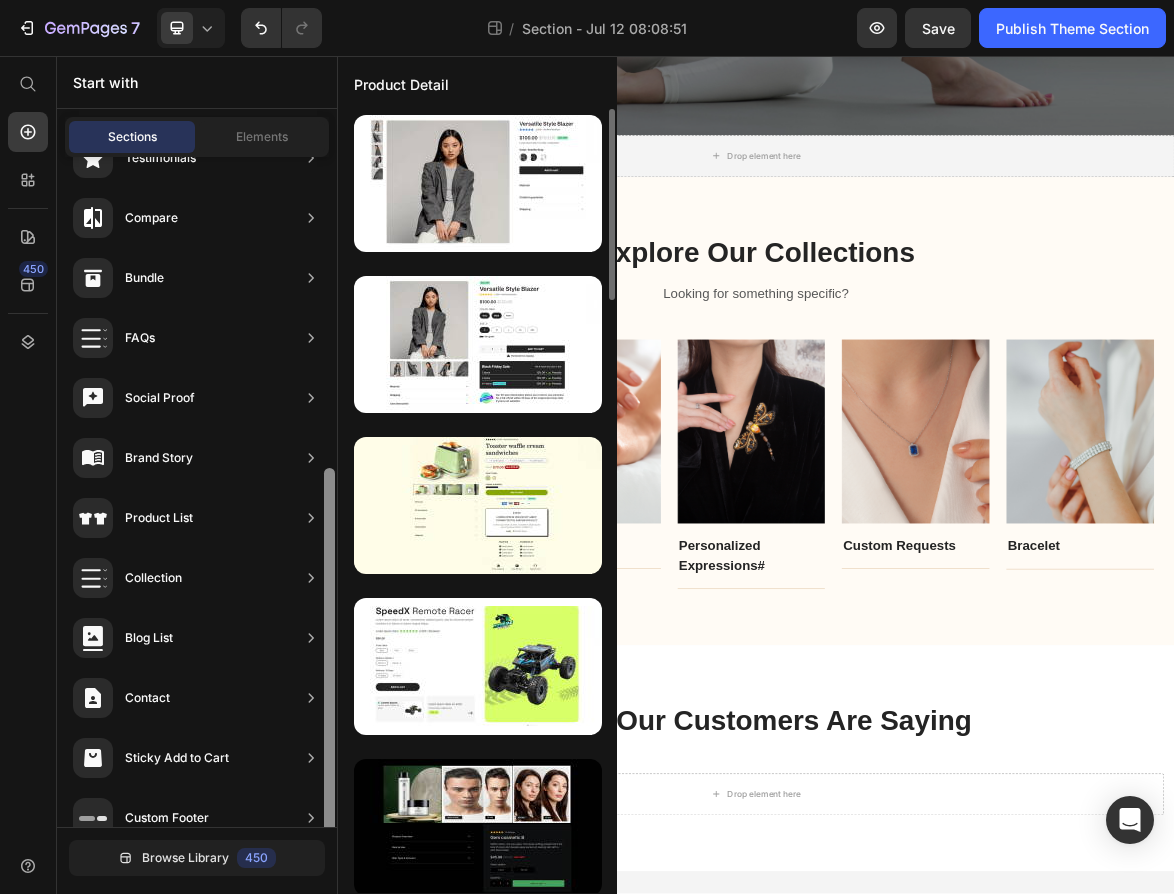 scroll, scrollTop: 490, scrollLeft: 0, axis: vertical 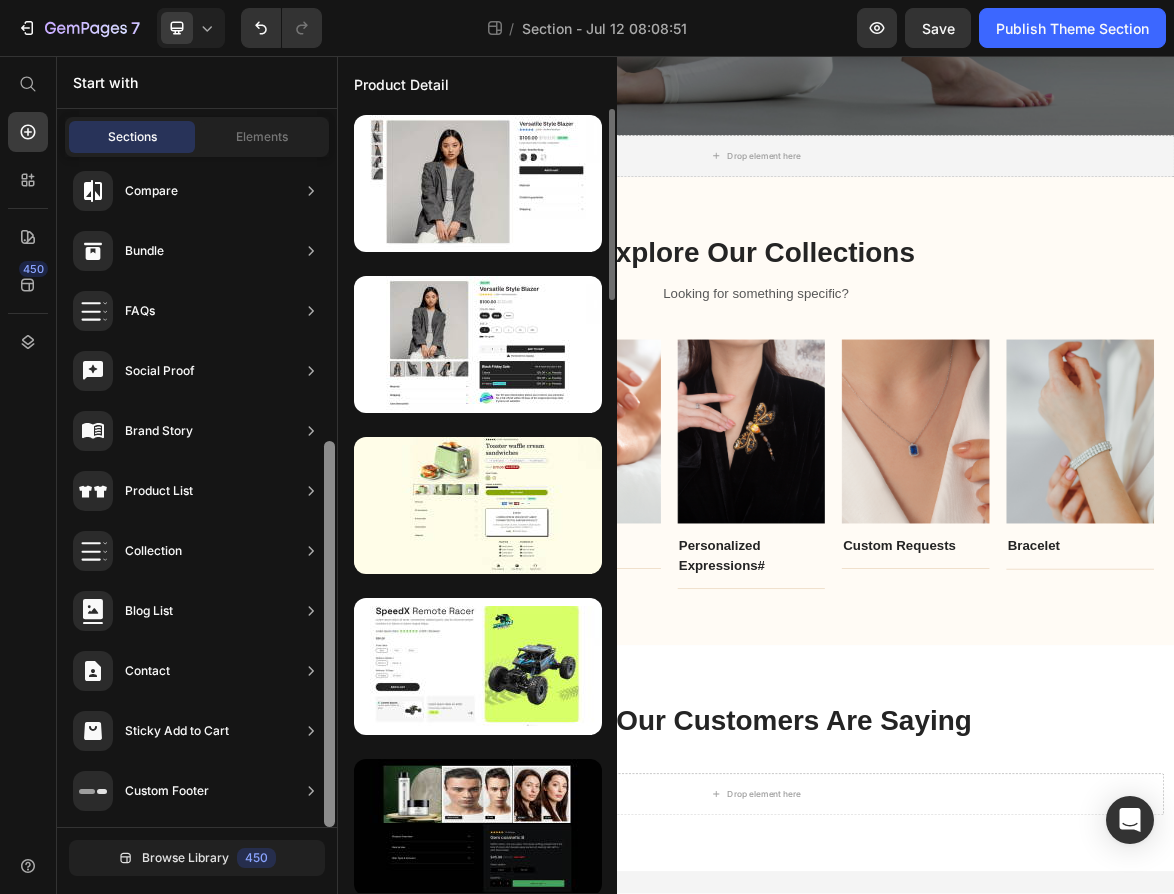 drag, startPoint x: 331, startPoint y: 348, endPoint x: 340, endPoint y: 619, distance: 271.1494 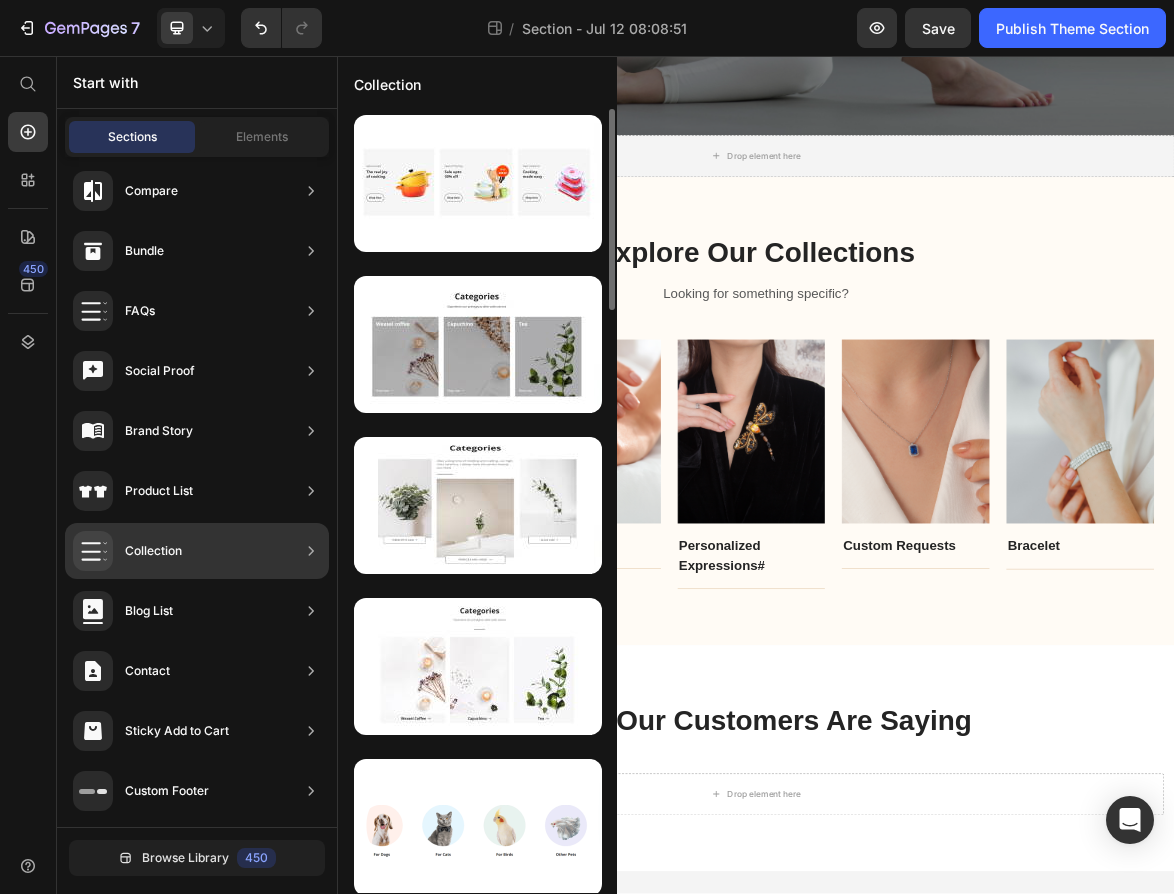 type 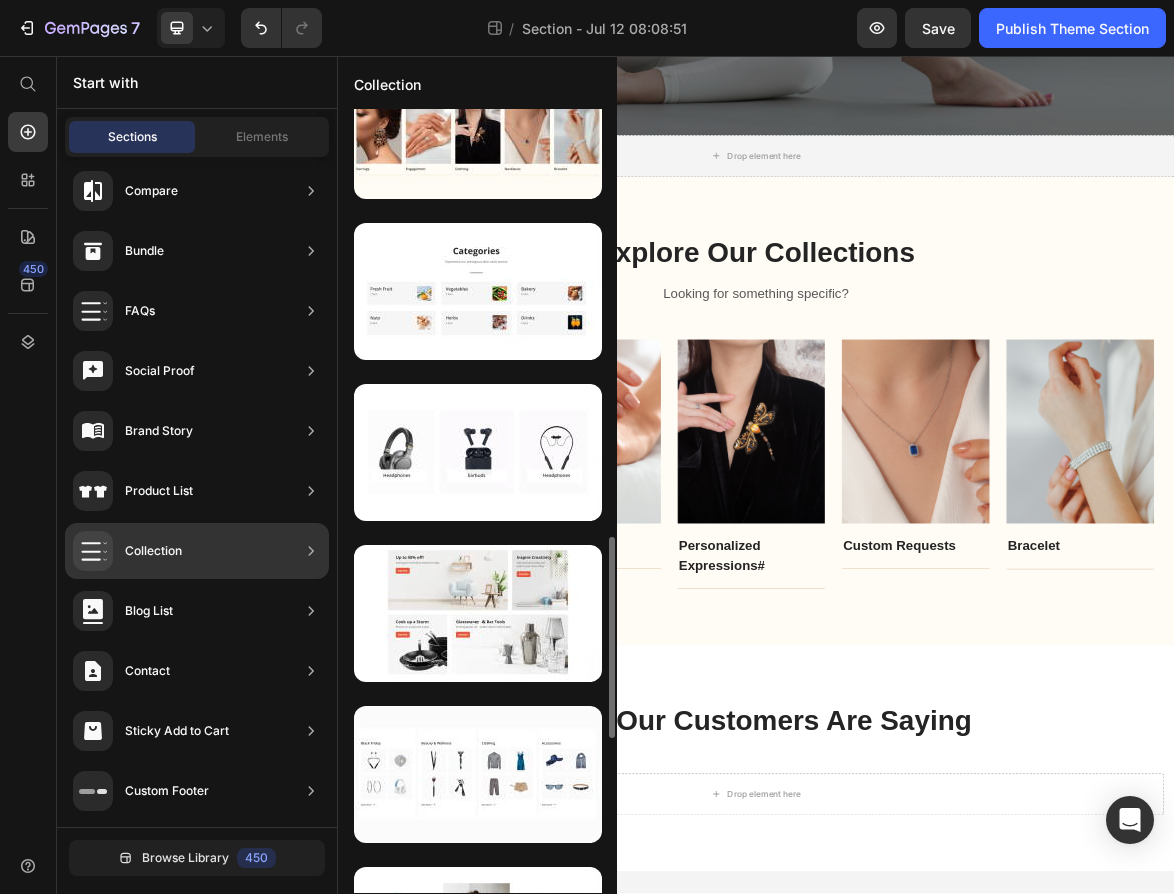 scroll, scrollTop: 1633, scrollLeft: 0, axis: vertical 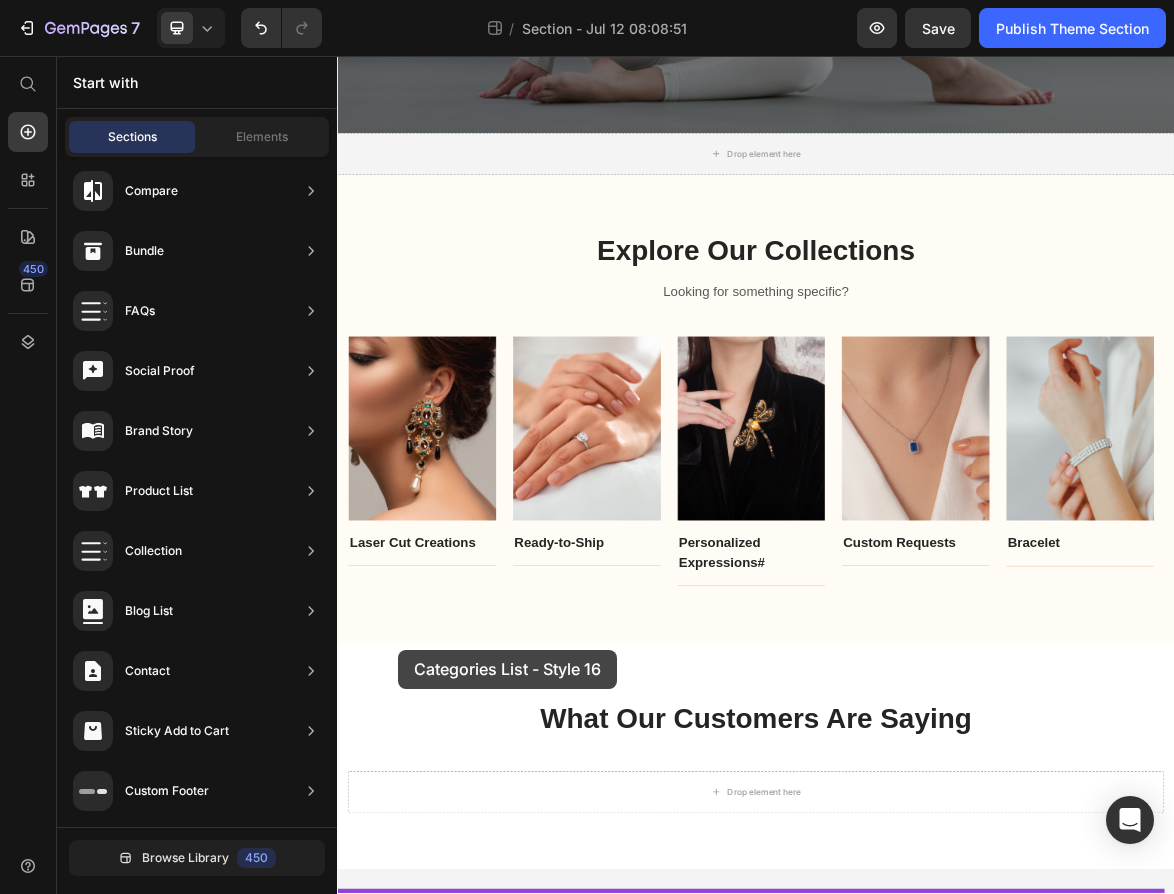 drag, startPoint x: 802, startPoint y: 707, endPoint x: 421, endPoint y: 903, distance: 428.45886 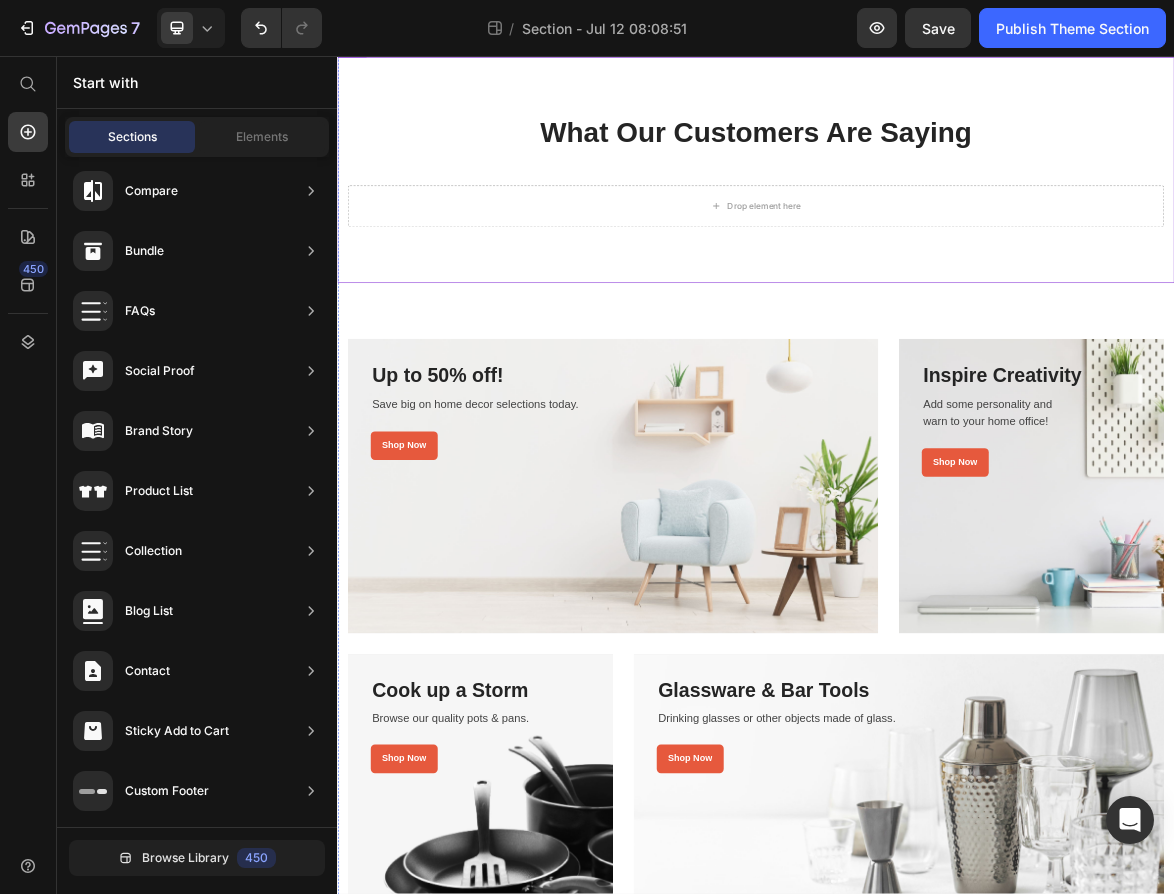 scroll, scrollTop: 1655, scrollLeft: 0, axis: vertical 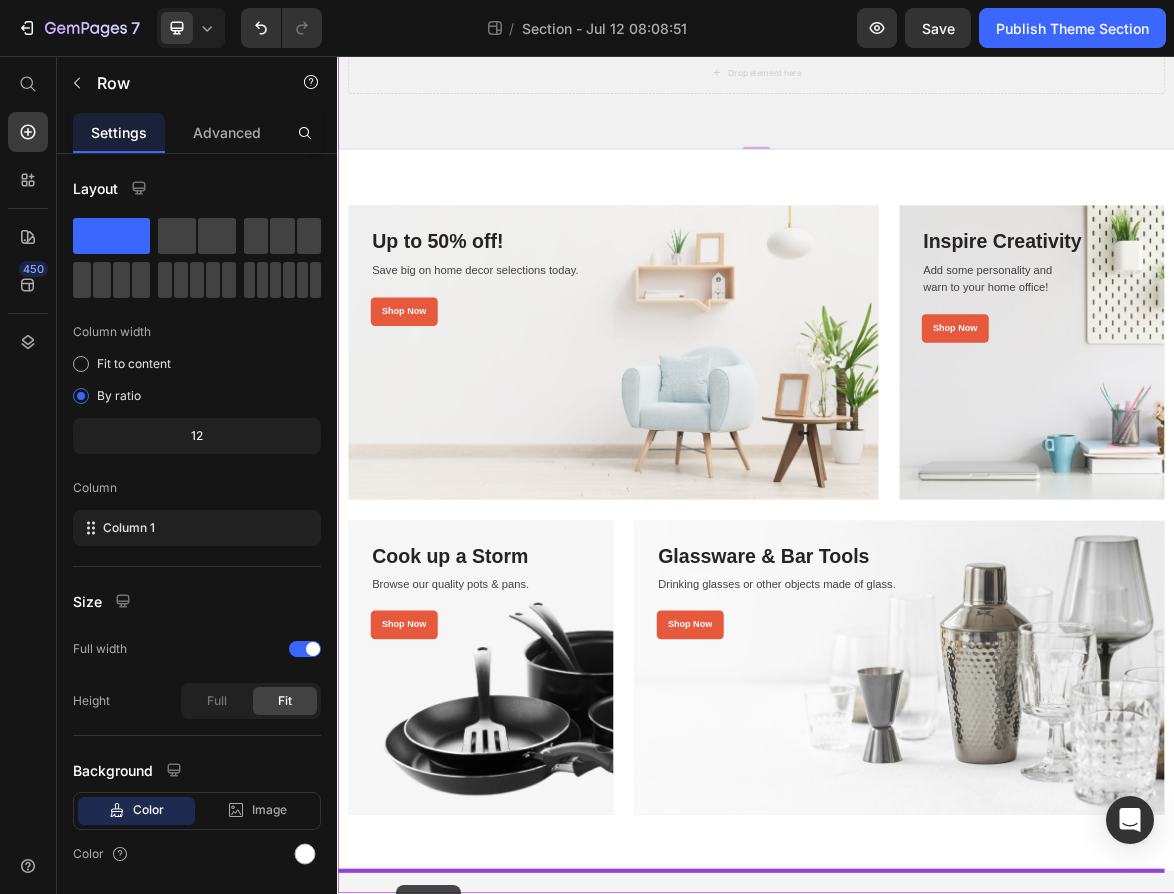 drag, startPoint x: 352, startPoint y: 325, endPoint x: 420, endPoint y: 1245, distance: 922.50964 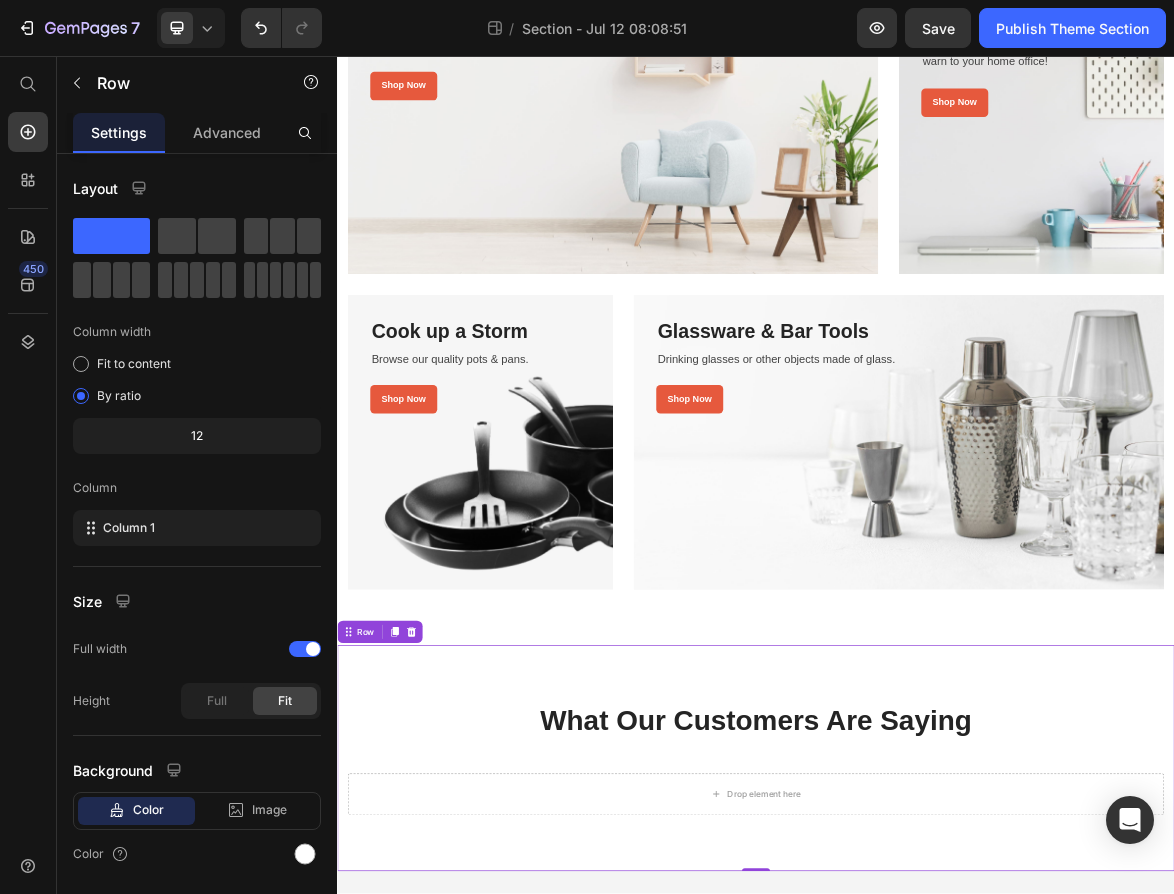 scroll, scrollTop: 1331, scrollLeft: 0, axis: vertical 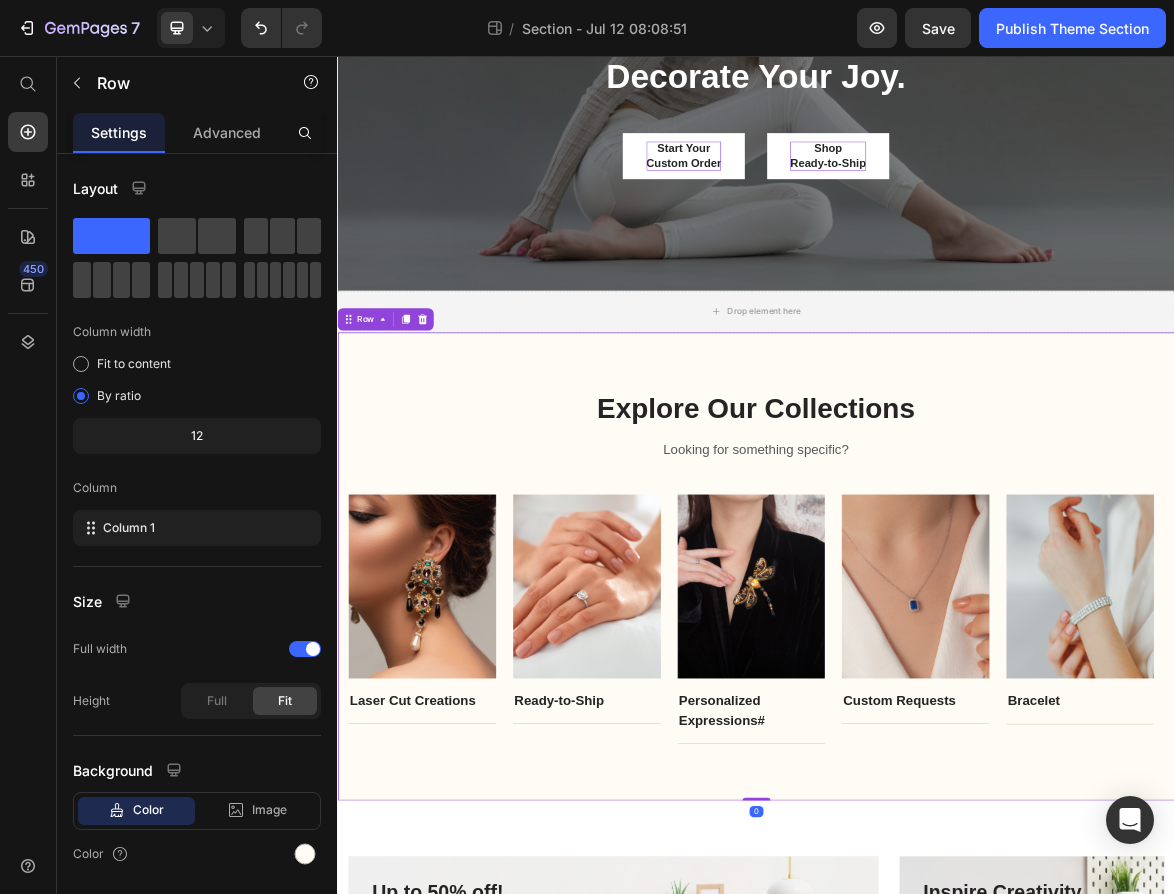 click on "Explore Our Collections Heading Looking for something specific? Text block Row Image Laser Cut Creations Text block                Title Line Row Image Ready-to-Ship Text block                Title Line Row Image Personalized Expressions # Text block                Title Line Row Image Custom Requests Text block                Title Line Row Image Bracelet Text block                Title Line Row Carousel Row Row   0" at bounding box center (937, 788) 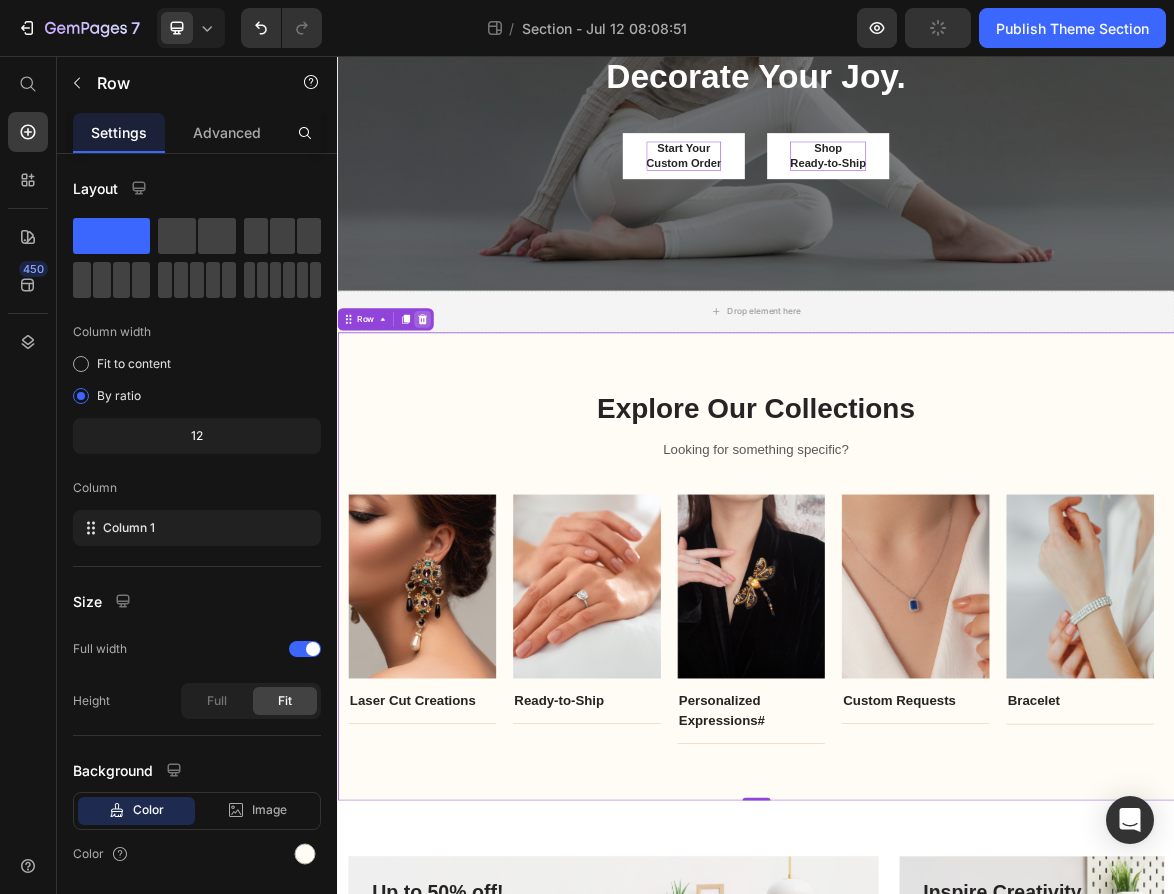 click 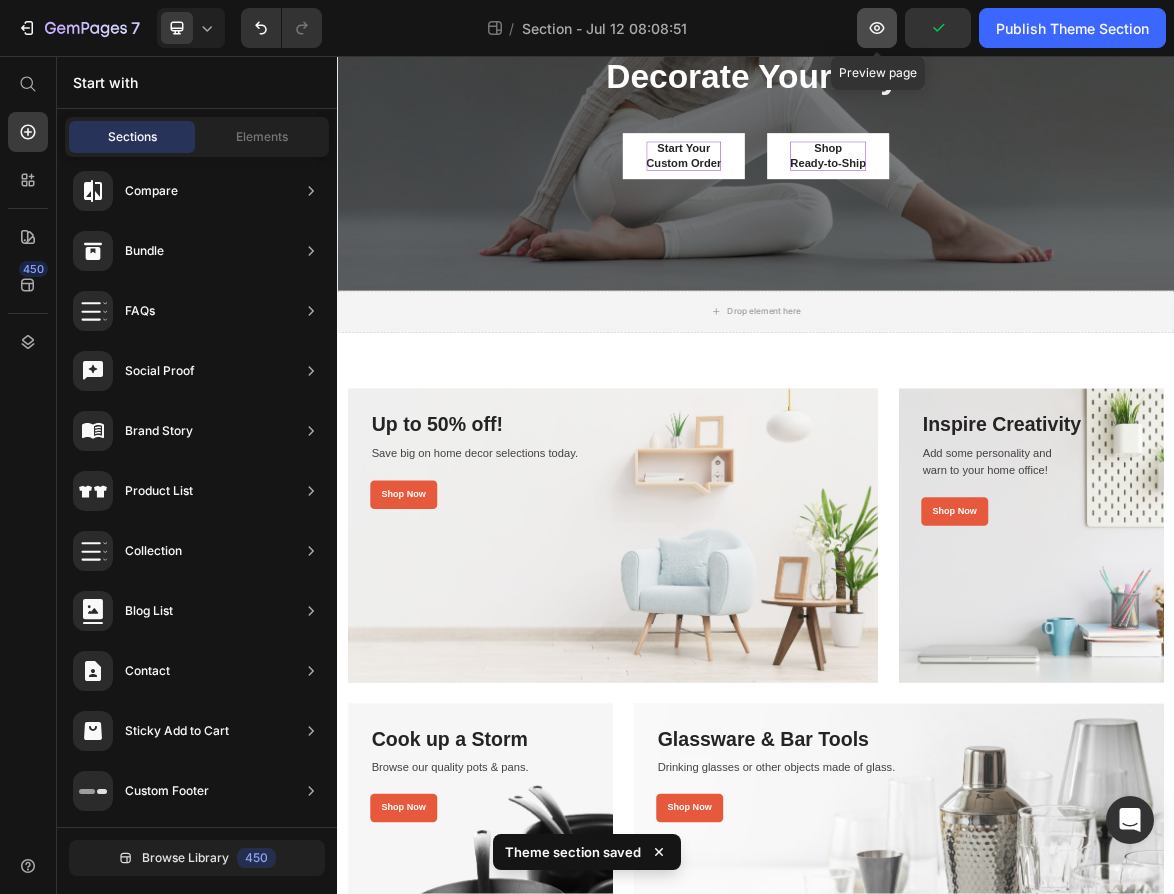 click 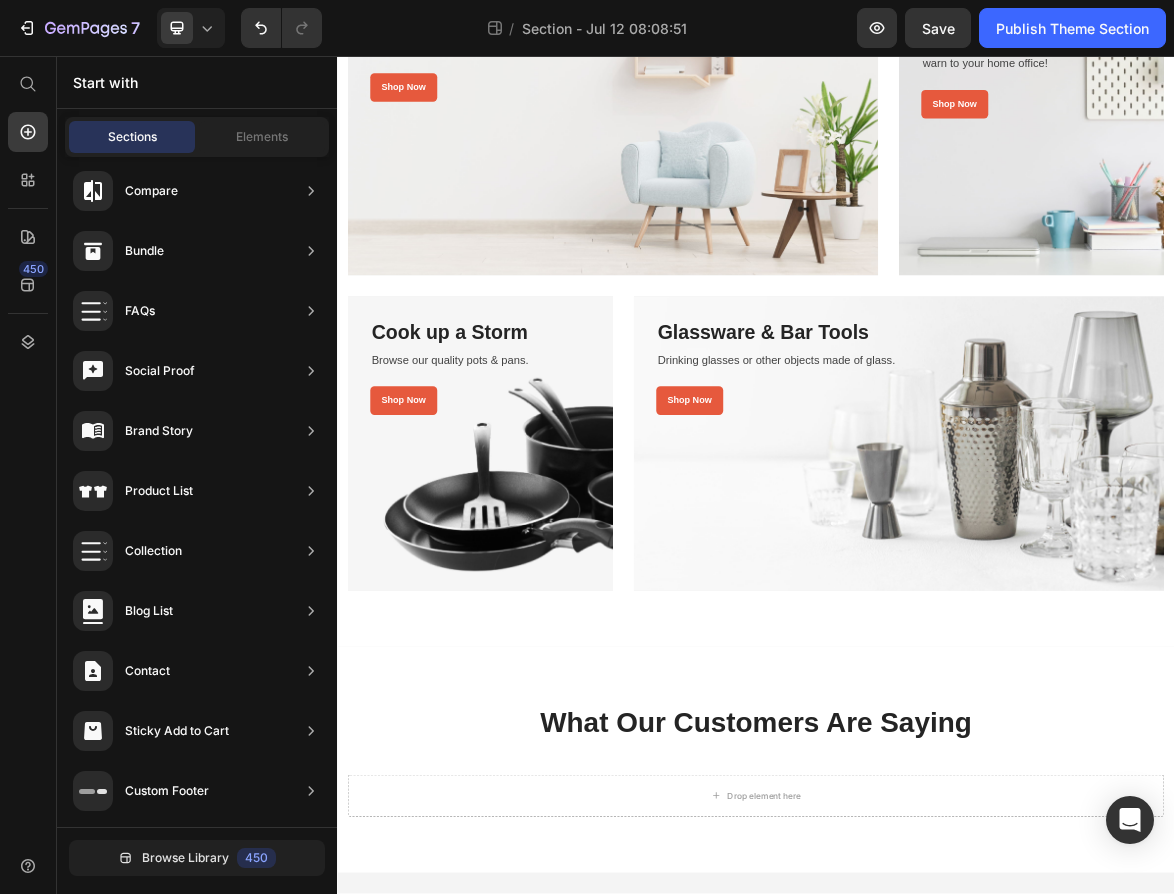 scroll, scrollTop: 984, scrollLeft: 0, axis: vertical 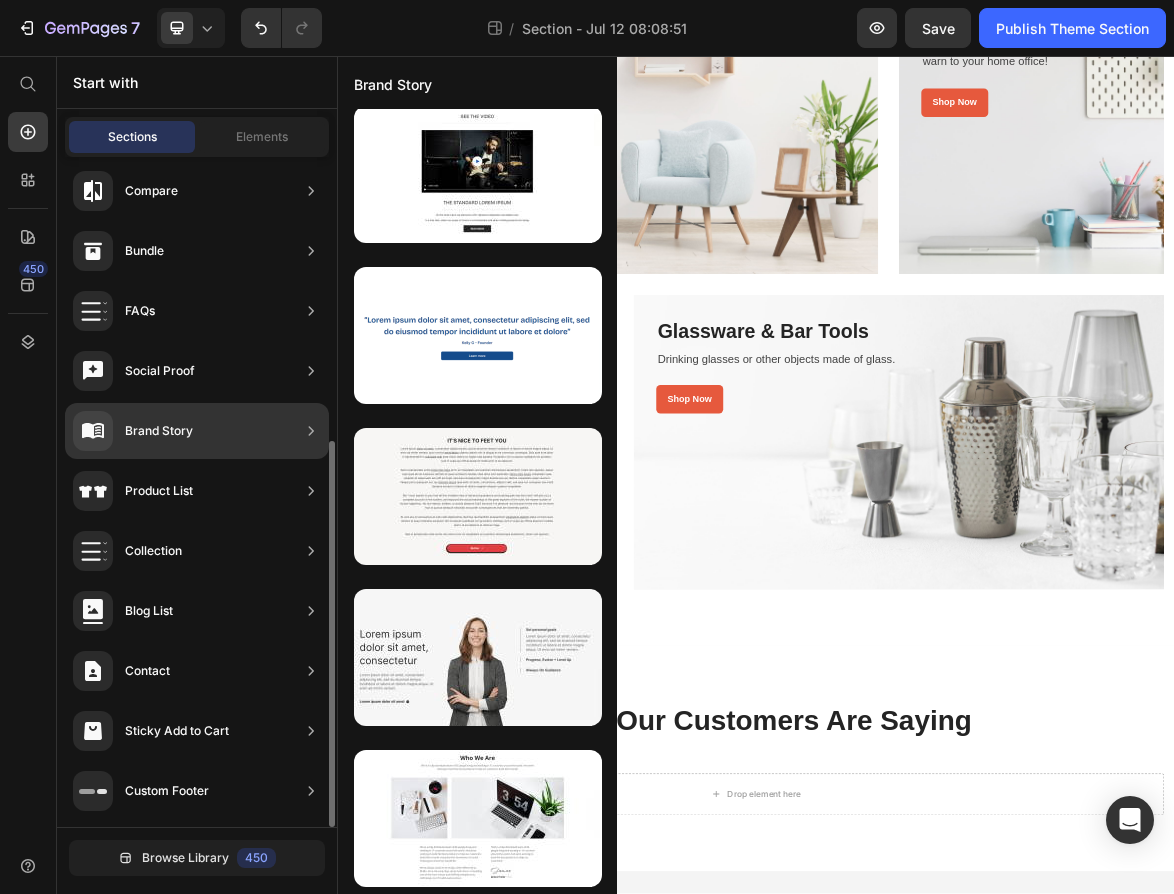 click 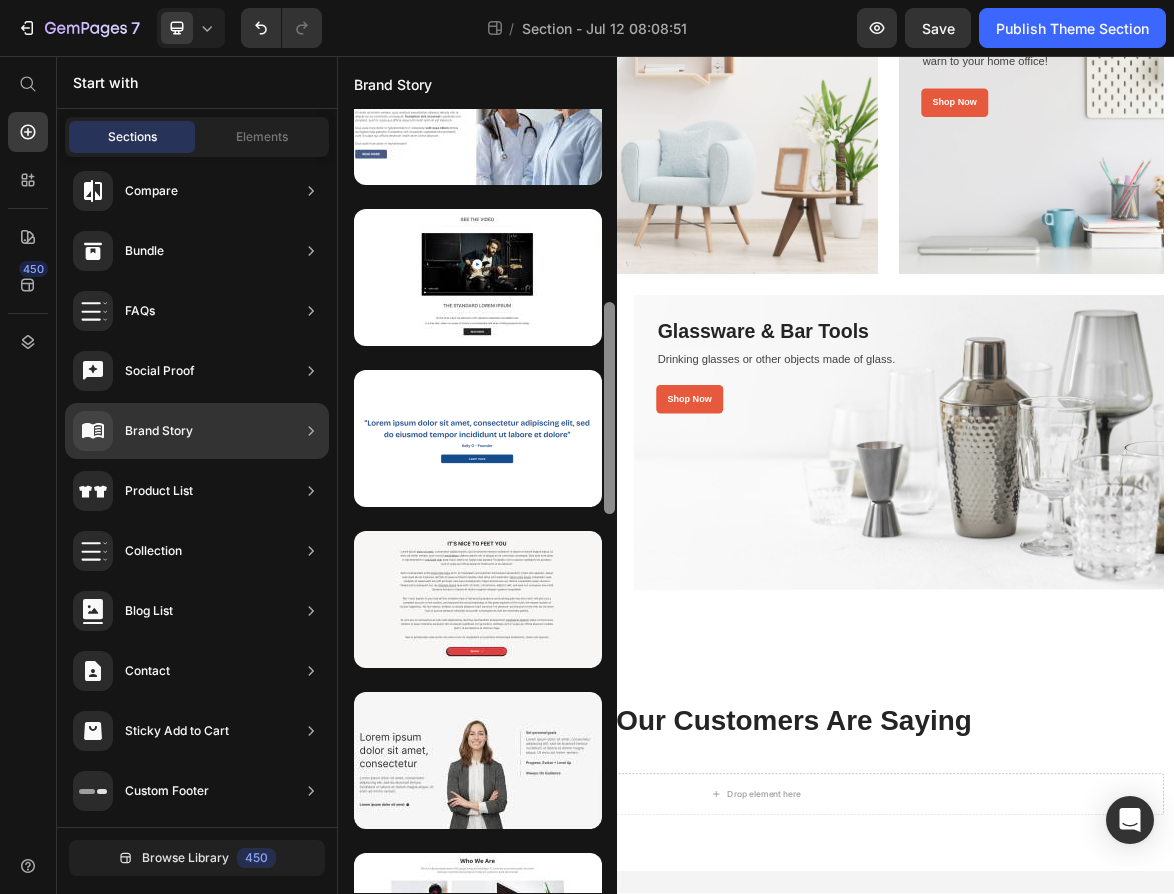 scroll, scrollTop: 0, scrollLeft: 0, axis: both 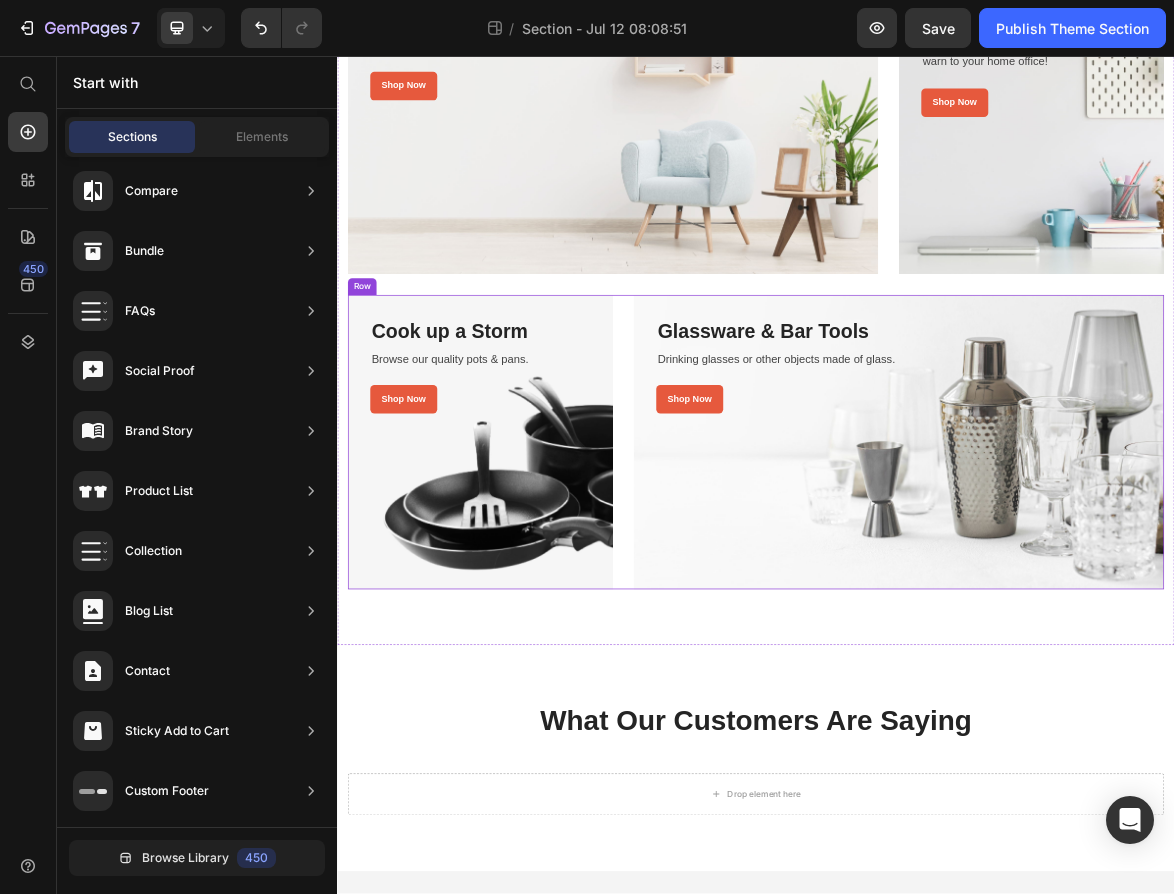 drag, startPoint x: 947, startPoint y: 481, endPoint x: 365, endPoint y: 553, distance: 586.4367 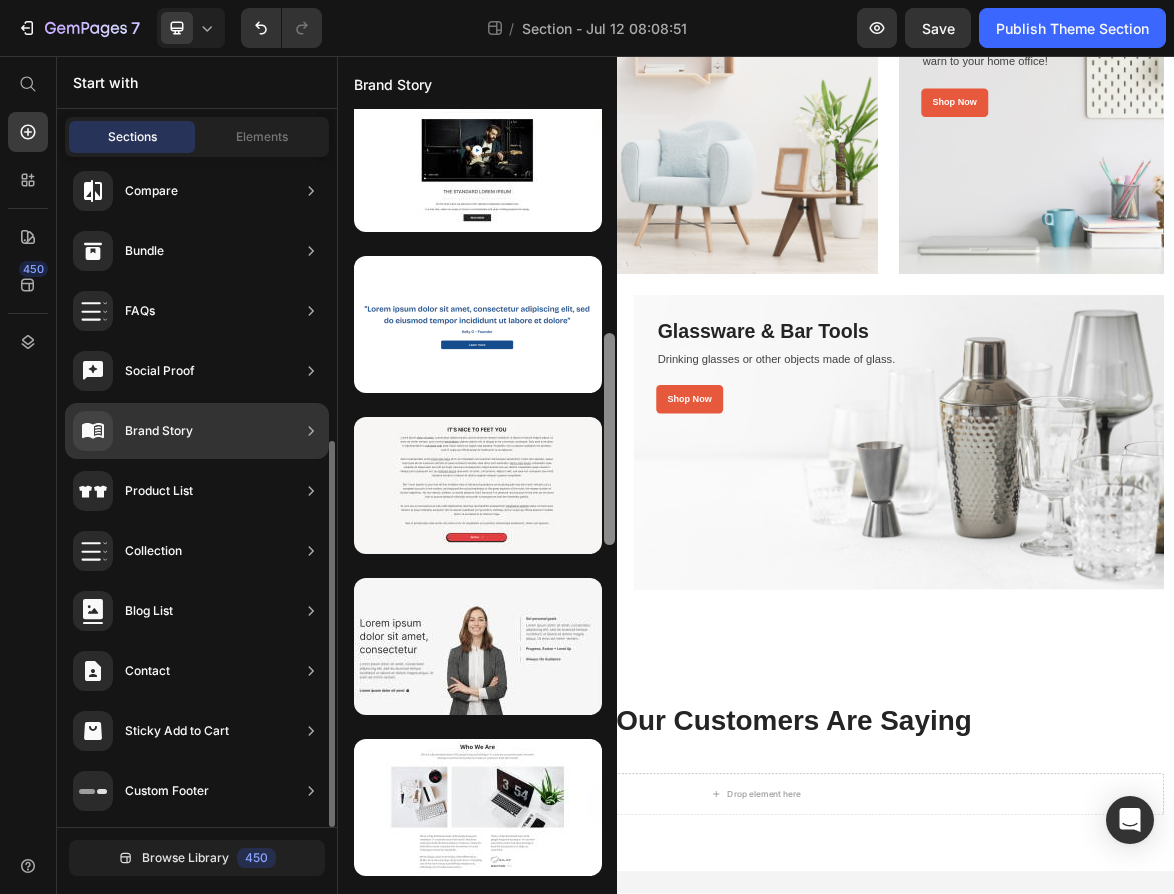scroll, scrollTop: 829, scrollLeft: 0, axis: vertical 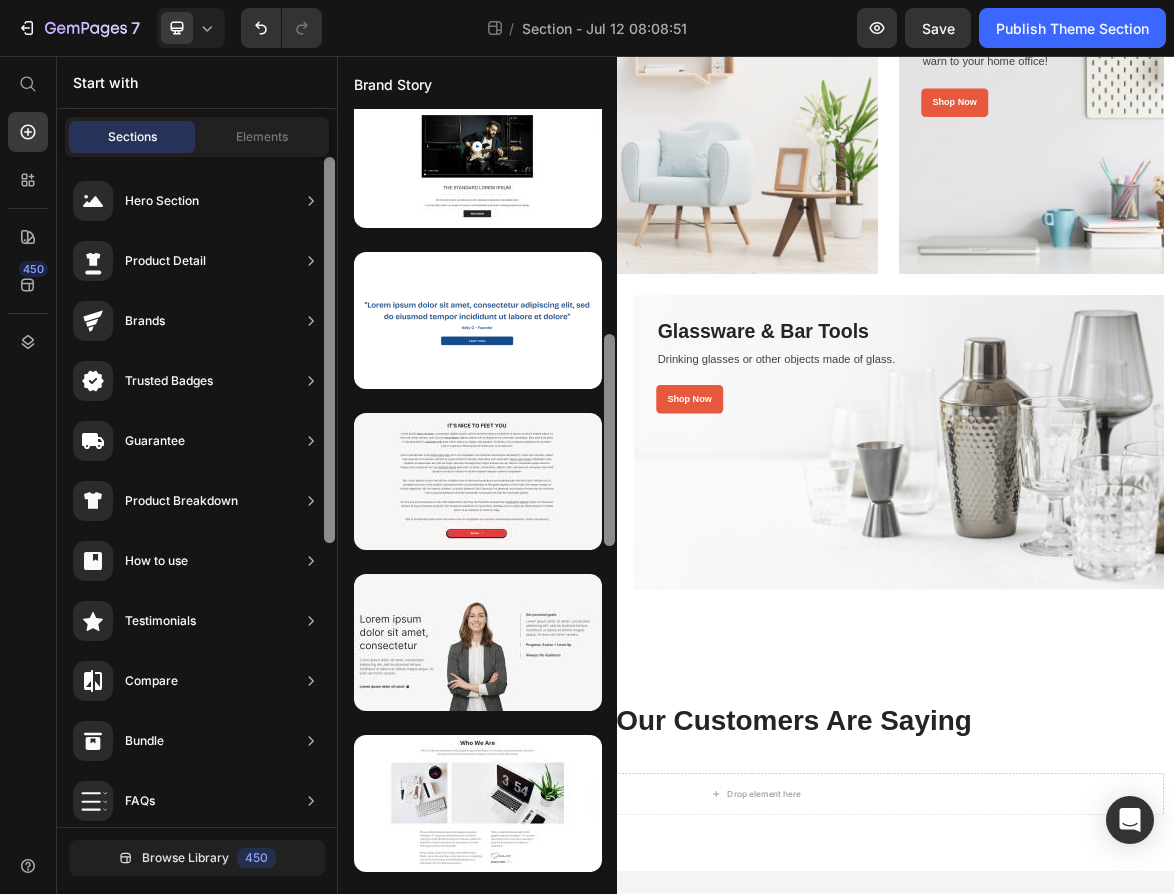 click at bounding box center (329, 492) 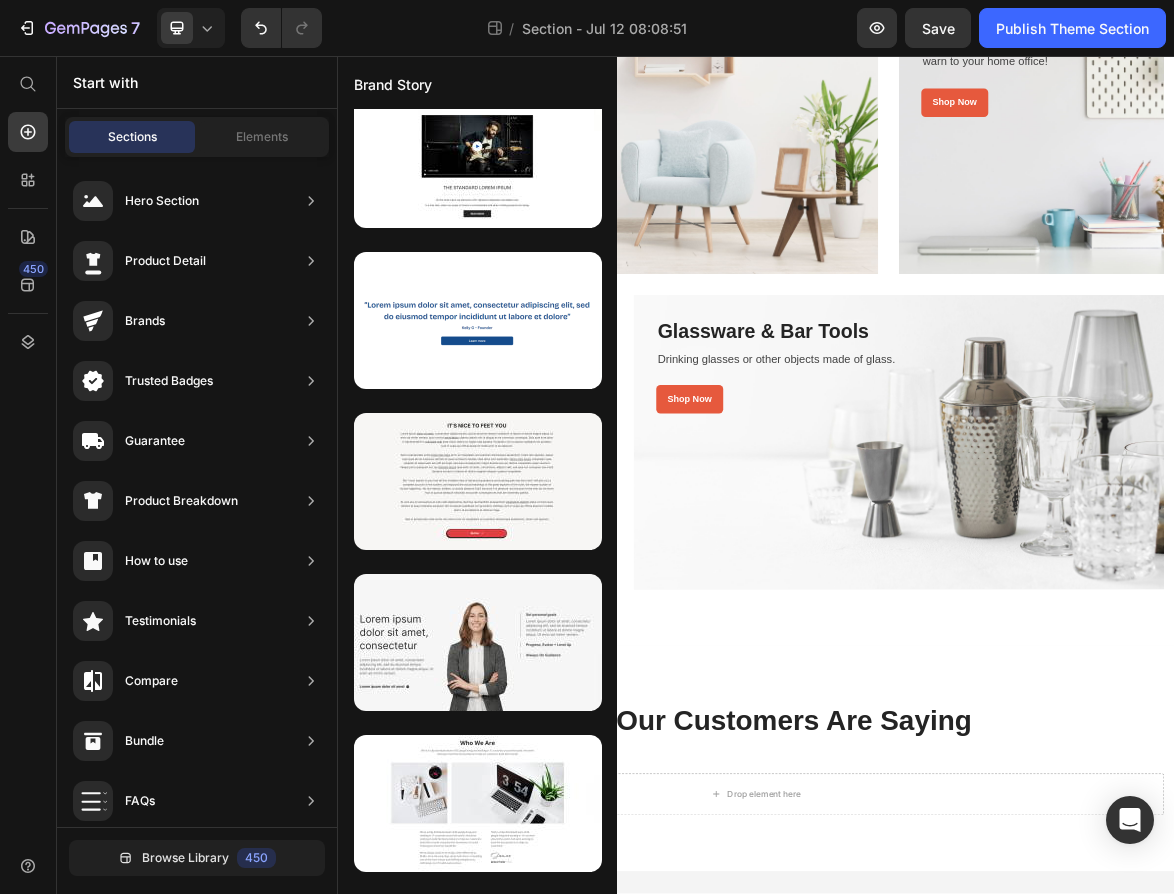 scroll, scrollTop: 45, scrollLeft: 0, axis: vertical 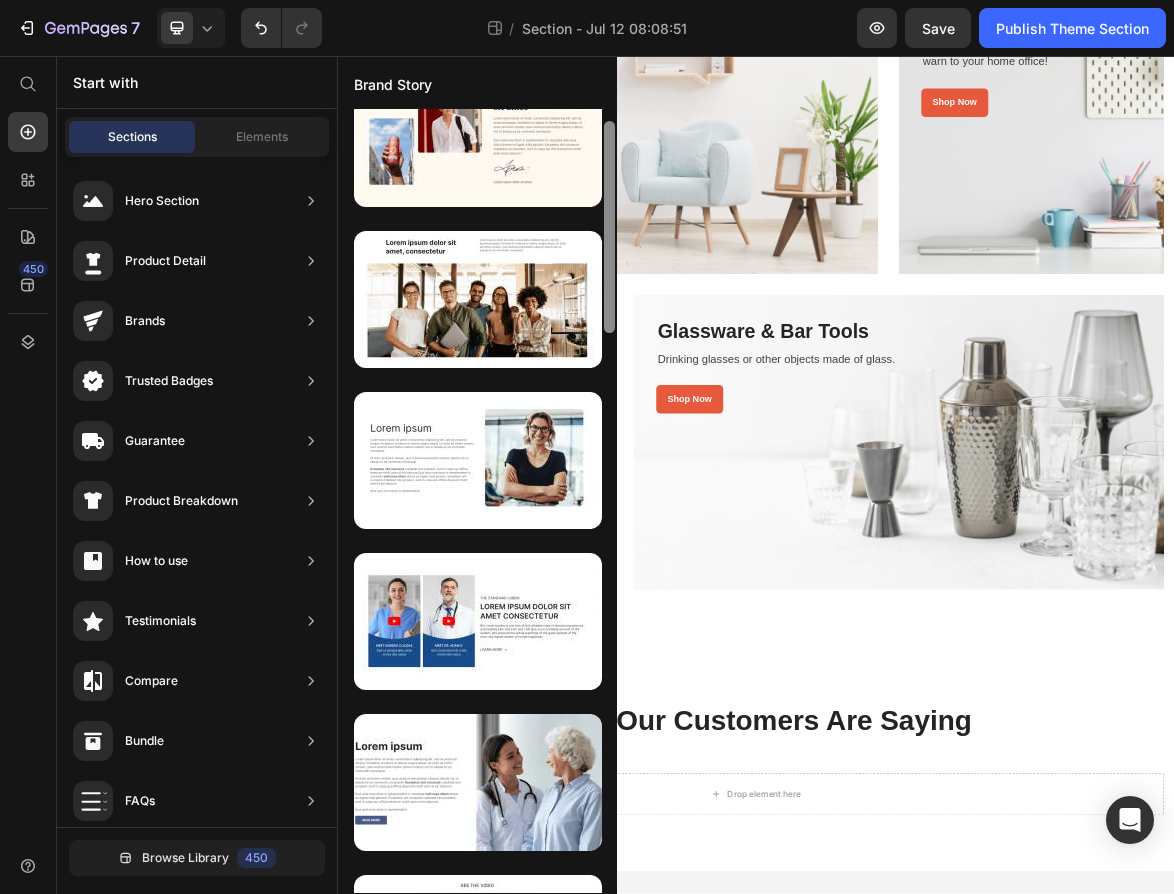 click at bounding box center [609, 501] 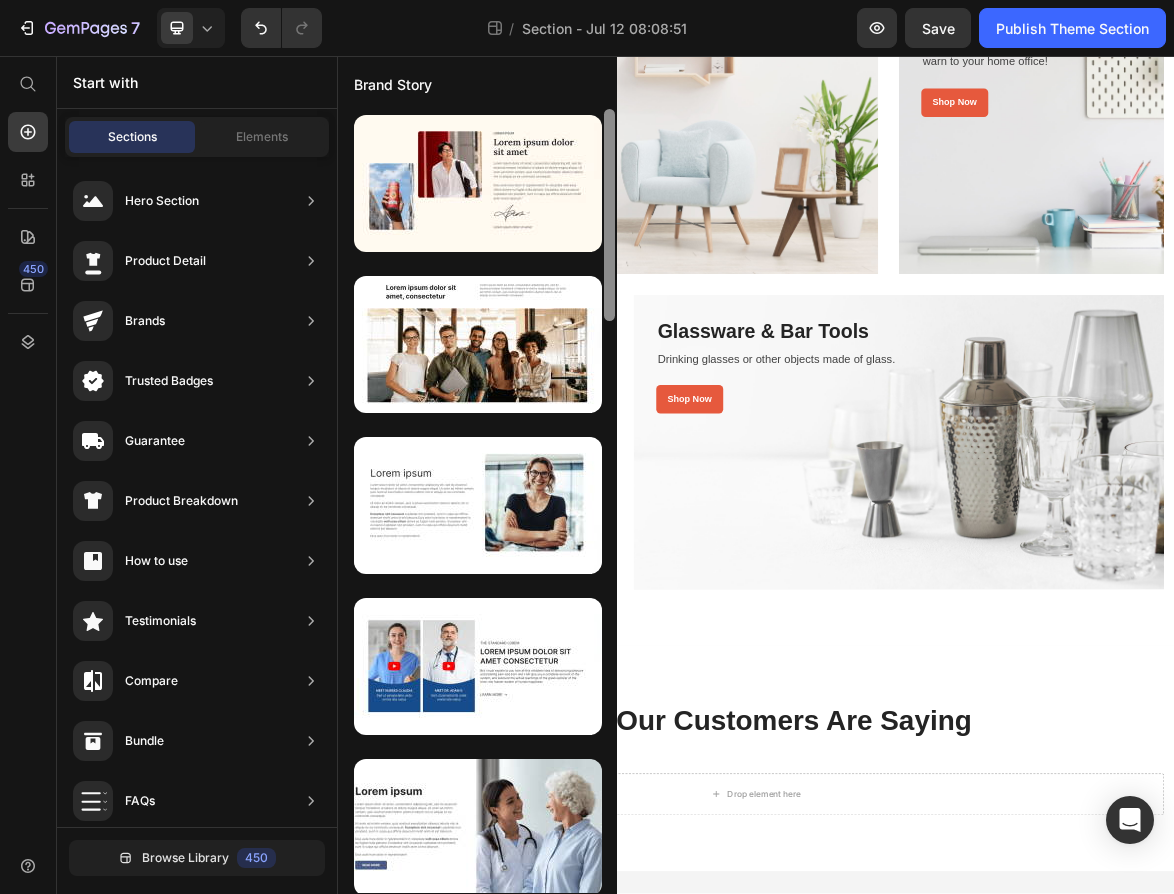 click at bounding box center [609, 501] 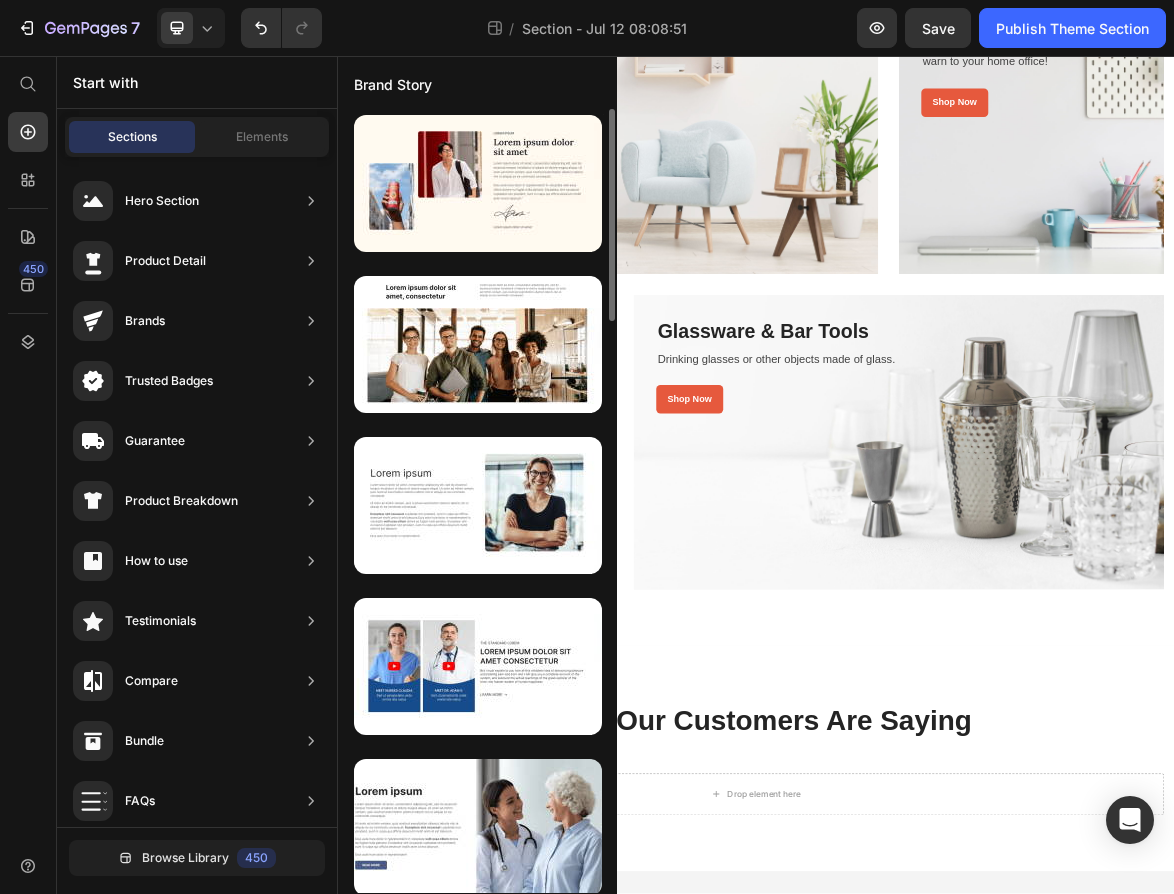 click on "Brand Story" at bounding box center (477, 83) 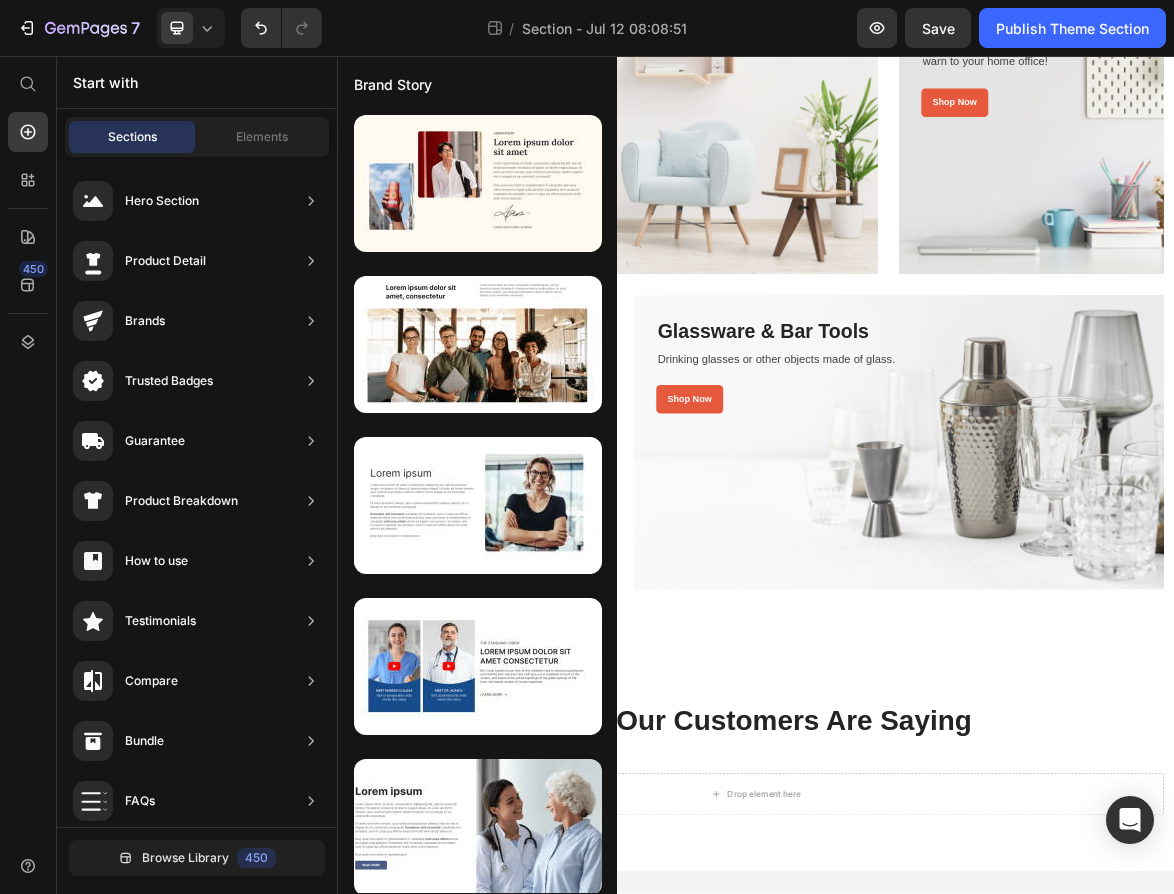 click on "Brand Story" at bounding box center (477, 83) 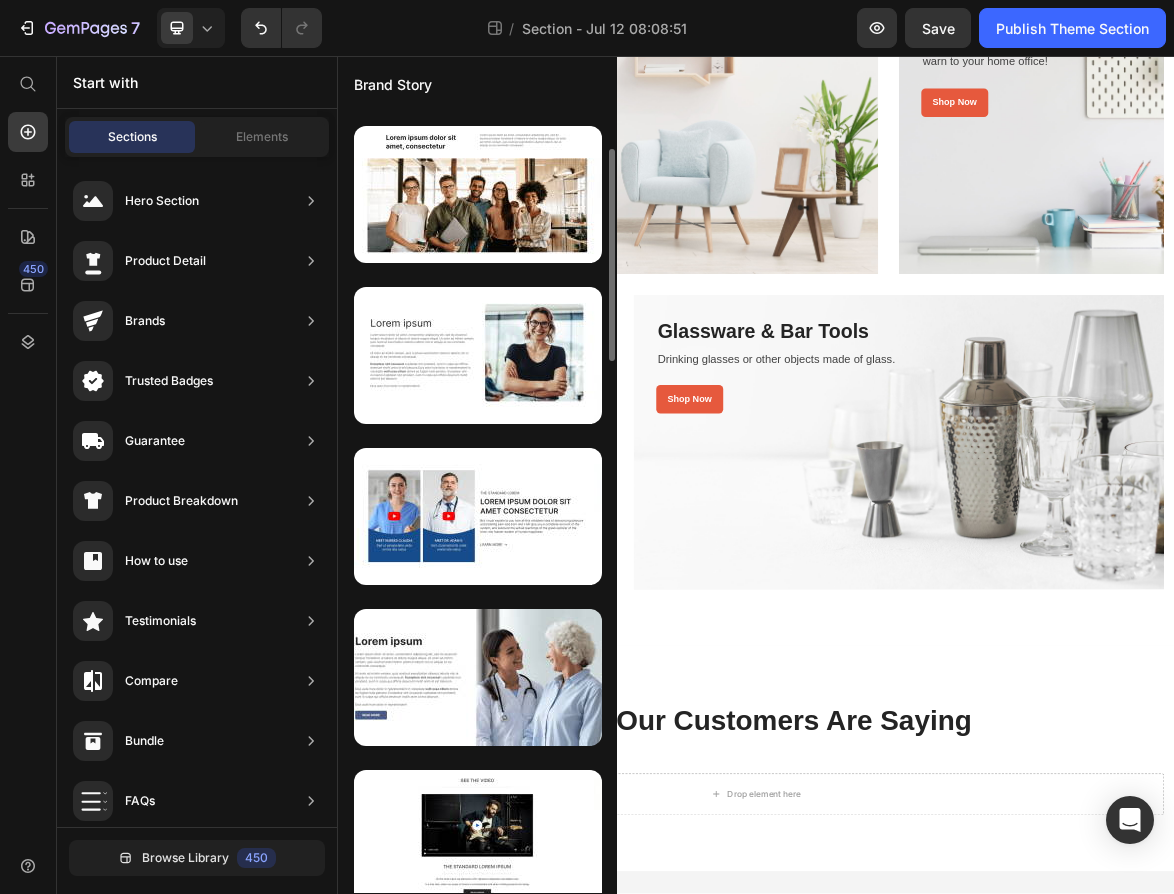 scroll, scrollTop: 180, scrollLeft: 0, axis: vertical 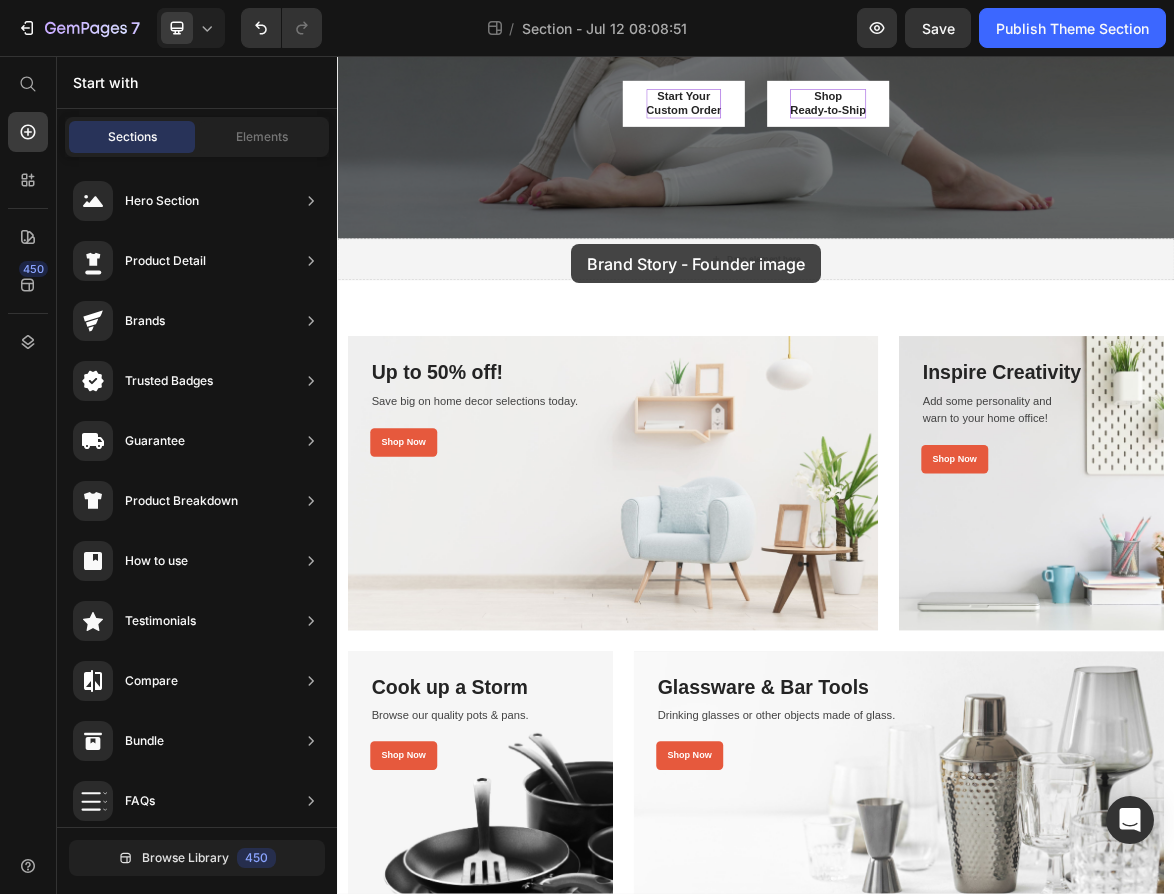 drag, startPoint x: 809, startPoint y: 400, endPoint x: 672, endPoint y: 328, distance: 154.76756 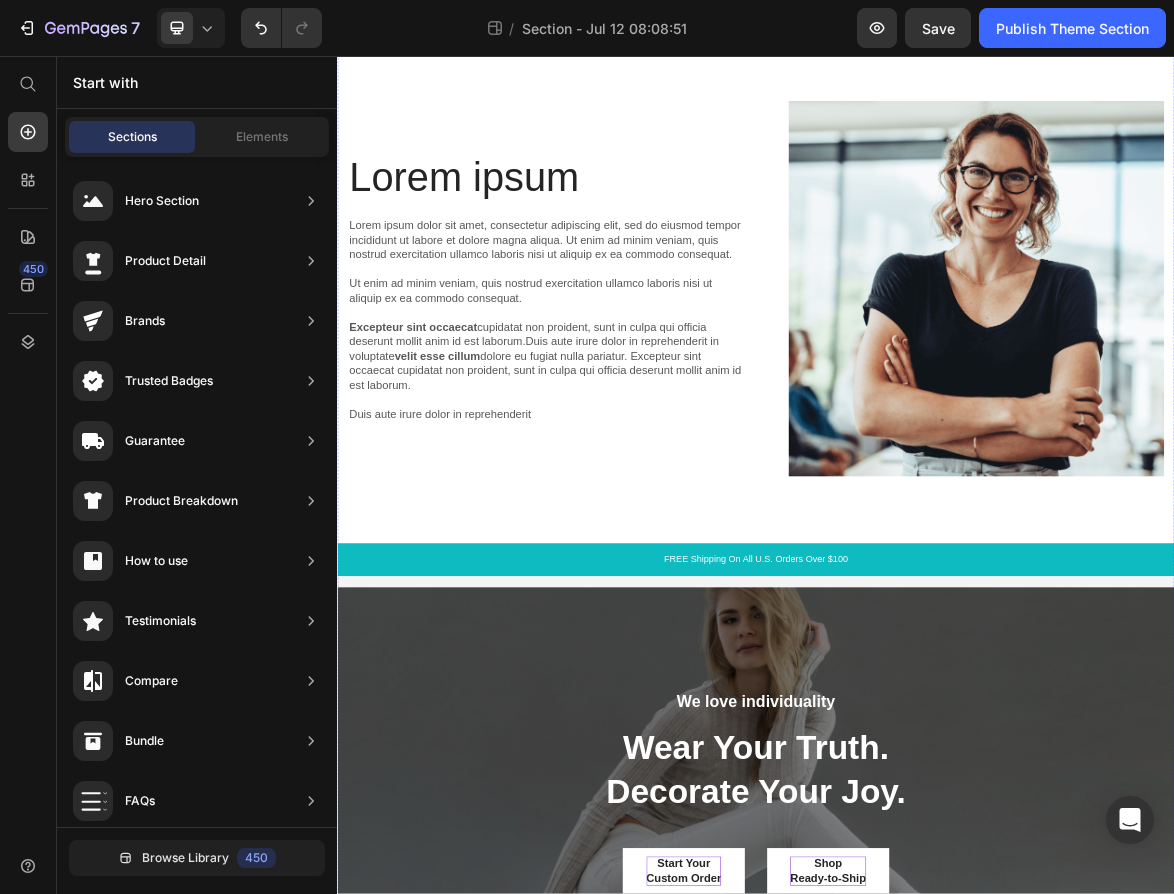 scroll, scrollTop: 72, scrollLeft: 0, axis: vertical 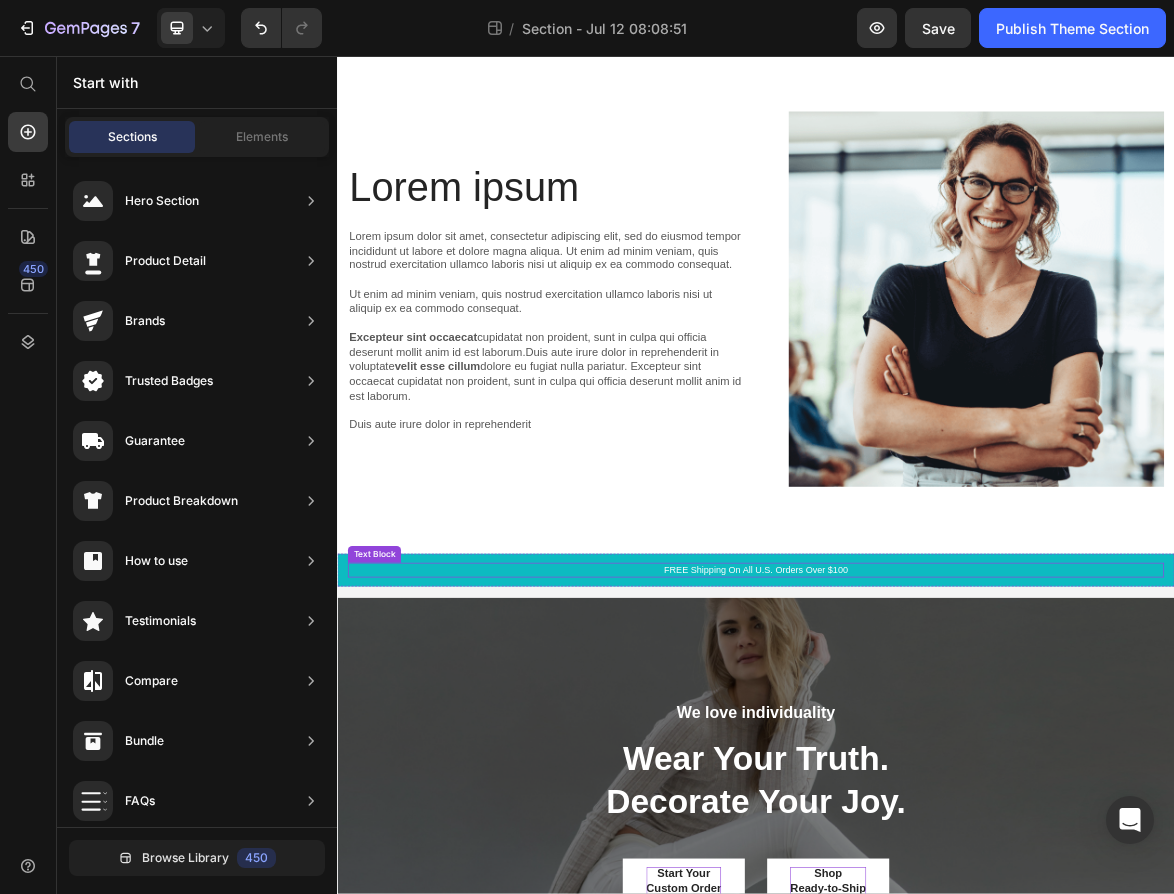 click on "FREE Shipping On All U.S. Orders Over $100" at bounding box center [937, 793] 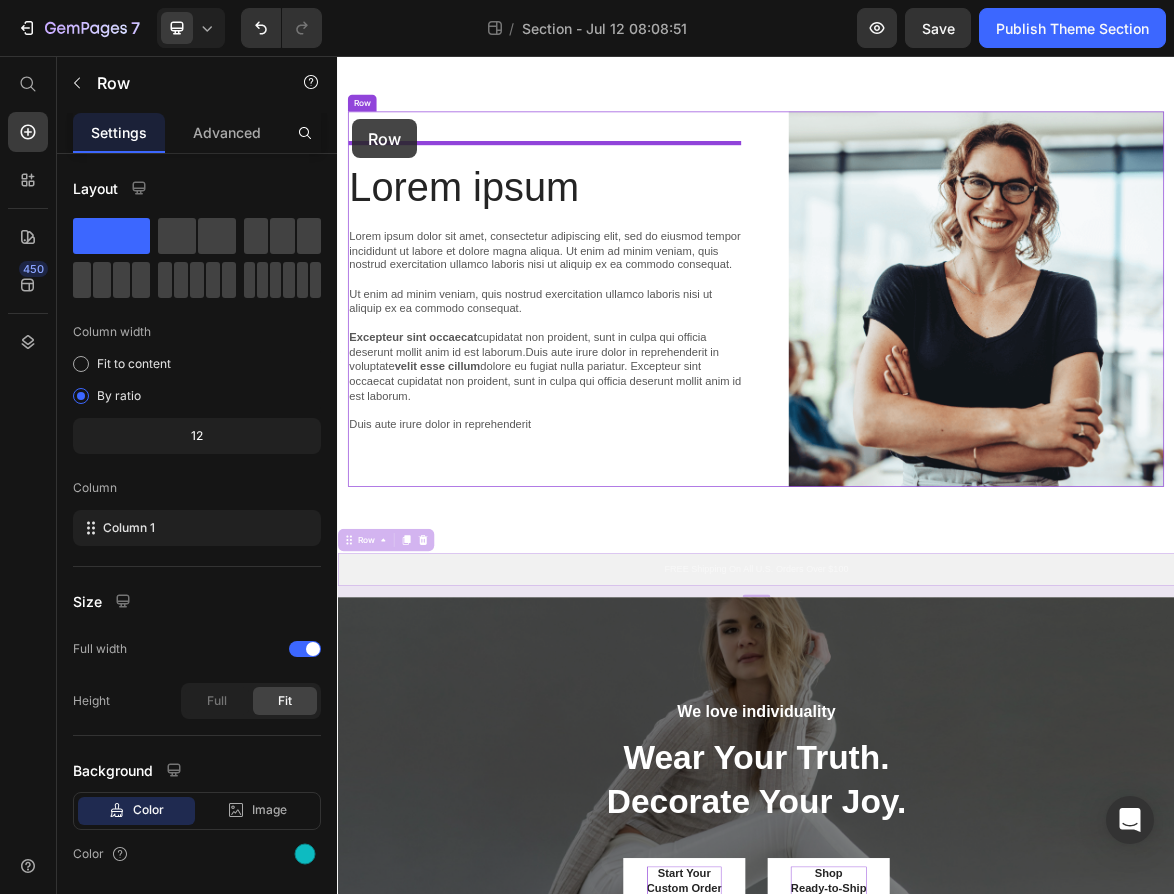 scroll, scrollTop: 0, scrollLeft: 0, axis: both 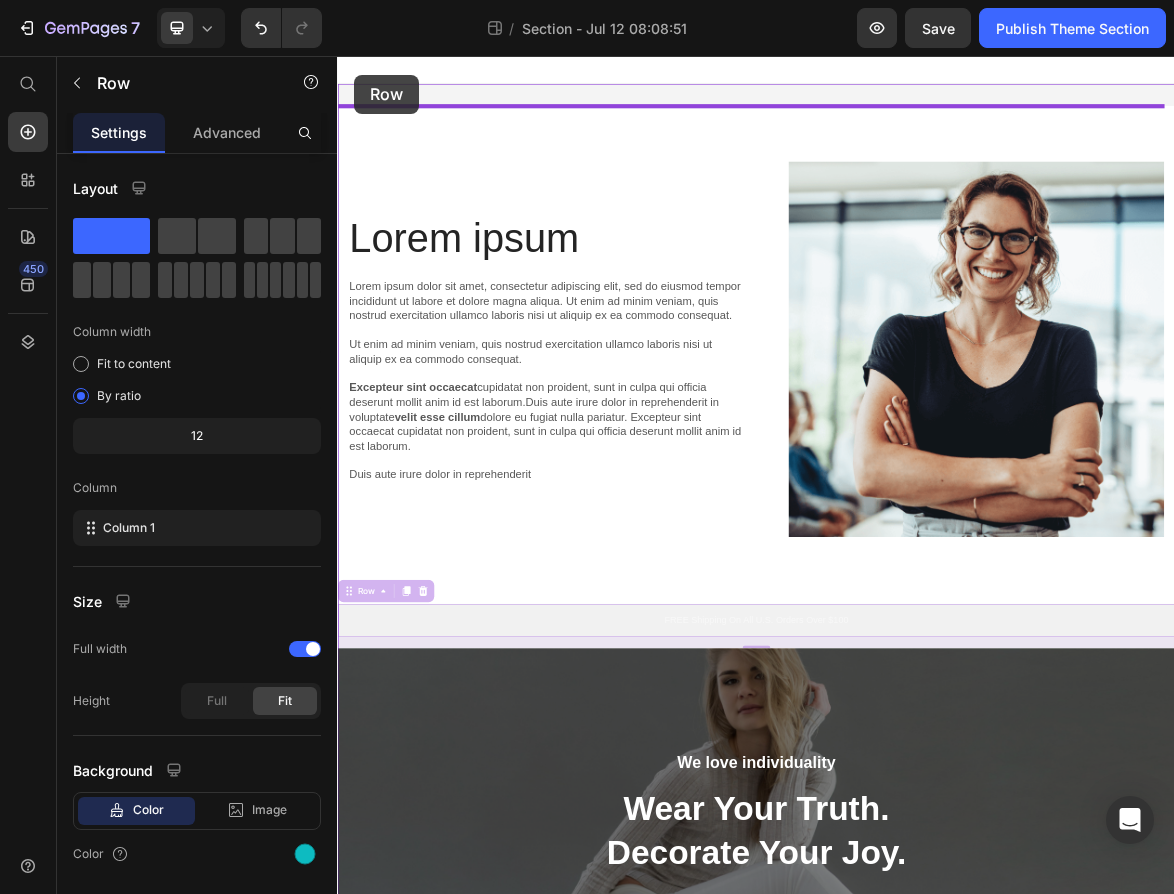drag, startPoint x: 362, startPoint y: 747, endPoint x: 362, endPoint y: 83, distance: 664 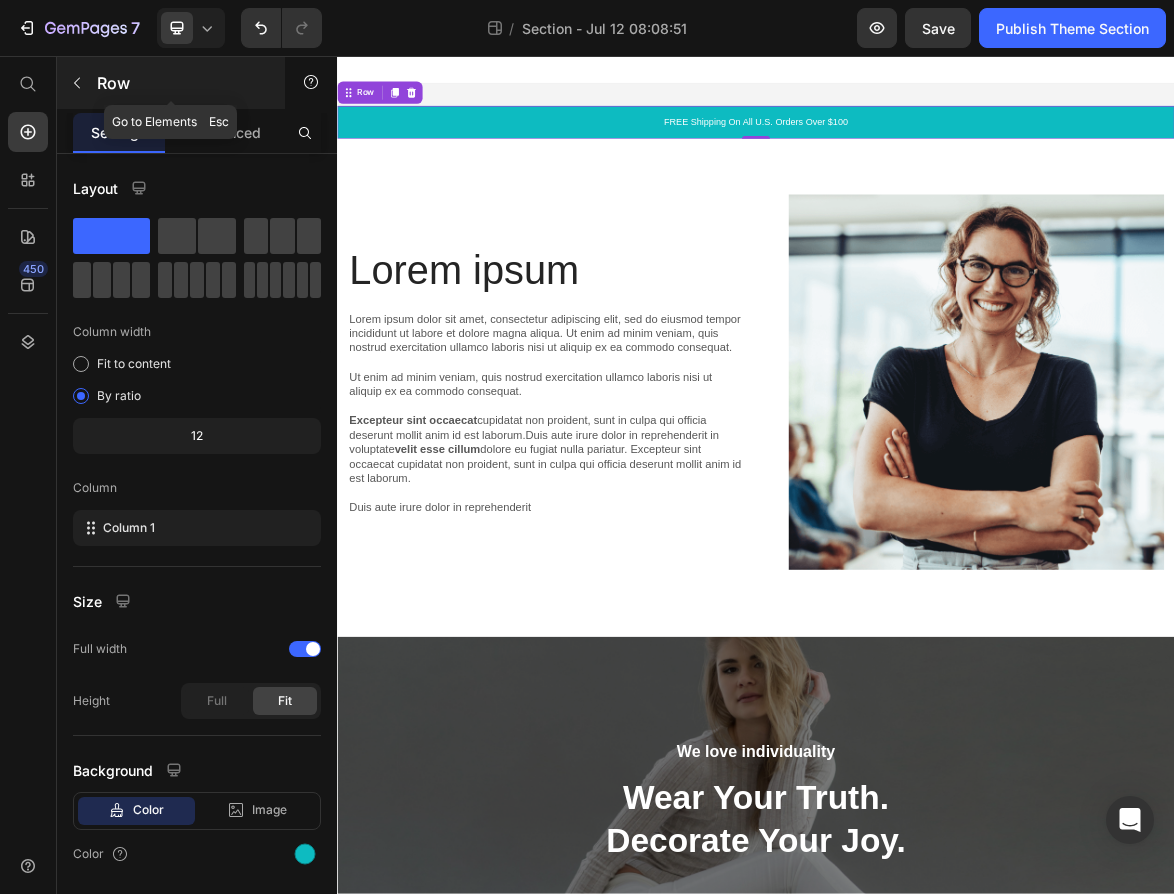 click 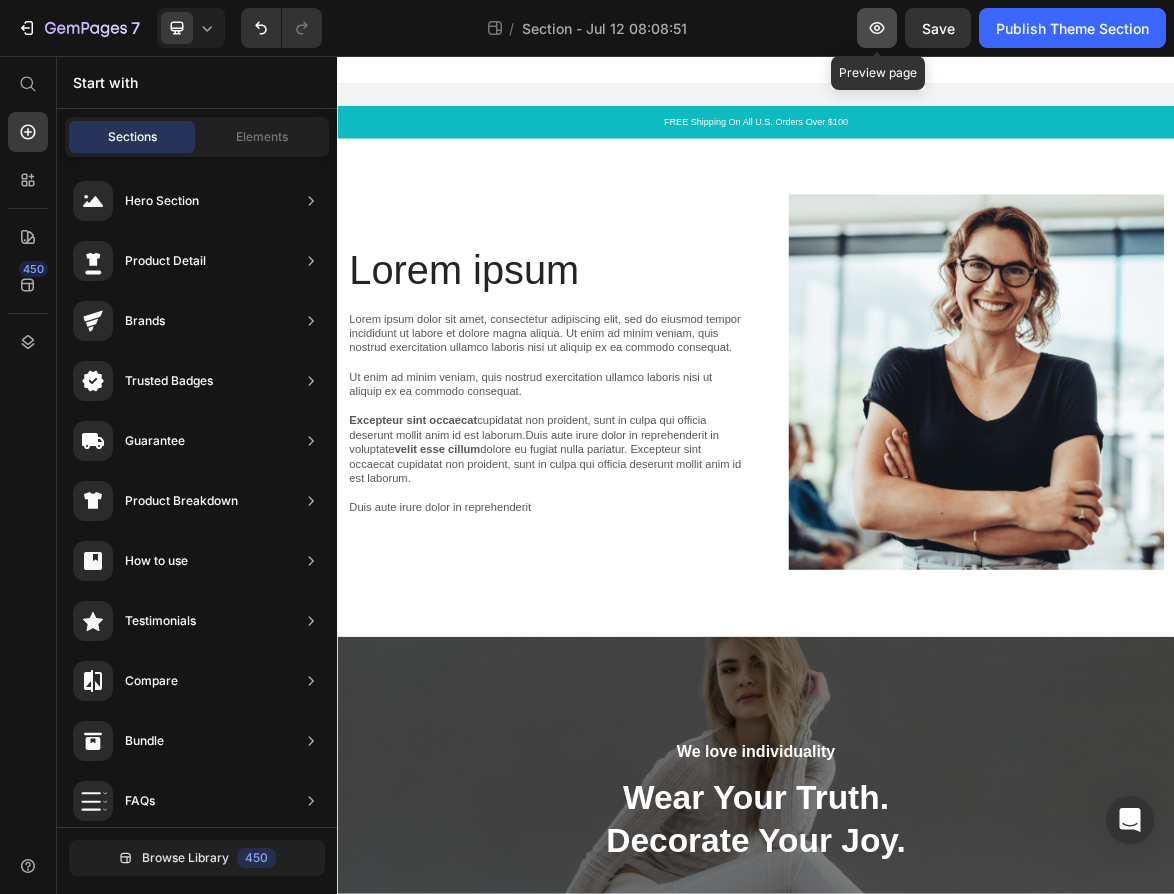 click 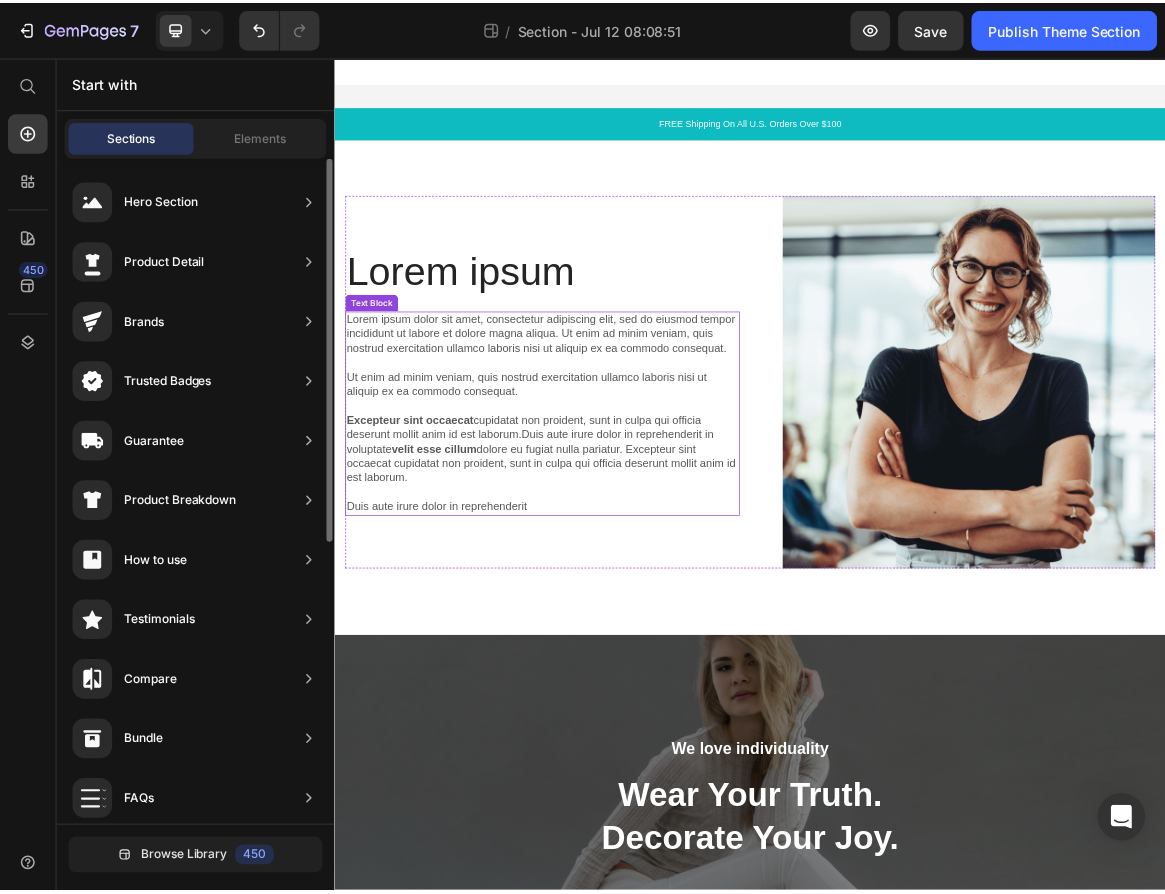 scroll, scrollTop: 170, scrollLeft: 0, axis: vertical 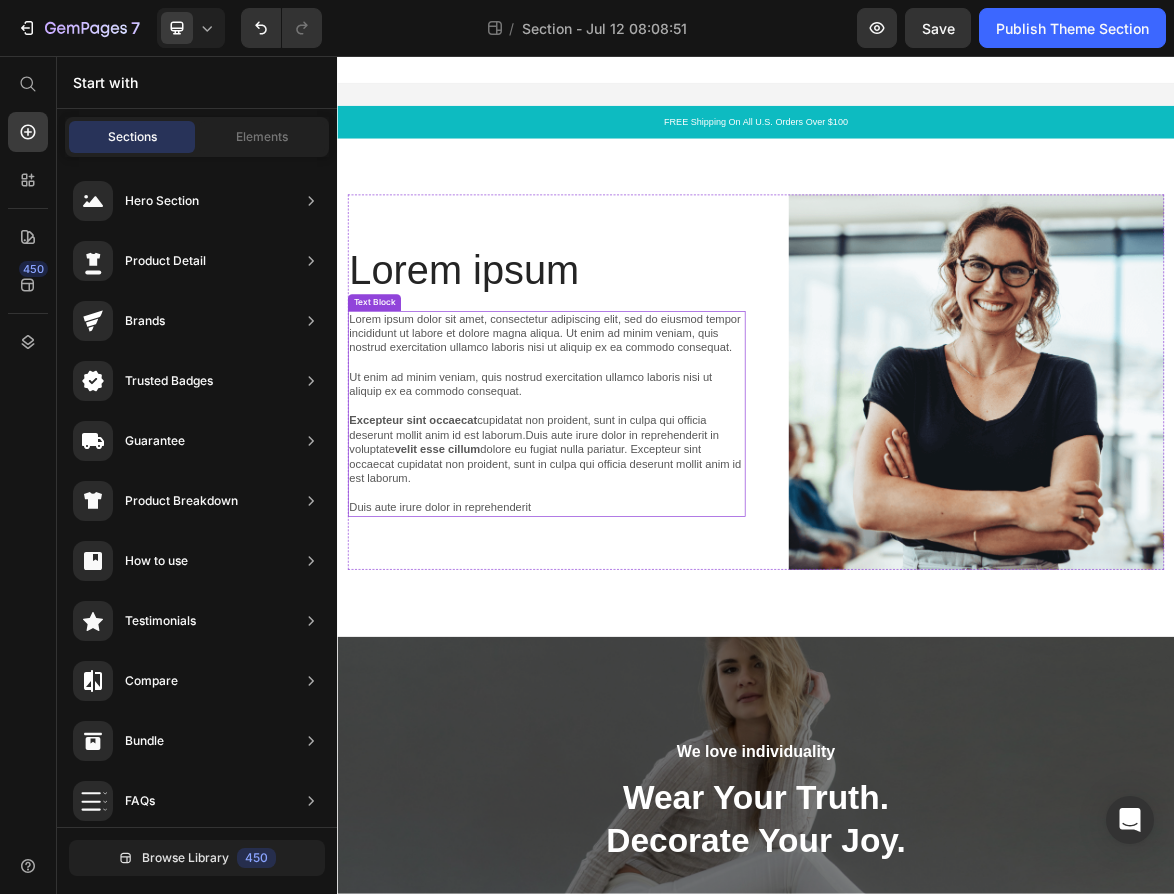 click on "Lorem ipsum dolor sit amet, consectetur adipiscing elit, sed do eiusmod tempor incididunt ut labore et dolore magna aliqua. Ut enim ad minim veniam, quis nostrud exercitation ullamco laboris nisi ut aliquip ex ea commodo consequat. Ut enim ad minim veniam, quis nostrud exercitation ullamco laboris nisi ut aliquip ex ea commodo consequat. Excepteur sint occaecat  cupidatat non proident, sunt in culpa qui officia deserunt mollit anim id est laborum.Duis aute irure dolor in reprehenderit in voluptate  velit esse cillum  dolore eu fugiat nulla pariatur. Excepteur sint occaecat cupidatat non proident, sunt in culpa qui officia deserunt mollit anim id est laborum. Duis aute irure dolor in reprehenderit" at bounding box center (637, 569) 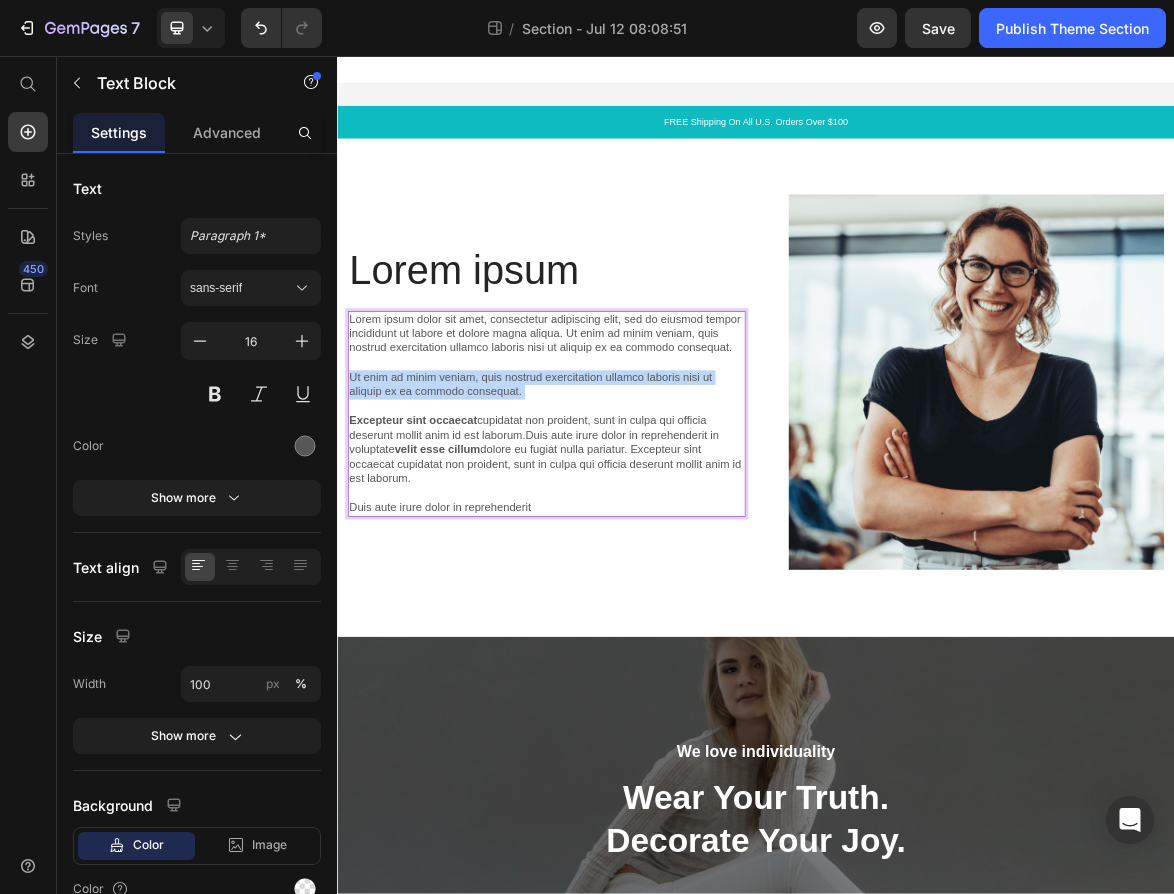 click on "Lorem ipsum dolor sit amet, consectetur adipiscing elit, sed do eiusmod tempor incididunt ut labore et dolore magna aliqua. Ut enim ad minim veniam, quis nostrud exercitation ullamco laboris nisi ut aliquip ex ea commodo consequat. Ut enim ad minim veniam, quis nostrud exercitation ullamco laboris nisi ut aliquip ex ea commodo consequat. Excepteur sint occaecat  cupidatat non proident, sunt in culpa qui officia deserunt mollit anim id est laborum.Duis aute irure dolor in reprehenderit in voluptate  velit esse cillum  dolore eu fugiat nulla pariatur. Excepteur sint occaecat cupidatat non proident, sunt in culpa qui officia deserunt mollit anim id est laborum. Duis aute irure dolor in reprehenderit" at bounding box center (637, 569) 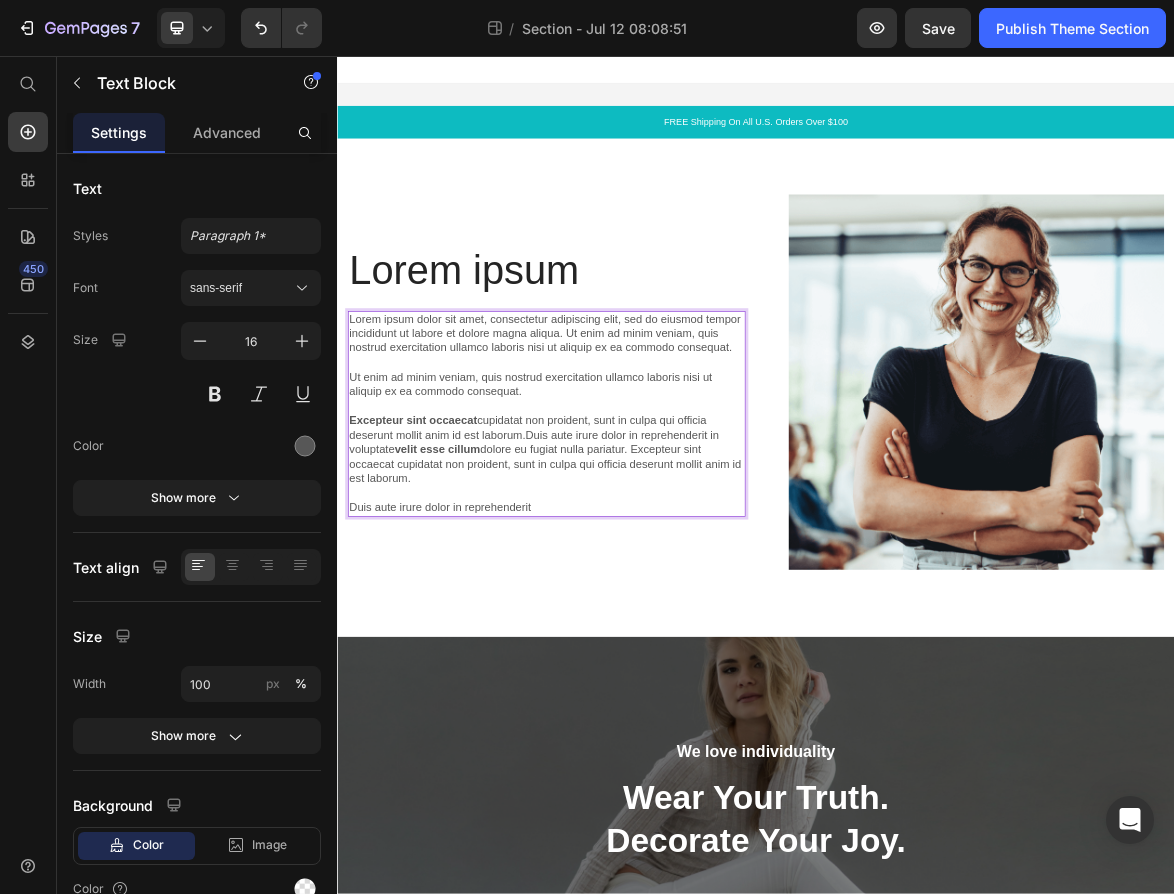 click on "Lorem ipsum dolor sit amet, consectetur adipiscing elit, sed do eiusmod tempor incididunt ut labore et dolore magna aliqua. Ut enim ad minim veniam, quis nostrud exercitation ullamco laboris nisi ut aliquip ex ea commodo consequat. Ut enim ad minim veniam, quis nostrud exercitation ullamco laboris nisi ut aliquip ex ea commodo consequat. Excepteur sint occaecat  cupidatat non proident, sunt in culpa qui officia deserunt mollit anim id est laborum.Duis aute irure dolor in reprehenderit in voluptate  velit esse cillum  dolore eu fugiat nulla pariatur. Excepteur sint occaecat cupidatat non proident, sunt in culpa qui officia deserunt mollit anim id est laborum. Duis aute irure dolor in reprehenderit" at bounding box center (637, 569) 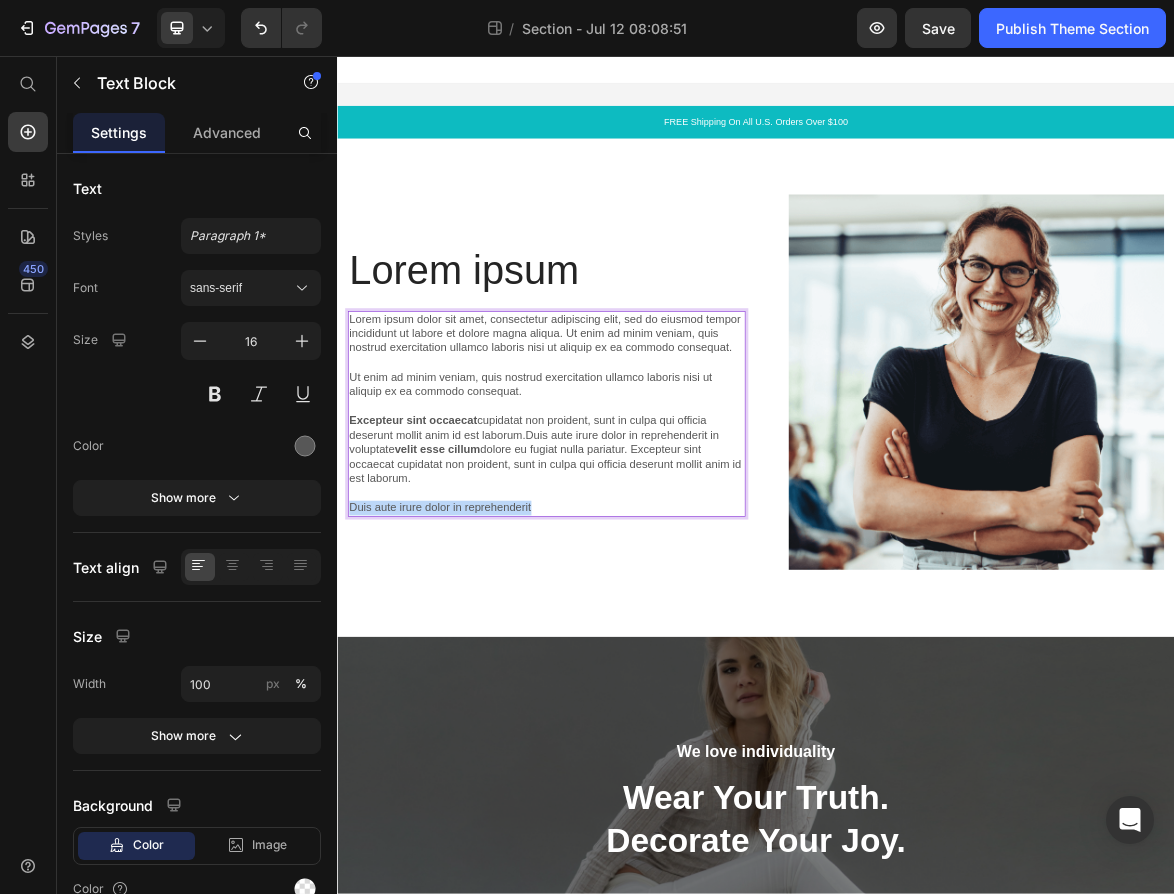 click on "Lorem ipsum dolor sit amet, consectetur adipiscing elit, sed do eiusmod tempor incididunt ut labore et dolore magna aliqua. Ut enim ad minim veniam, quis nostrud exercitation ullamco laboris nisi ut aliquip ex ea commodo consequat. Ut enim ad minim veniam, quis nostrud exercitation ullamco laboris nisi ut aliquip ex ea commodo consequat. Excepteur sint occaecat  cupidatat non proident, sunt in culpa qui officia deserunt mollit anim id est laborum.Duis aute irure dolor in reprehenderit in voluptate  velit esse cillum  dolore eu fugiat nulla pariatur. Excepteur sint occaecat cupidatat non proident, sunt in culpa qui officia deserunt mollit anim id est laborum. Duis aute irure dolor in reprehenderit" at bounding box center [637, 569] 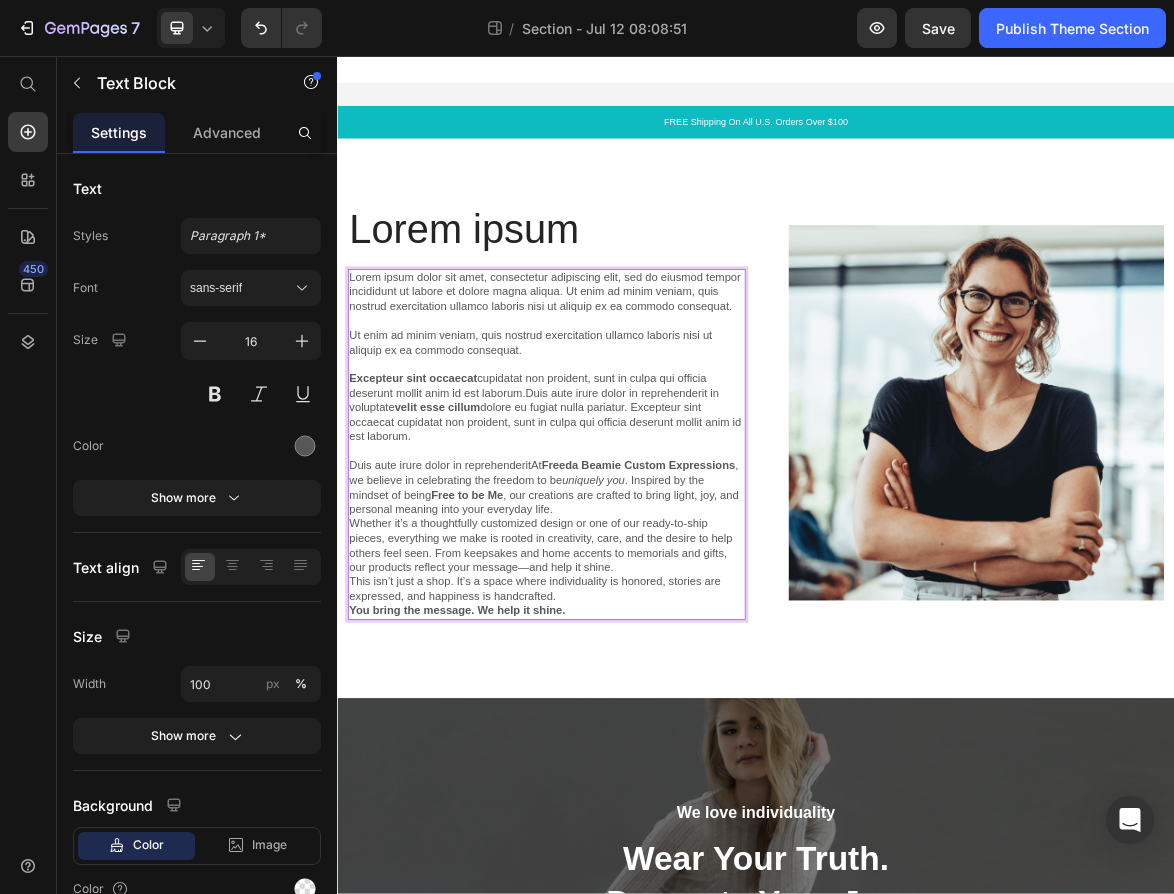 click on "Lorem ipsum dolor sit amet, consectetur adipiscing elit, sed do eiusmod tempor incididunt ut labore et dolore magna aliqua. Ut enim ad minim veniam, quis nostrud exercitation ullamco laboris nisi ut aliquip ex ea commodo consequat. Ut enim ad minim veniam, quis nostrud exercitation ullamco laboris nisi ut aliquip ex ea commodo consequat. Excepteur sint occaecat cupidatat non proident, sunt in culpa qui officia deserunt mollit anim id est laborum.Duis aute irure dolor in reprehenderit in voluptate velit esse cillum dolore eu fugiat nulla pariatur. Excepteur sint occaecat cupidatat non proident, sunt in culpa qui officia deserunt mollit anim id est laborum. Duis aute irure dolor in reprehenderitAt Freeda Beamie Custom Expressions , we believe in celebrating the freedom to be uniquely you . Inspired by the mindset of being Free to be Me , our creations are crafted to bring light, joy, and personal meaning into your everyday life." at bounding box center [637, 541] 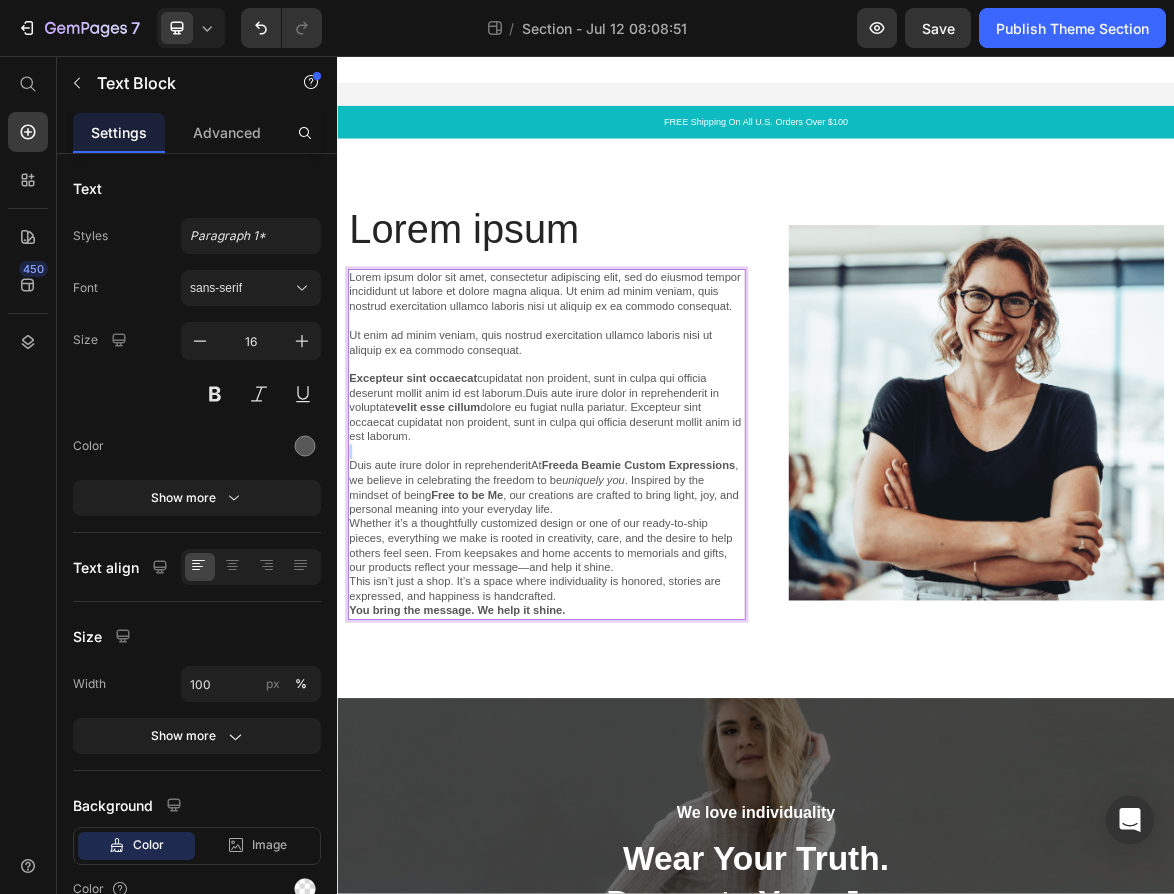 click on "Lorem ipsum dolor sit amet, consectetur adipiscing elit, sed do eiusmod tempor incididunt ut labore et dolore magna aliqua. Ut enim ad minim veniam, quis nostrud exercitation ullamco laboris nisi ut aliquip ex ea commodo consequat. Ut enim ad minim veniam, quis nostrud exercitation ullamco laboris nisi ut aliquip ex ea commodo consequat. Excepteur sint occaecat cupidatat non proident, sunt in culpa qui officia deserunt mollit anim id est laborum.Duis aute irure dolor in reprehenderit in voluptate velit esse cillum dolore eu fugiat nulla pariatur. Excepteur sint occaecat cupidatat non proident, sunt in culpa qui officia deserunt mollit anim id est laborum. ⁠⁠⁠⁠⁠⁠⁠ Duis aute irure dolor in reprehenderitAt Freeda Beamie Custom Expressions , we believe in celebrating the freedom to be uniquely you . Inspired by the mindset of being Free to be Me , our creations are crafted to bring light, joy, and personal meaning into your everyday life." at bounding box center [637, 541] 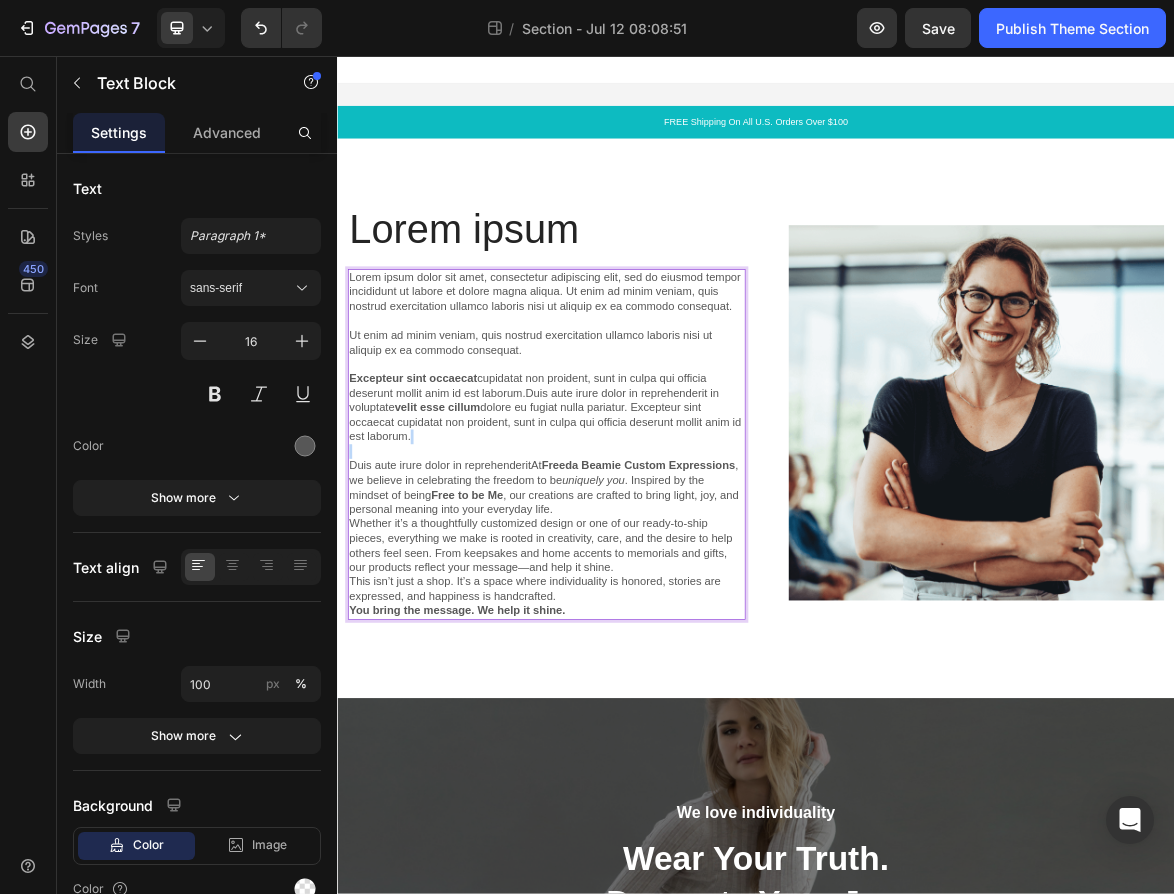 click on "Lorem ipsum dolor sit amet, consectetur adipiscing elit, sed do eiusmod tempor incididunt ut labore et dolore magna aliqua. Ut enim ad minim veniam, quis nostrud exercitation ullamco laboris nisi ut aliquip ex ea commodo consequat. Ut enim ad minim veniam, quis nostrud exercitation ullamco laboris nisi ut aliquip ex ea commodo consequat. Excepteur sint occaecat cupidatat non proident, sunt in culpa qui officia deserunt mollit anim id est laborum.Duis aute irure dolor in reprehenderit in voluptate velit esse cillum dolore eu fugiat nulla pariatur. Excepteur sint occaecat cupidatat non proident, sunt in culpa qui officia deserunt mollit anim id est laborum. Duis aute irure dolor in reprehenderitAt Freeda Beamie Custom Expressions , we believe in celebrating the freedom to be uniquely you . Inspired by the mindset of being Free to be Me , our creations are crafted to bring light, joy, and personal meaning into your everyday life." at bounding box center (637, 541) 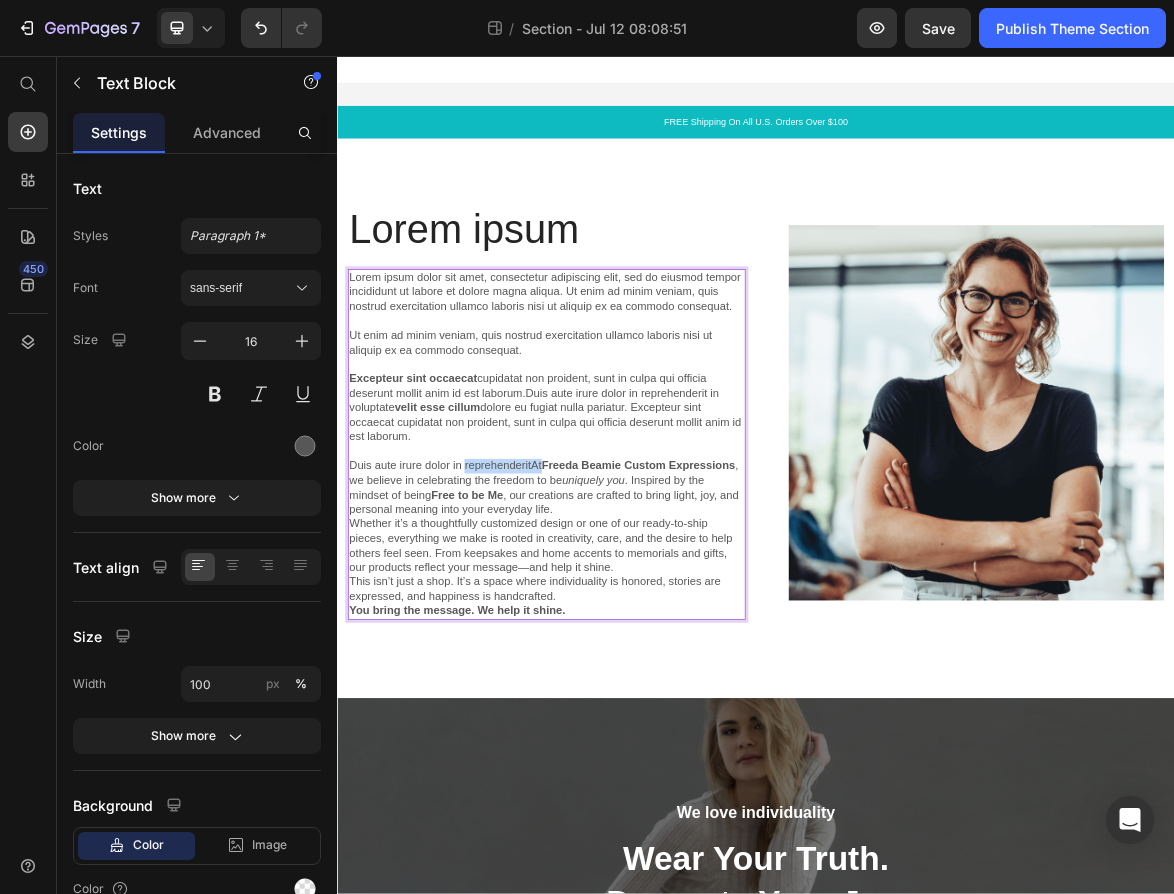 click on "Lorem ipsum dolor sit amet, consectetur adipiscing elit, sed do eiusmod tempor incididunt ut labore et dolore magna aliqua. Ut enim ad minim veniam, quis nostrud exercitation ullamco laboris nisi ut aliquip ex ea commodo consequat. Ut enim ad minim veniam, quis nostrud exercitation ullamco laboris nisi ut aliquip ex ea commodo consequat. Excepteur sint occaecat cupidatat non proident, sunt in culpa qui officia deserunt mollit anim id est laborum.Duis aute irure dolor in reprehenderit in voluptate velit esse cillum dolore eu fugiat nulla pariatur. Excepteur sint occaecat cupidatat non proident, sunt in culpa qui officia deserunt mollit anim id est laborum. Duis aute irure dolor in reprehenderitAt Freeda Beamie Custom Expressions , we believe in celebrating the freedom to be uniquely you . Inspired by the mindset of being Free to be Me , our creations are crafted to bring light, joy, and personal meaning into your everyday life." at bounding box center [637, 541] 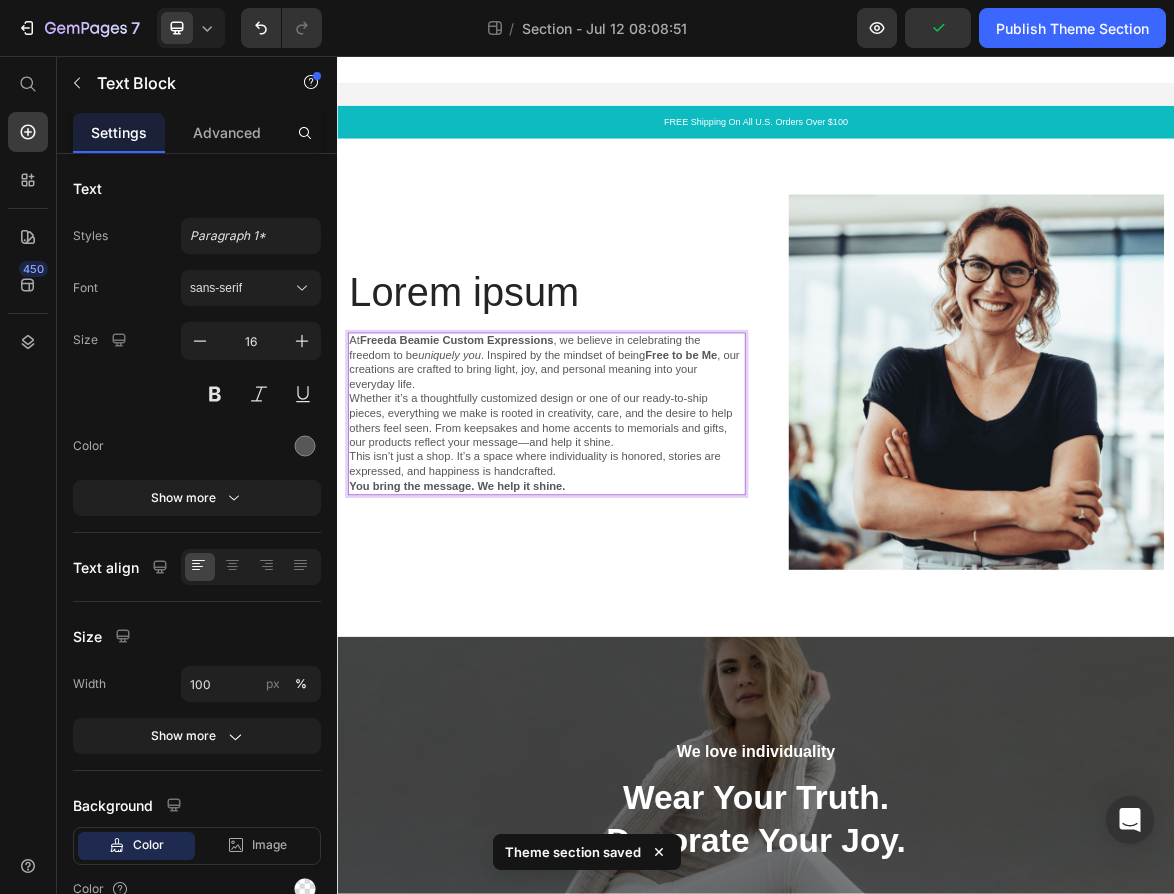 click on "At  Freeda Beamie Custom Expressions , we believe in celebrating the freedom to be  uniquely you . Inspired by the mindset of being  Free to be Me , our creations are crafted to bring light, joy, and personal meaning into your everyday life." at bounding box center (637, 496) 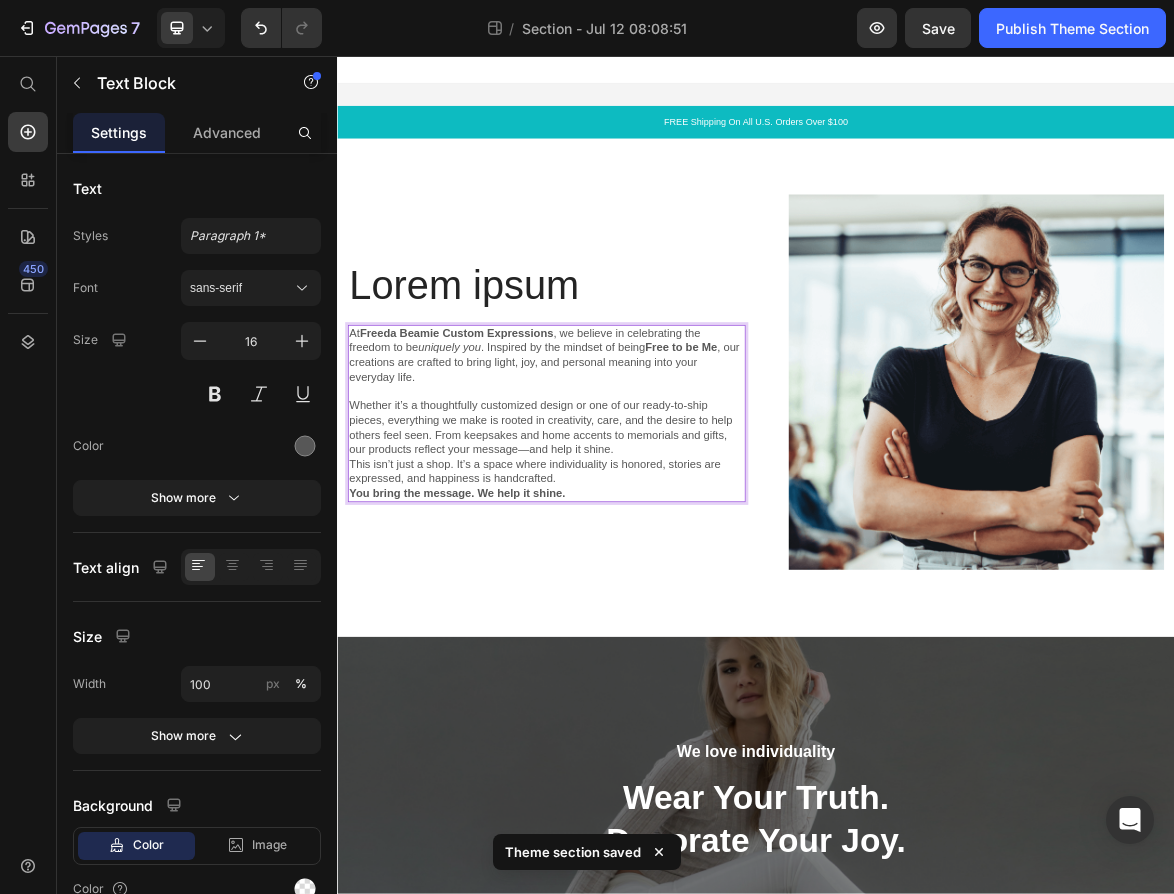 click on "Whether it’s a thoughtfully customized design or one of our ready-to-ship pieces, everything we make is rooted in creativity, care, and the desire to help others feel seen. From keepsakes and home accents to memorials and gifts, our products reflect your message—and help it shine." at bounding box center (637, 589) 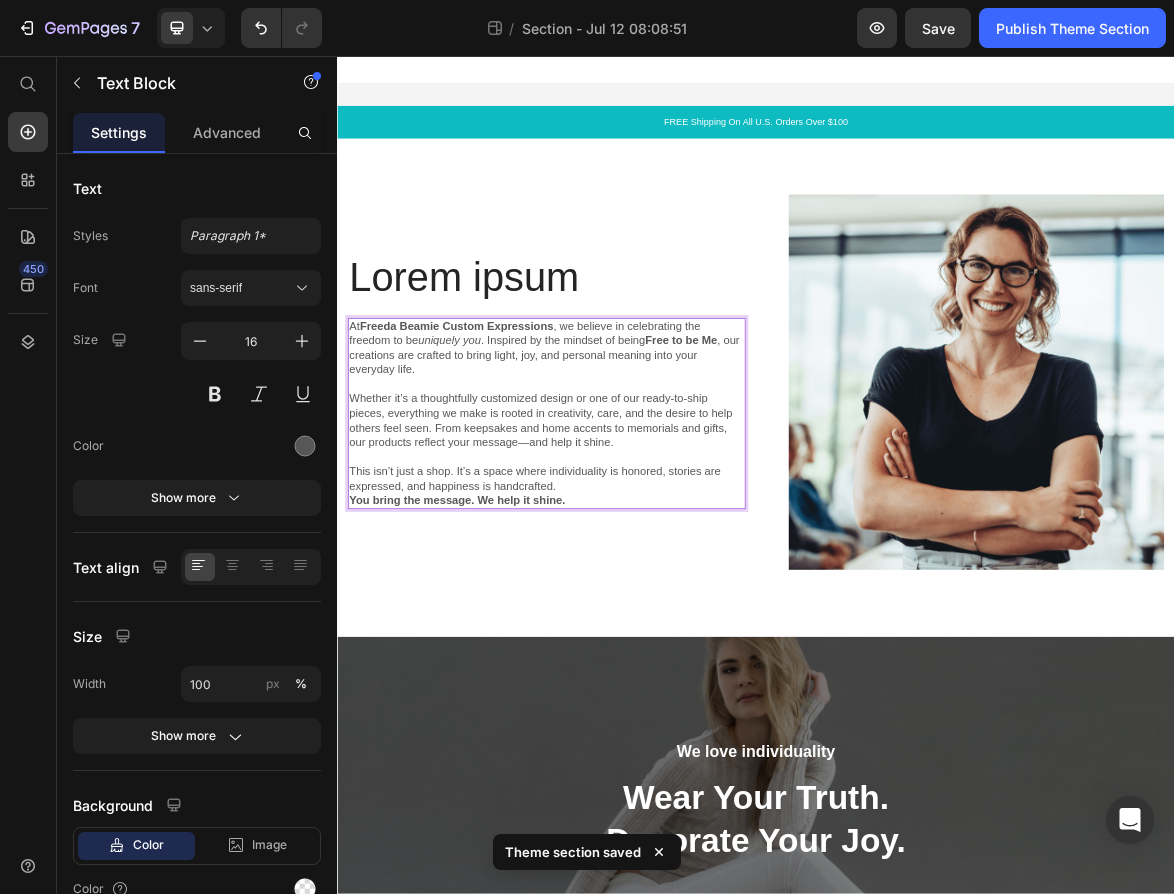 click on "This isn’t just a shop. It’s a space where individuality is honored, stories are expressed, and happiness is handcrafted." at bounding box center (637, 663) 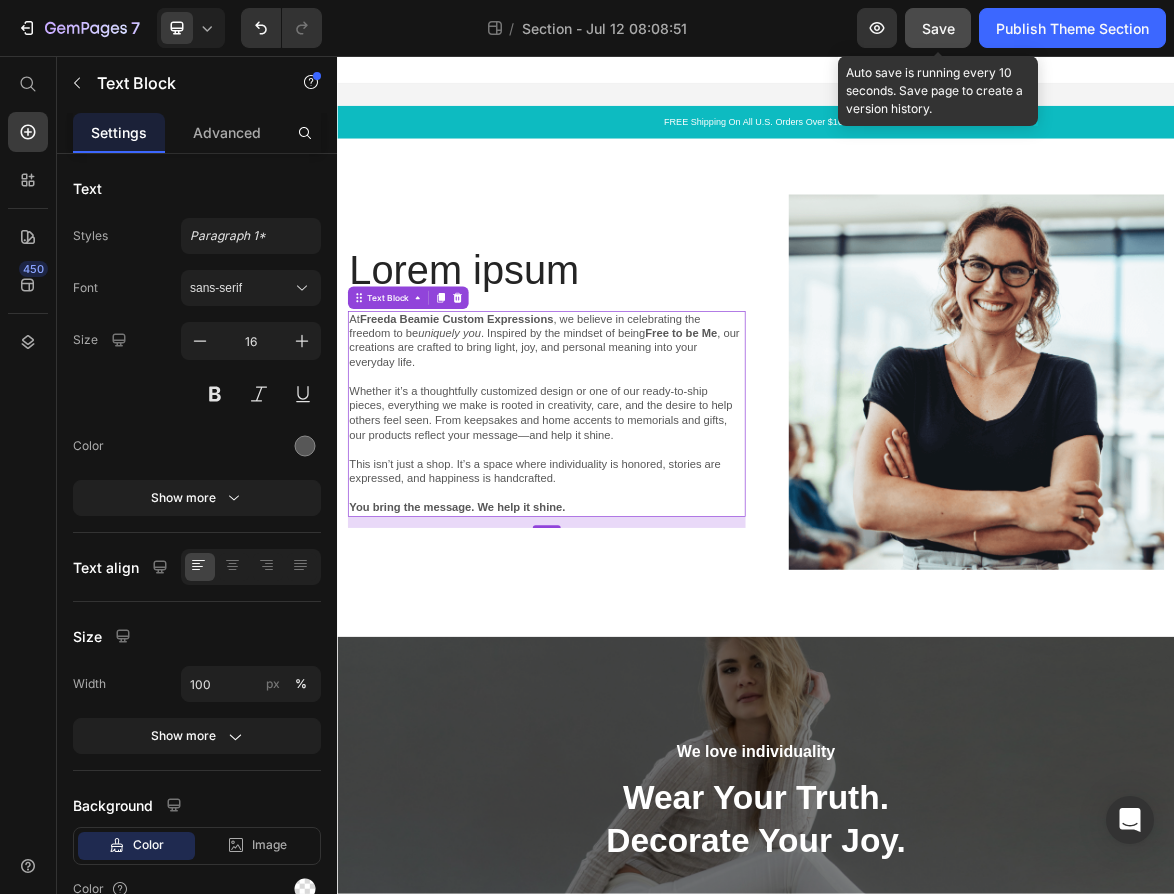 click on "Save" at bounding box center [938, 28] 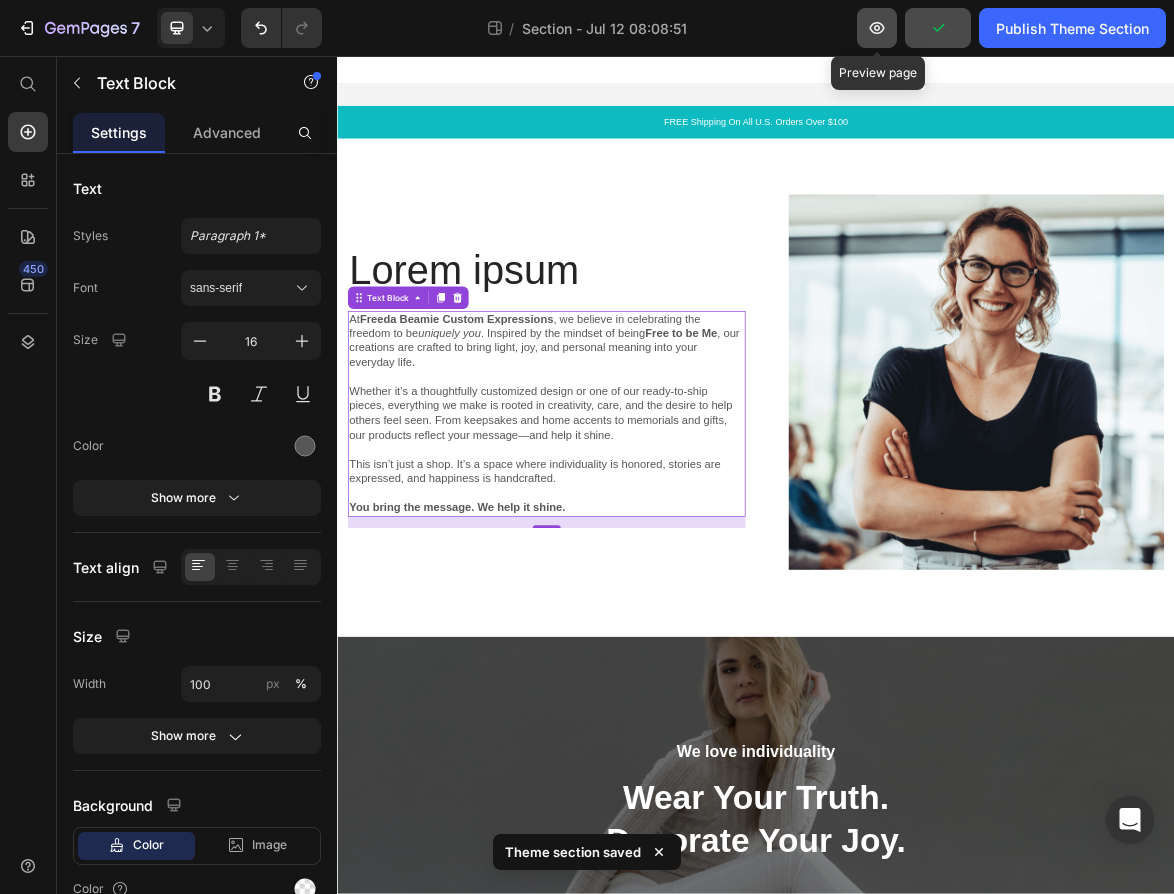 click 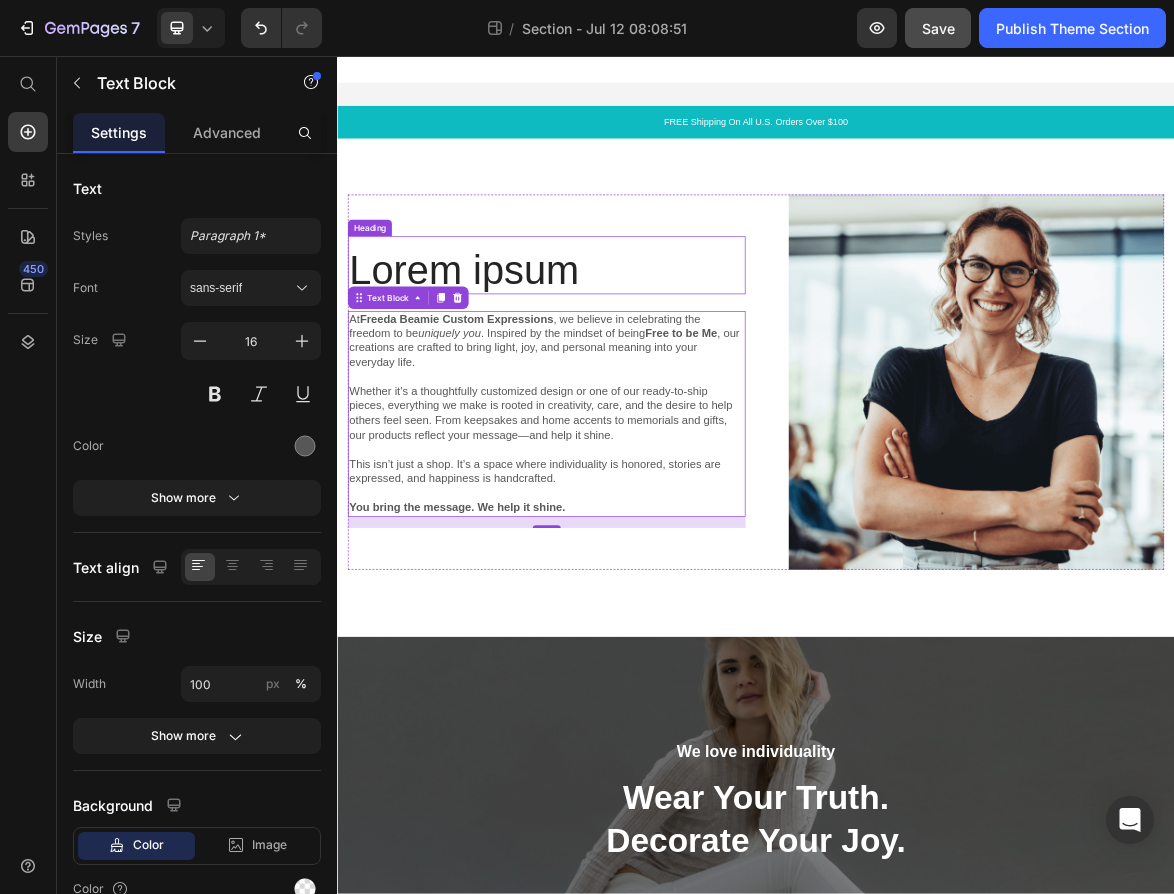 click on "Lorem ipsum" at bounding box center [637, 364] 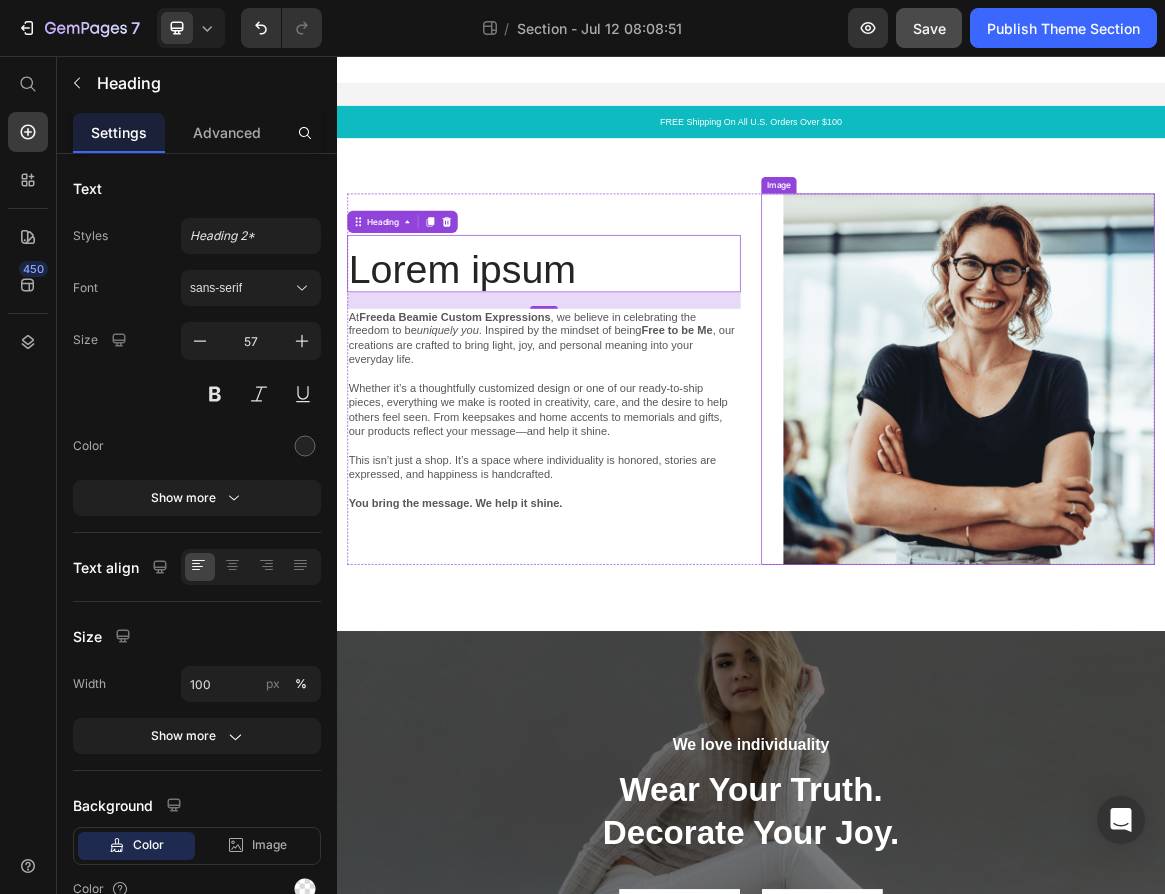 click at bounding box center [1237, 524] 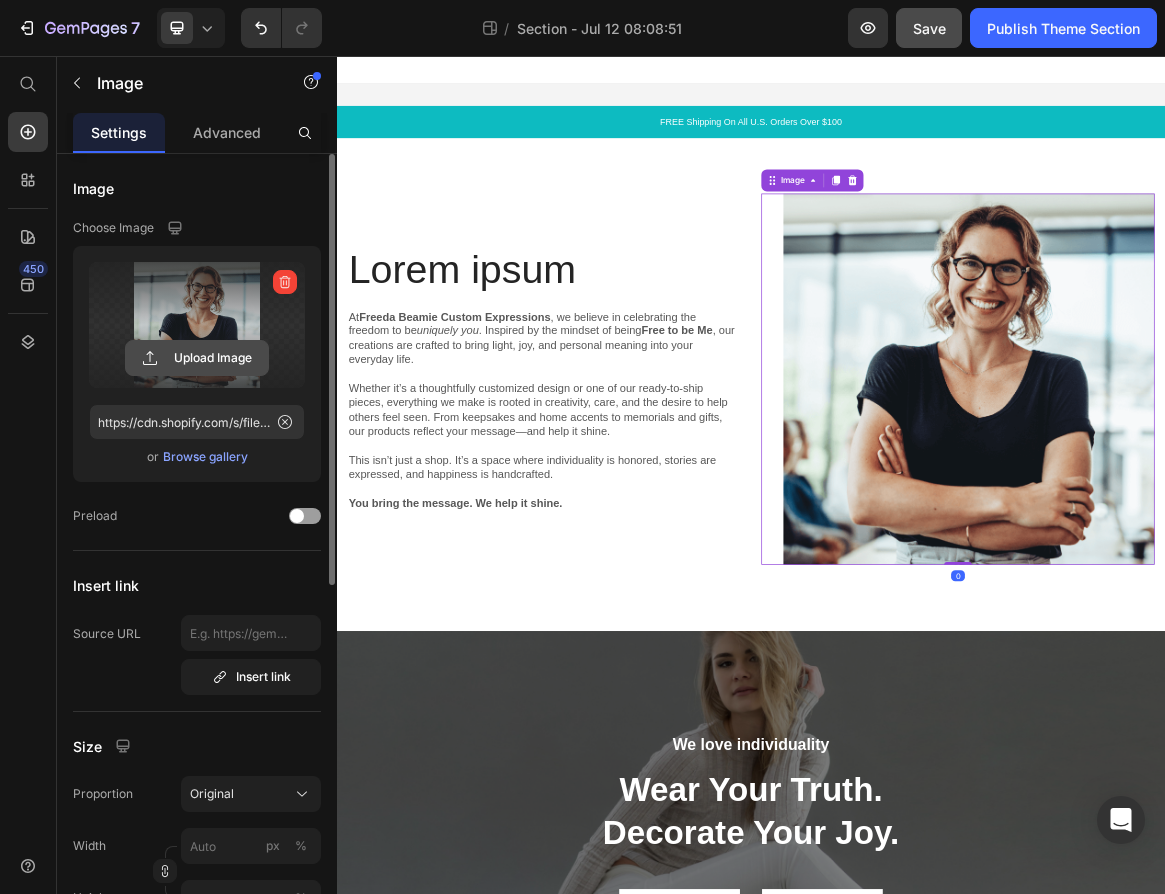 click 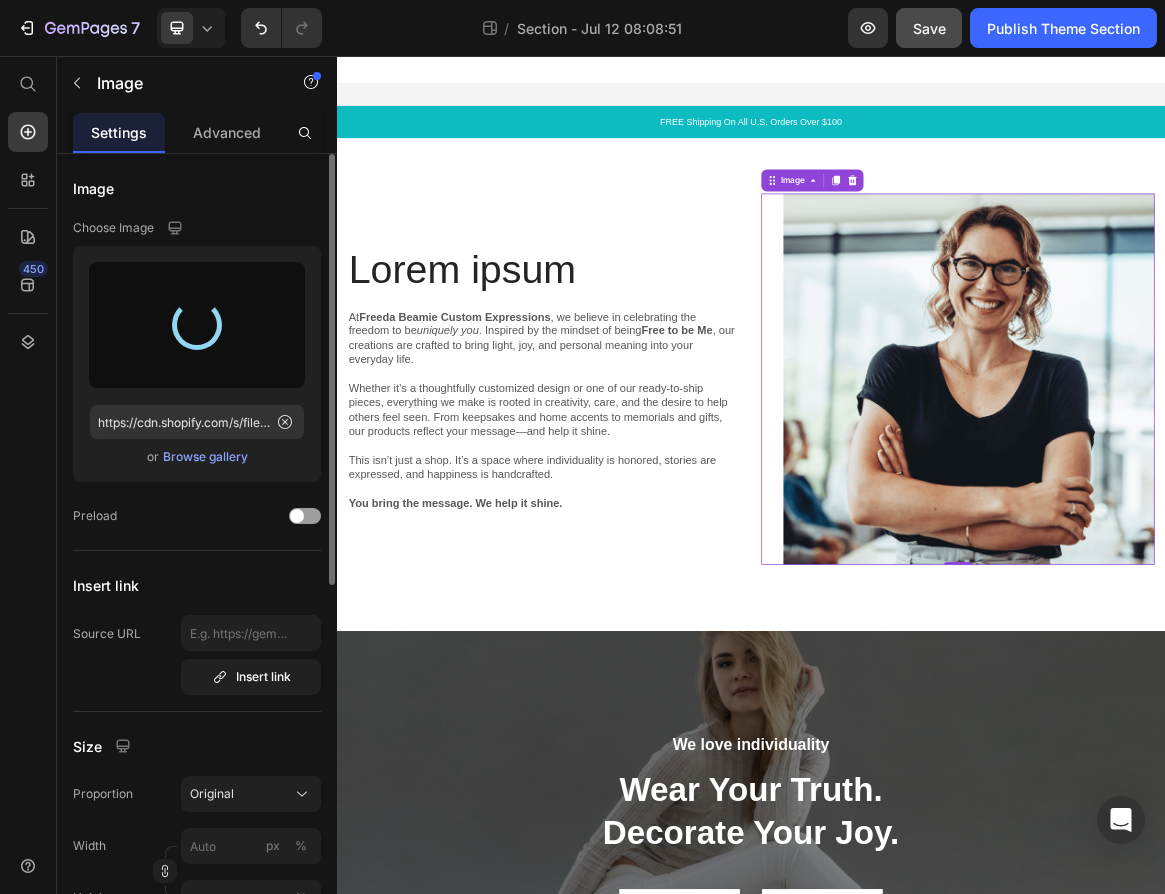 type on "https://cdn.shopify.com/s/files/1/0411/3838/9153/files/gempages_566838320710026281-2f76a682-4582-4784-95c2-d908e809fde2.png" 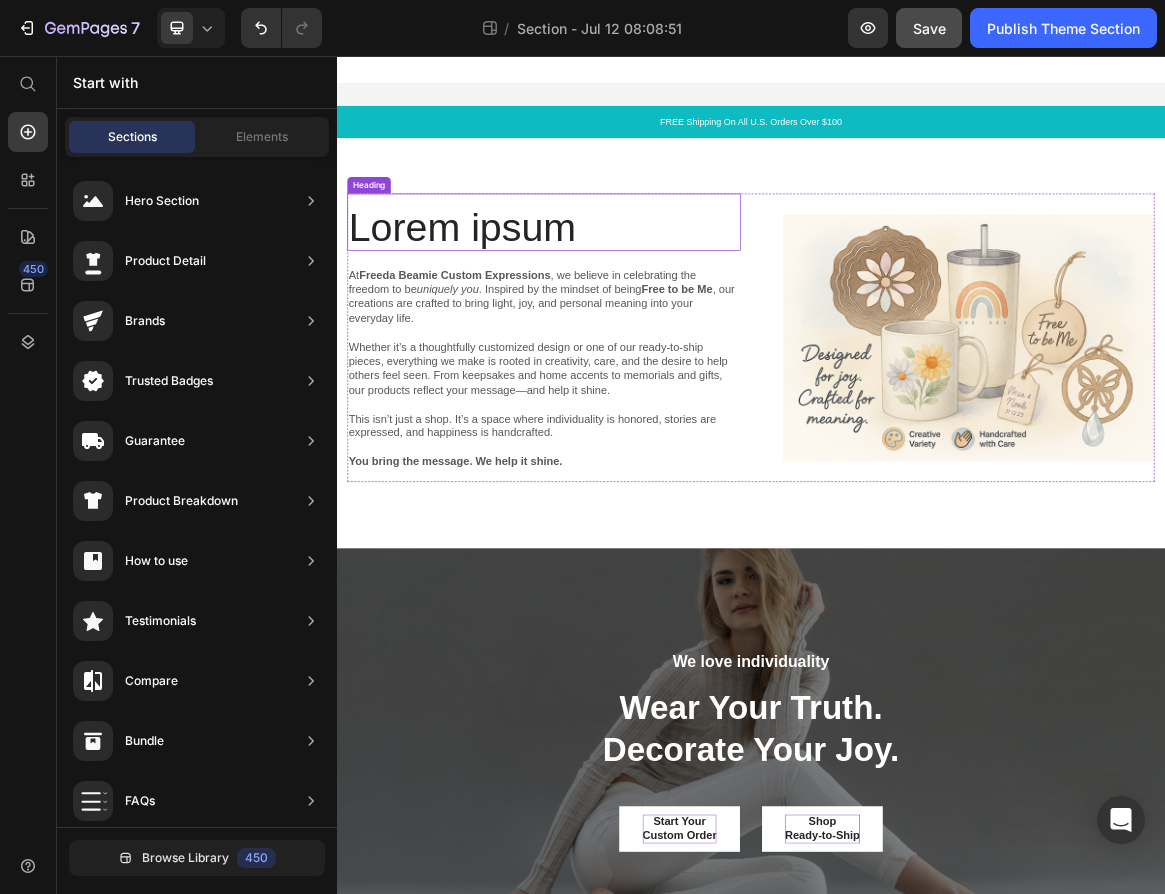 click on "Lorem ipsum" at bounding box center [637, 304] 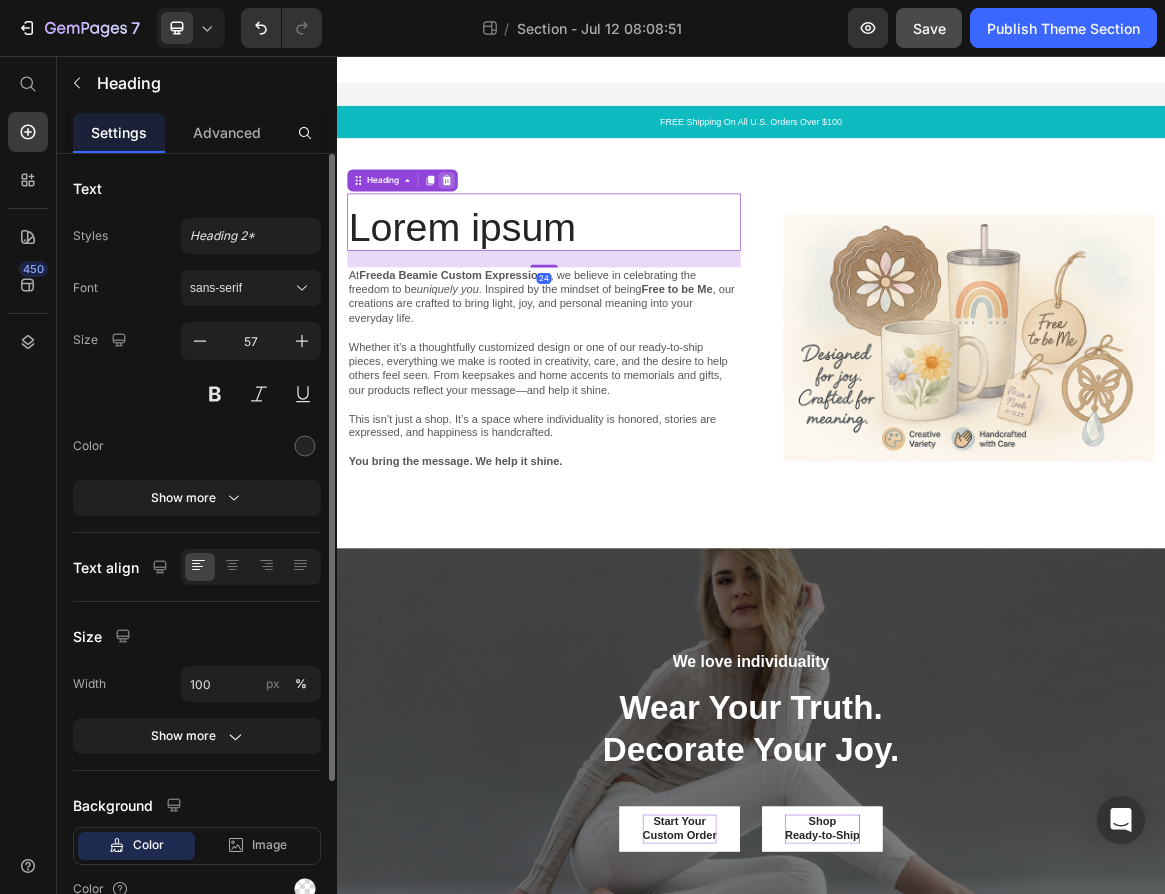 click at bounding box center [496, 236] 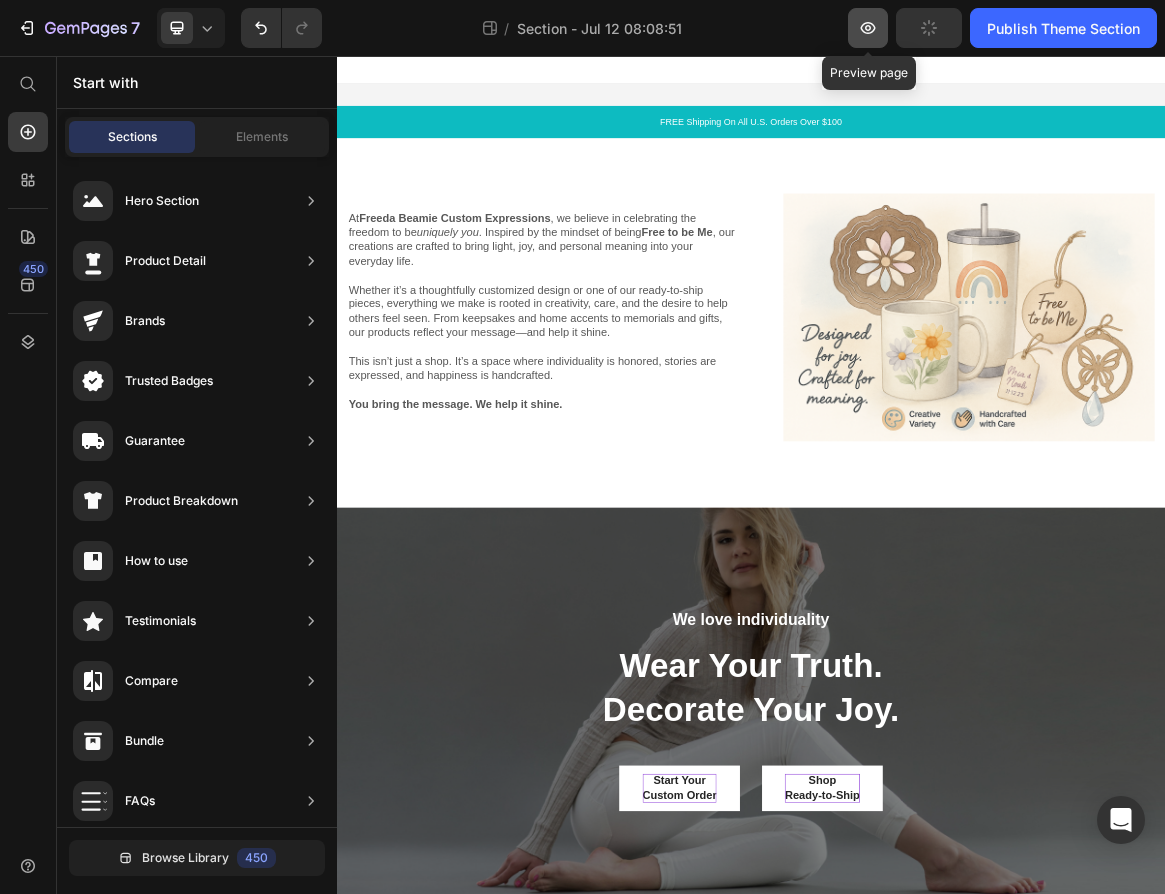 click 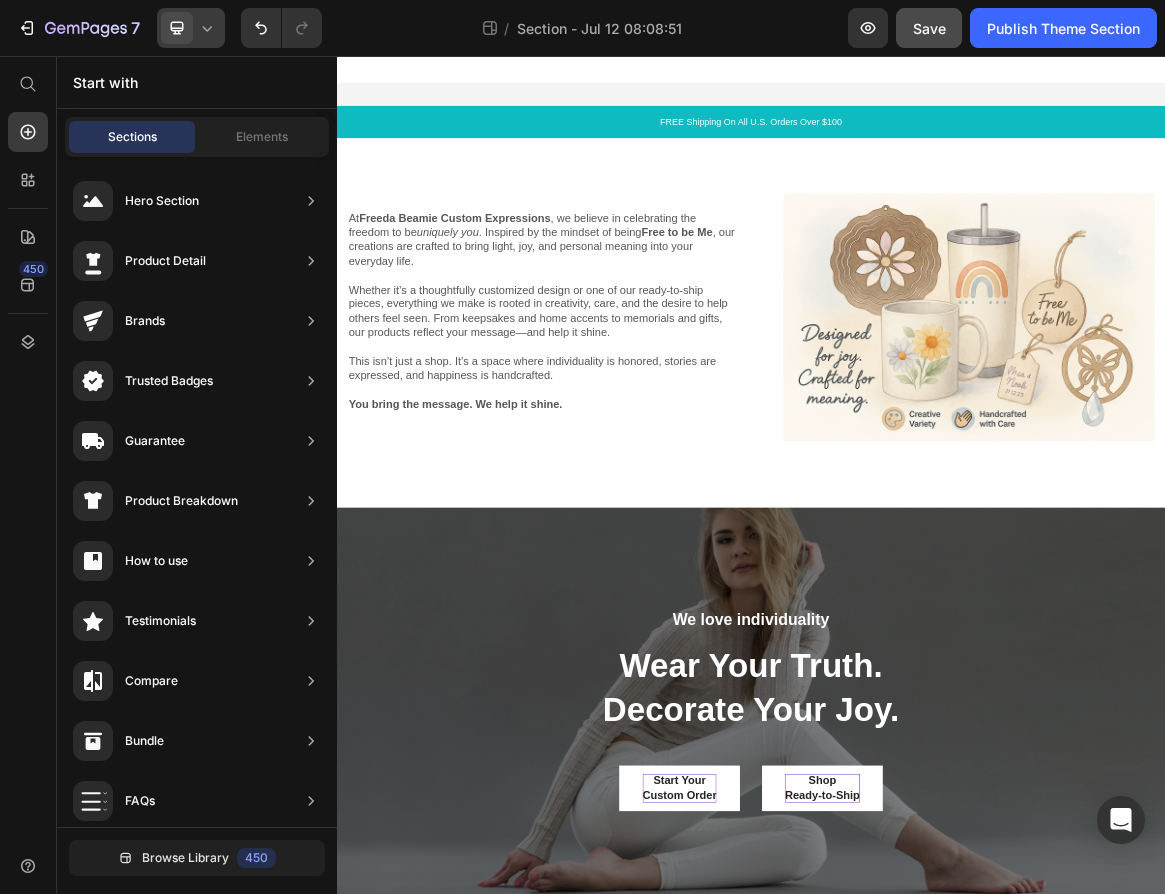 click 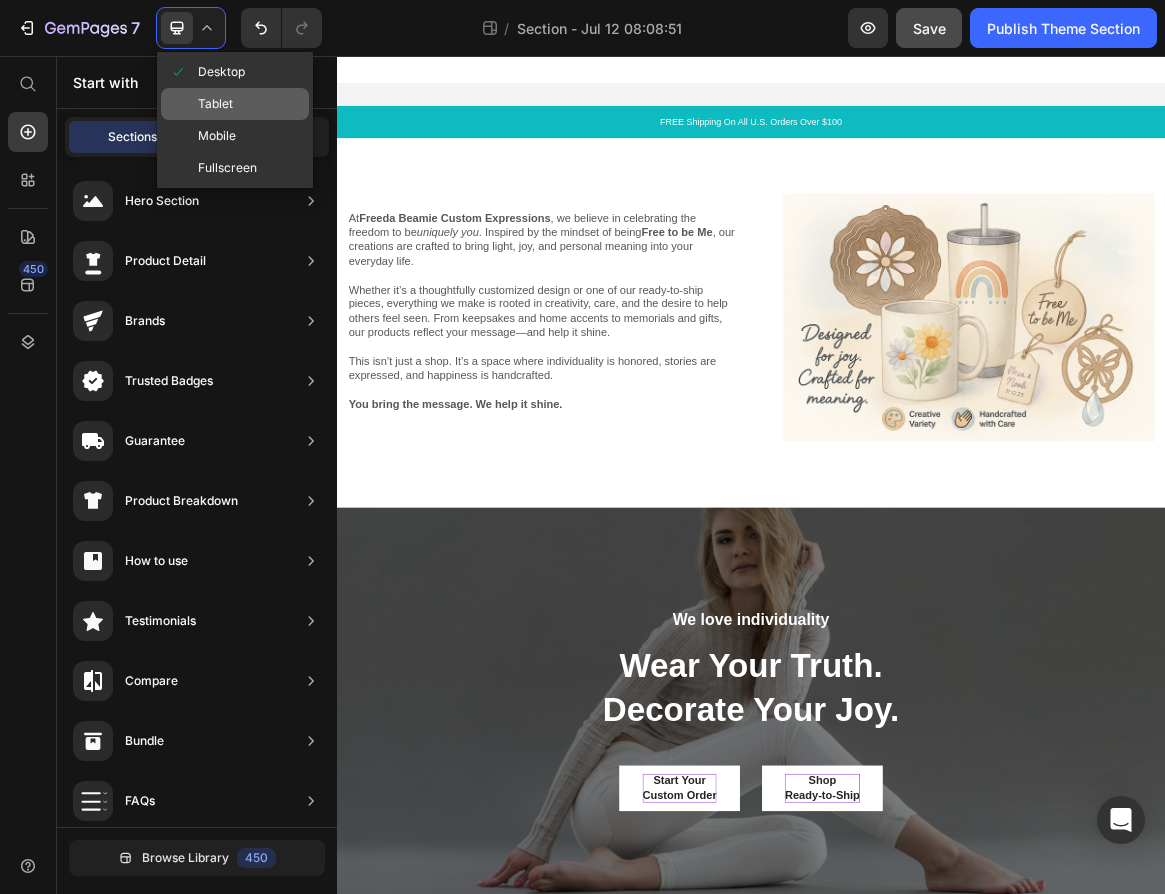 click on "Tablet" at bounding box center [215, 104] 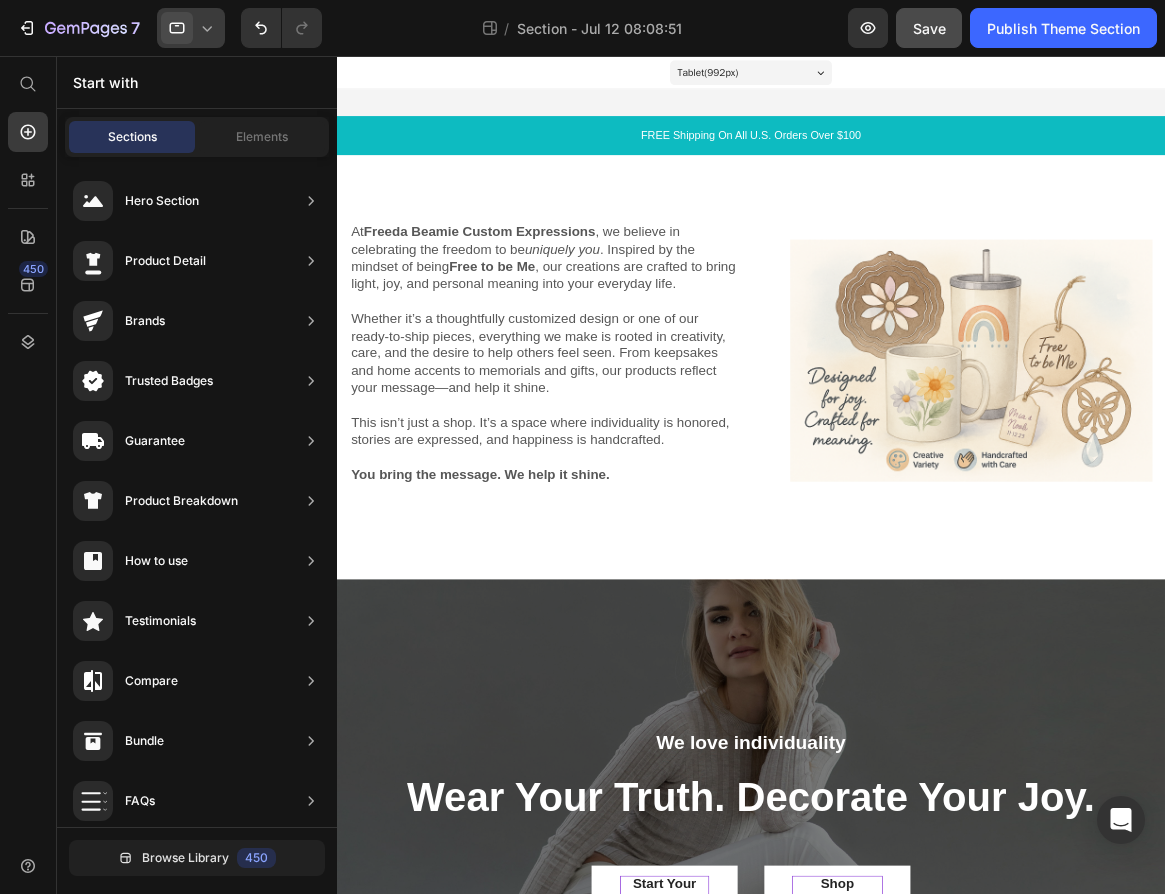 click 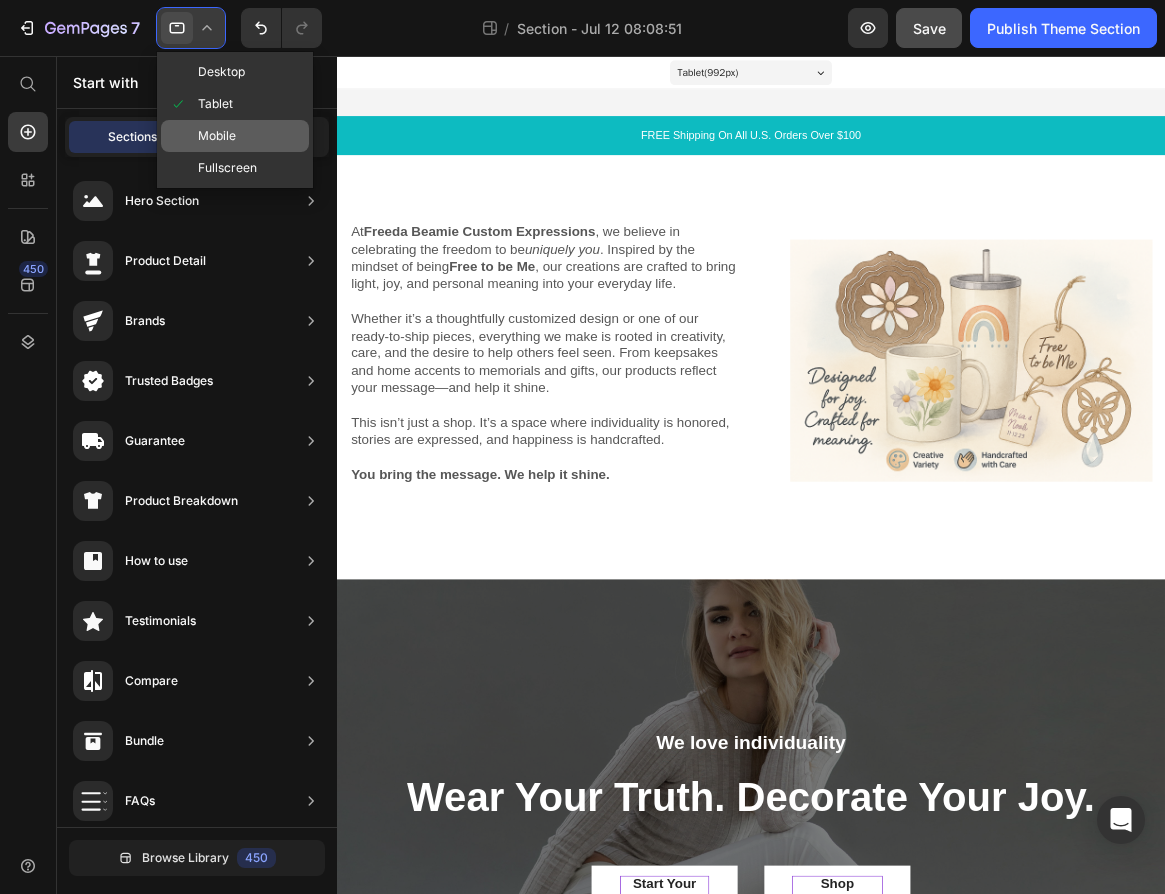 click on "Mobile" 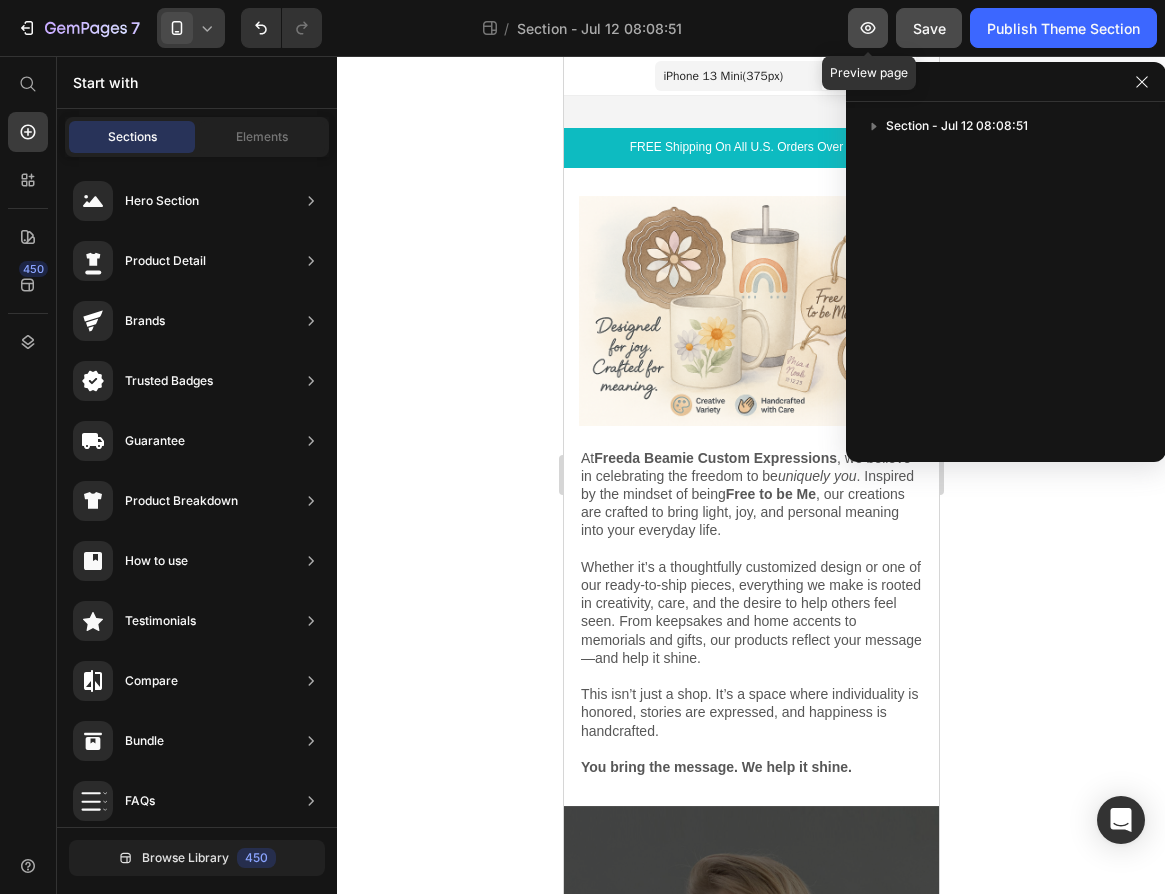 click 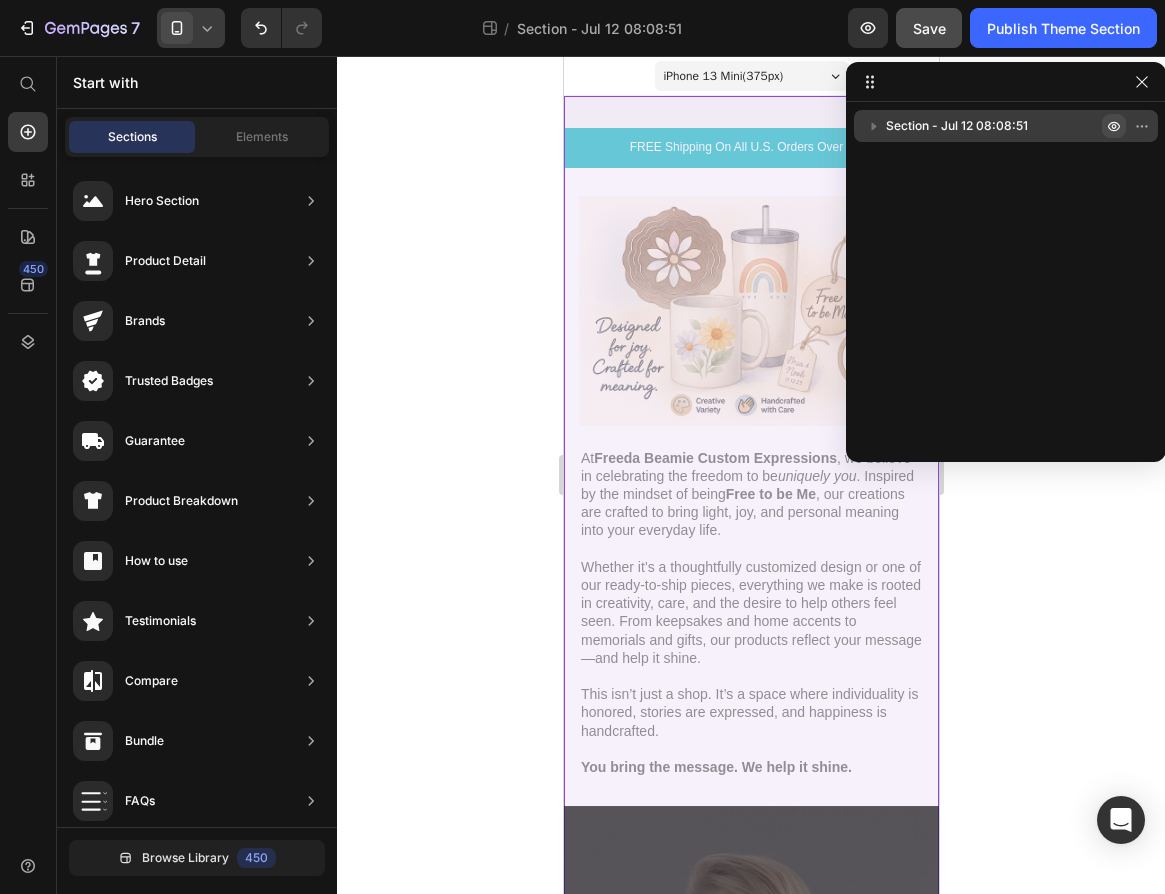 click at bounding box center (1114, 126) 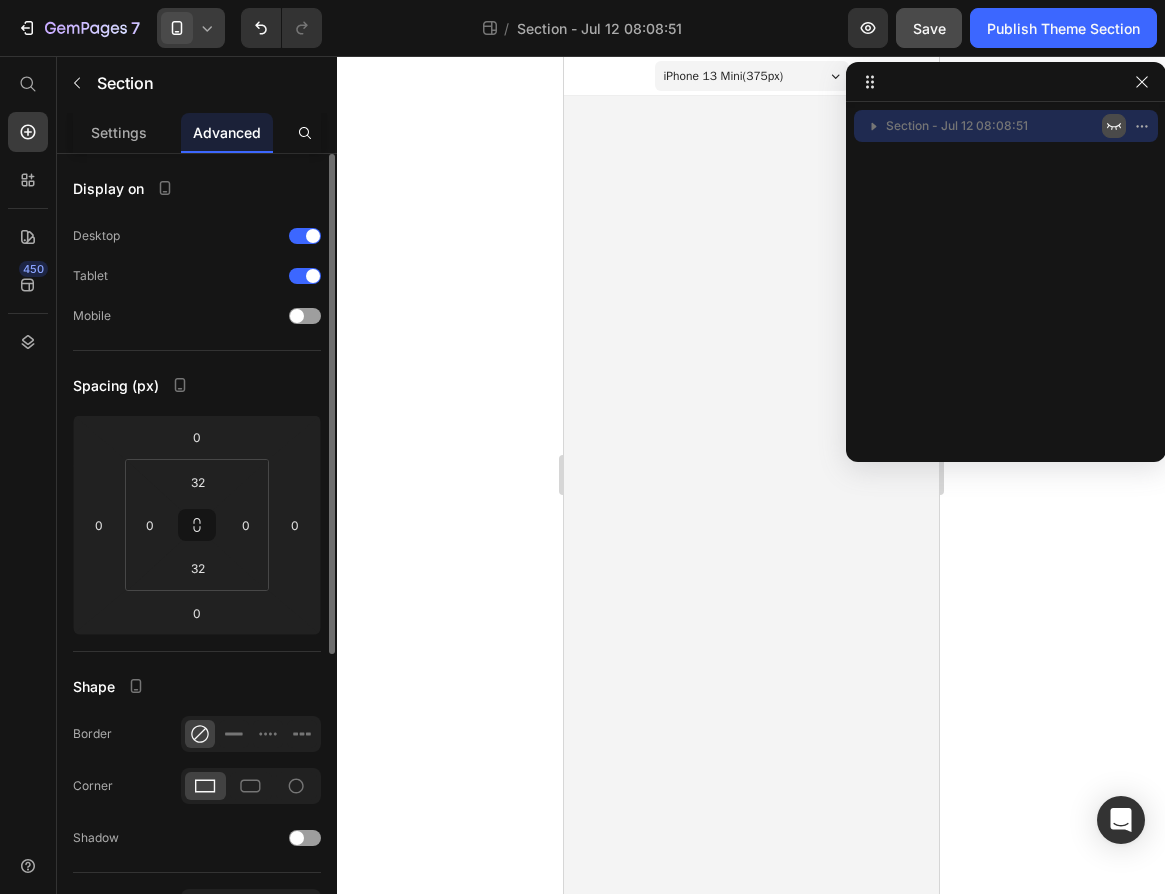 click 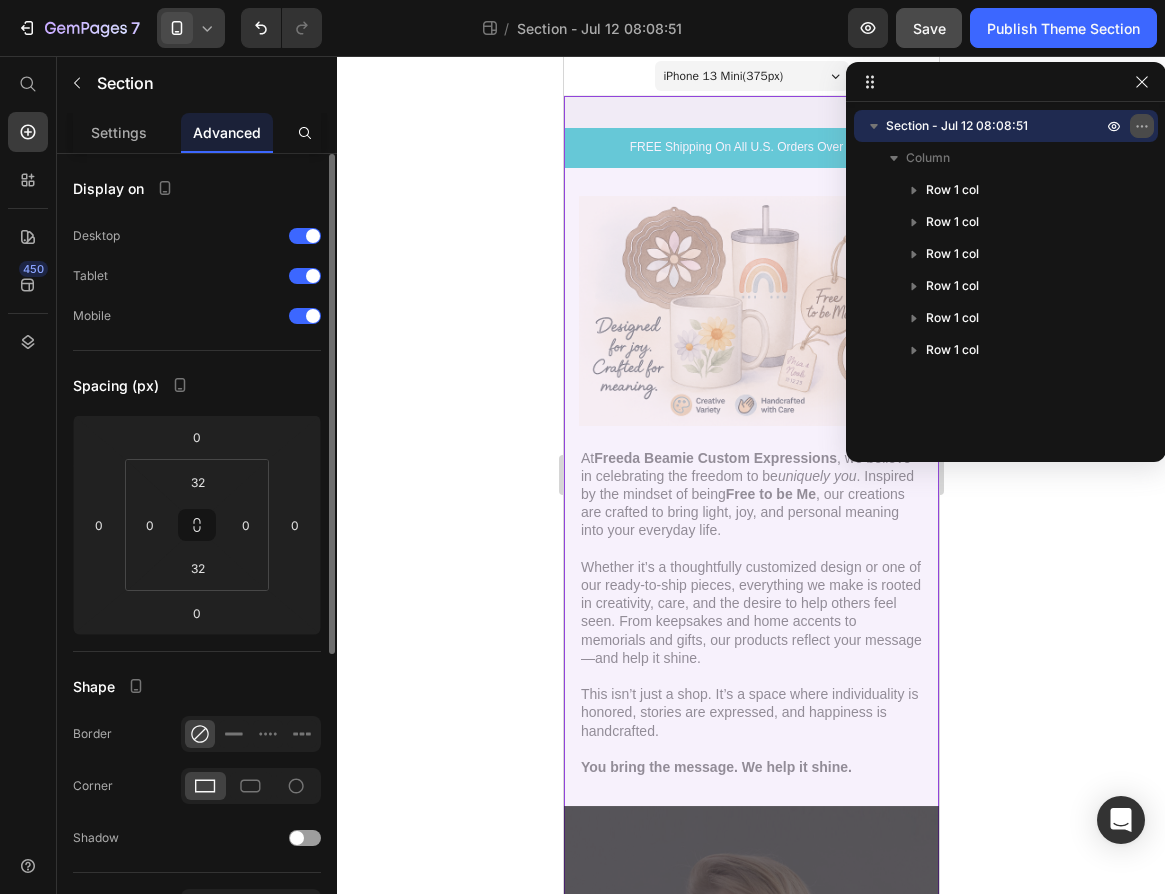 click 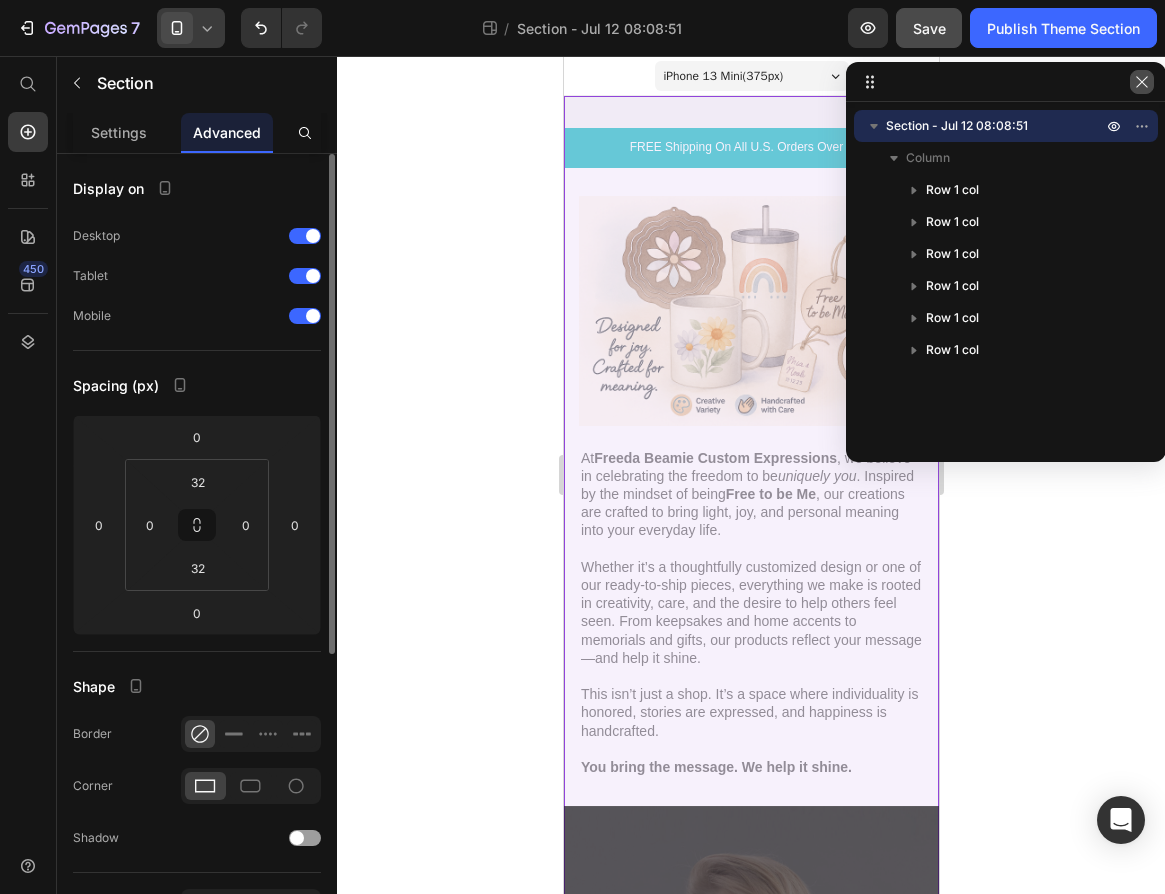 click 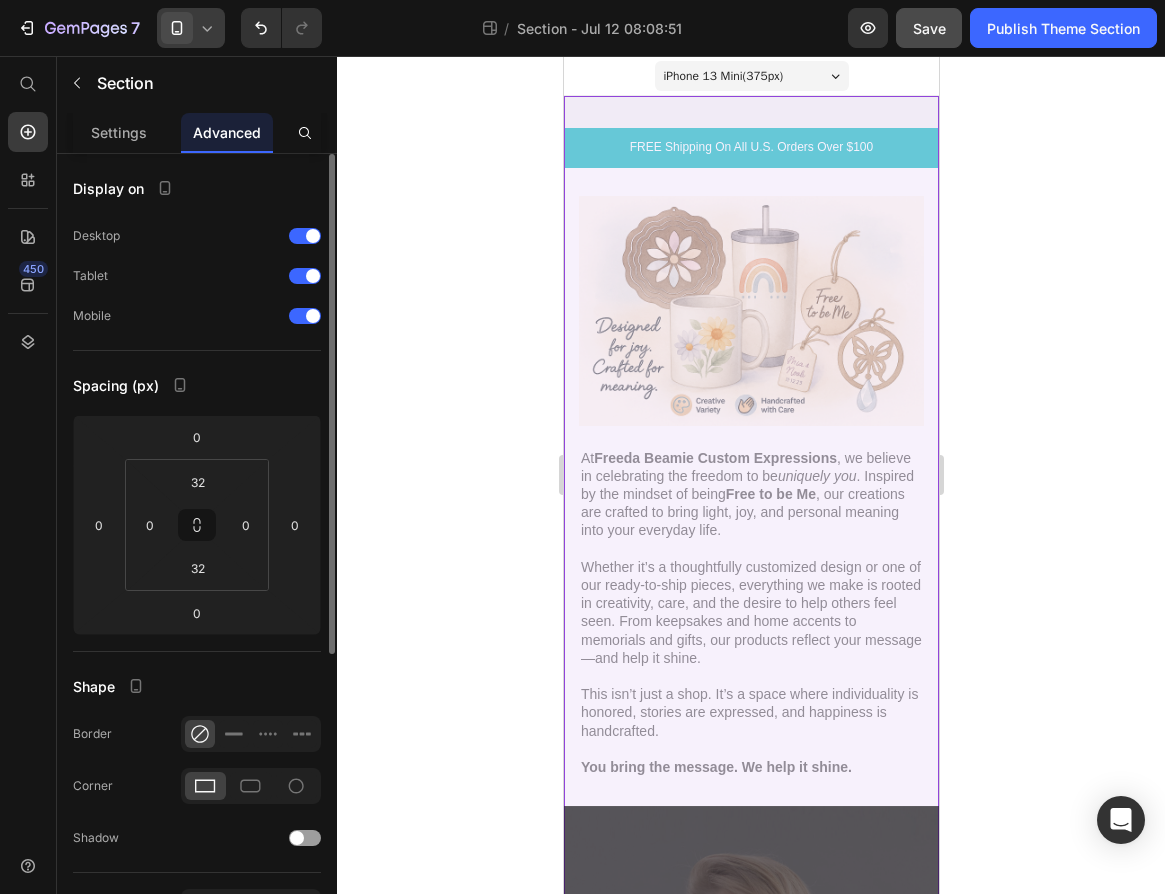click 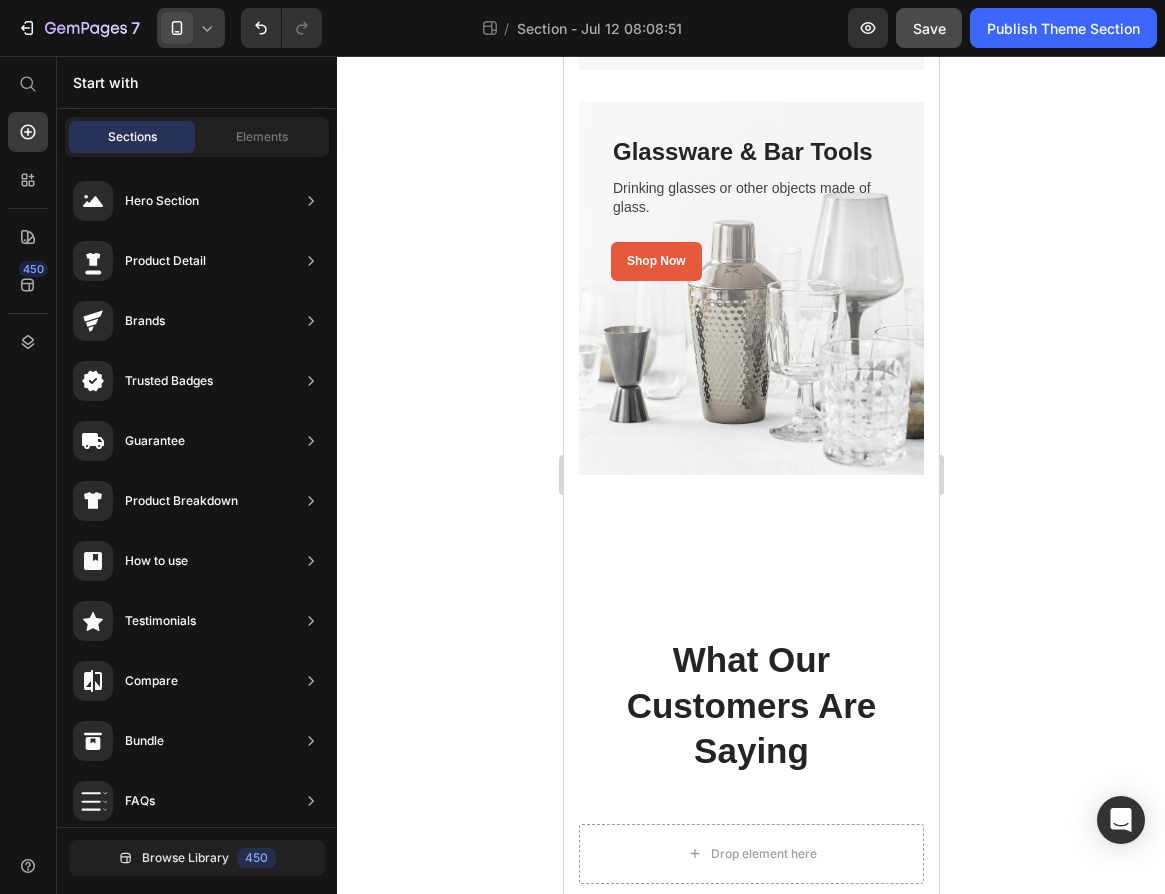 scroll, scrollTop: 2818, scrollLeft: 0, axis: vertical 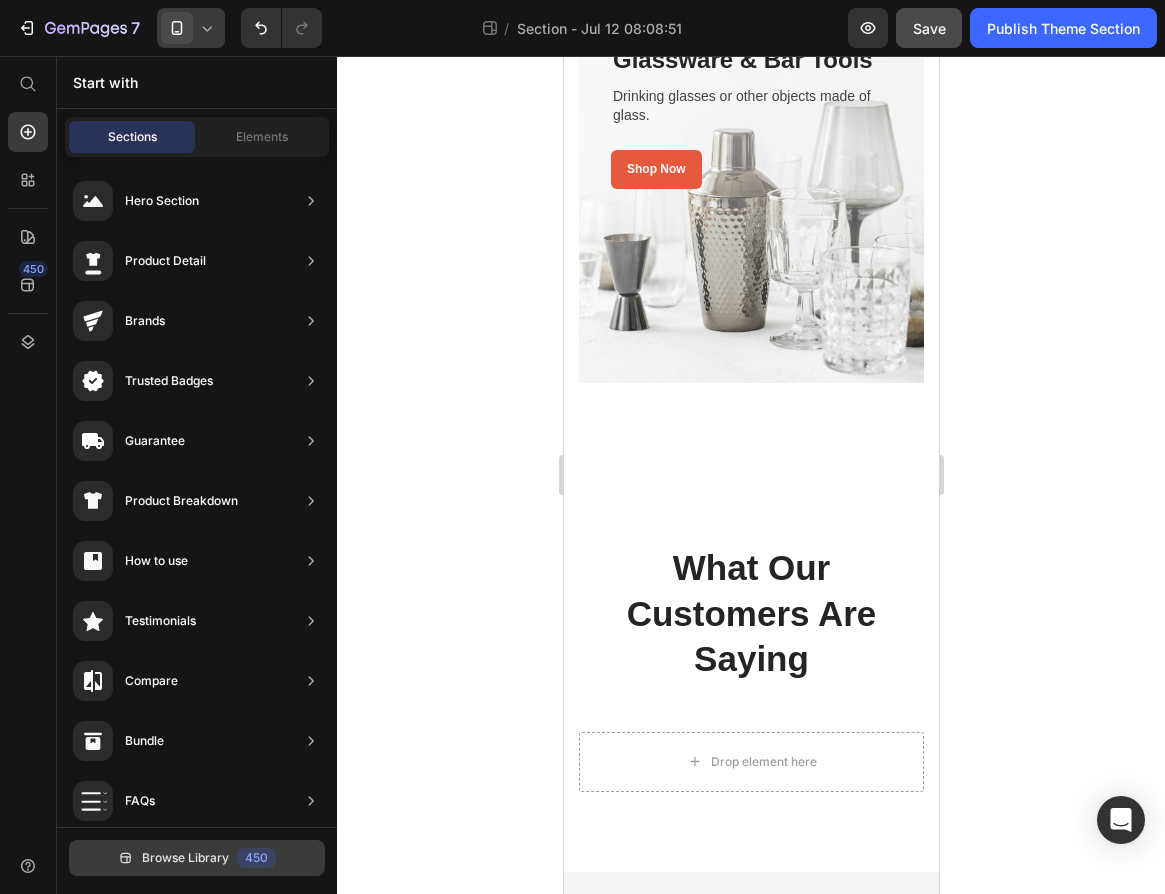 click on "Browse Library" at bounding box center [185, 858] 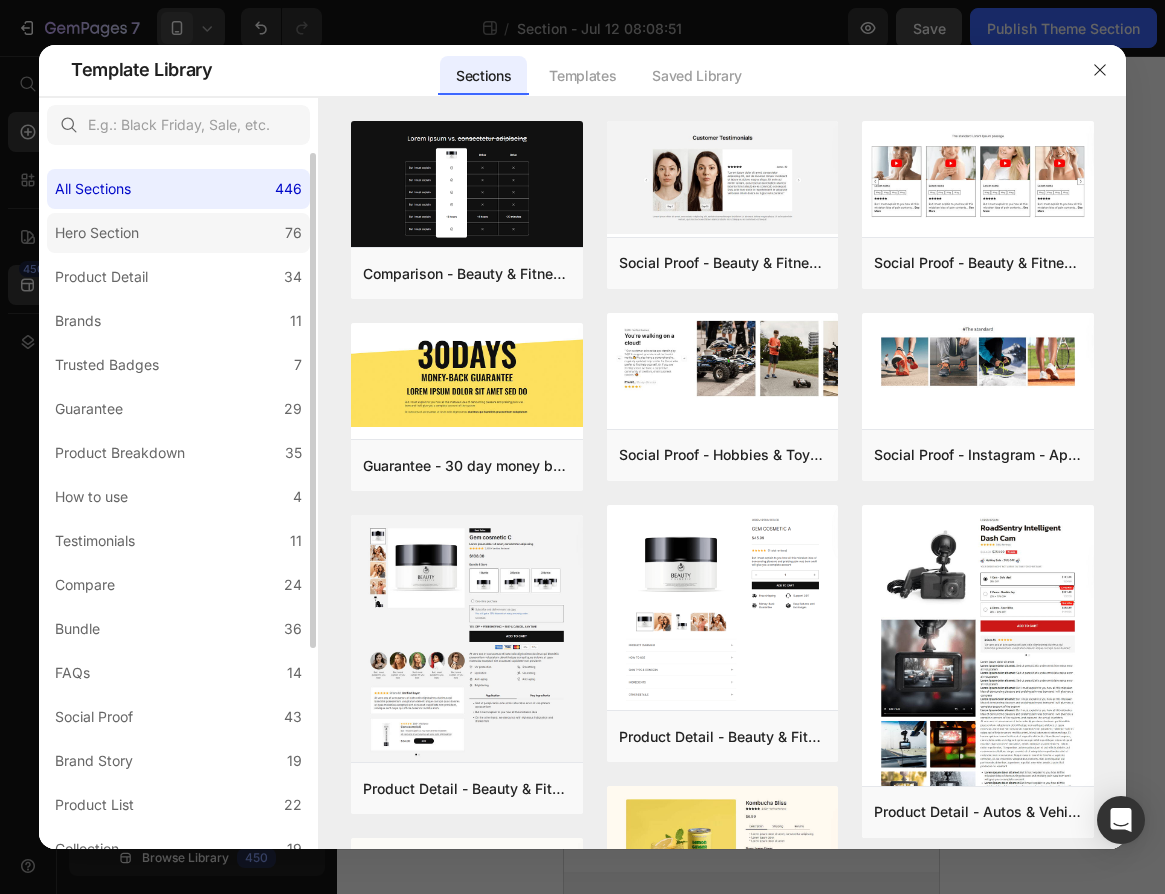 click on "Hero Section" at bounding box center [97, 233] 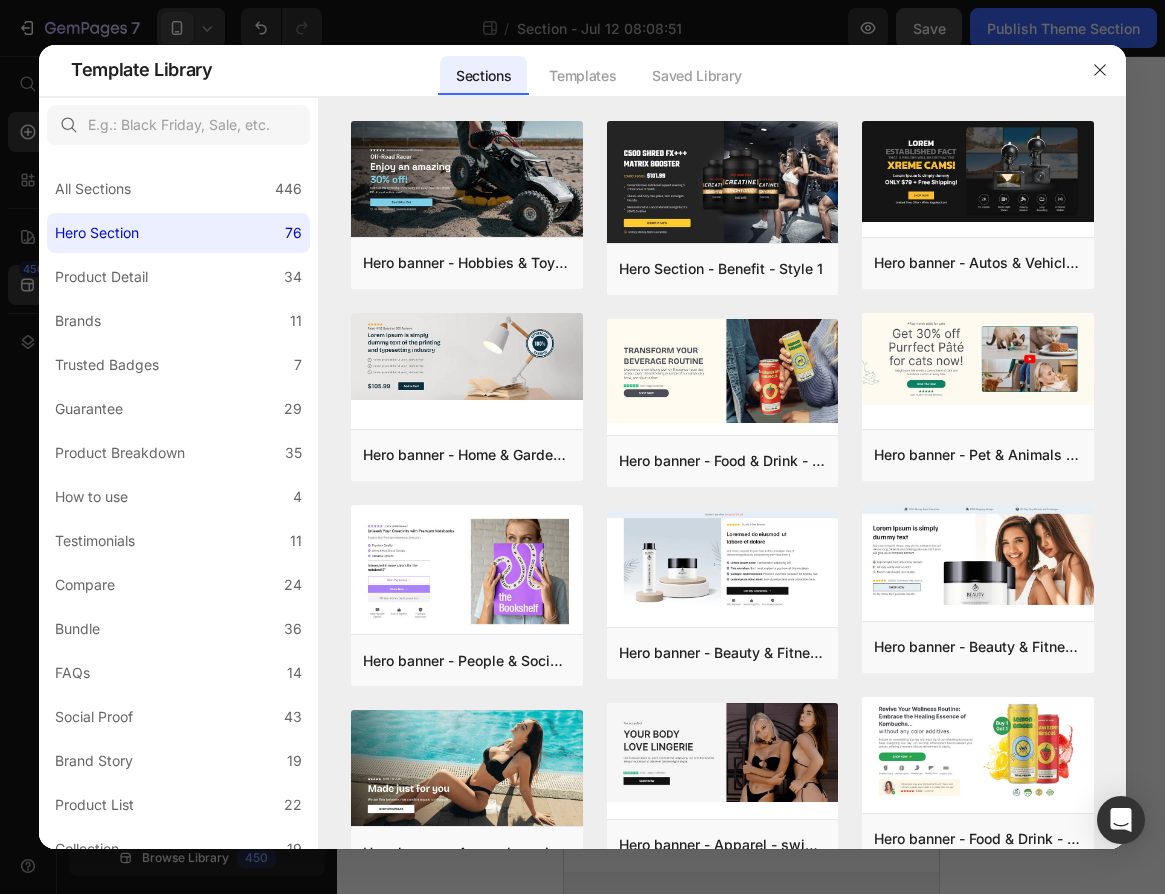 drag, startPoint x: 1127, startPoint y: 271, endPoint x: 1130, endPoint y: 330, distance: 59.07622 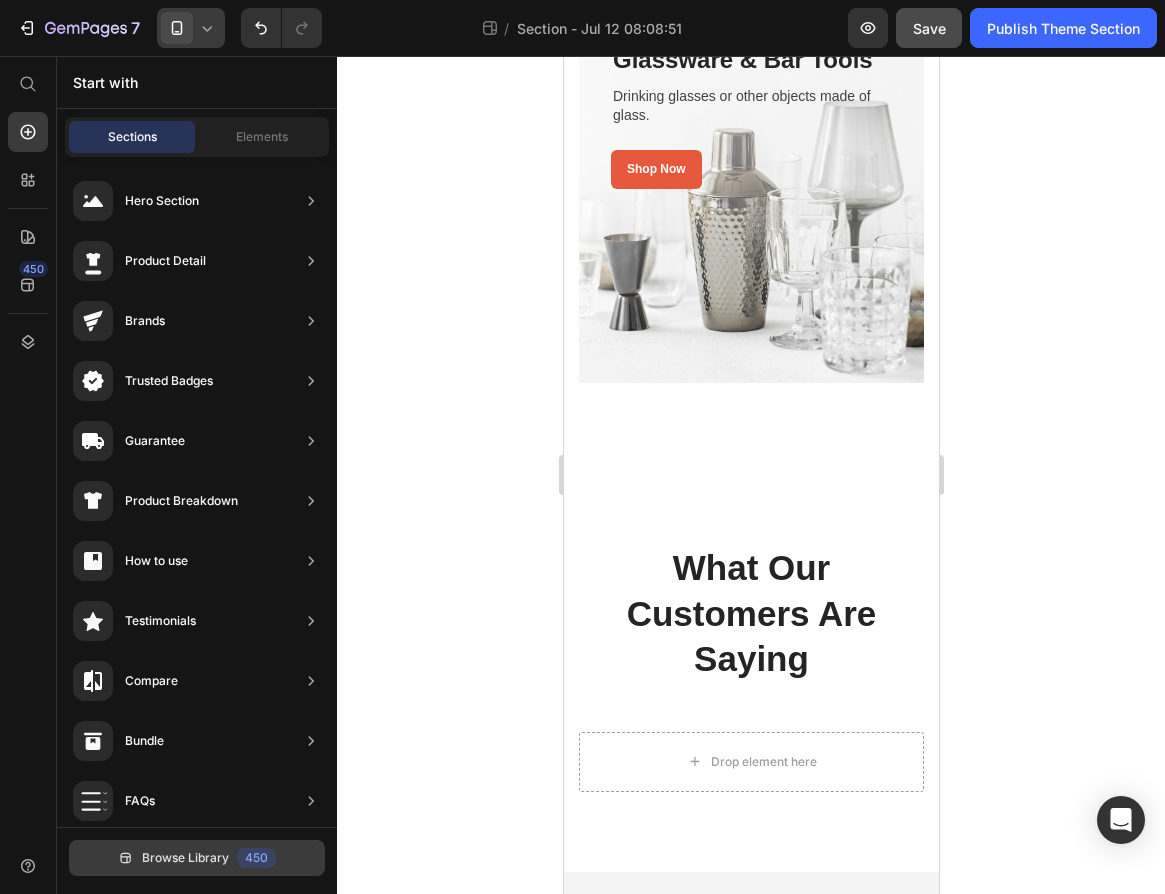 click on "Browse Library" at bounding box center (185, 858) 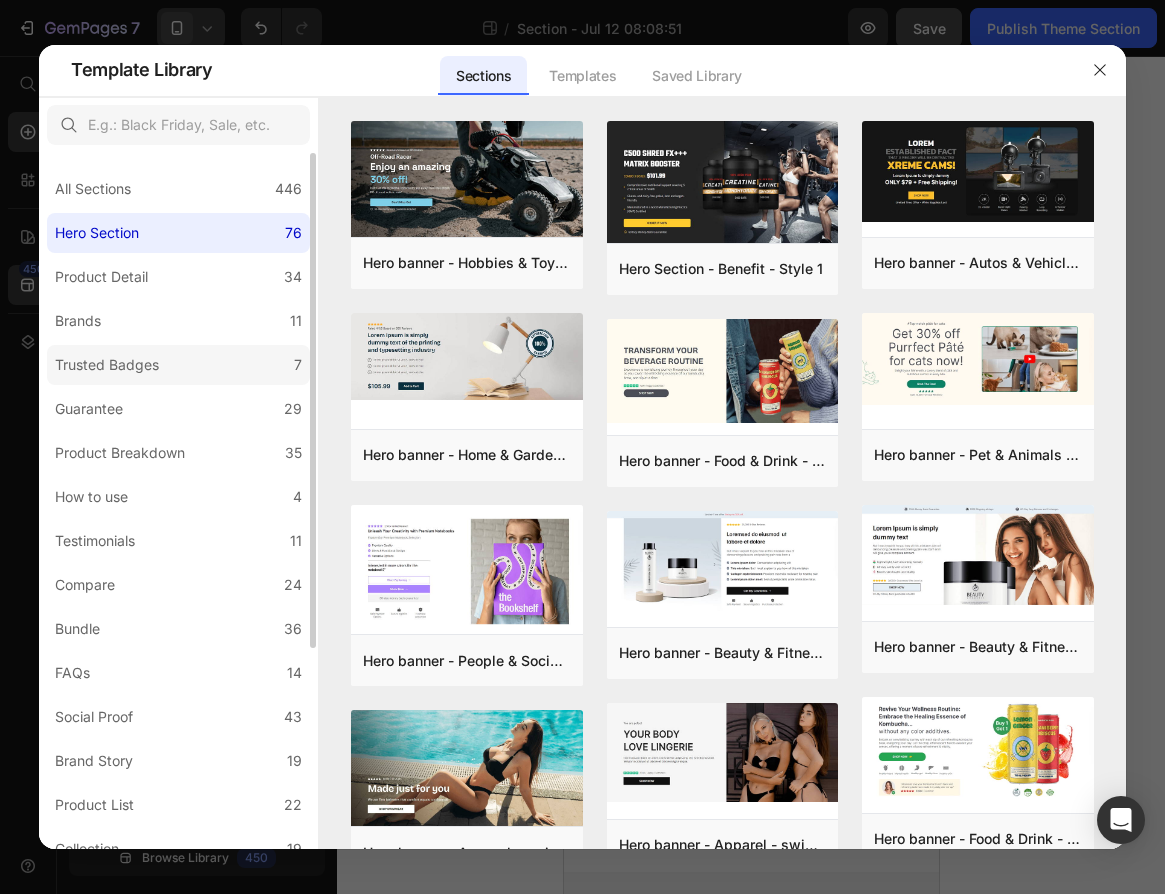 click on "Trusted Badges" at bounding box center [107, 365] 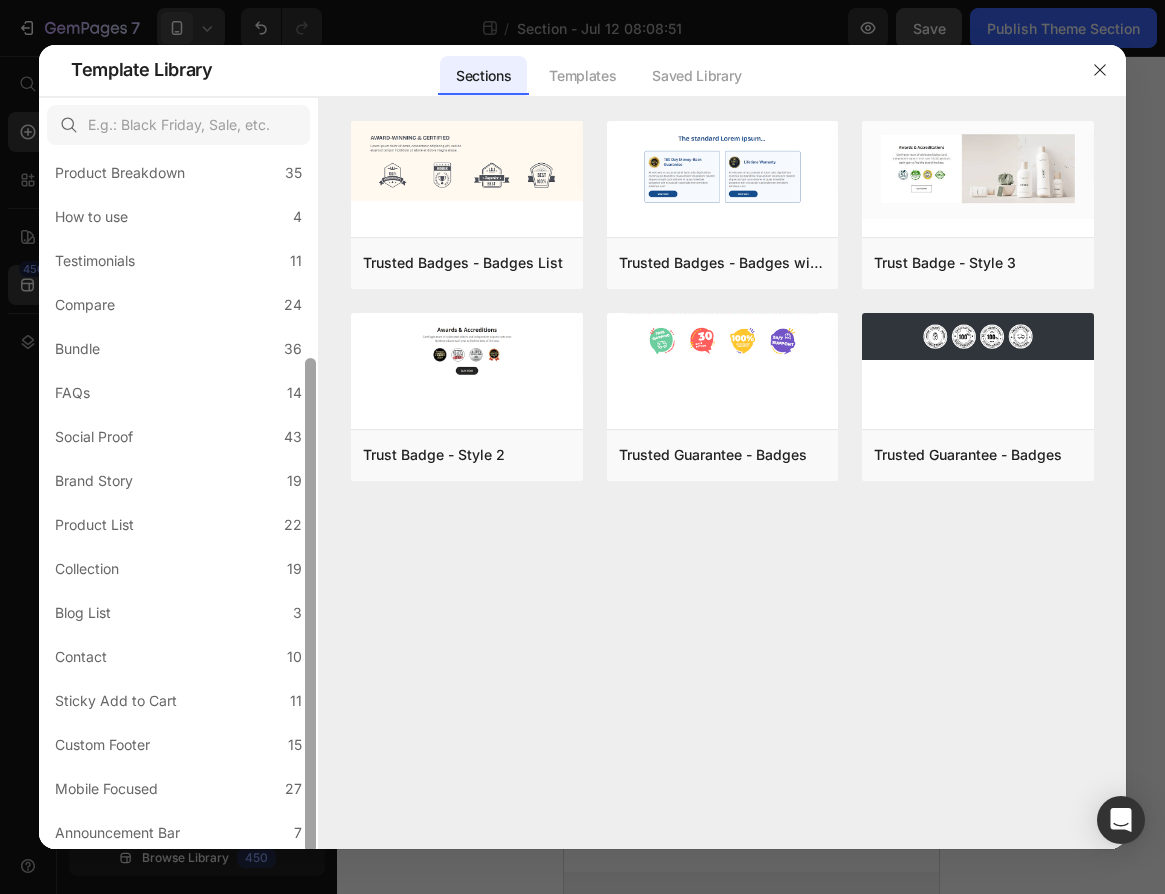 scroll, scrollTop: 283, scrollLeft: 0, axis: vertical 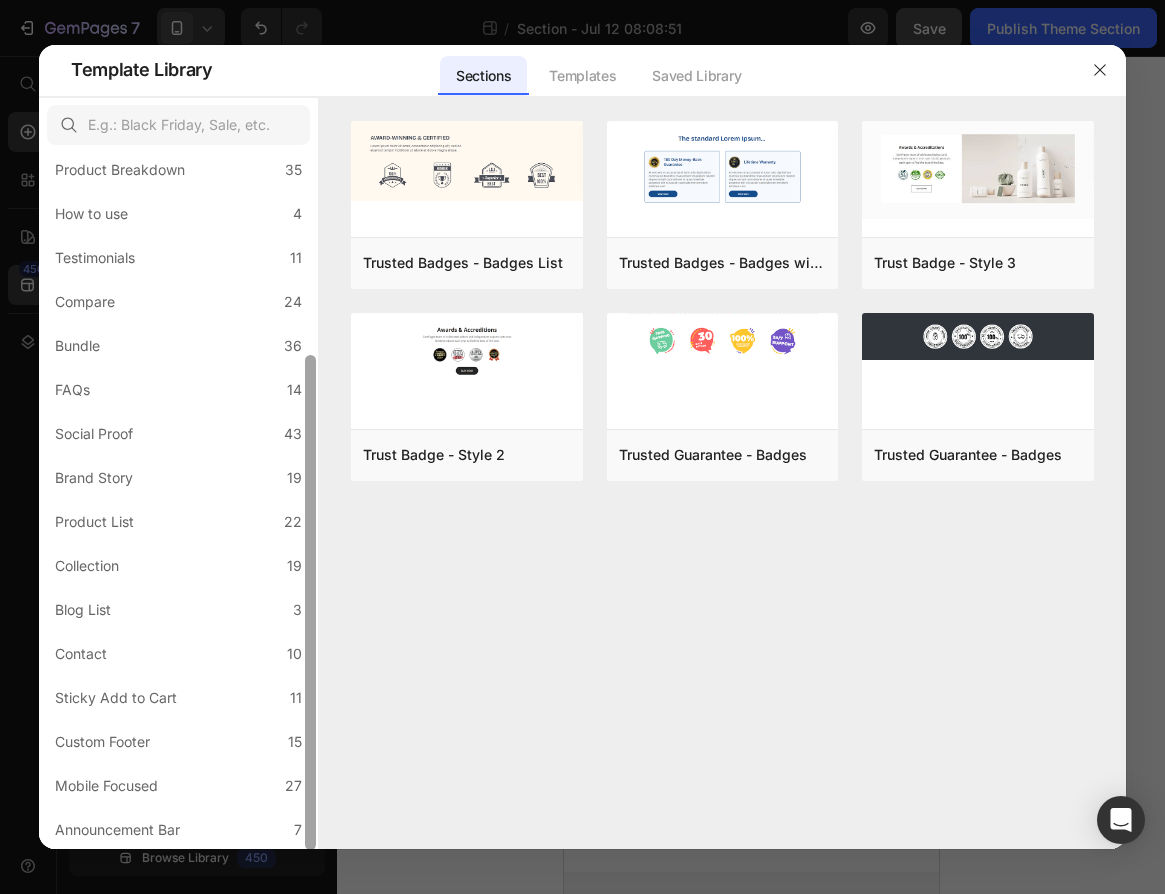 drag, startPoint x: 310, startPoint y: 518, endPoint x: 316, endPoint y: 749, distance: 231.07791 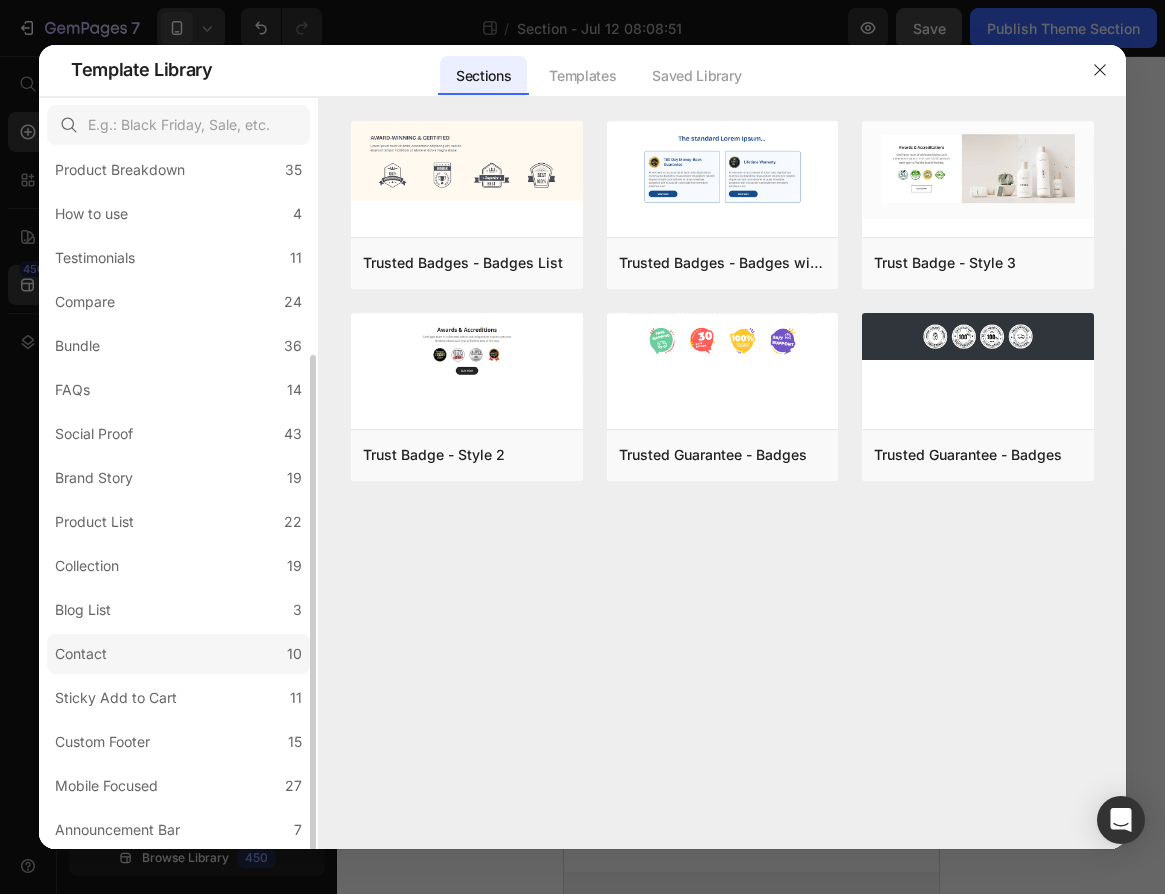click on "Contact" at bounding box center (81, 654) 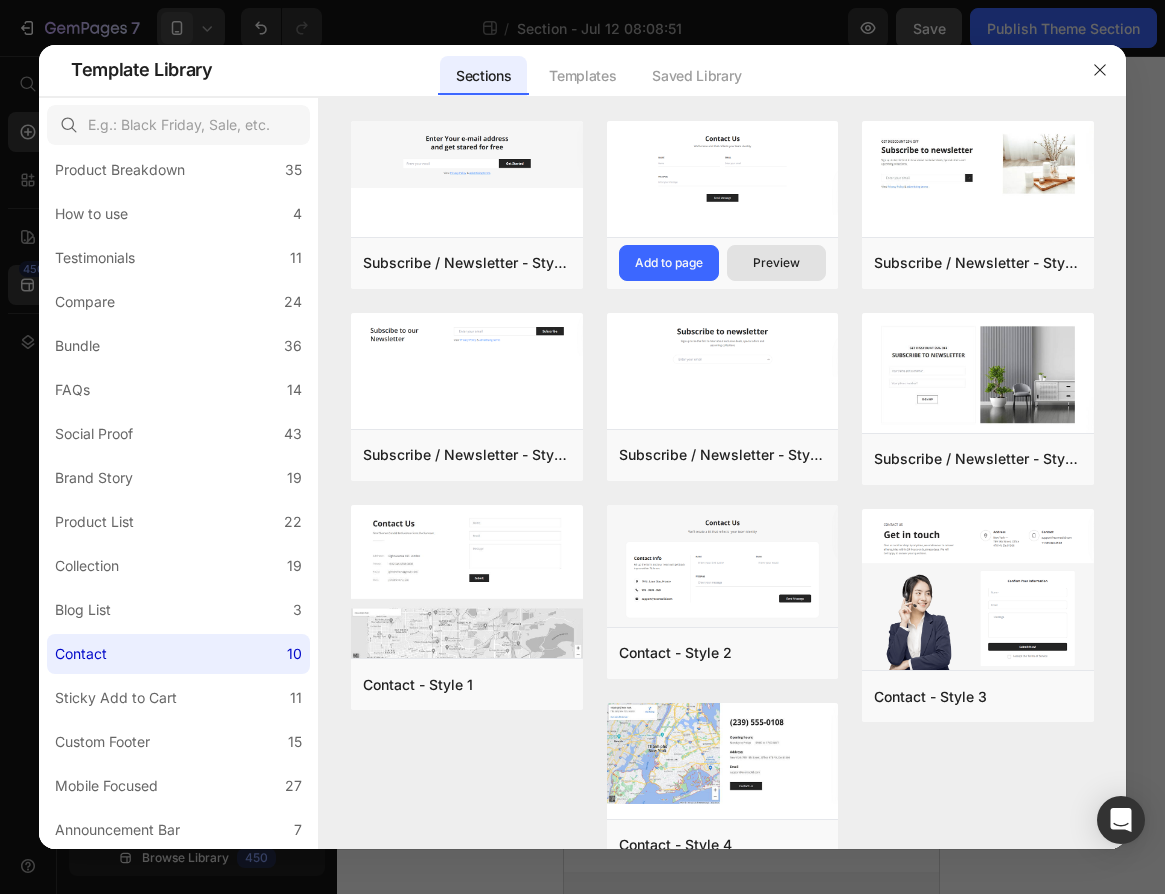 click on "Preview" at bounding box center [776, 263] 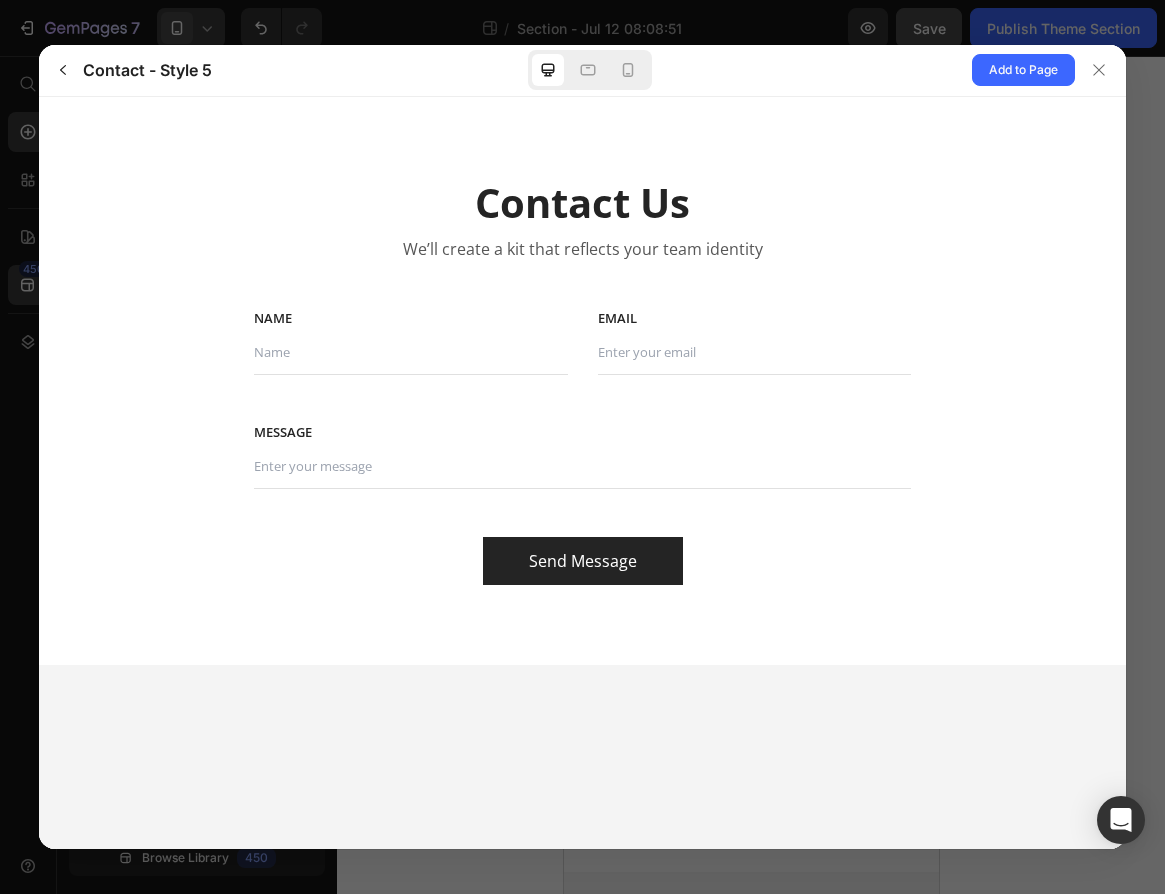 scroll, scrollTop: 0, scrollLeft: 0, axis: both 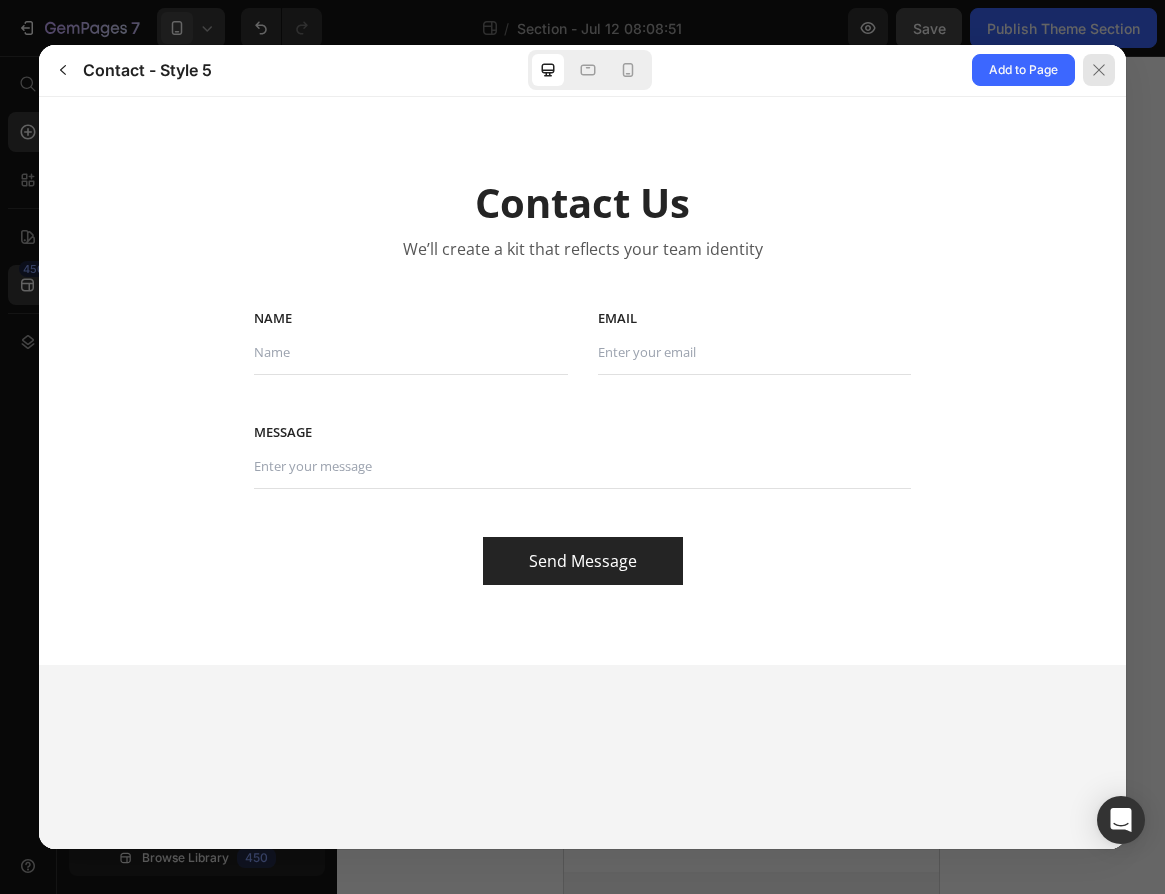 click 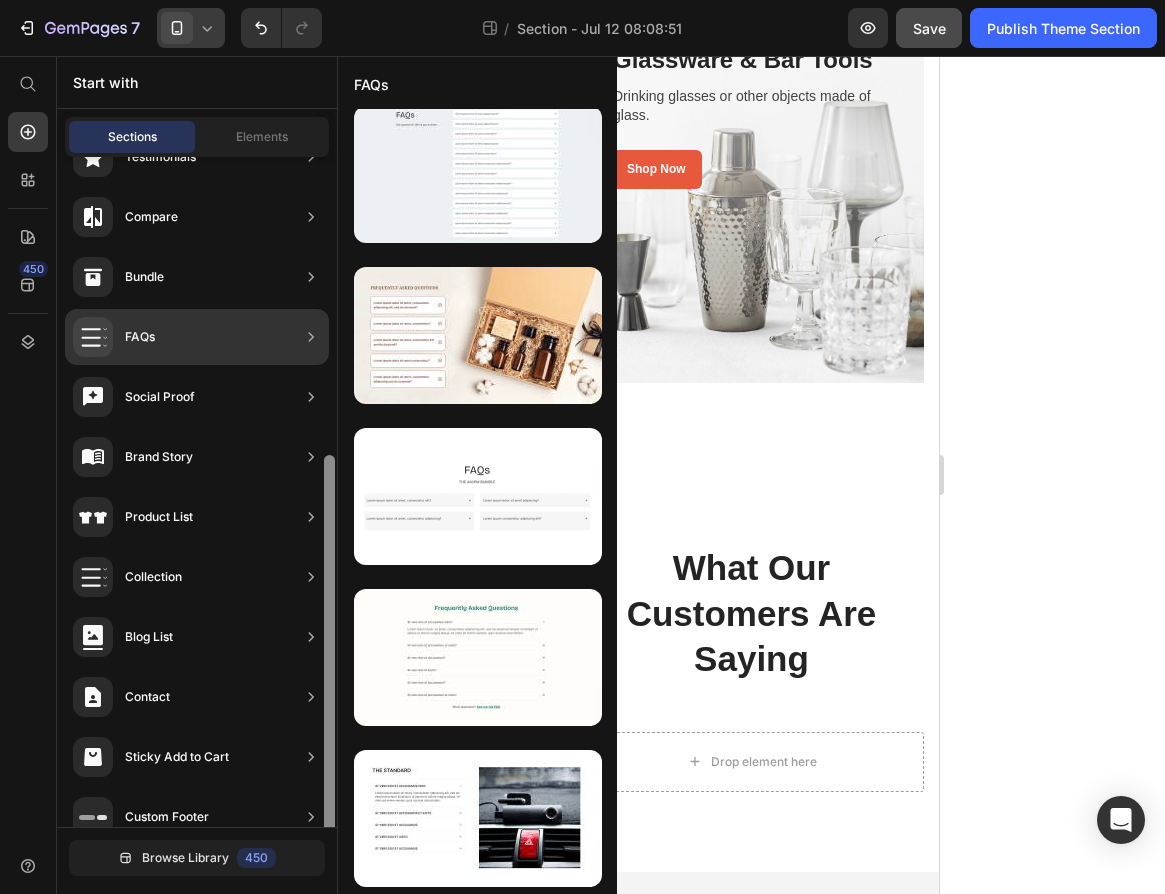 scroll, scrollTop: 490, scrollLeft: 0, axis: vertical 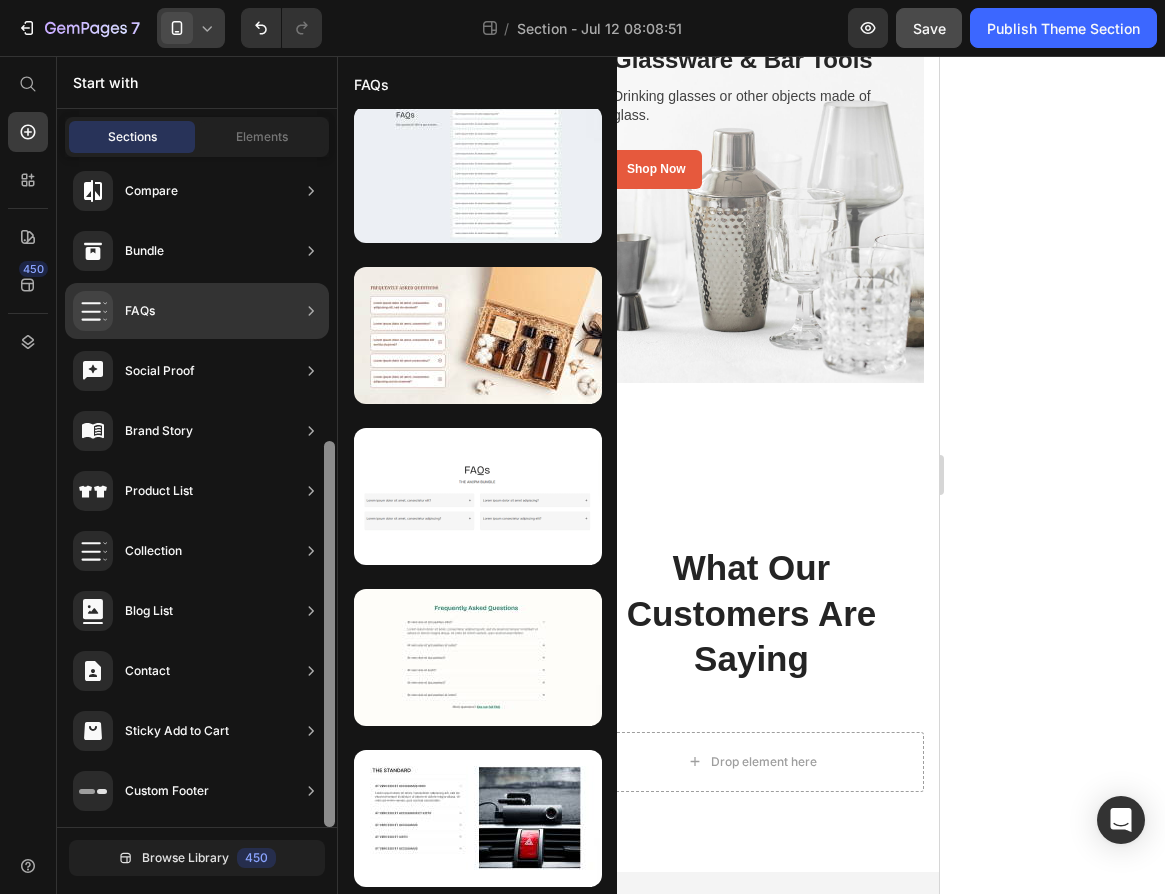 drag, startPoint x: 327, startPoint y: 482, endPoint x: 329, endPoint y: 814, distance: 332.006 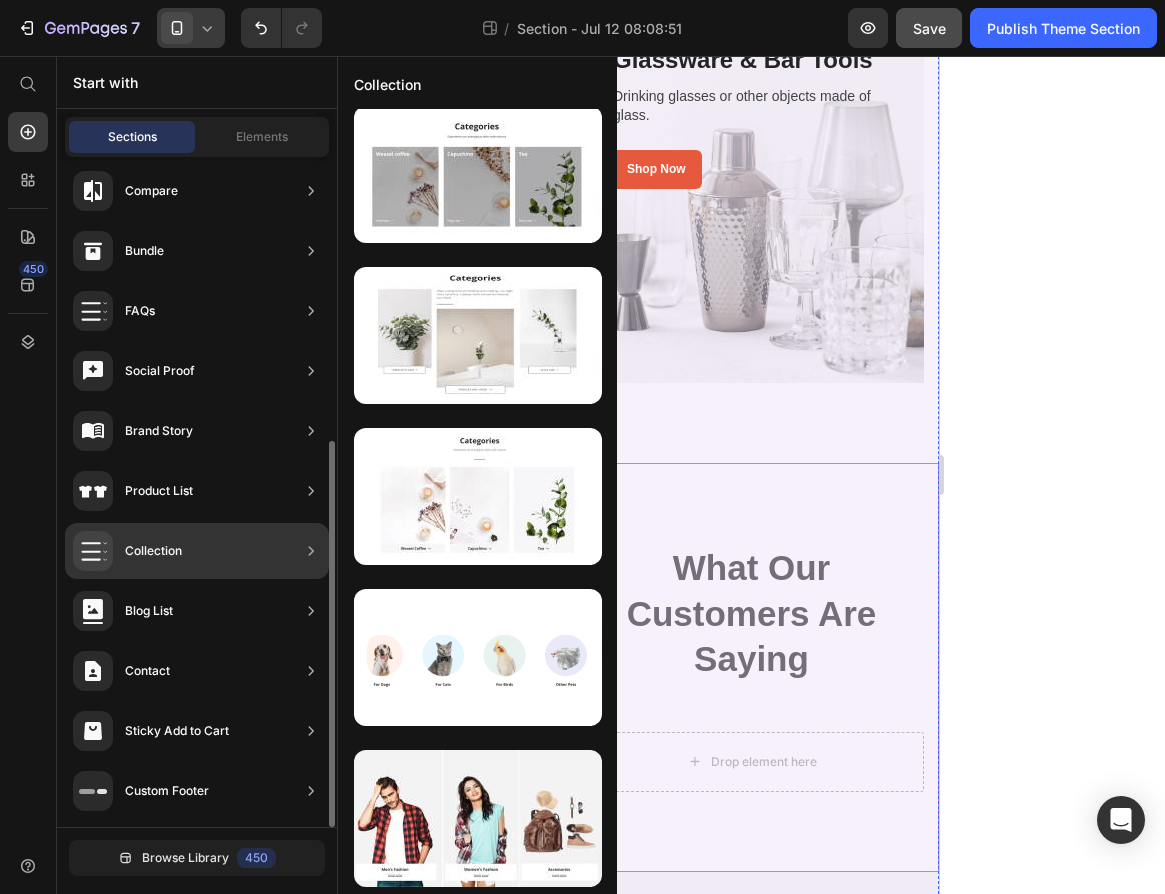 scroll, scrollTop: 0, scrollLeft: 0, axis: both 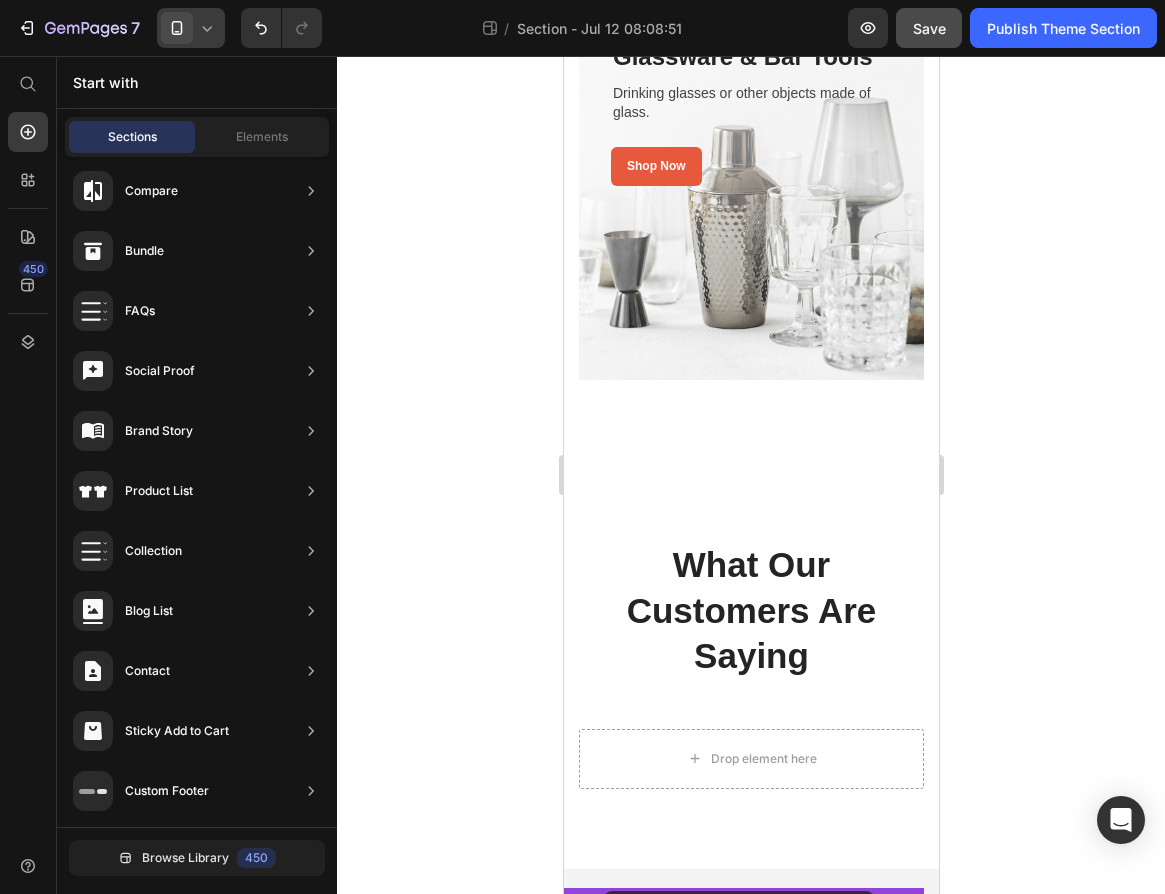 drag, startPoint x: 1067, startPoint y: 726, endPoint x: 603, endPoint y: 891, distance: 492.4642 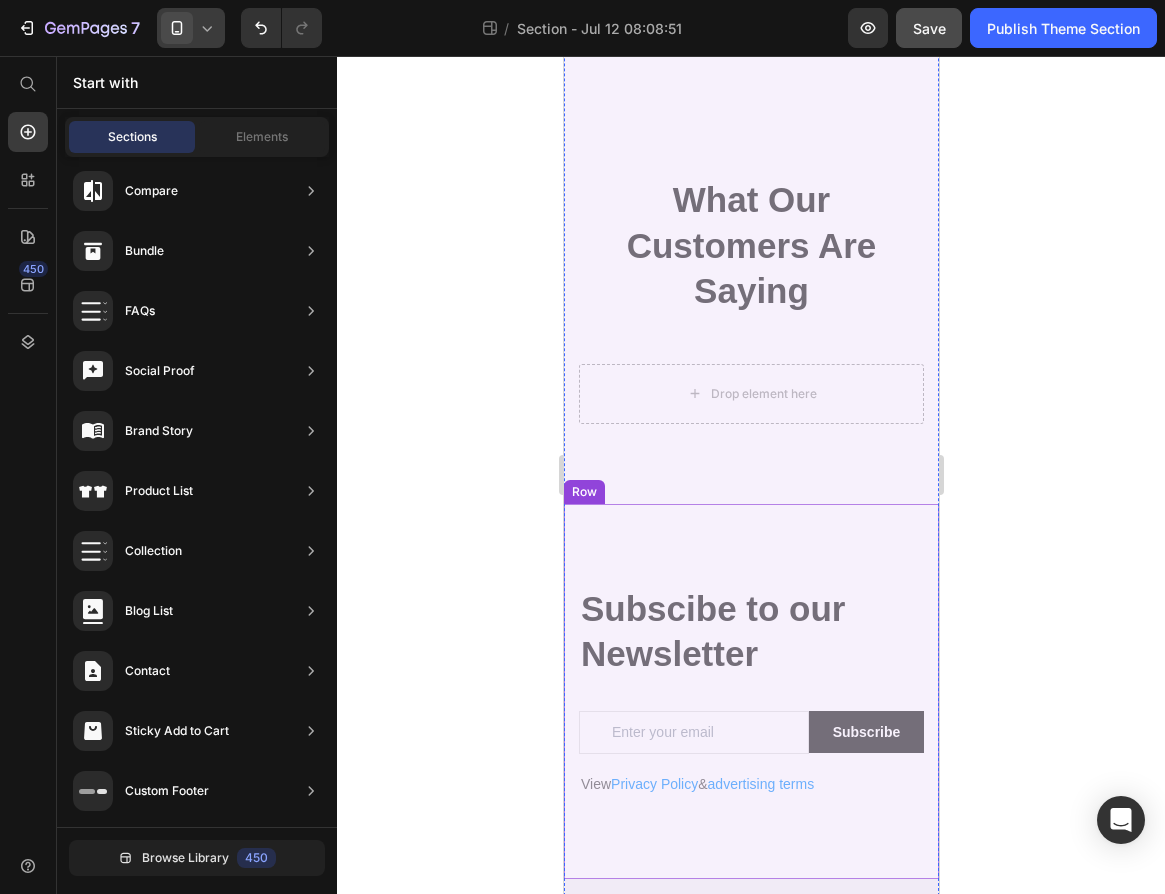 scroll, scrollTop: 3193, scrollLeft: 0, axis: vertical 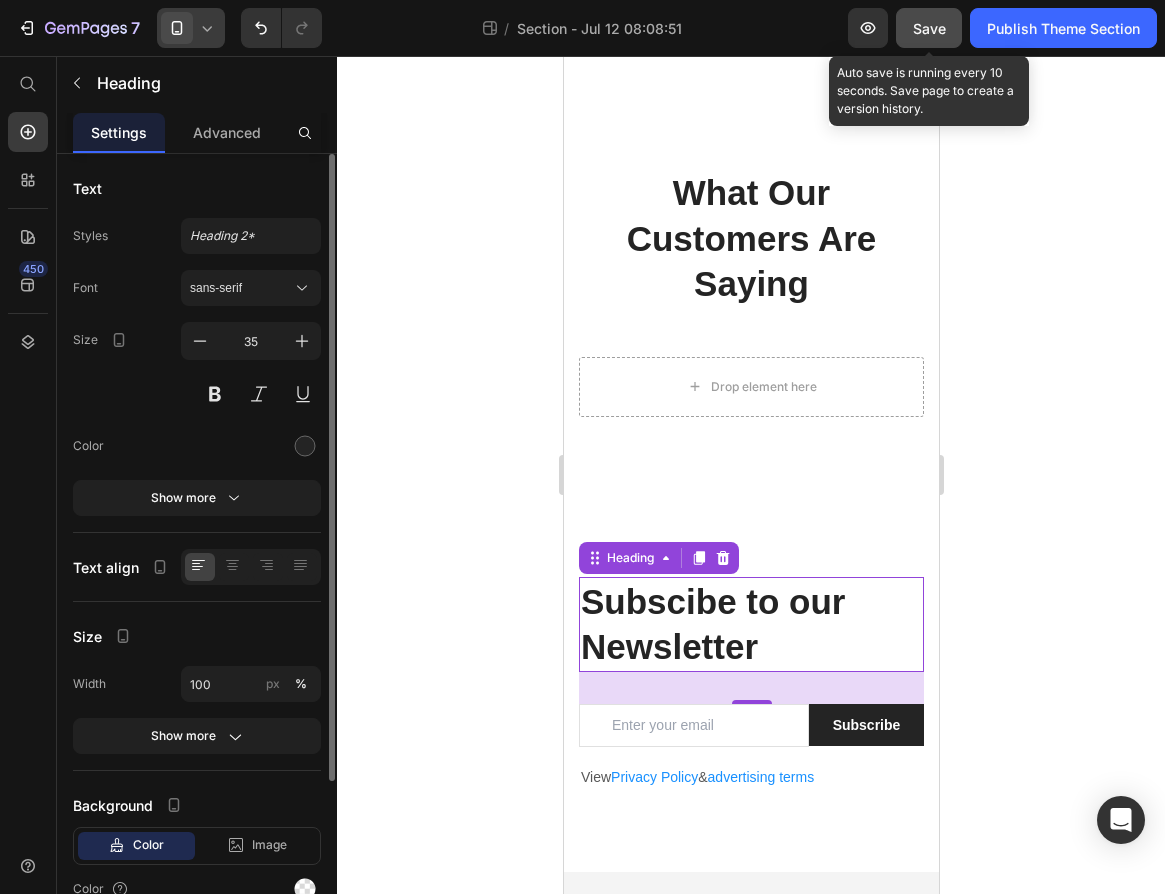 click on "Save" at bounding box center [929, 28] 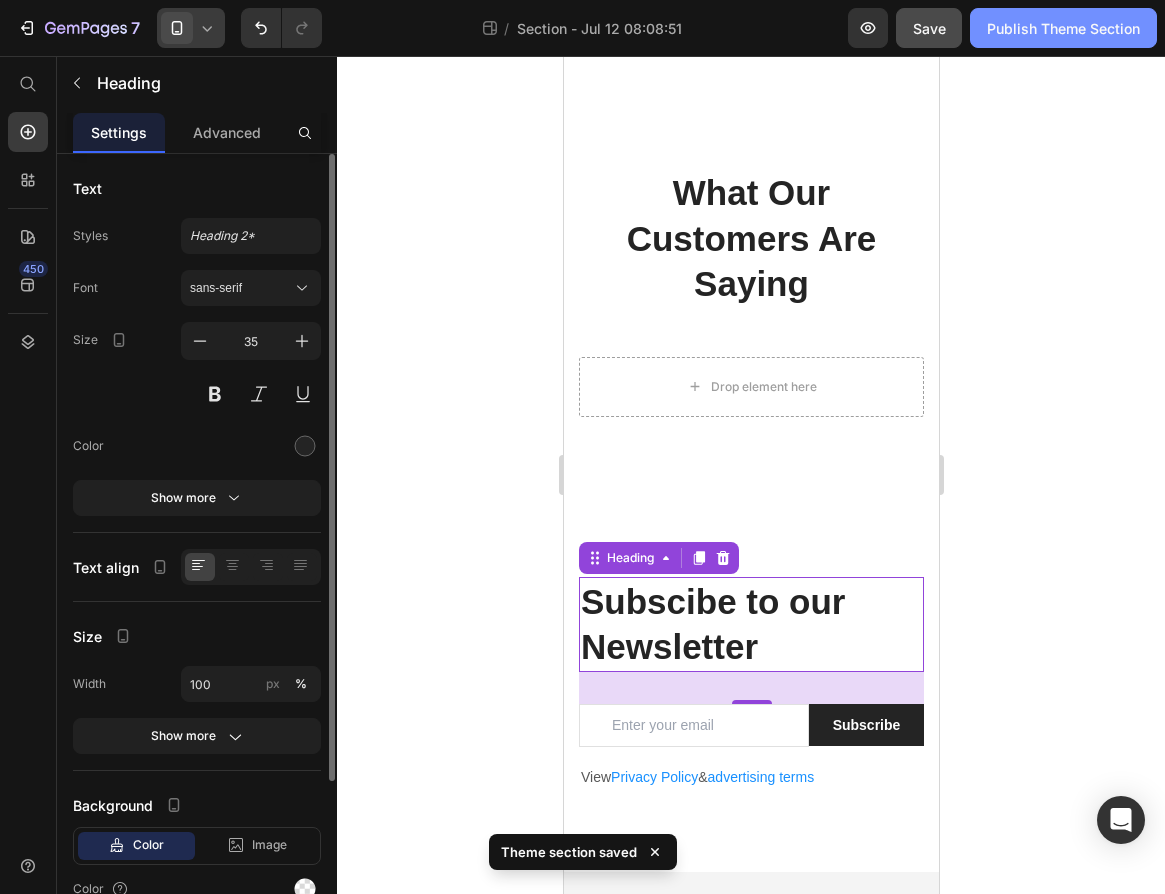 click on "Publish Theme Section" at bounding box center [1063, 28] 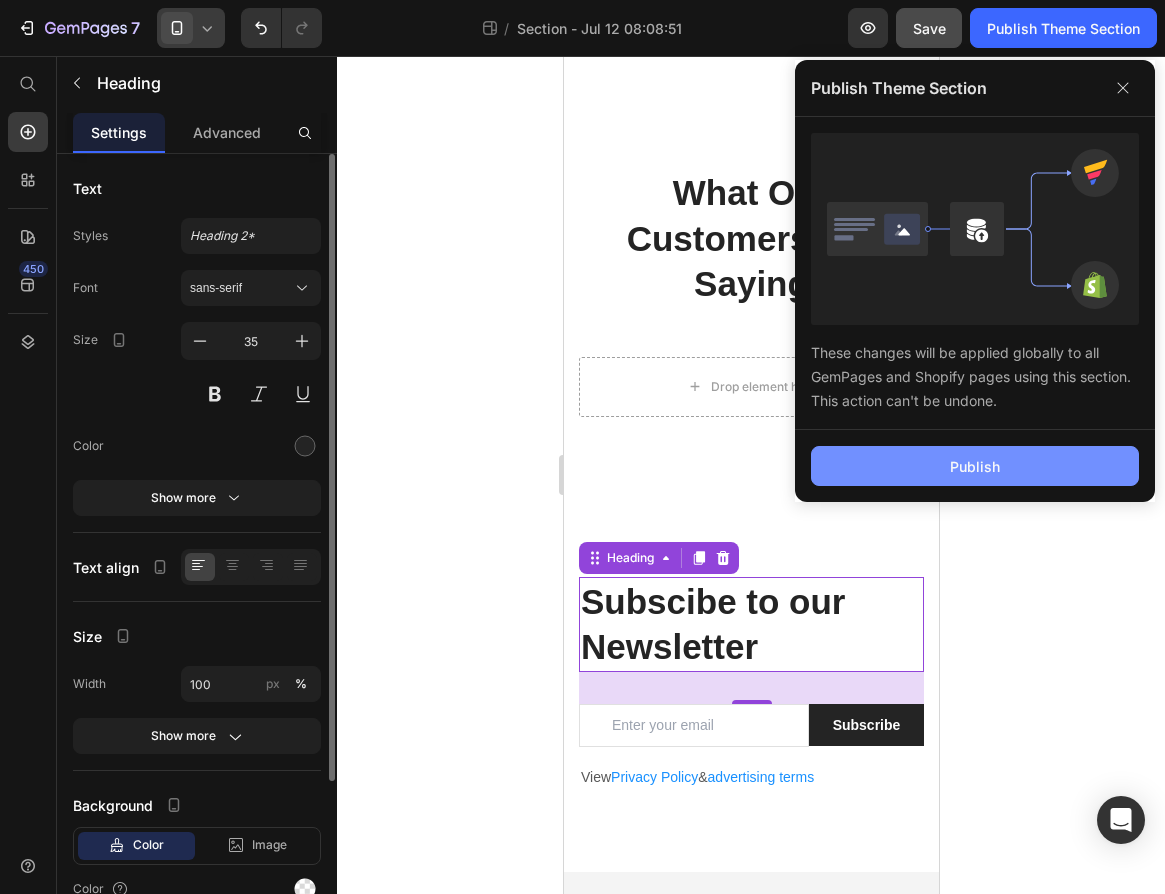 click on "Publish" at bounding box center (975, 466) 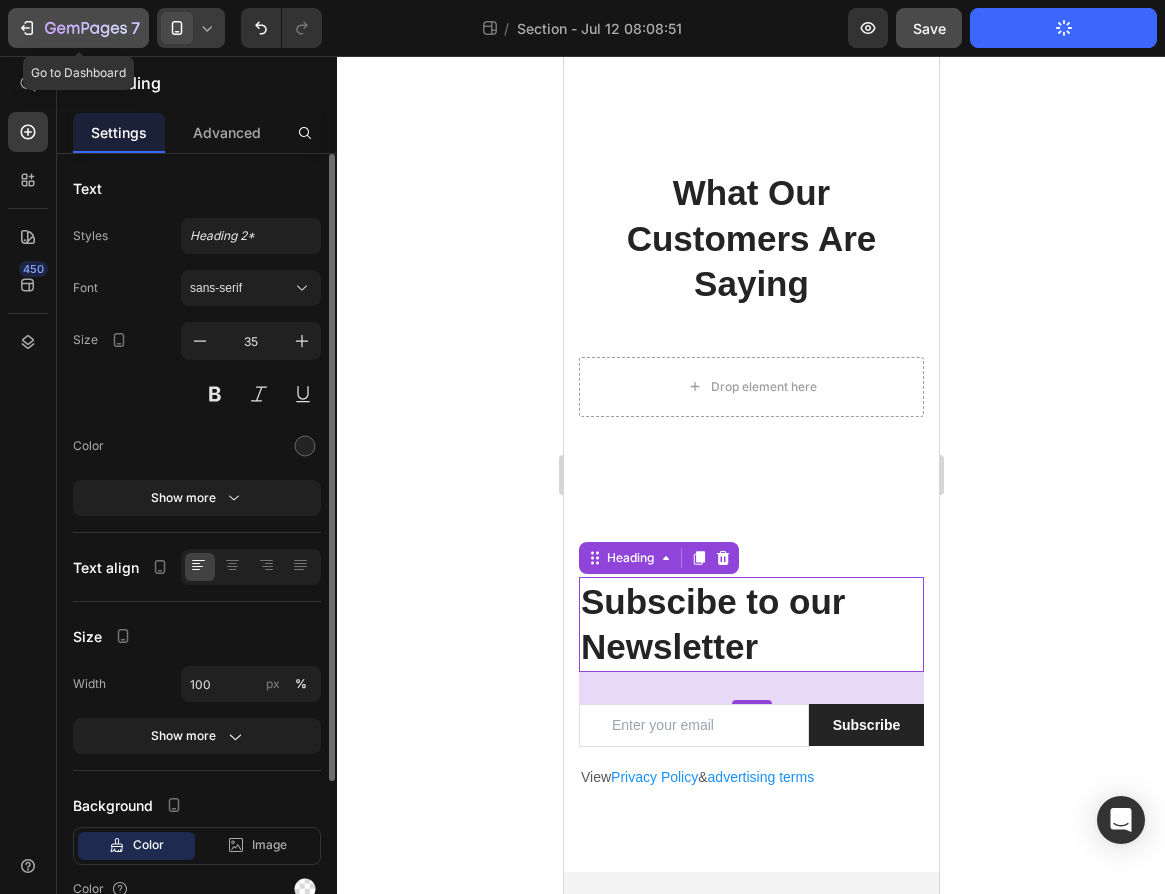 click 